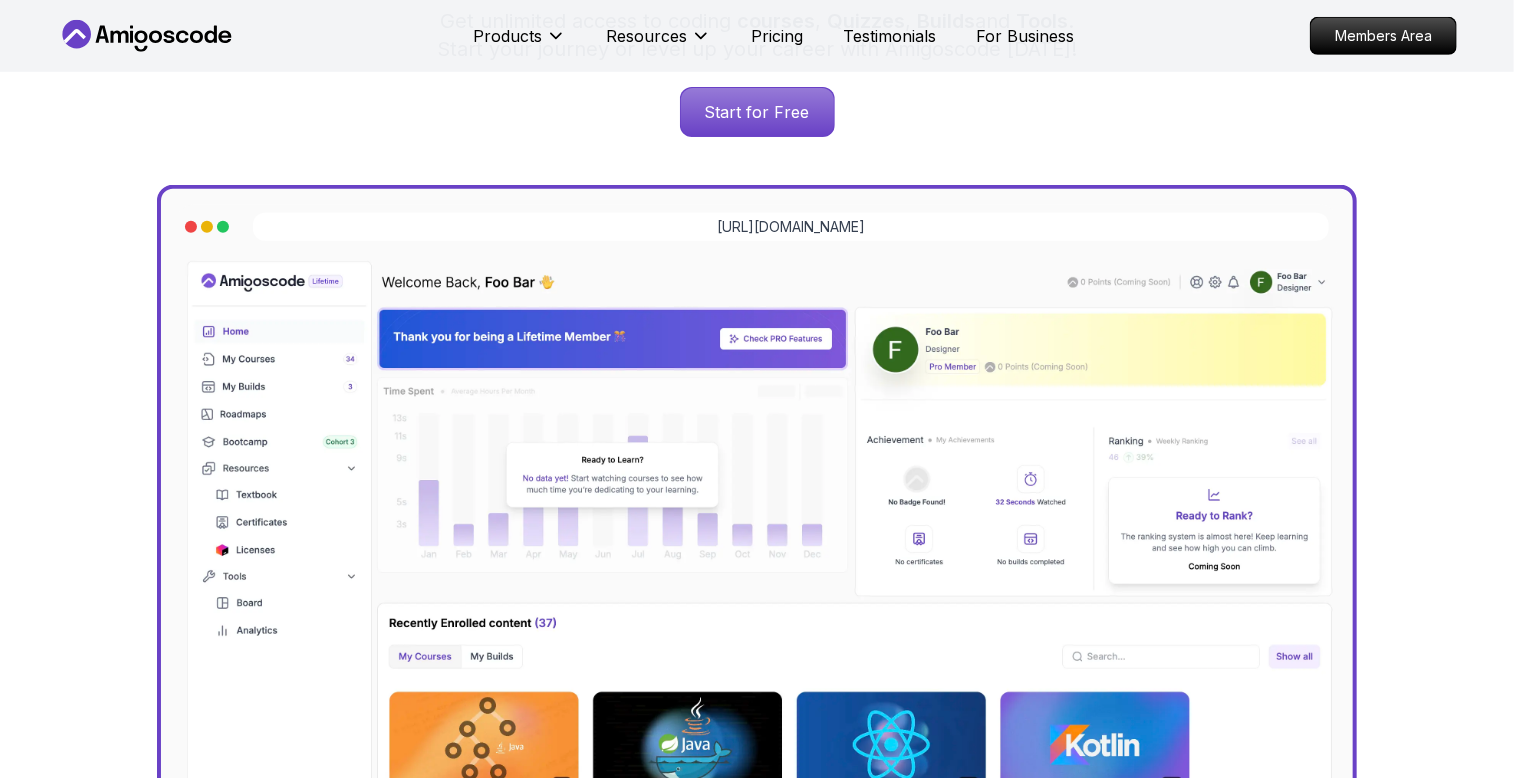 scroll, scrollTop: 500, scrollLeft: 0, axis: vertical 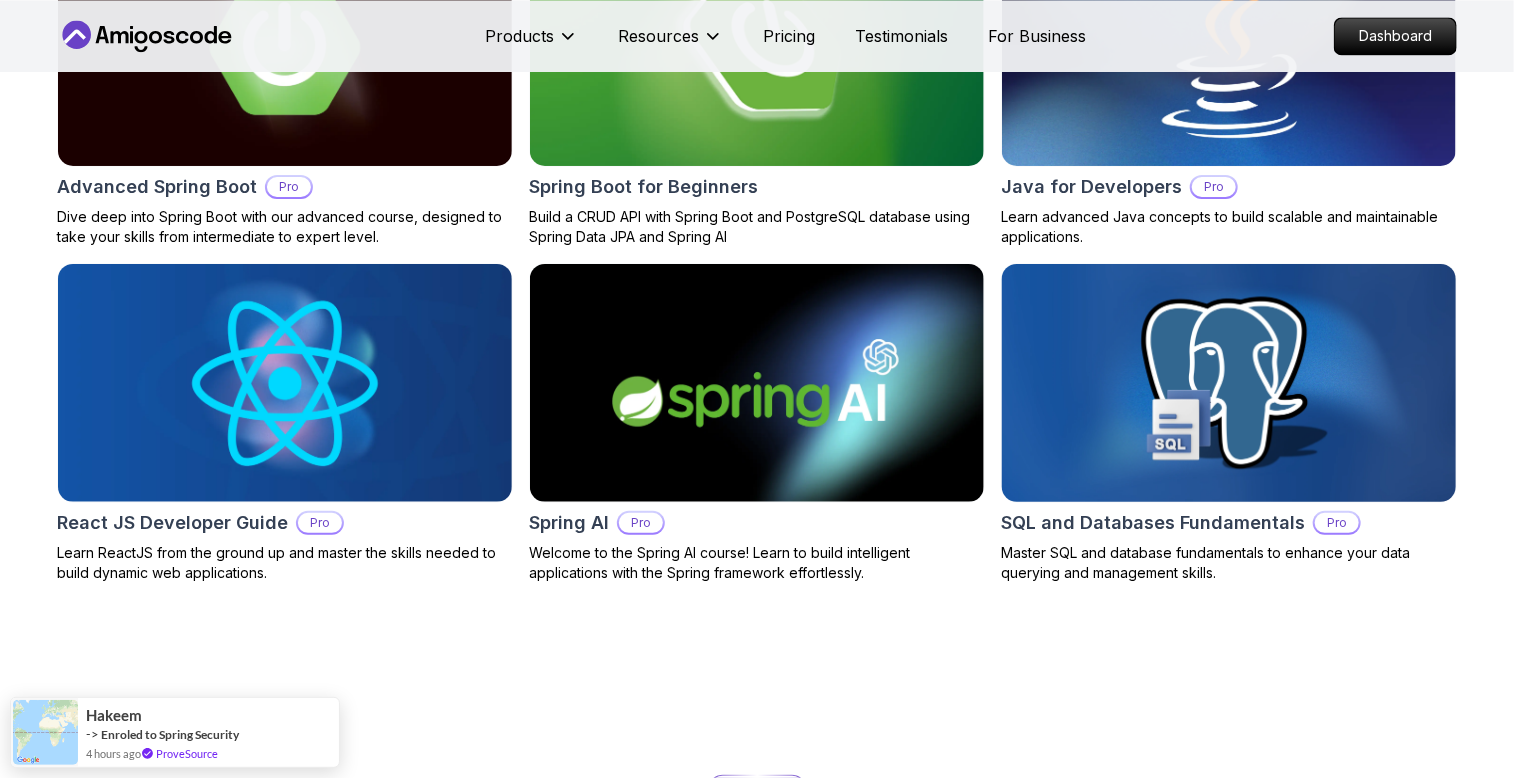 click at bounding box center (1229, 383) 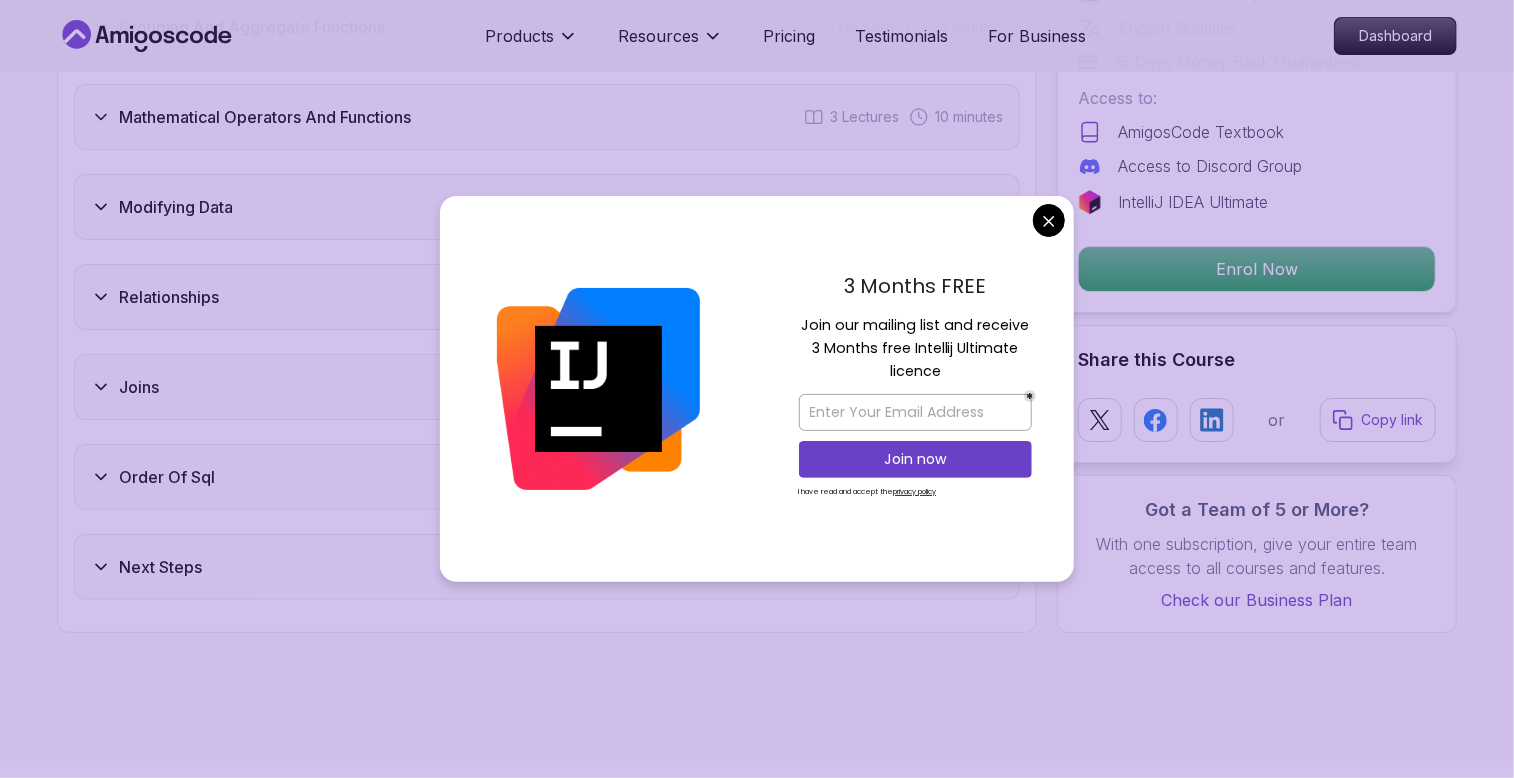 scroll, scrollTop: 3100, scrollLeft: 0, axis: vertical 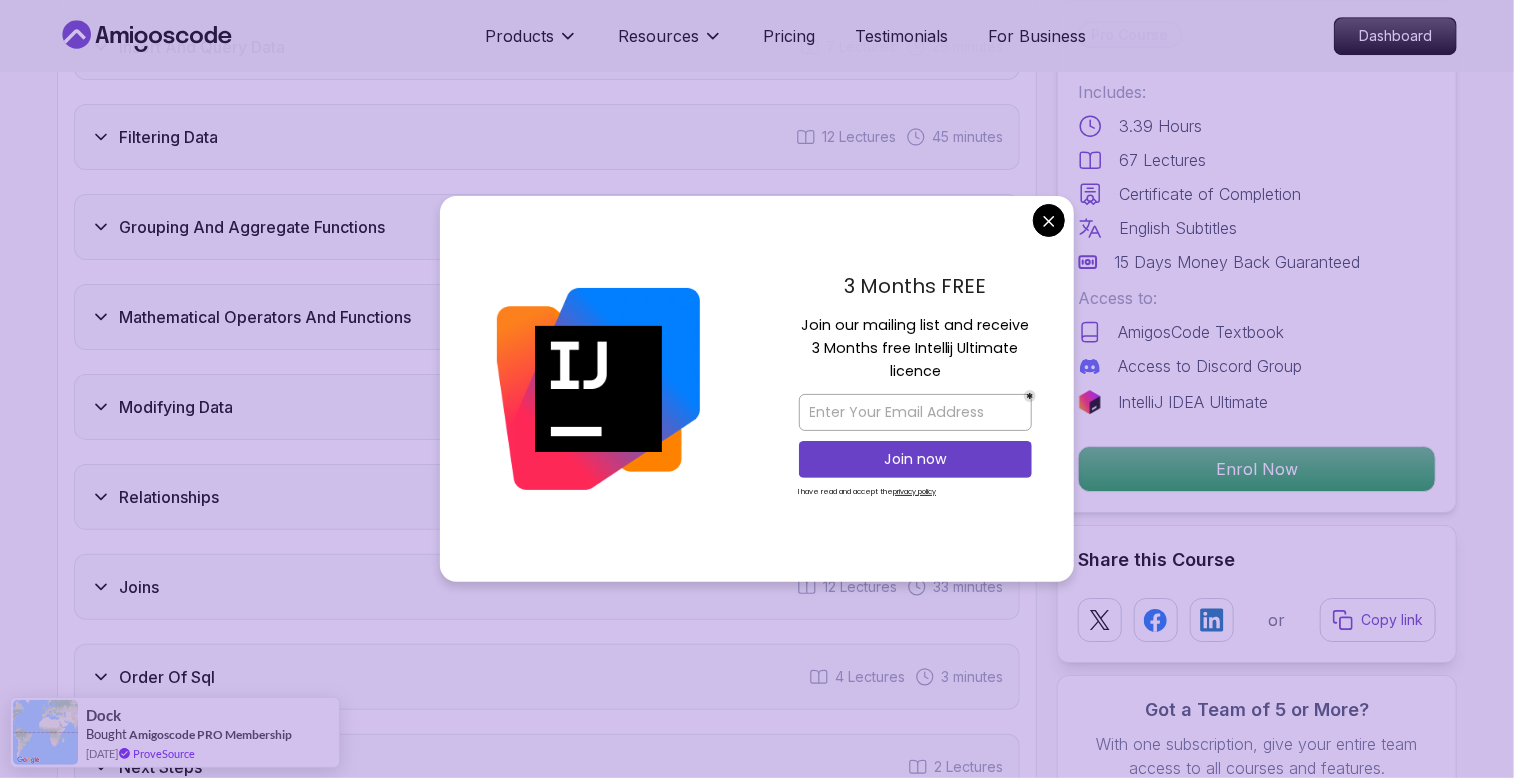 click on "Products Resources Pricing Testimonials For Business Dashboard Products Resources Pricing Testimonials For Business Dashboard SQL and Databases Fundamentals Master SQL and database fundamentals to enhance your data querying and management skills. Mama Samba Braima Djalo  /   Instructor Pro Course Includes: 3.39 Hours 67 Lectures Certificate of Completion English Subtitles 15 Days Money Back Guaranteed Access to: AmigosCode Textbook Access to Discord Group IntelliJ IDEA Ultimate Enrol Now Share this Course or Copy link Got a Team of 5 or More? With one subscription, give your entire team access to all courses and features. Check our Business Plan Mama Samba Braima Djalo  /   Instructor What you will learn sql postgres terminal Database Creation and Table Design - Learn how to create databases and design tables for efficient data storage. Data Insertion, Retrieval, and Sorting - Master the techniques for inserting, retrieving, and sorting data in your database.
Why Should You Take This Course" at bounding box center [757, 996] 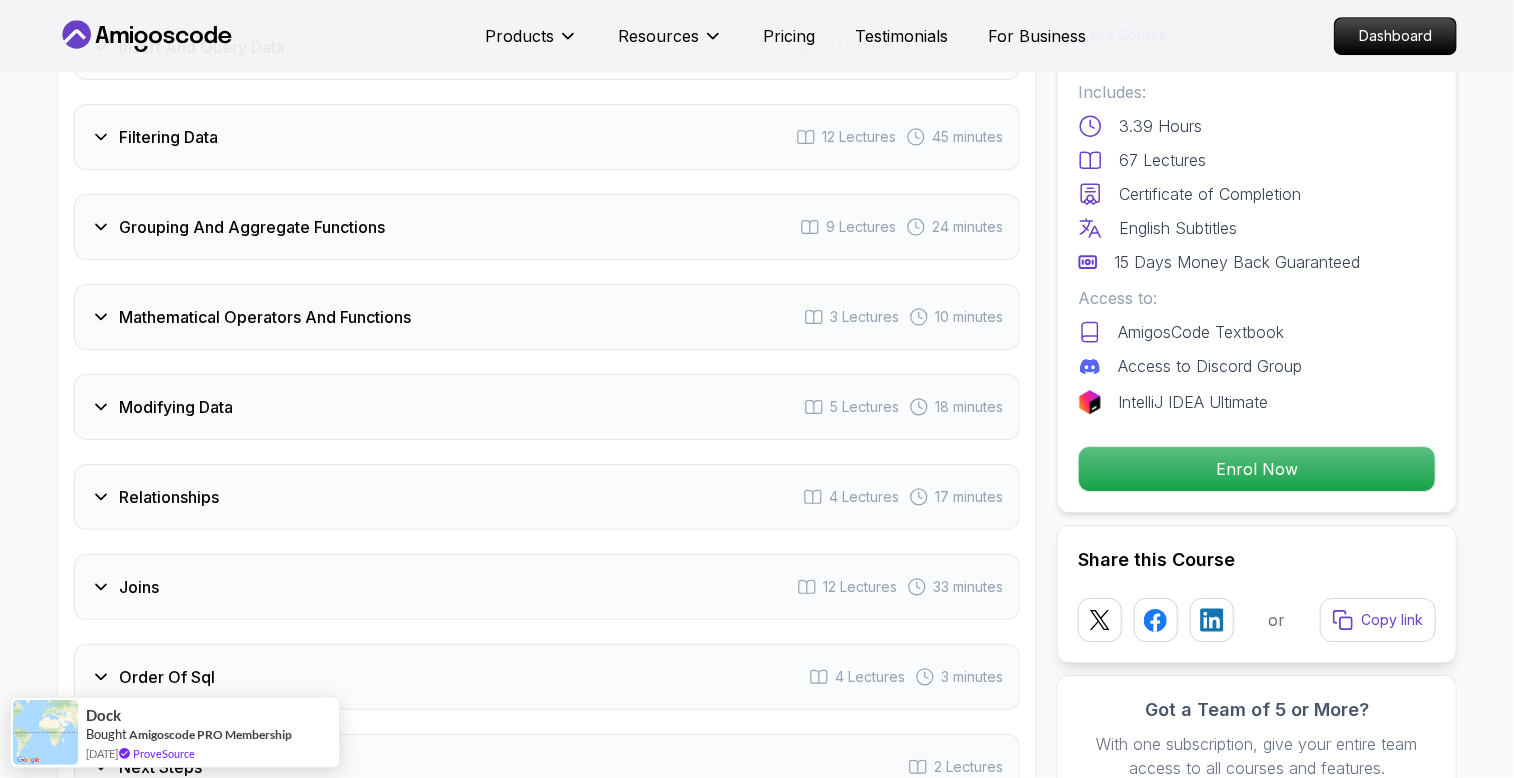 click 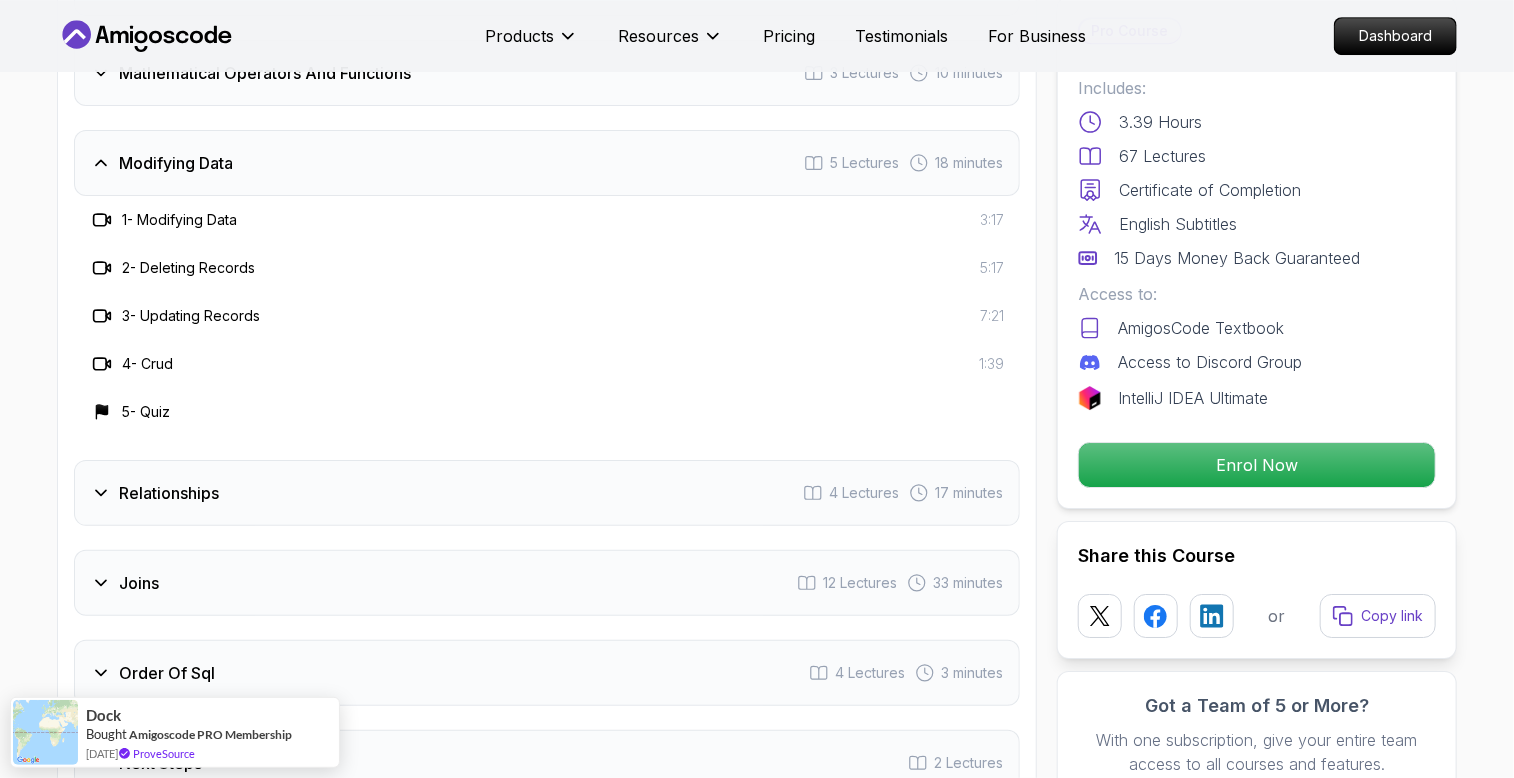 scroll, scrollTop: 3404, scrollLeft: 0, axis: vertical 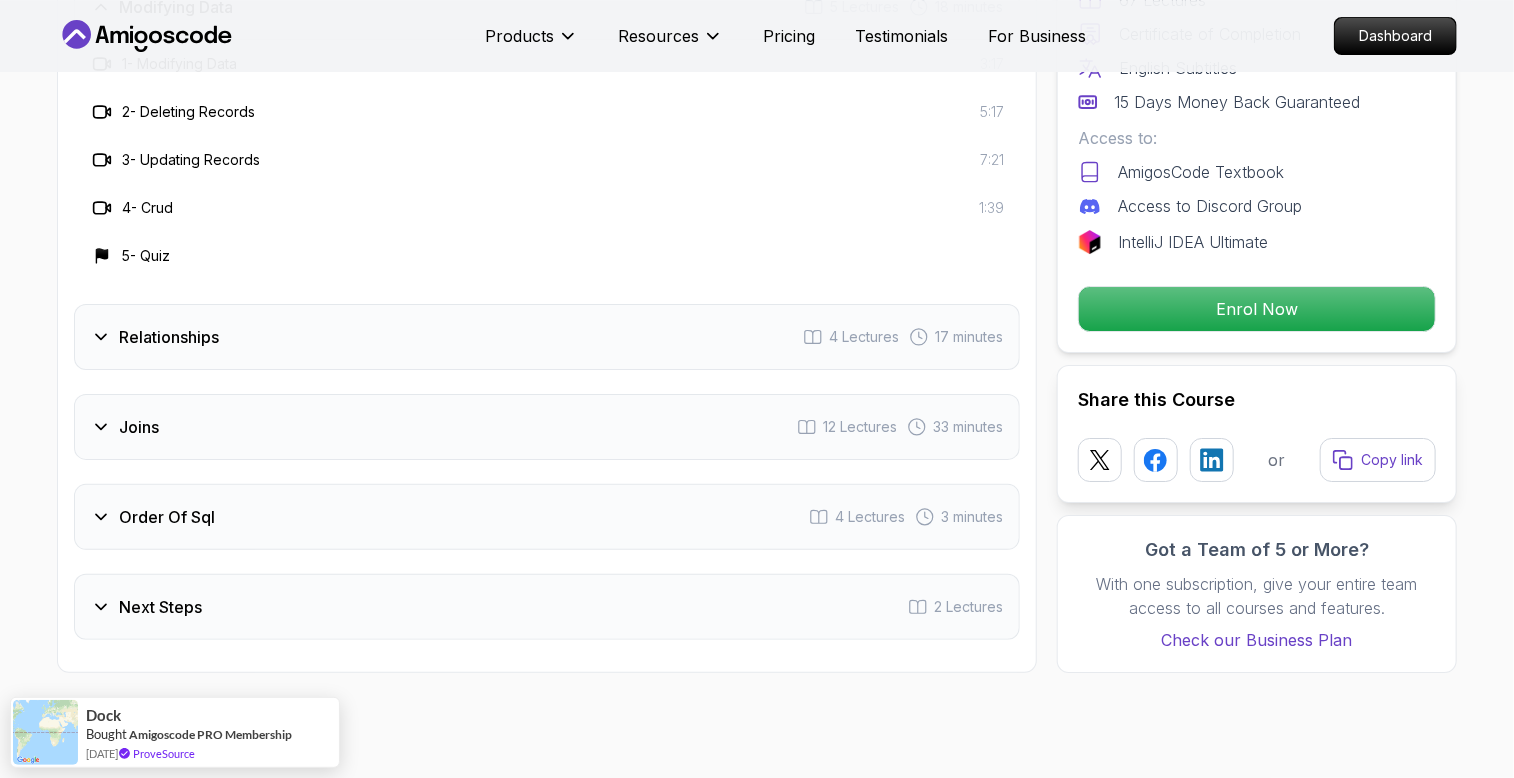click 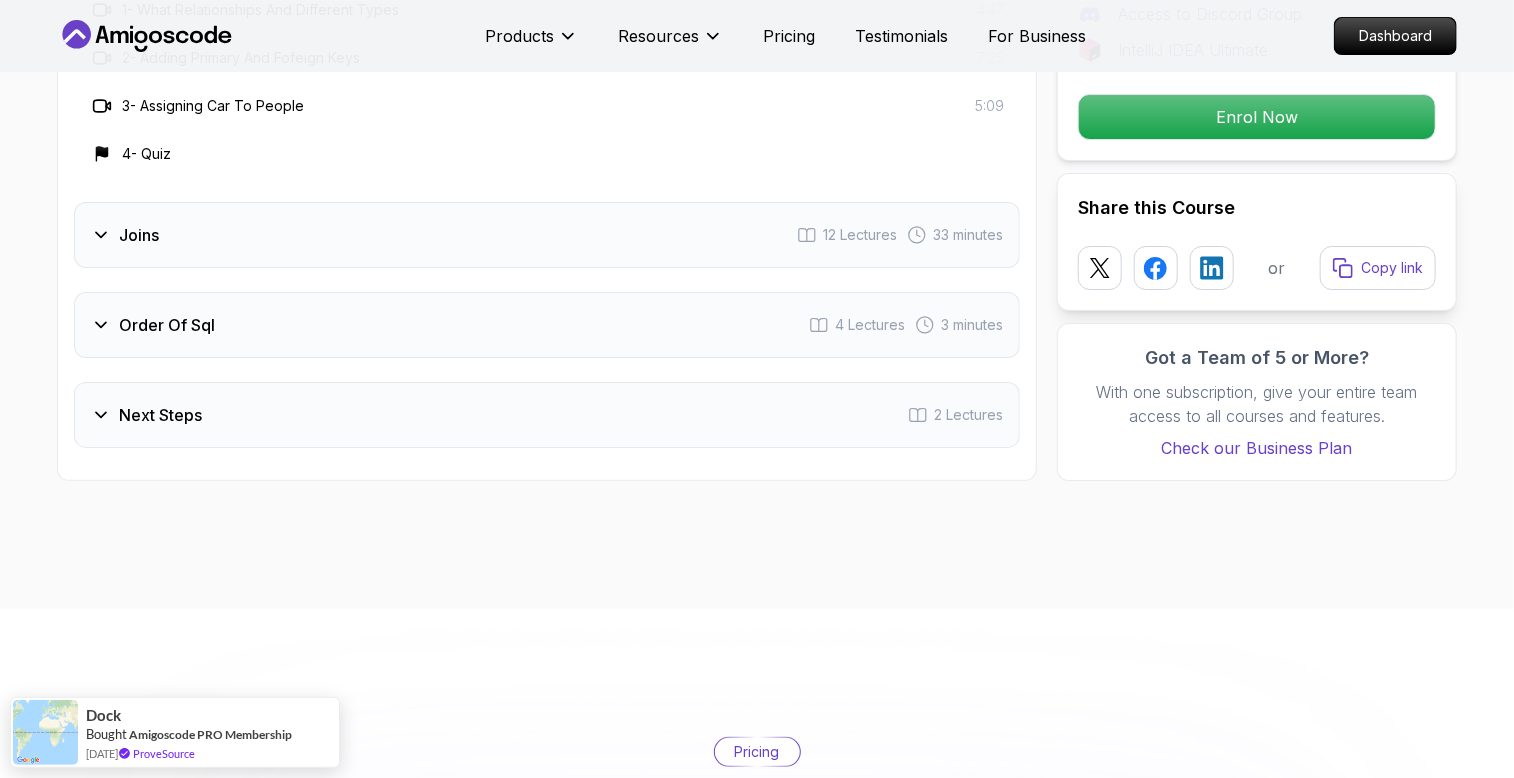 scroll, scrollTop: 3504, scrollLeft: 0, axis: vertical 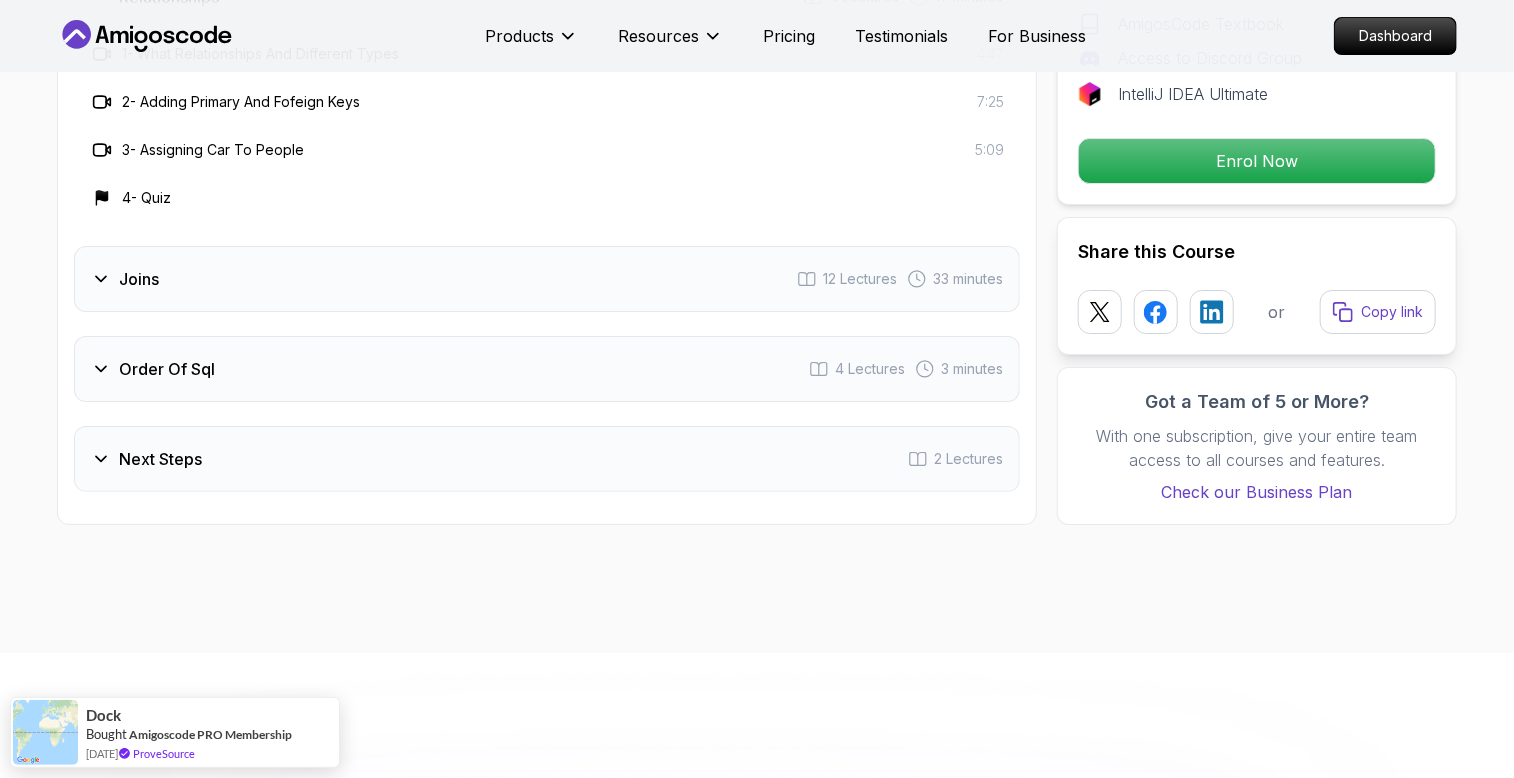 click on "Joins 12   Lectures     33 minutes" at bounding box center (547, 279) 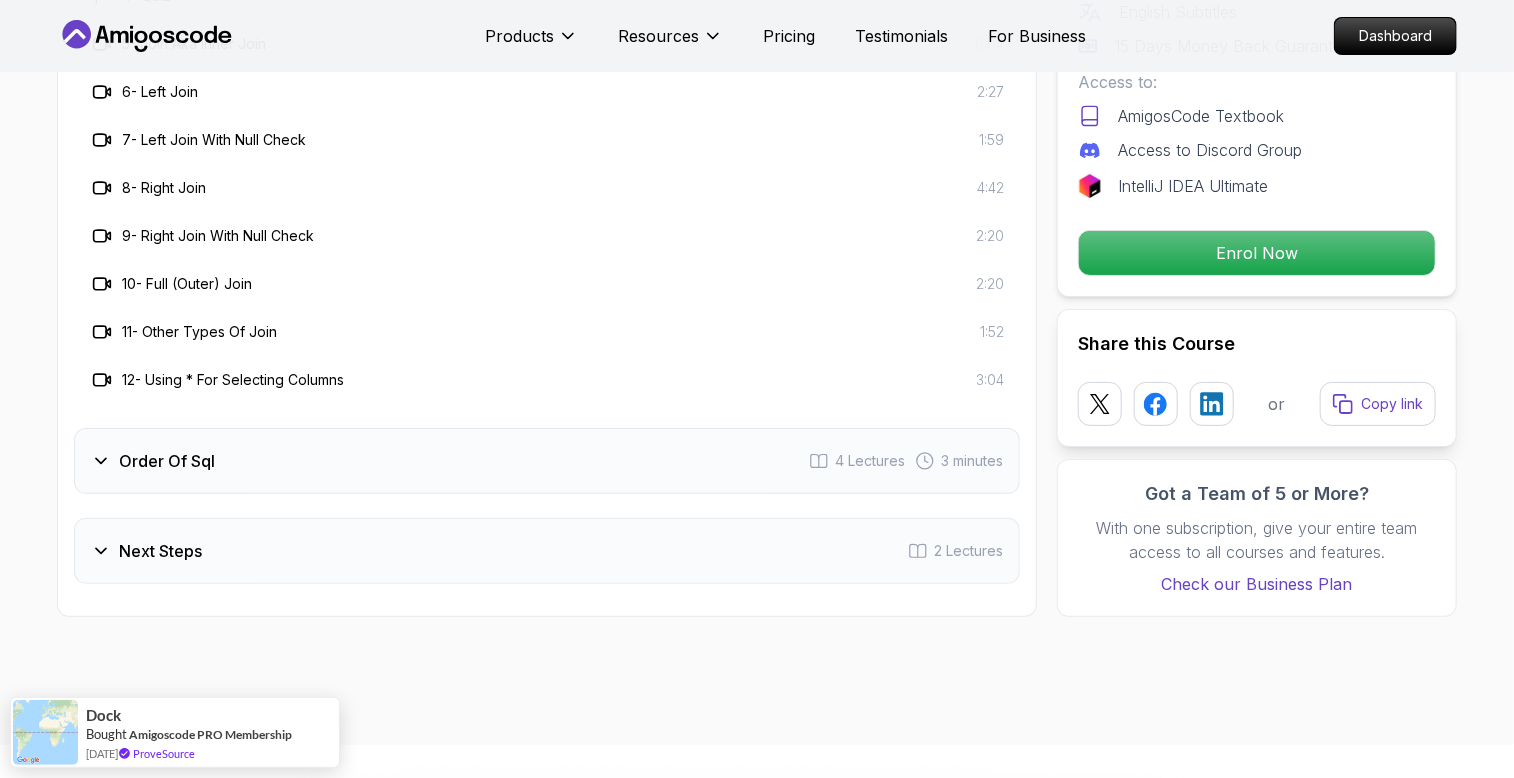scroll, scrollTop: 3804, scrollLeft: 0, axis: vertical 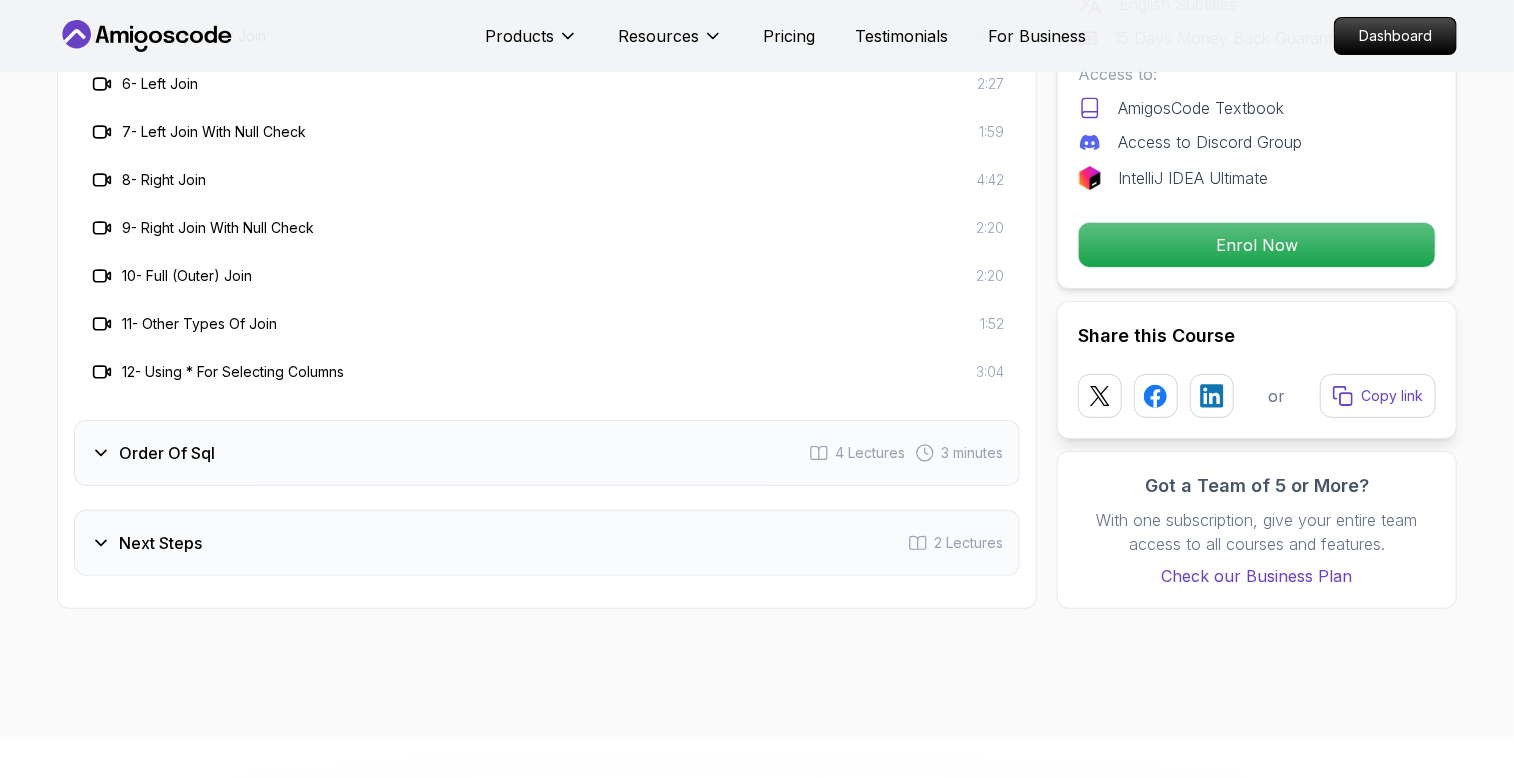 click 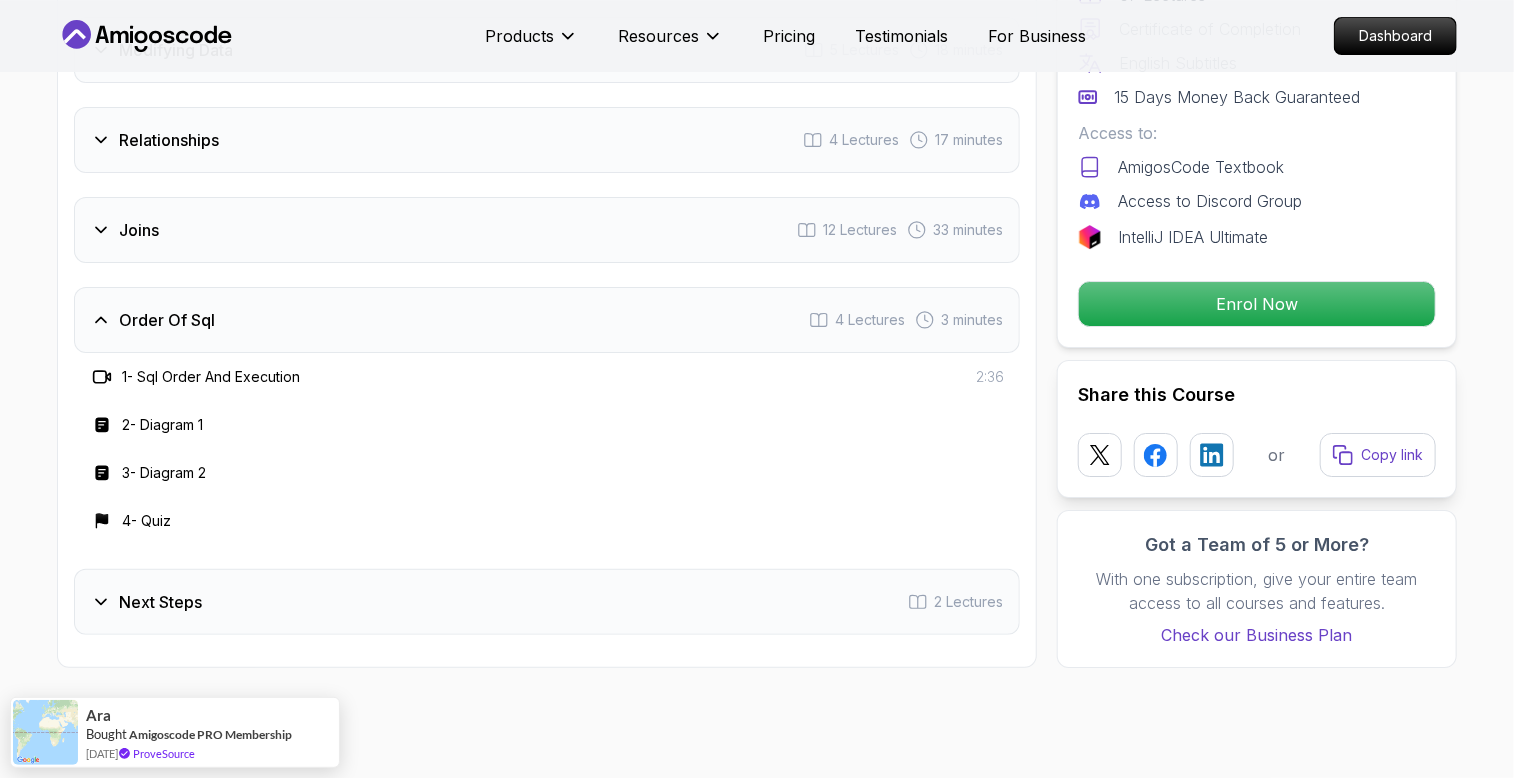 scroll, scrollTop: 3404, scrollLeft: 0, axis: vertical 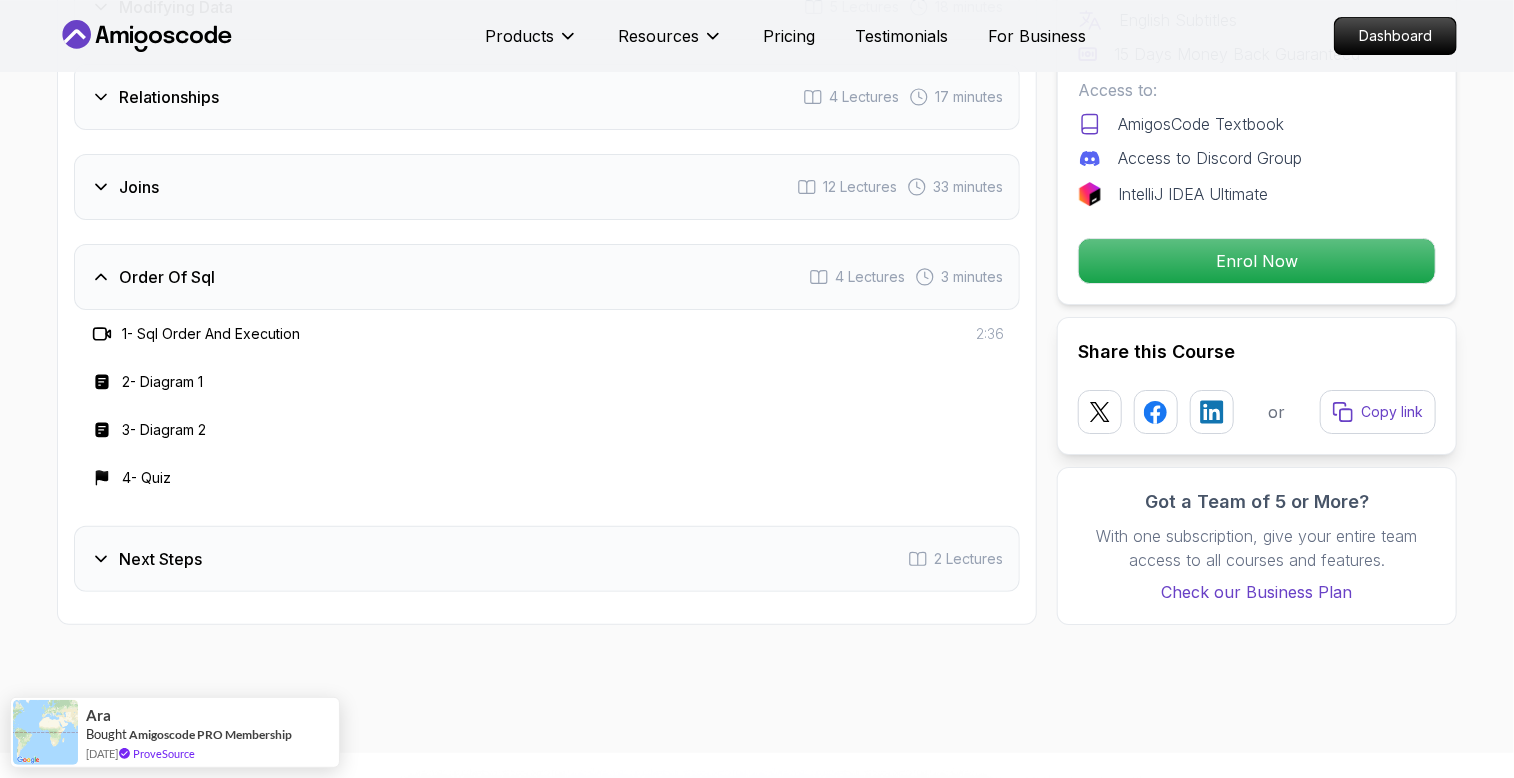 click on "Next Steps" at bounding box center [146, 559] 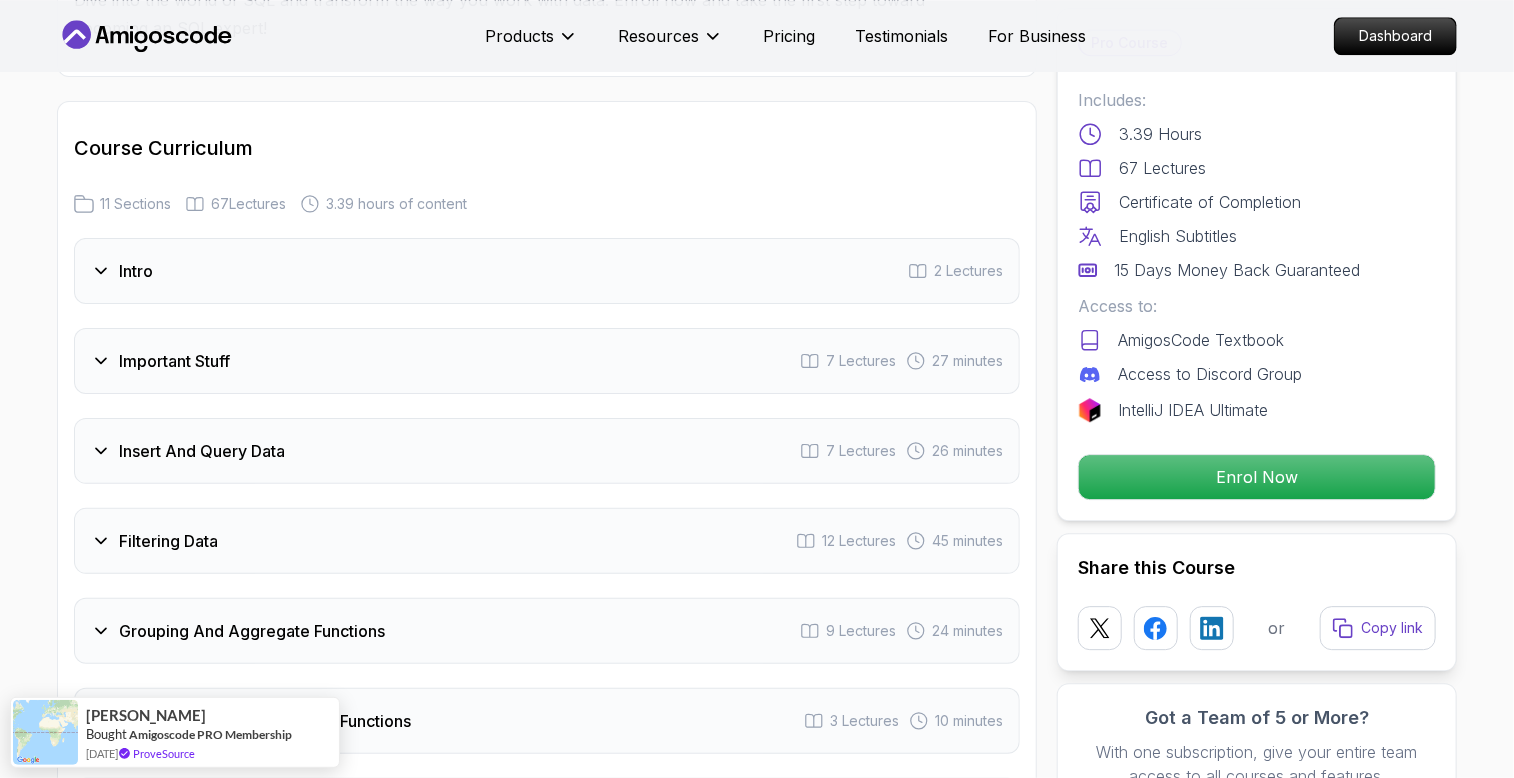 scroll, scrollTop: 2600, scrollLeft: 0, axis: vertical 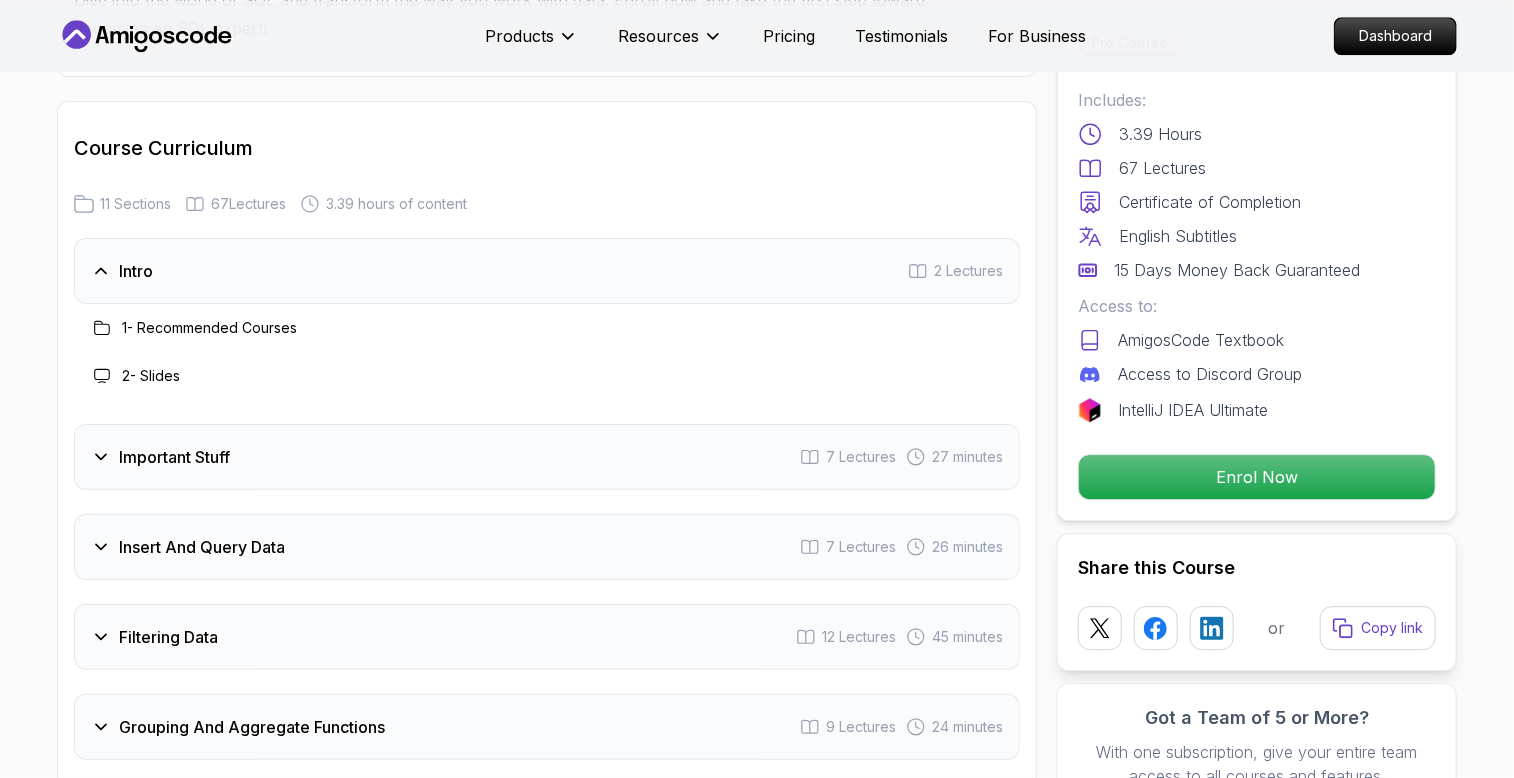 click on "1  -   Recommended Courses" at bounding box center [209, 328] 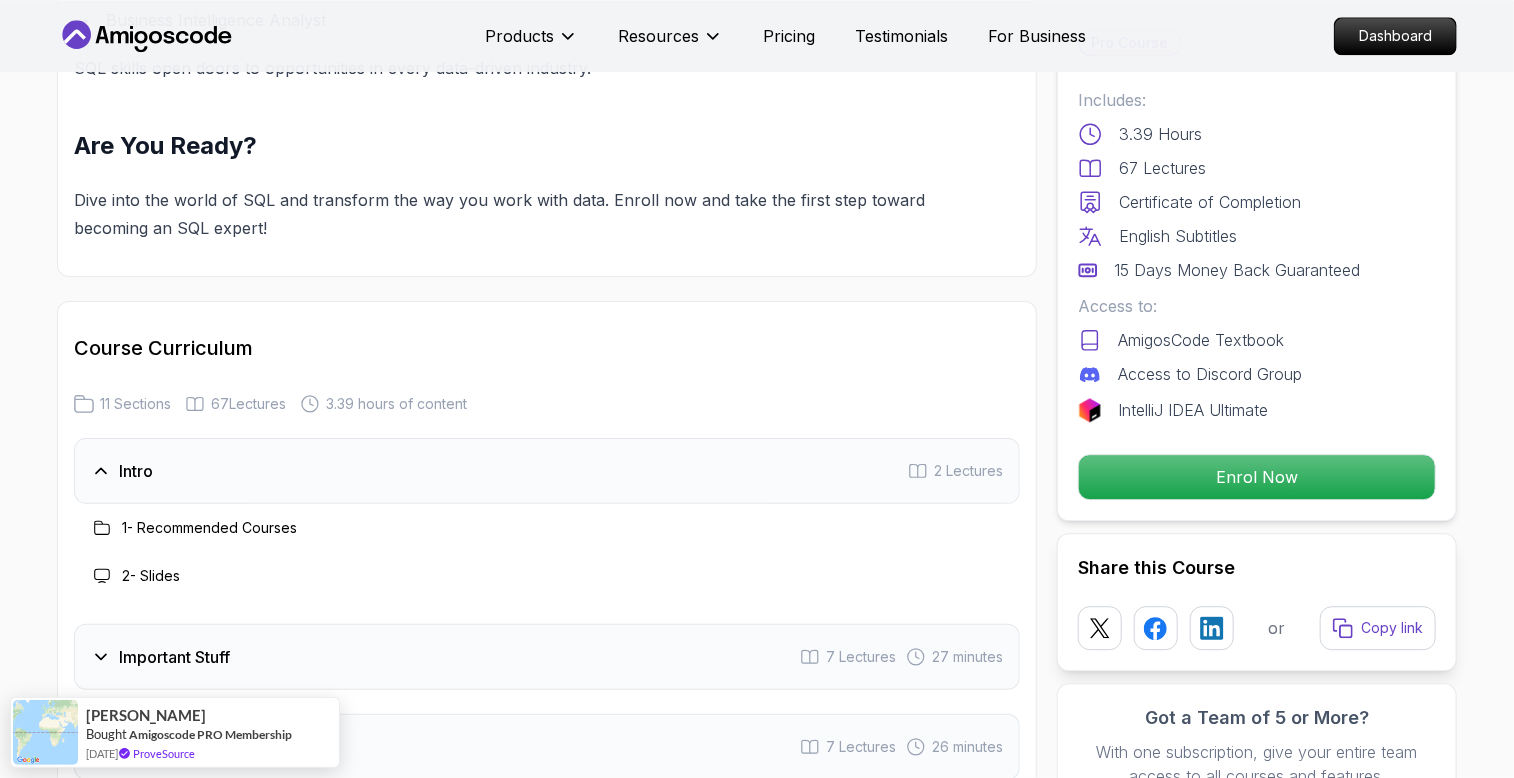 scroll, scrollTop: 2500, scrollLeft: 0, axis: vertical 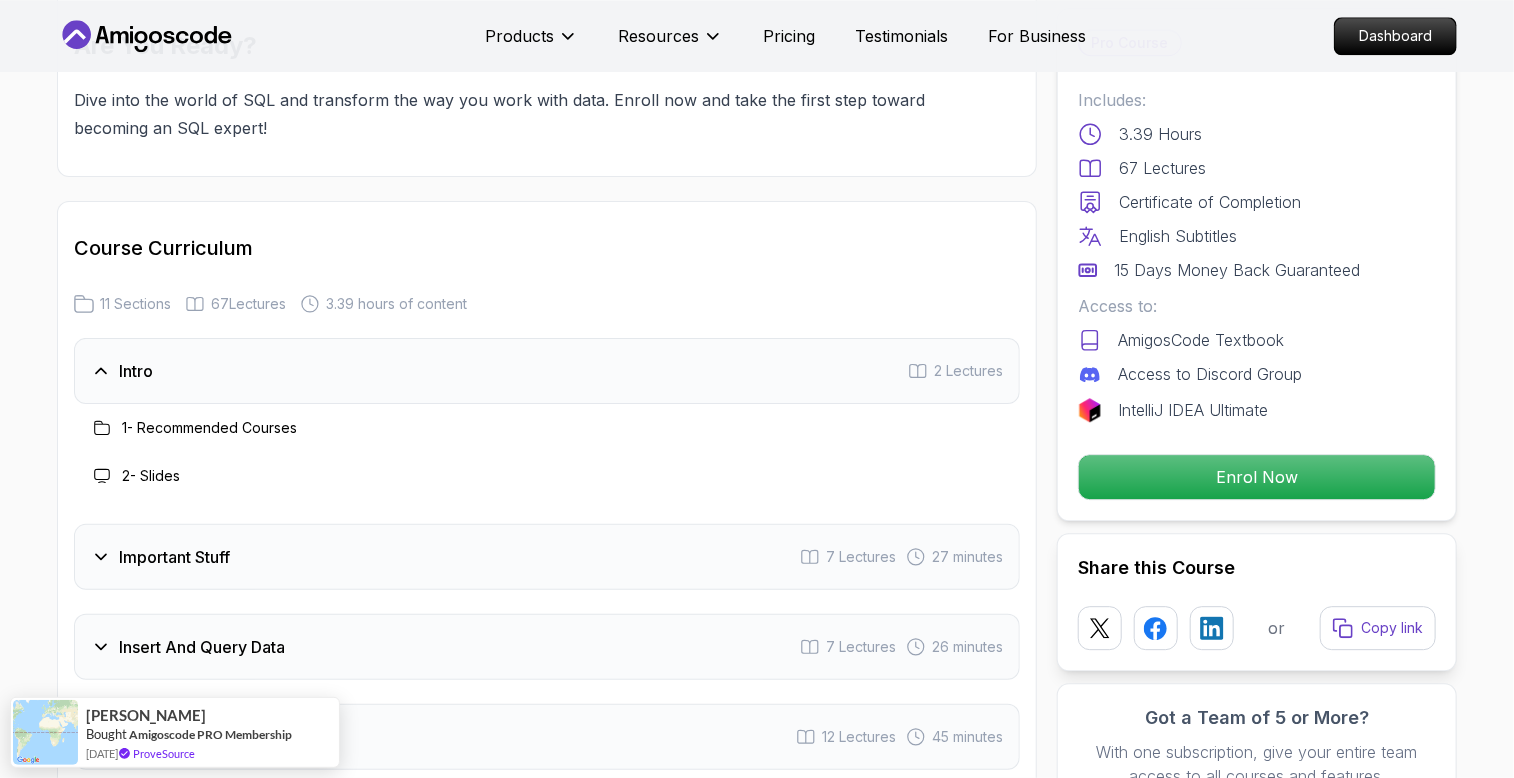 click on "2   Lectures" at bounding box center (968, 371) 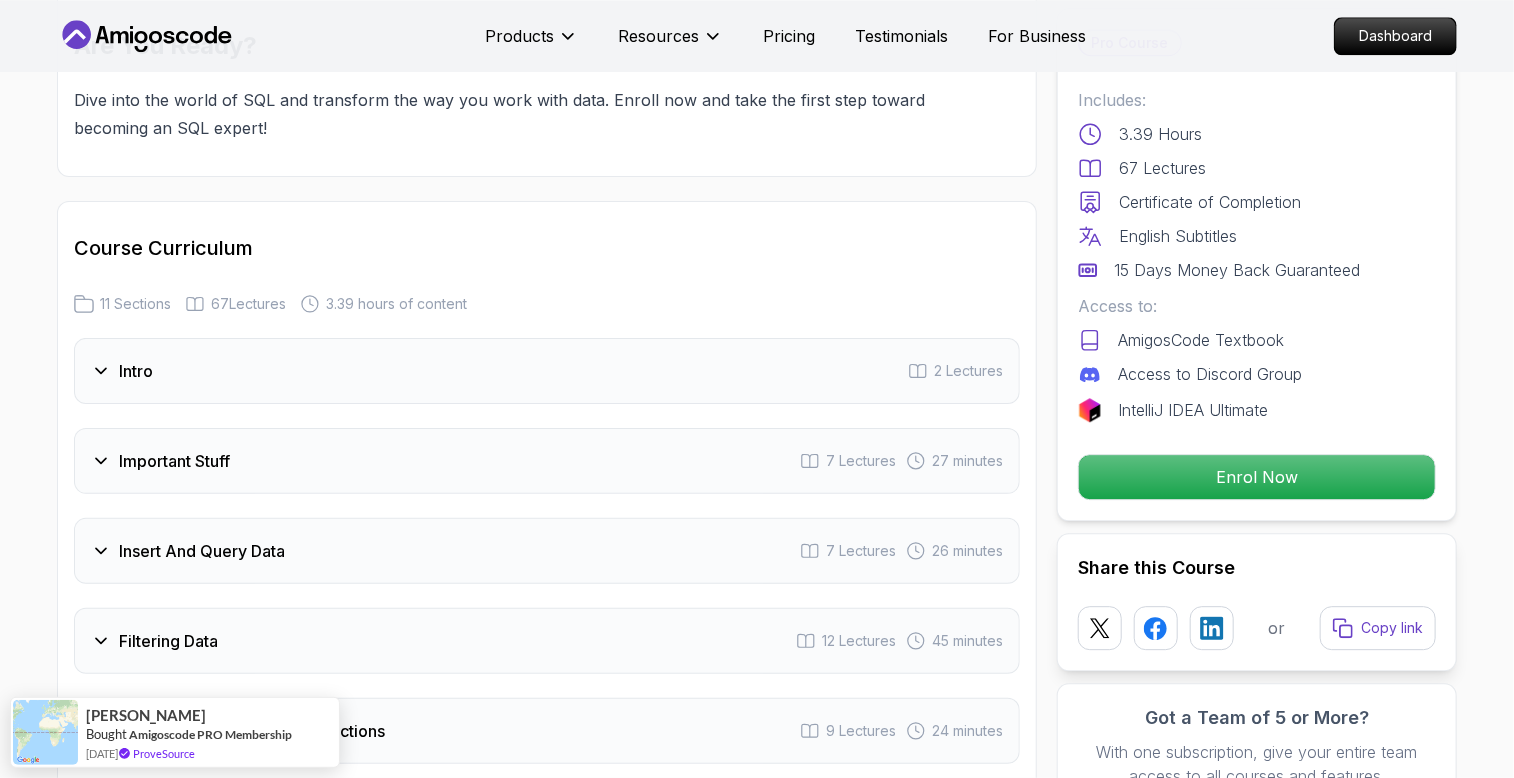 click on "2   Lectures" at bounding box center [968, 371] 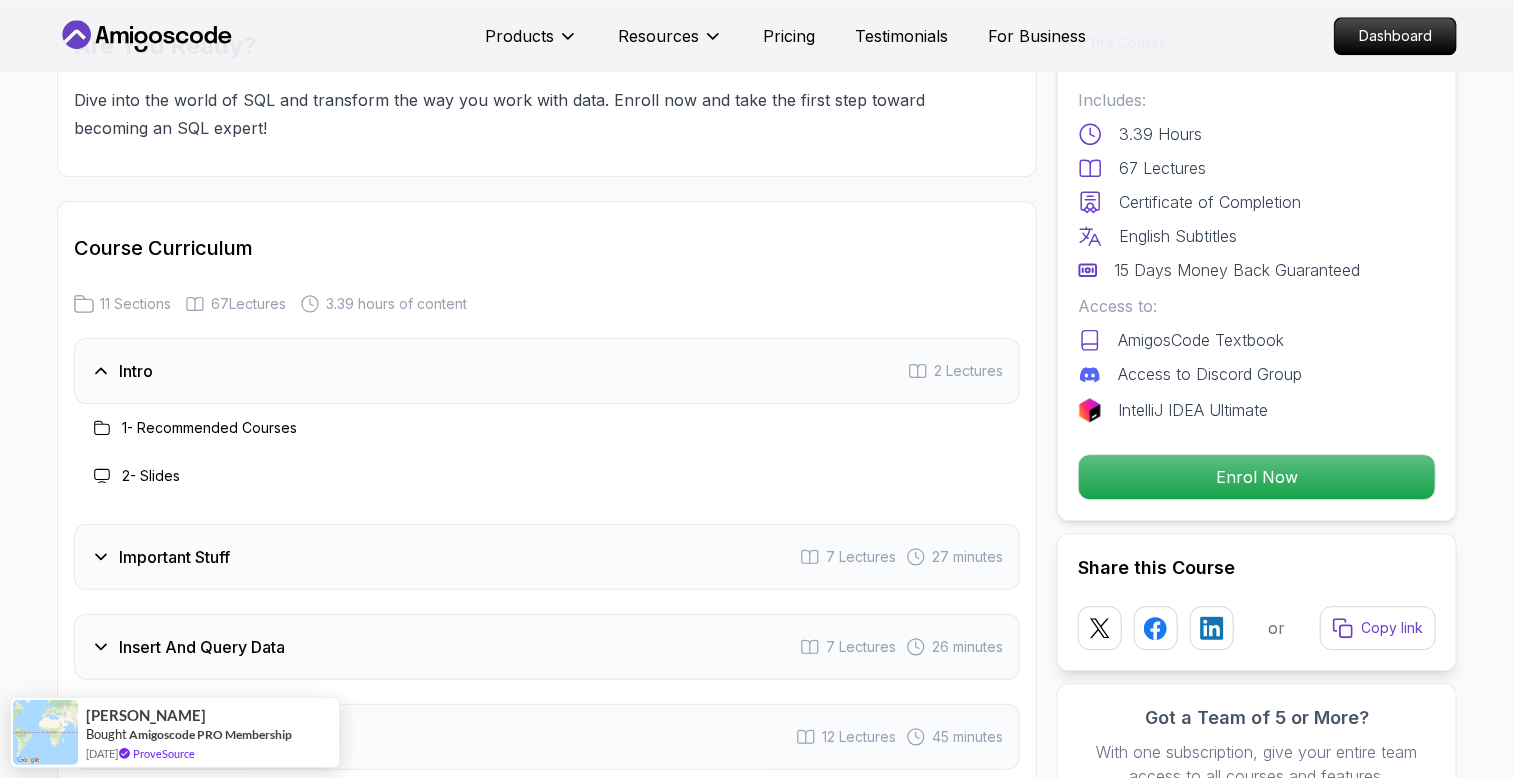click on "1  -   Recommended Courses" at bounding box center (547, 428) 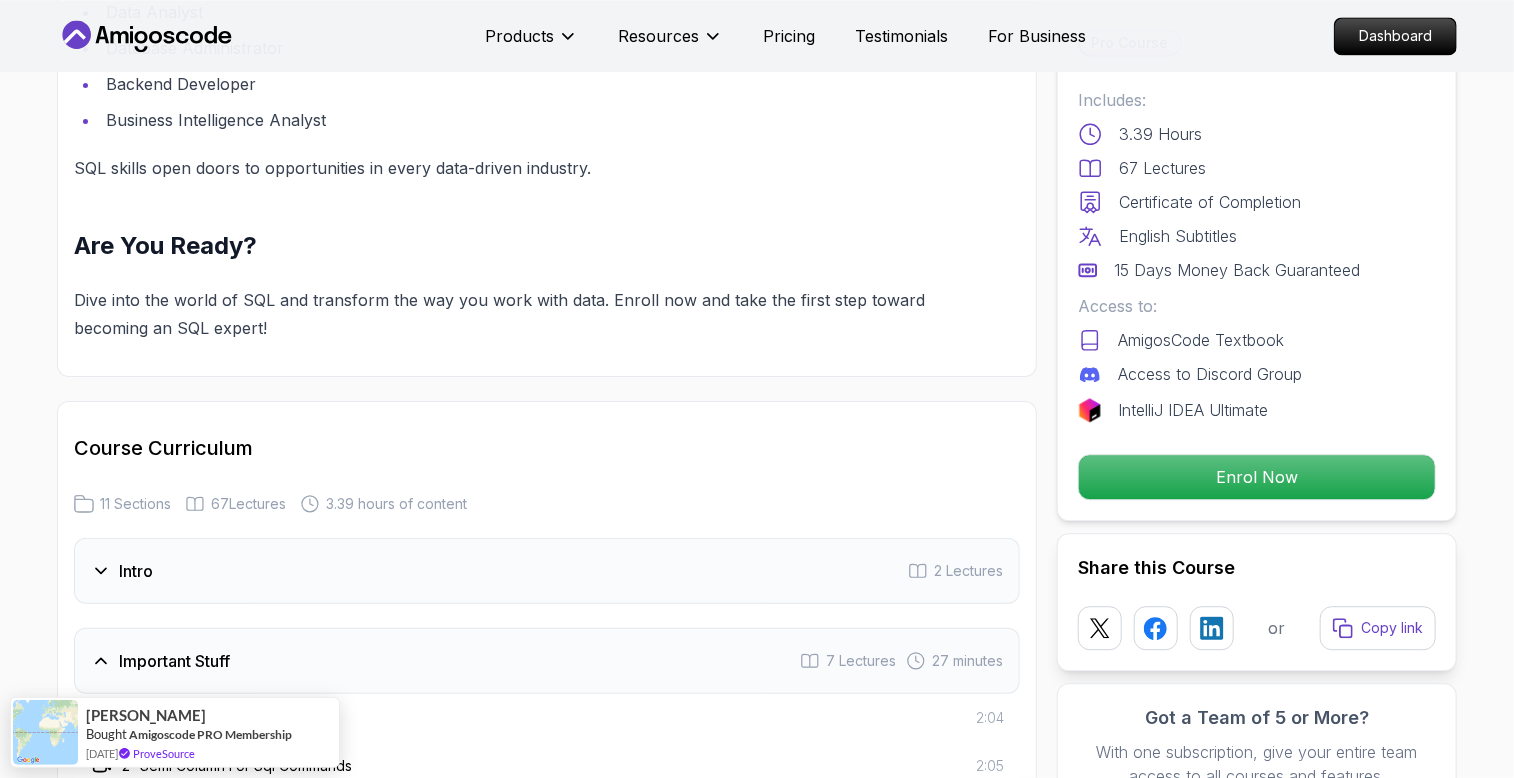 scroll, scrollTop: 2300, scrollLeft: 0, axis: vertical 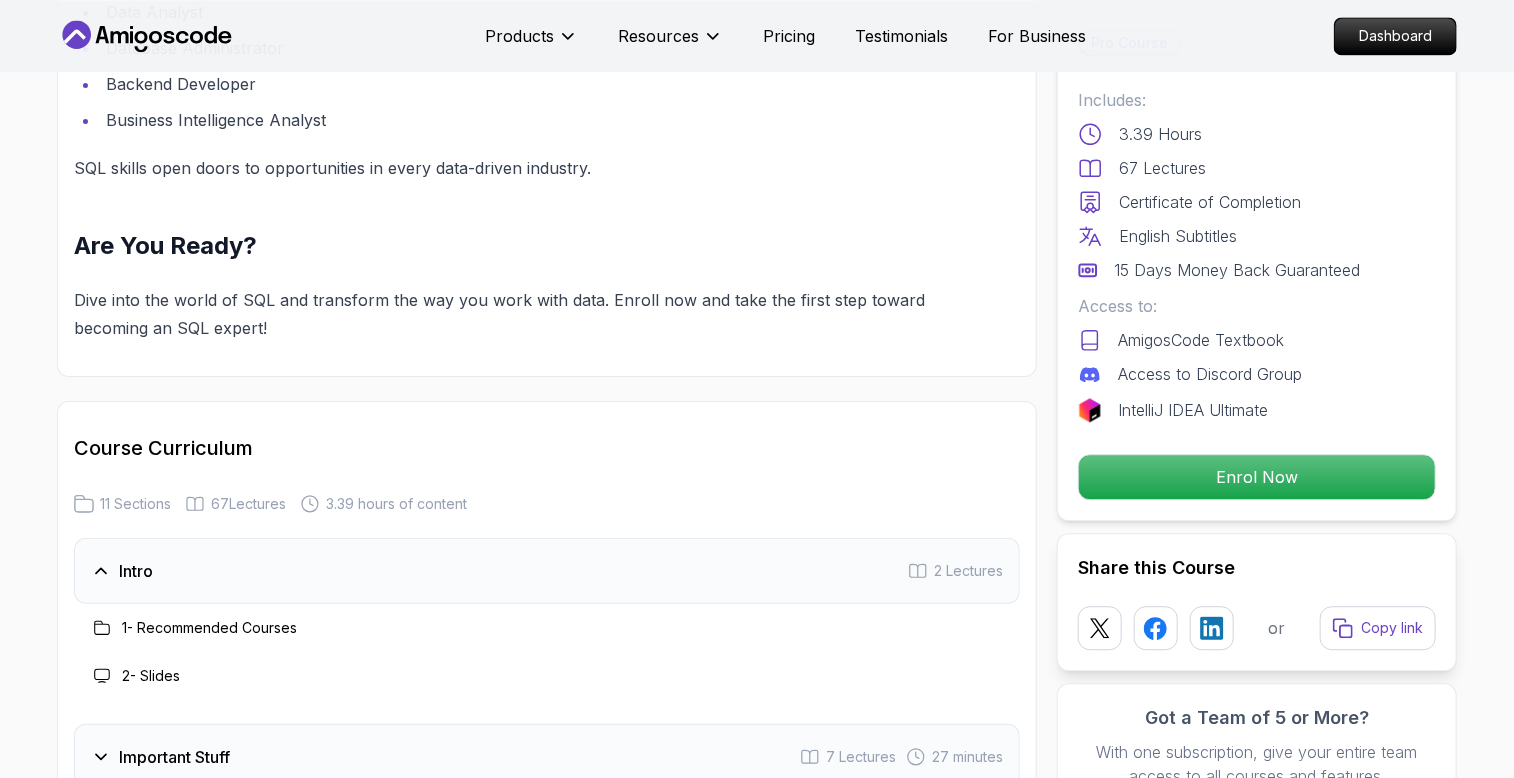 click on "3.39 hours   of content" at bounding box center [396, 504] 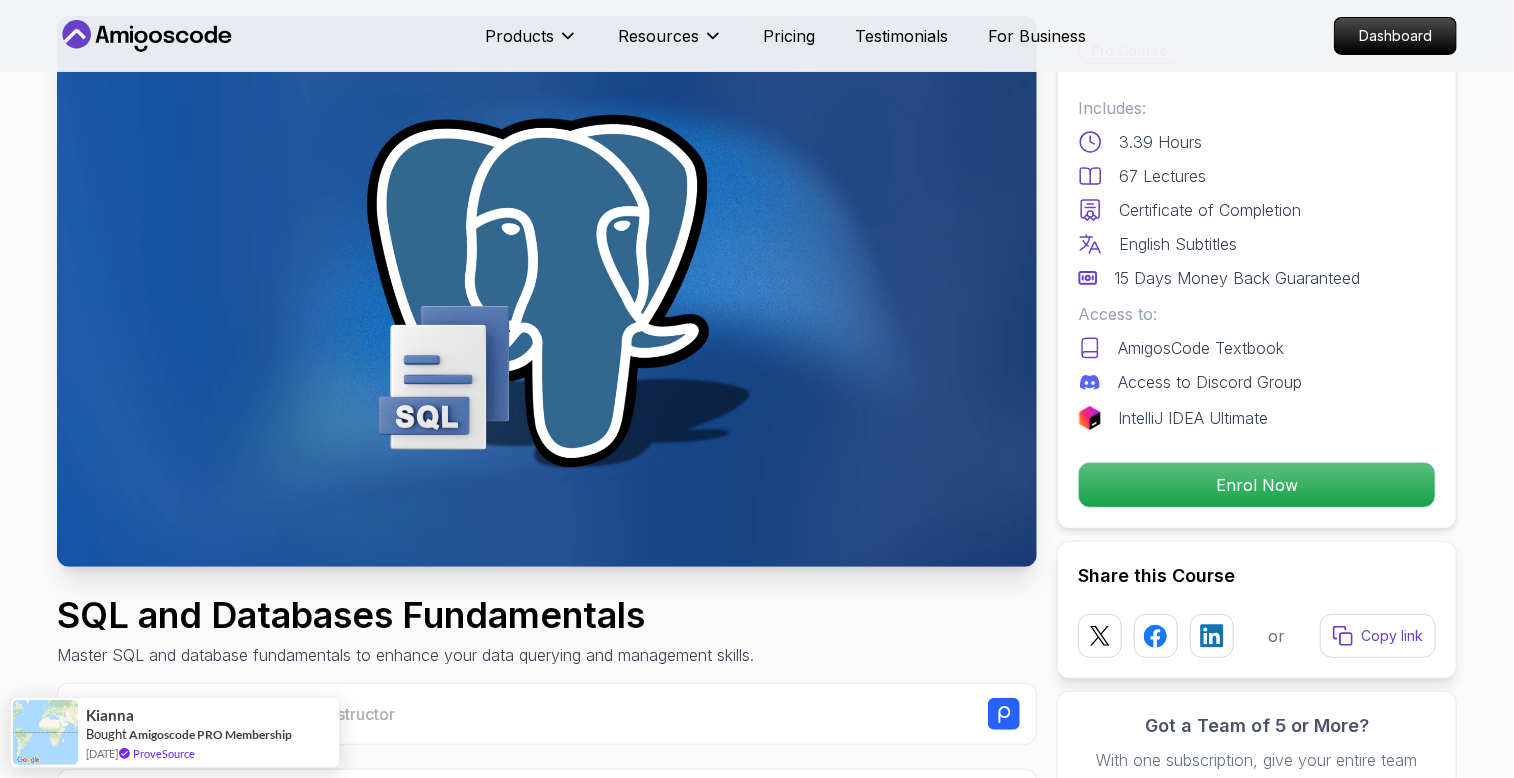 scroll, scrollTop: 0, scrollLeft: 0, axis: both 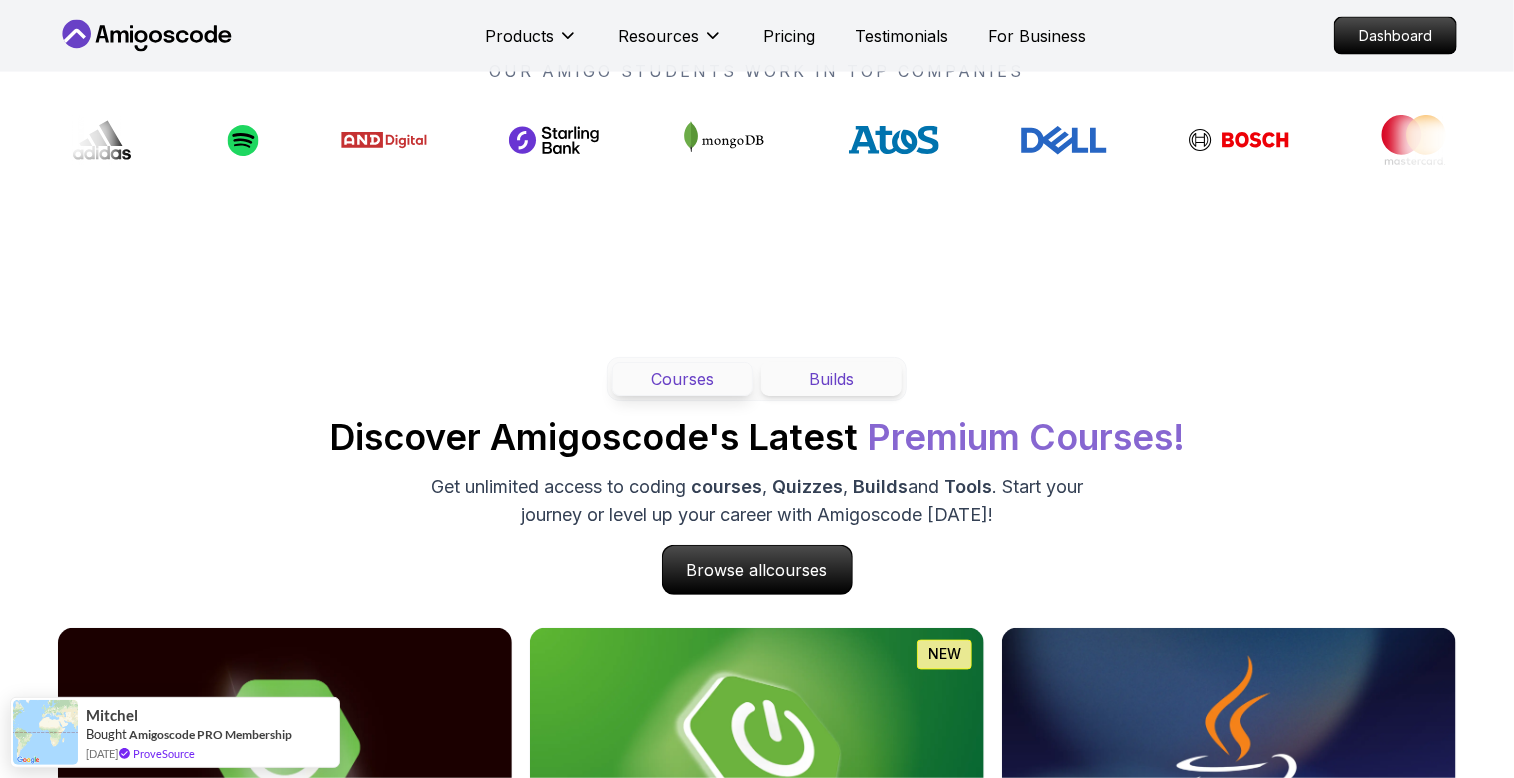 click on "Builds" at bounding box center [831, 379] 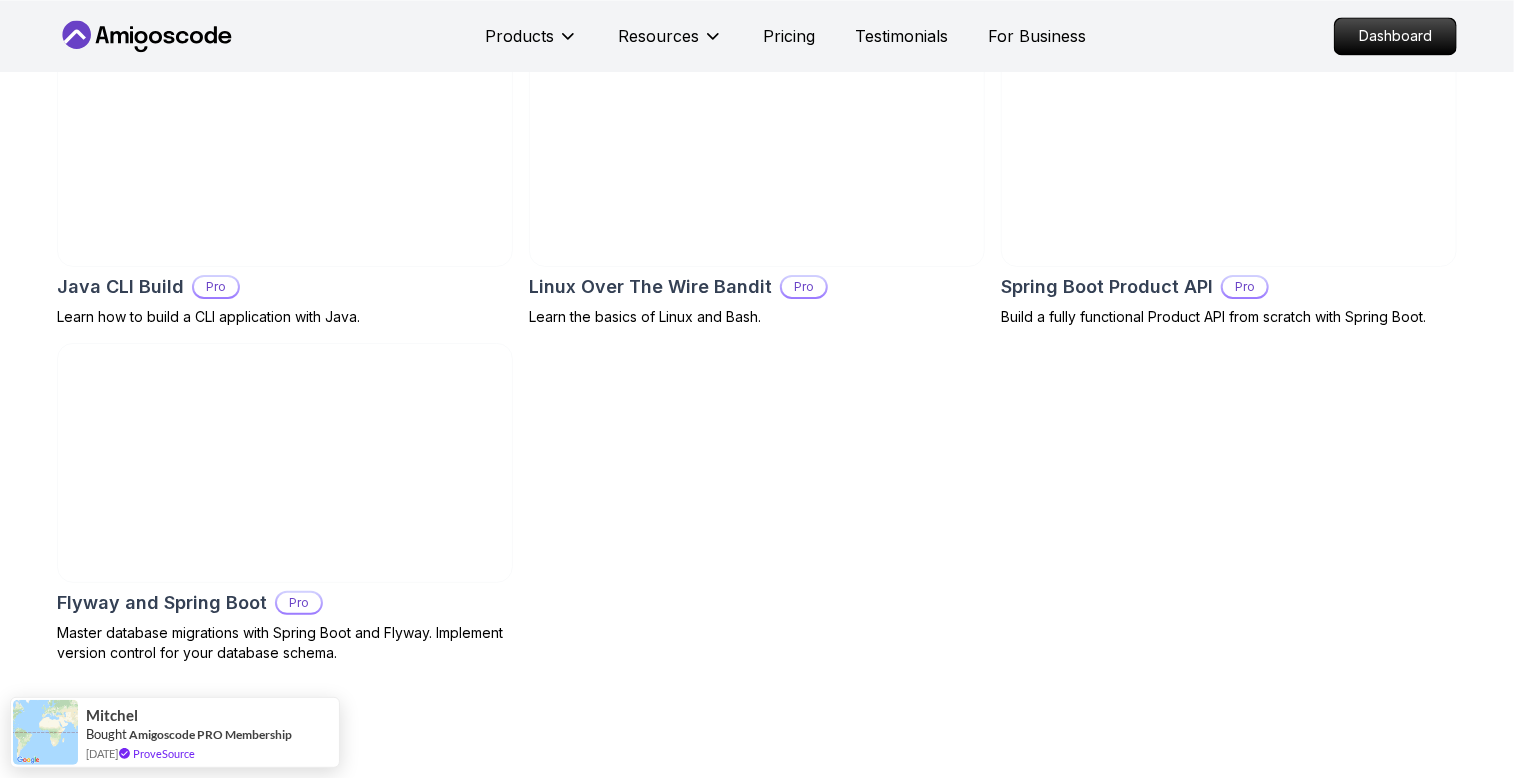 scroll, scrollTop: 1800, scrollLeft: 0, axis: vertical 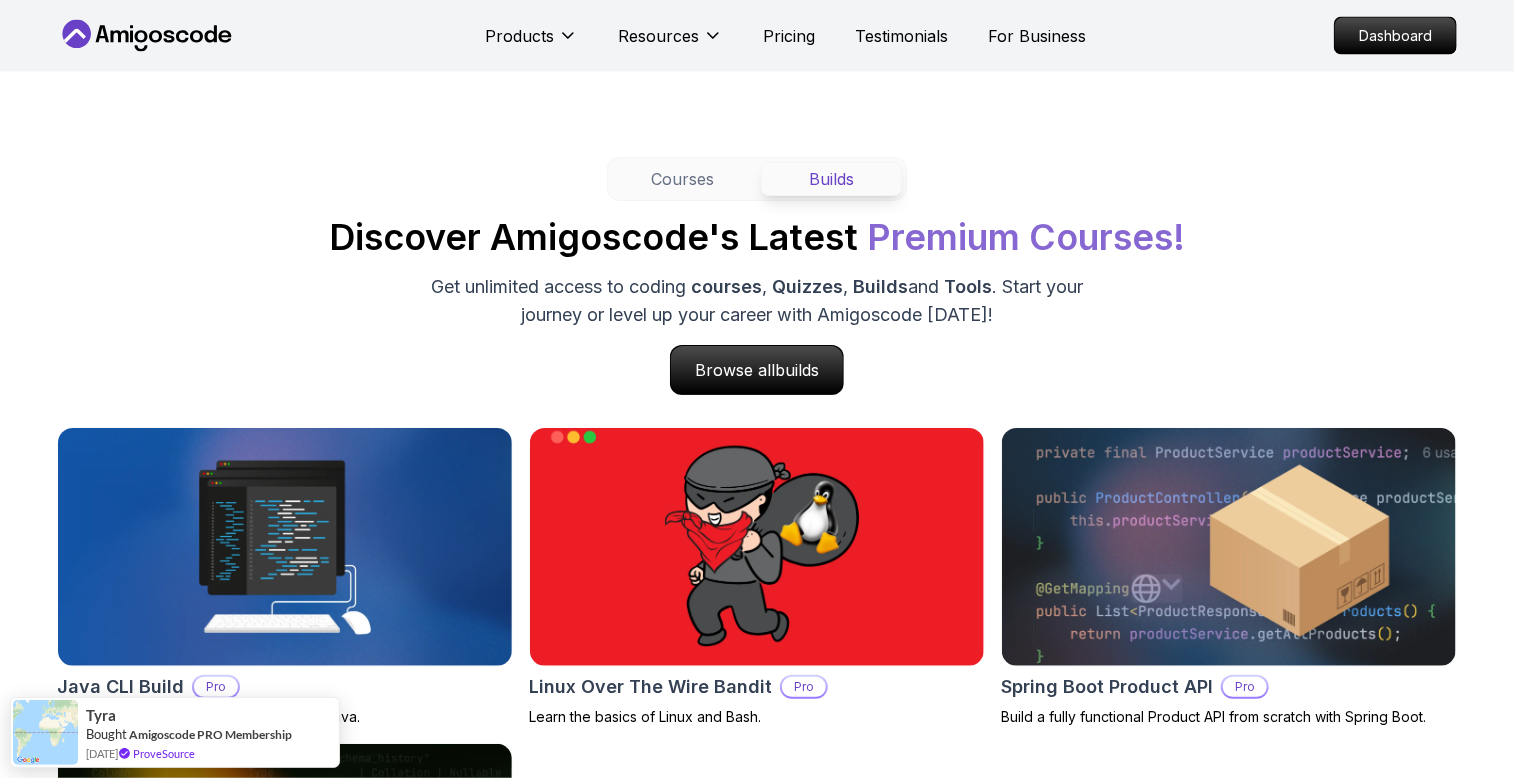 click on "Courses Builds" at bounding box center (757, 179) 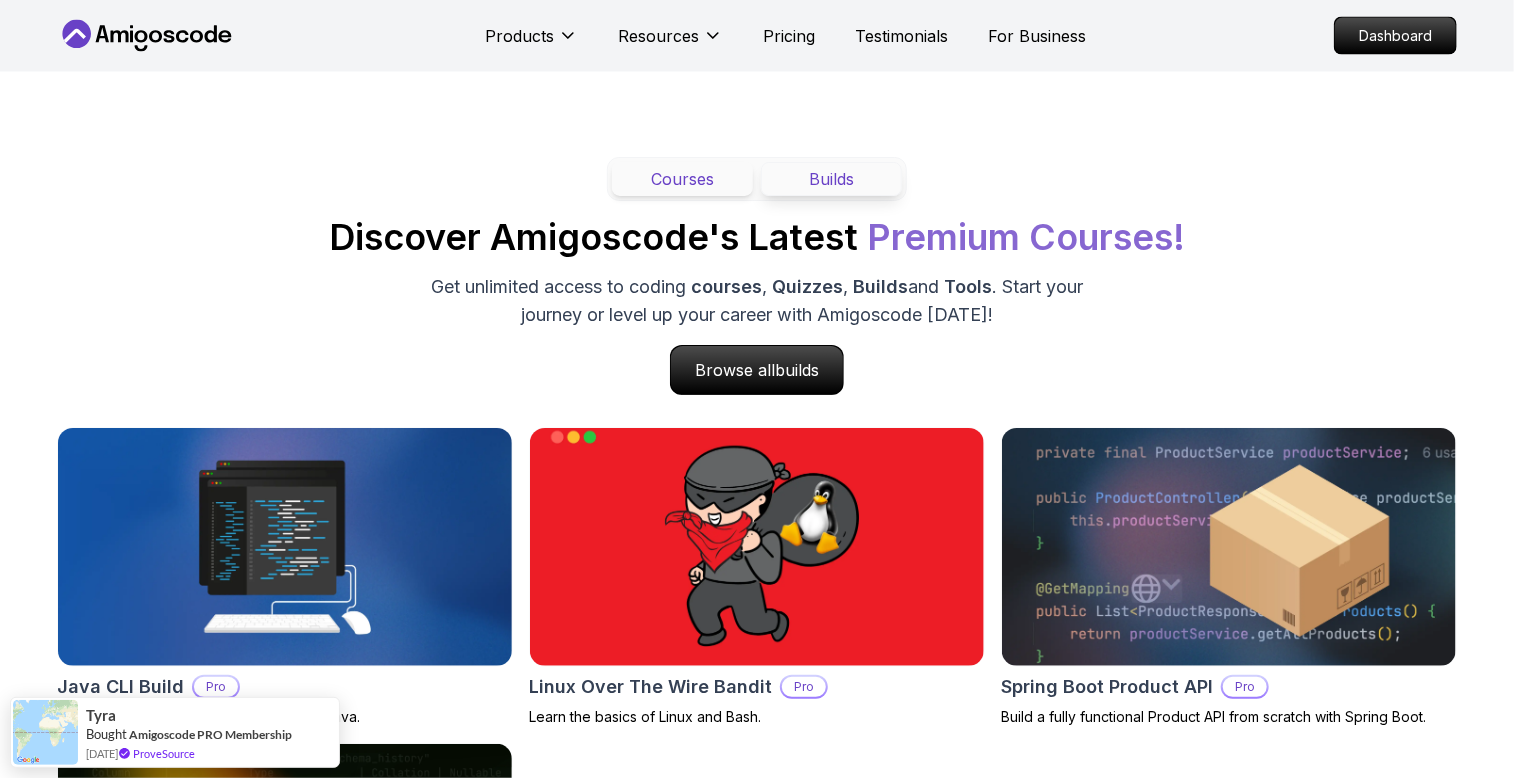 click on "Courses" at bounding box center [682, 179] 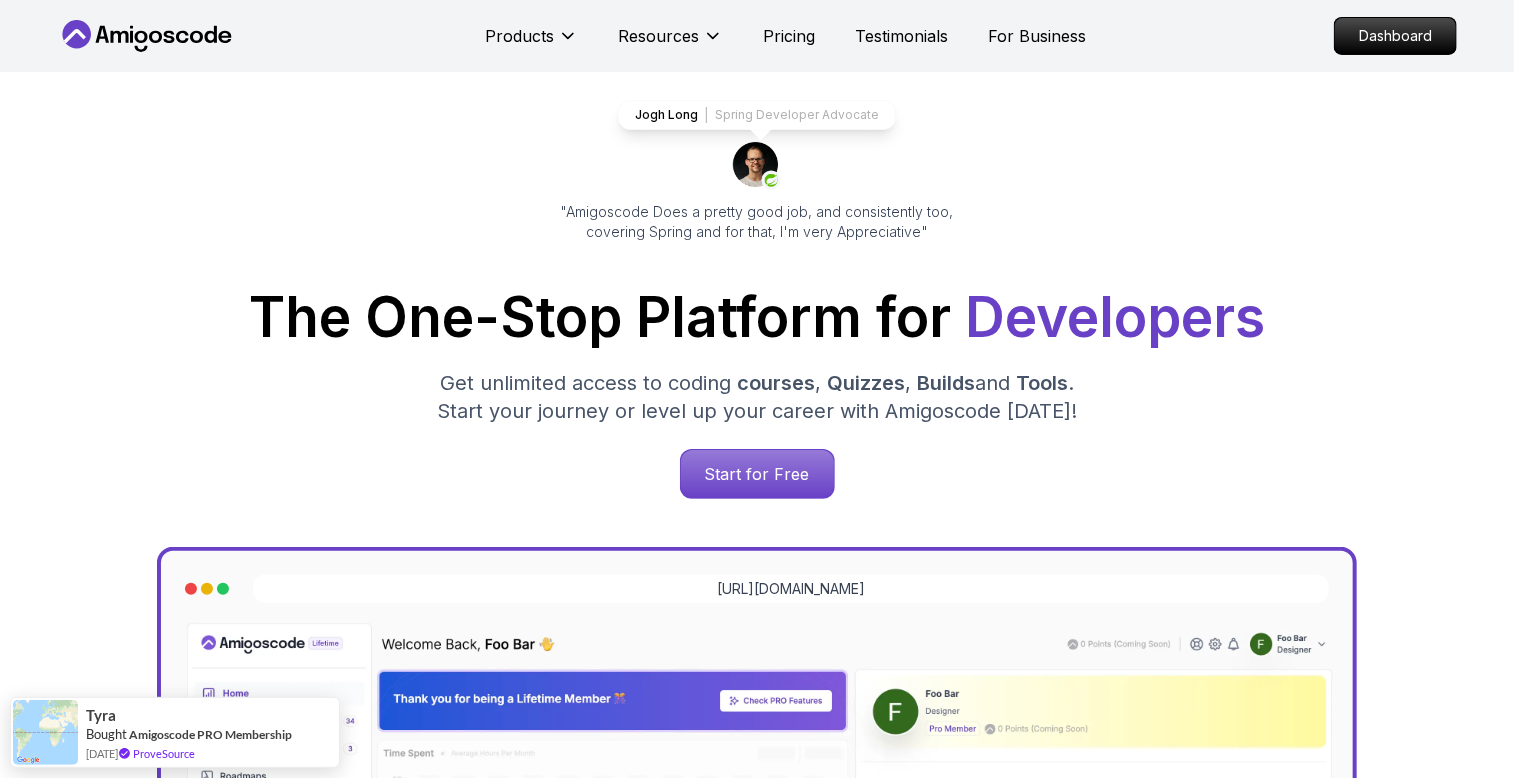 scroll, scrollTop: 0, scrollLeft: 0, axis: both 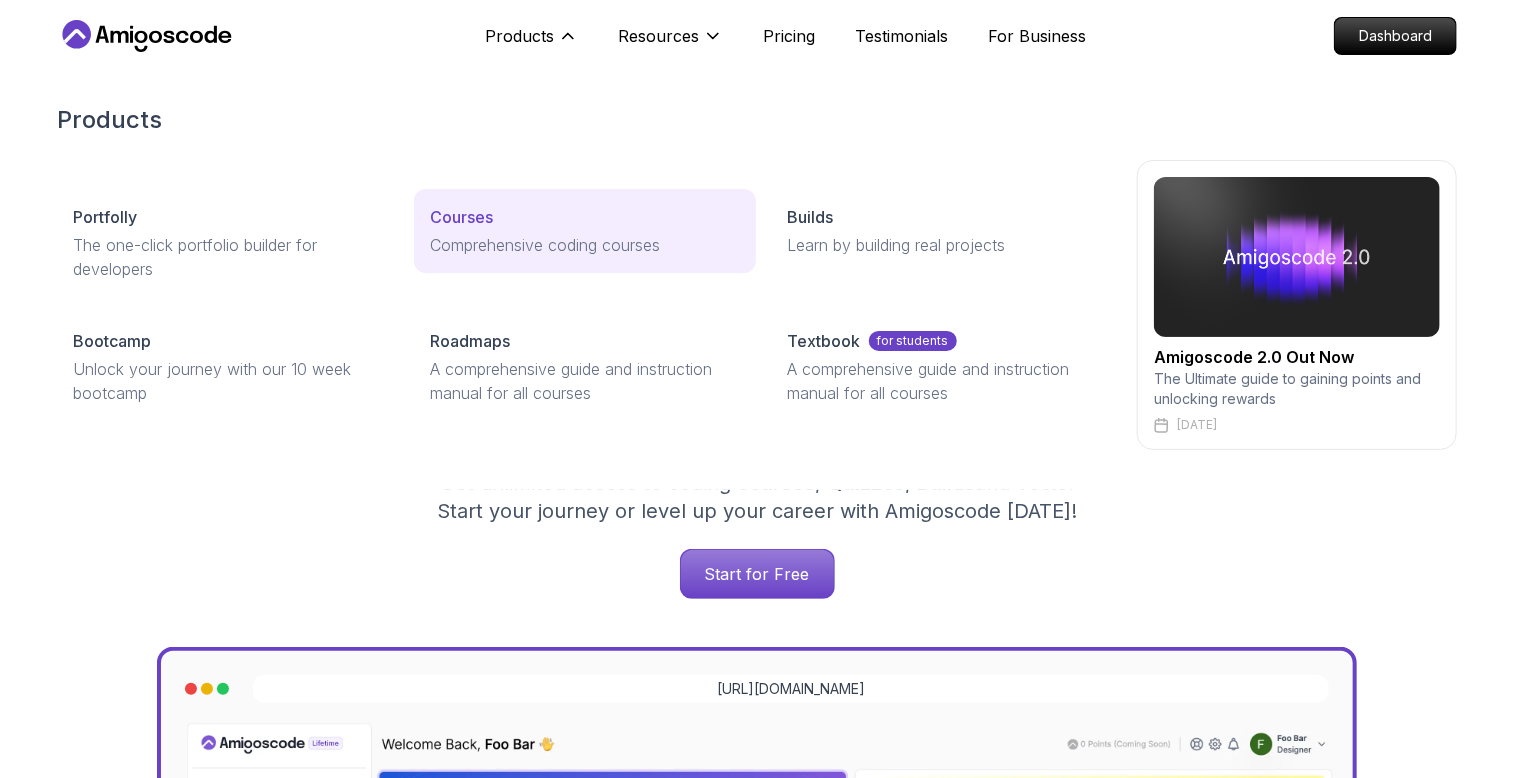 click on "Courses" at bounding box center (461, 217) 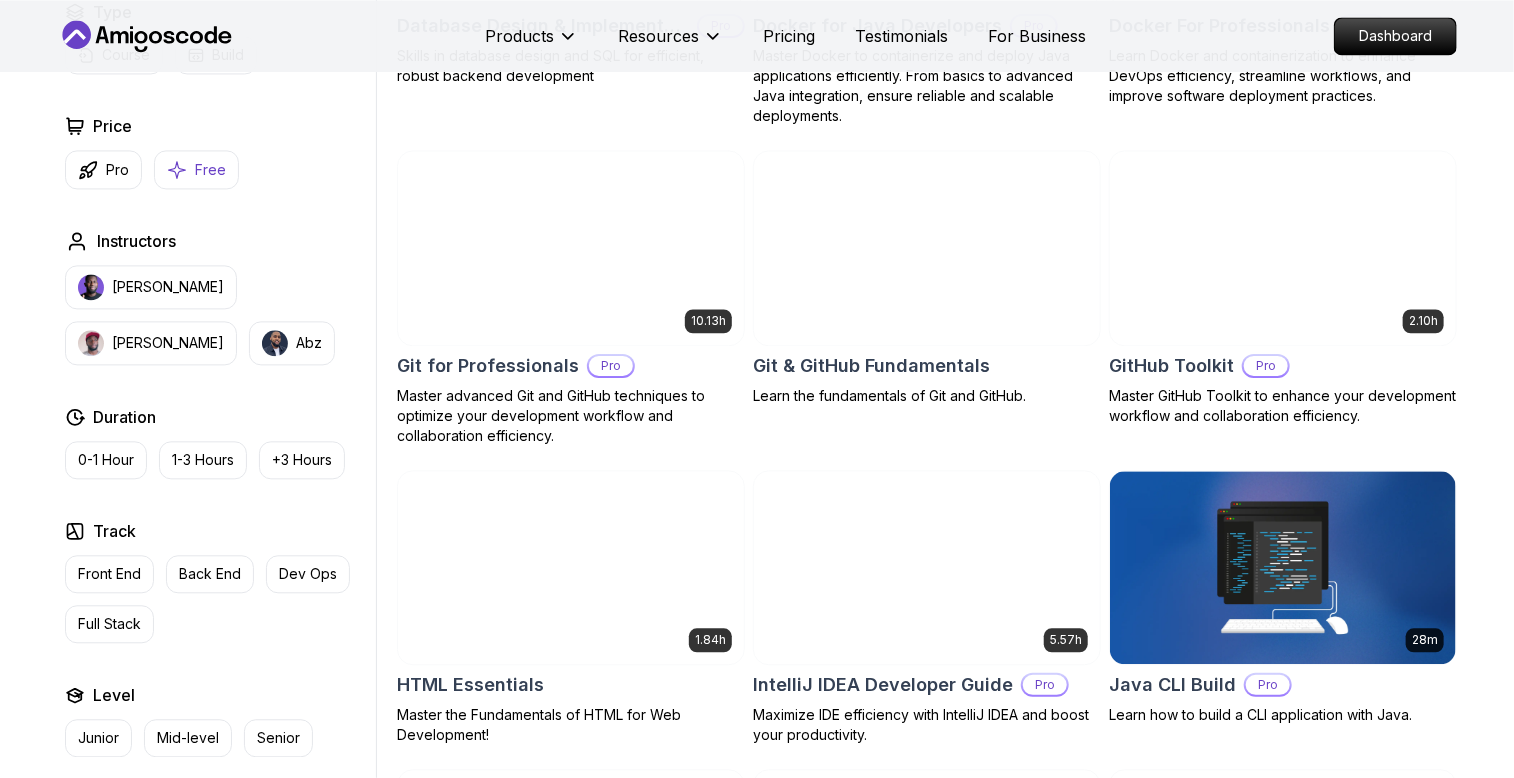 scroll, scrollTop: 1900, scrollLeft: 0, axis: vertical 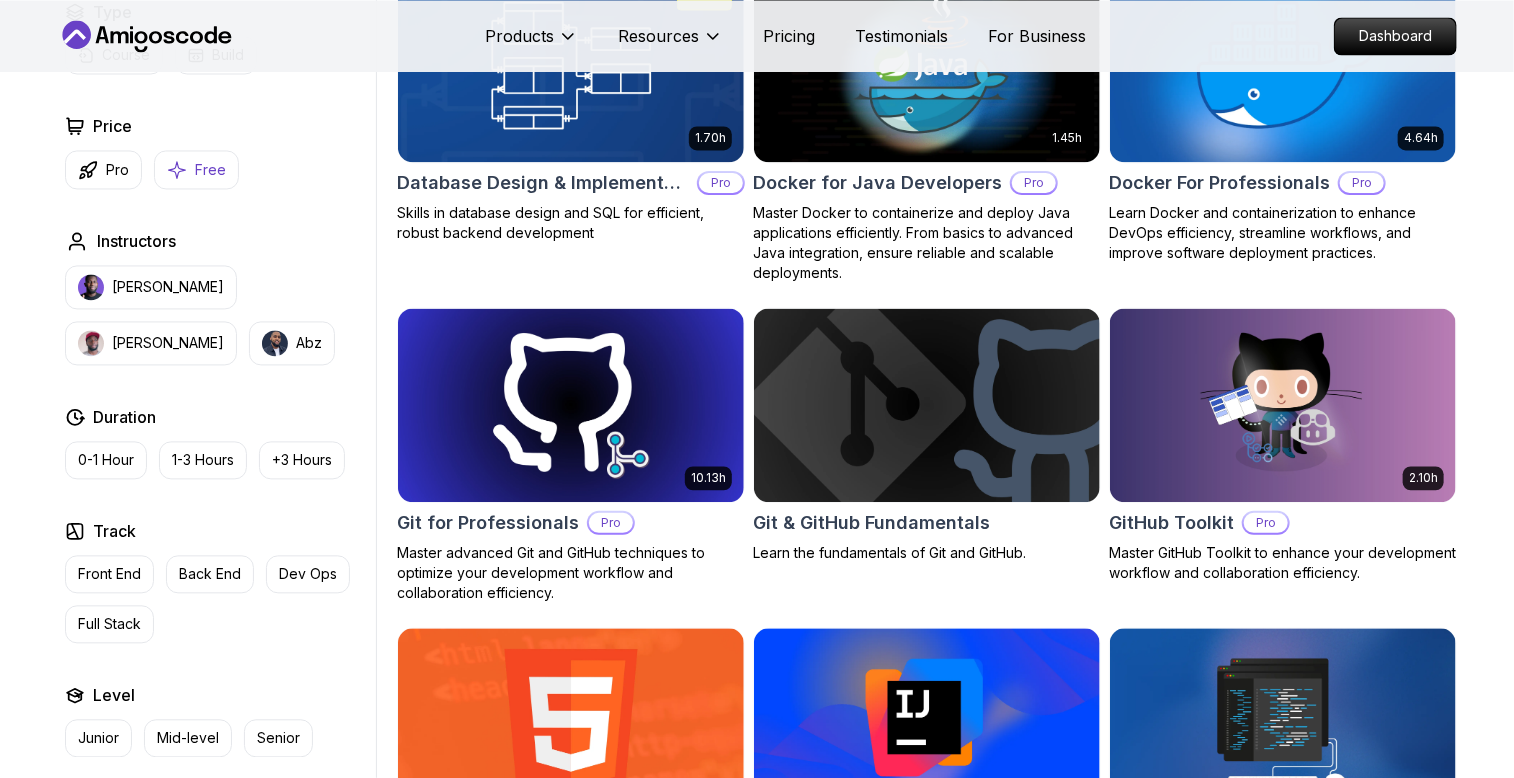 click on "Free" at bounding box center (196, 169) 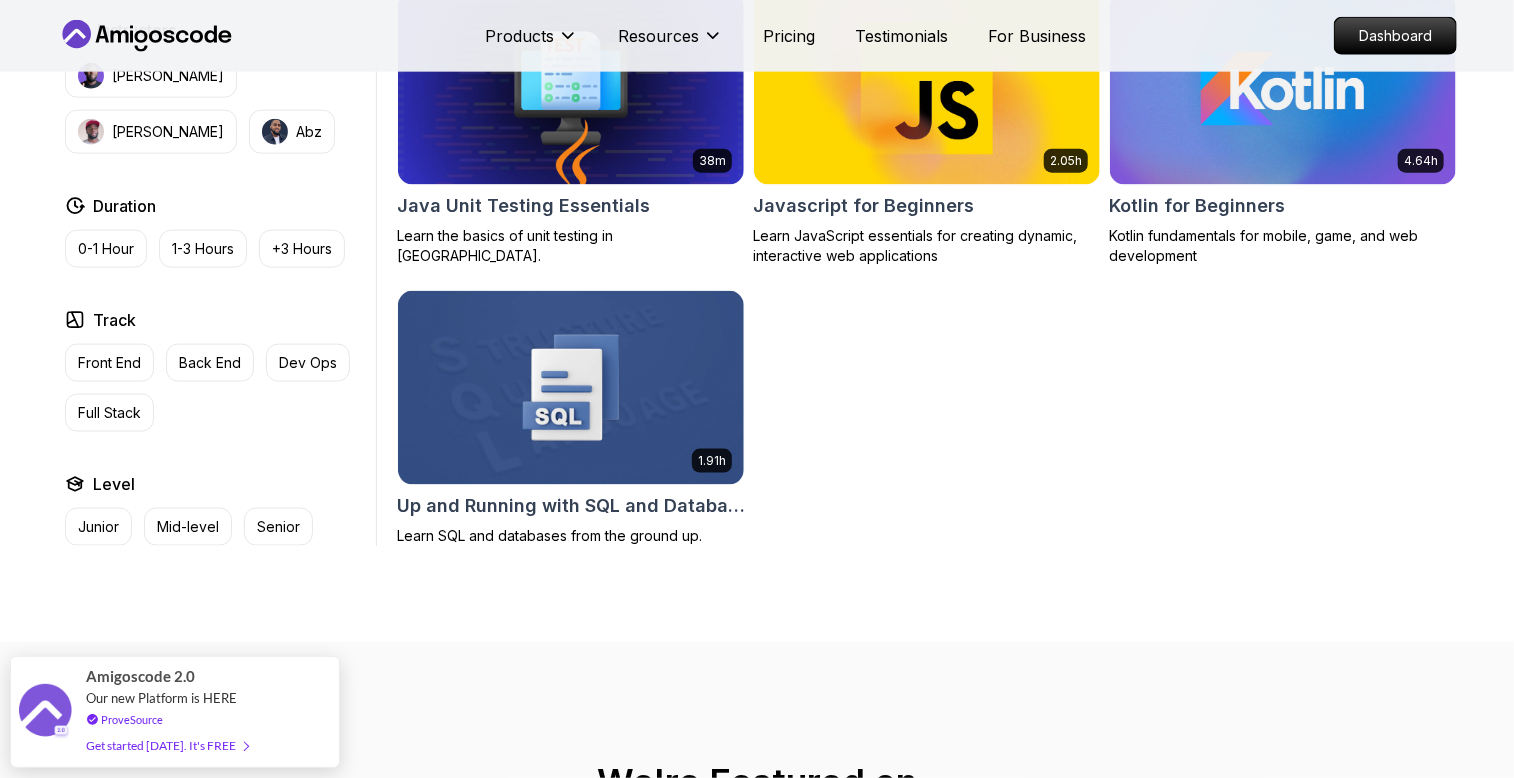 scroll, scrollTop: 1100, scrollLeft: 0, axis: vertical 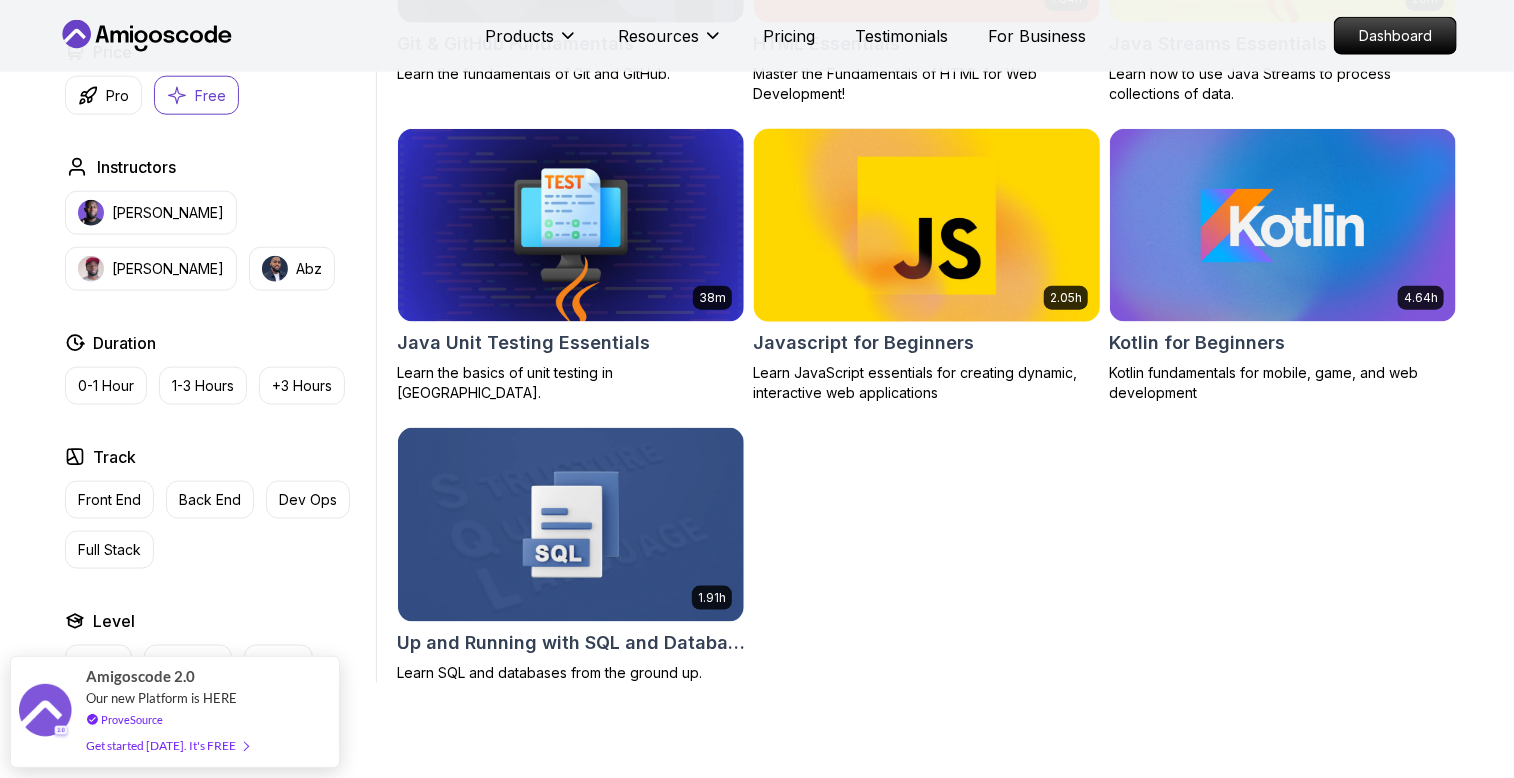 click at bounding box center [926, 225] 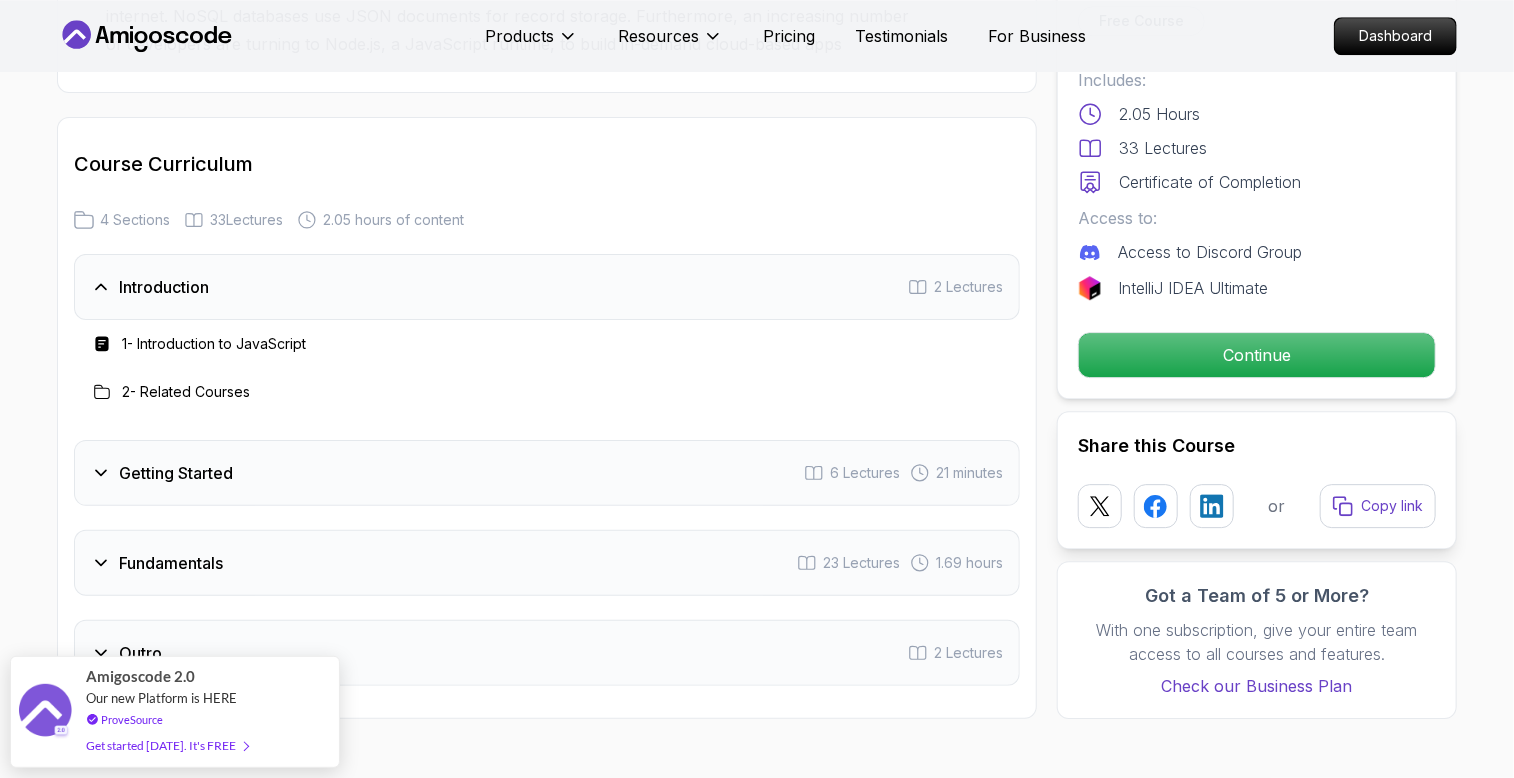 scroll, scrollTop: 2800, scrollLeft: 0, axis: vertical 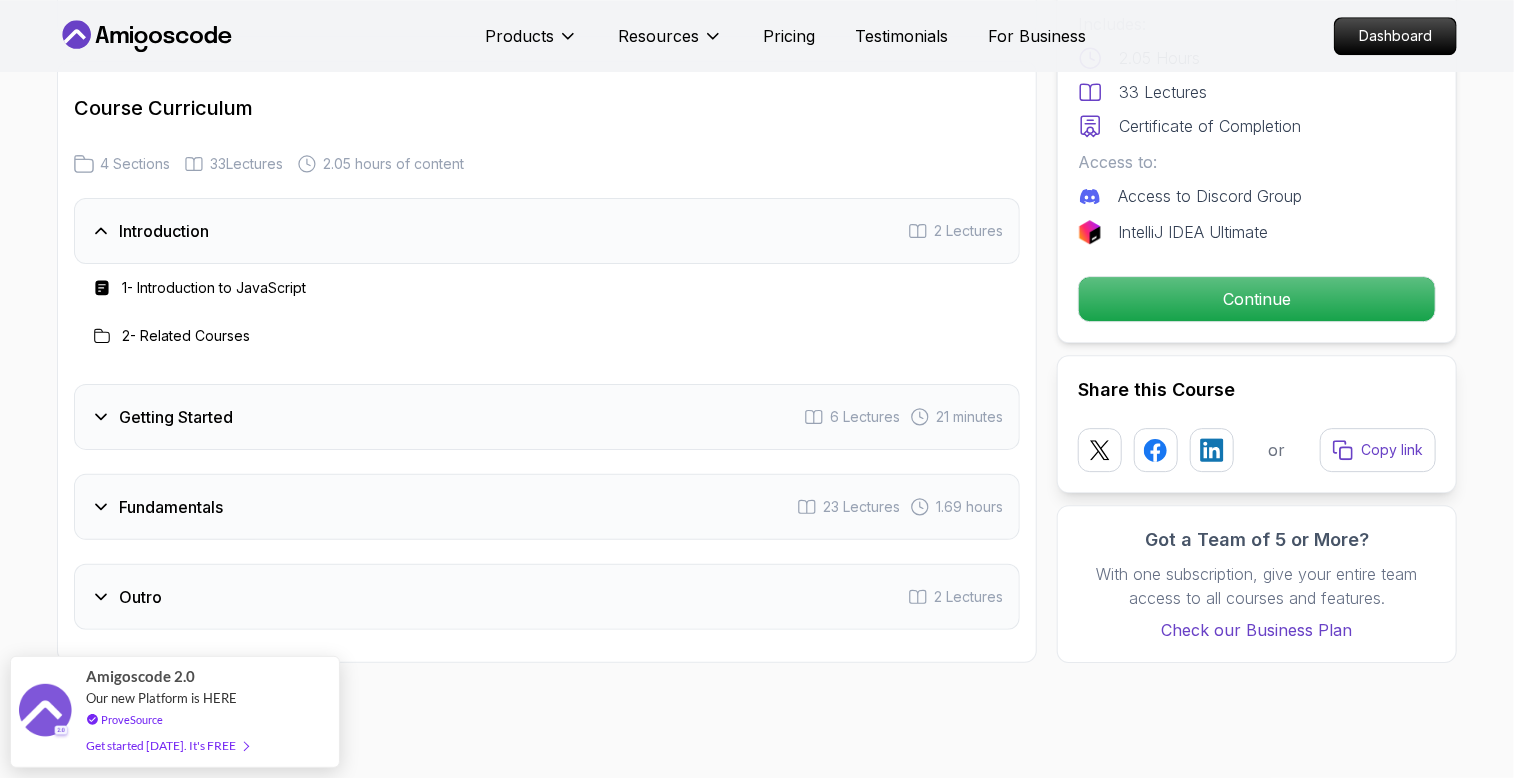 click on "Getting Started" at bounding box center [176, 417] 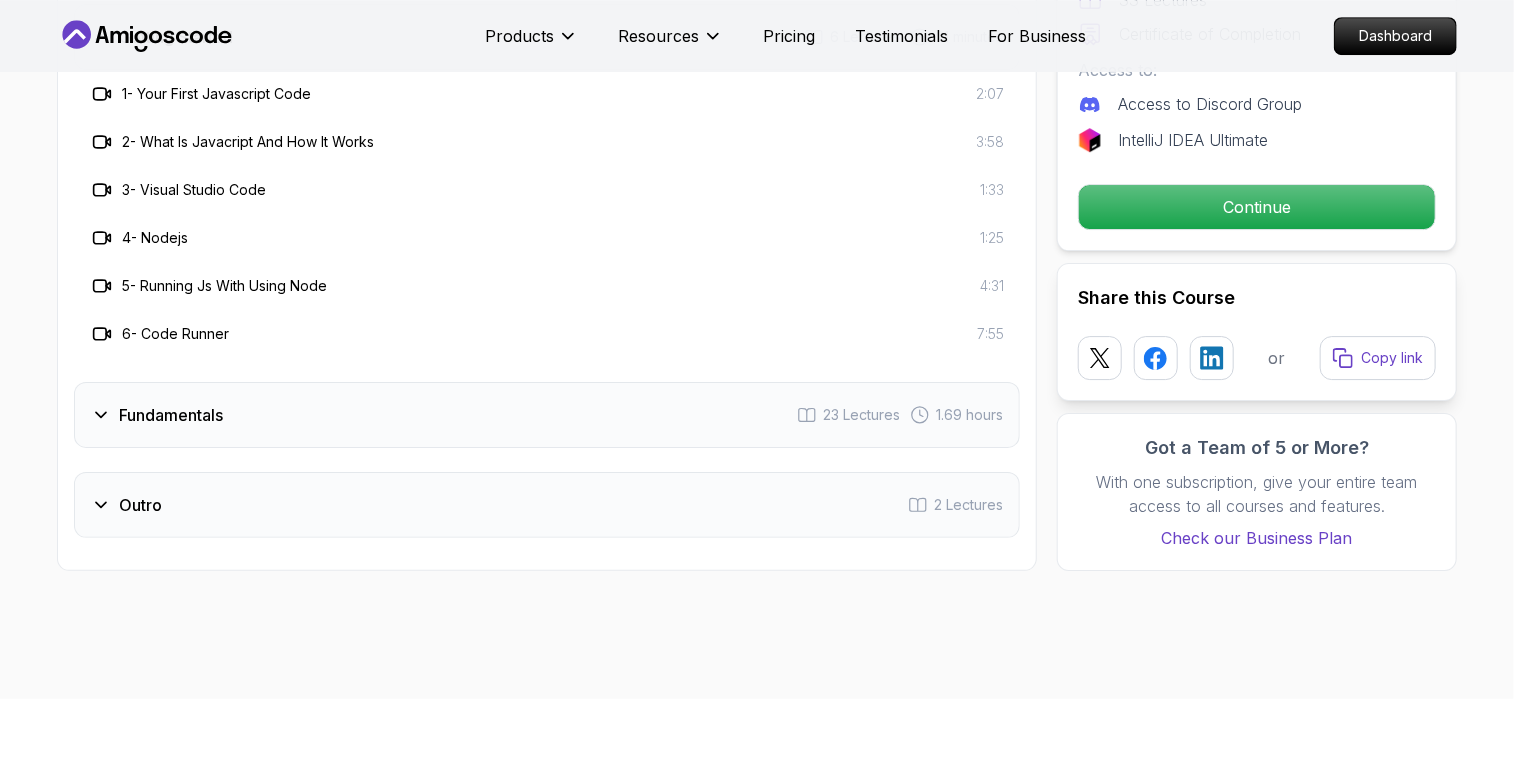 scroll, scrollTop: 3100, scrollLeft: 0, axis: vertical 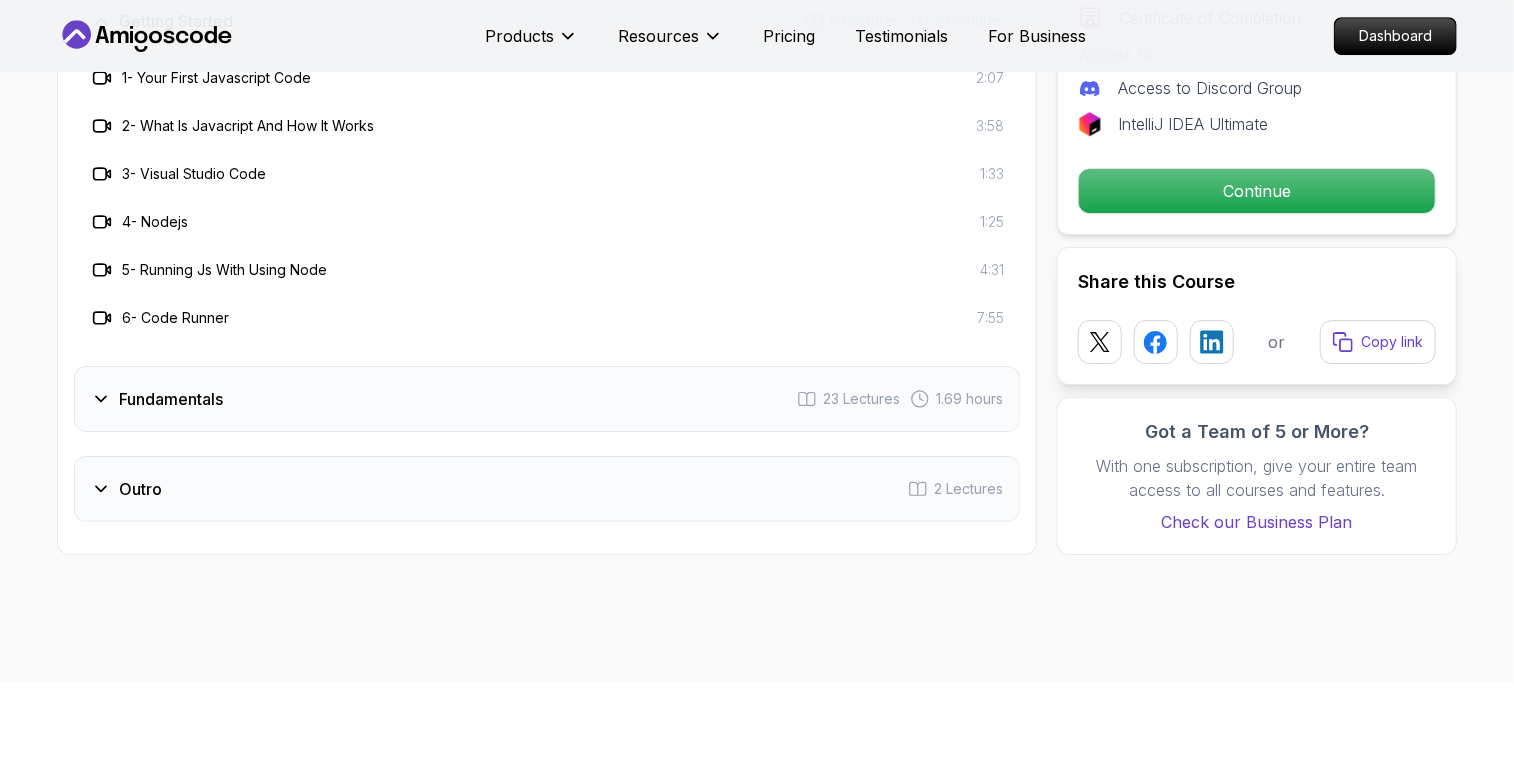 click on "Fundamentals 23   Lectures     1.69 hours" at bounding box center [547, 399] 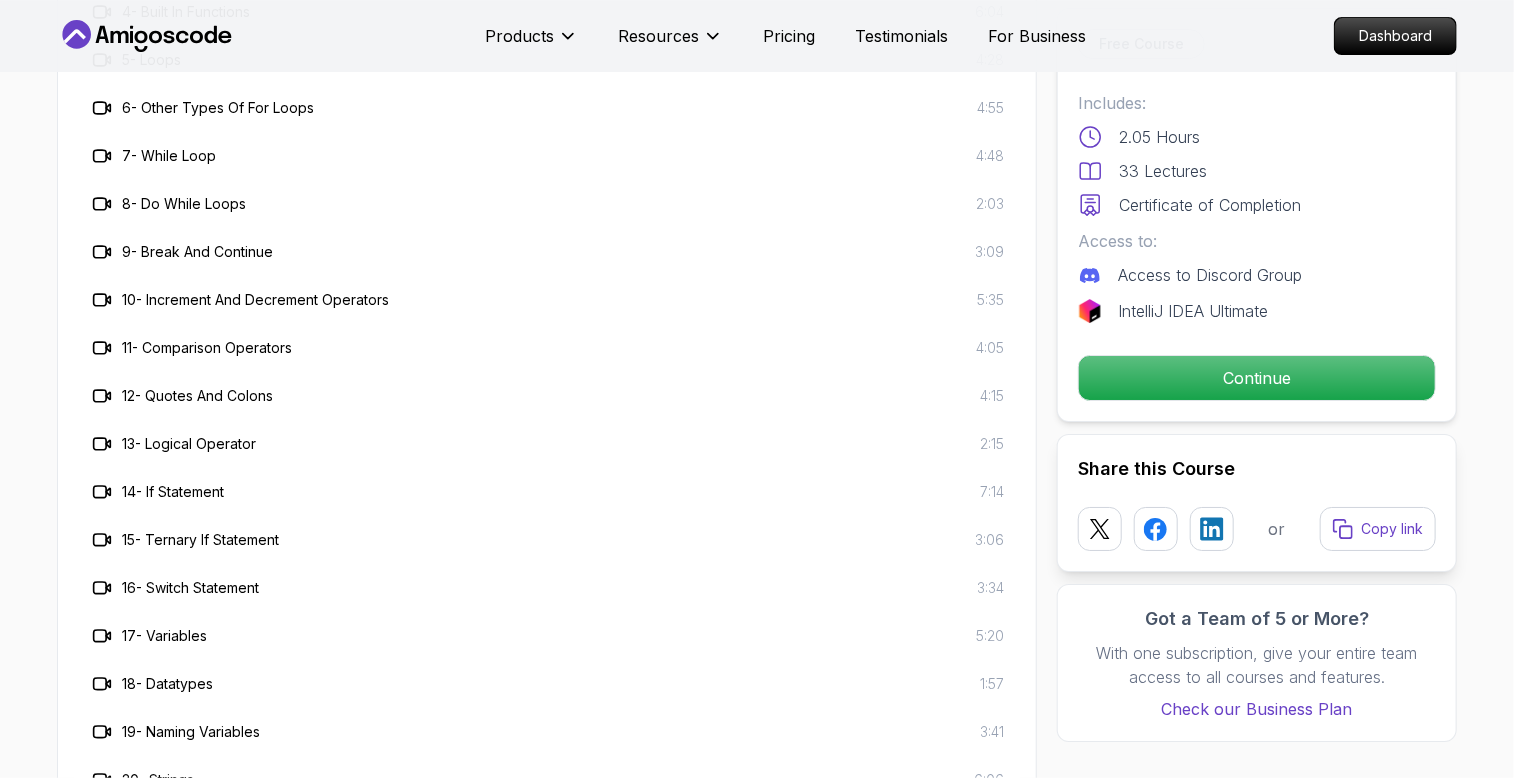 scroll, scrollTop: 3800, scrollLeft: 0, axis: vertical 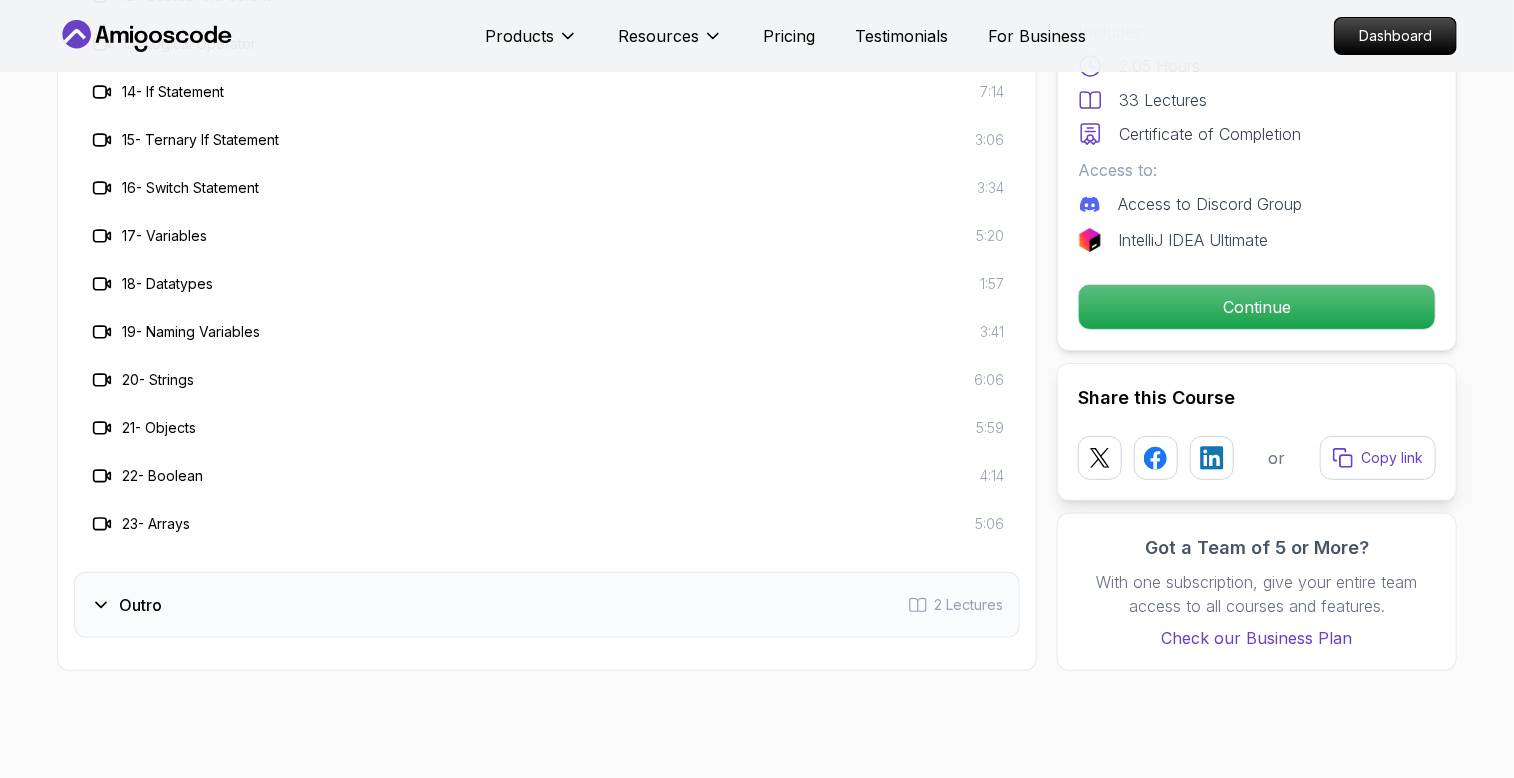 click on "Outro 2   Lectures" at bounding box center [547, 605] 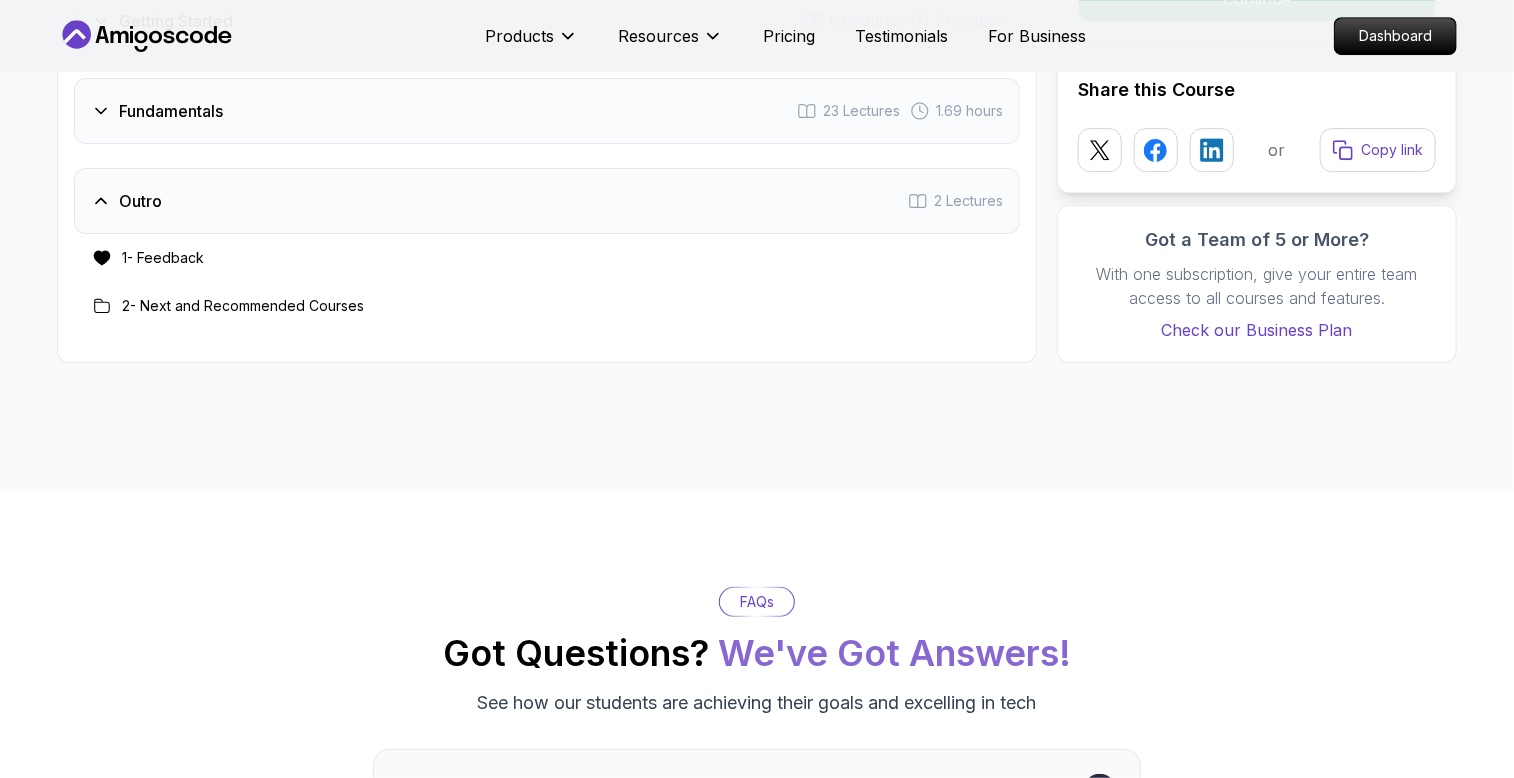 scroll, scrollTop: 3900, scrollLeft: 0, axis: vertical 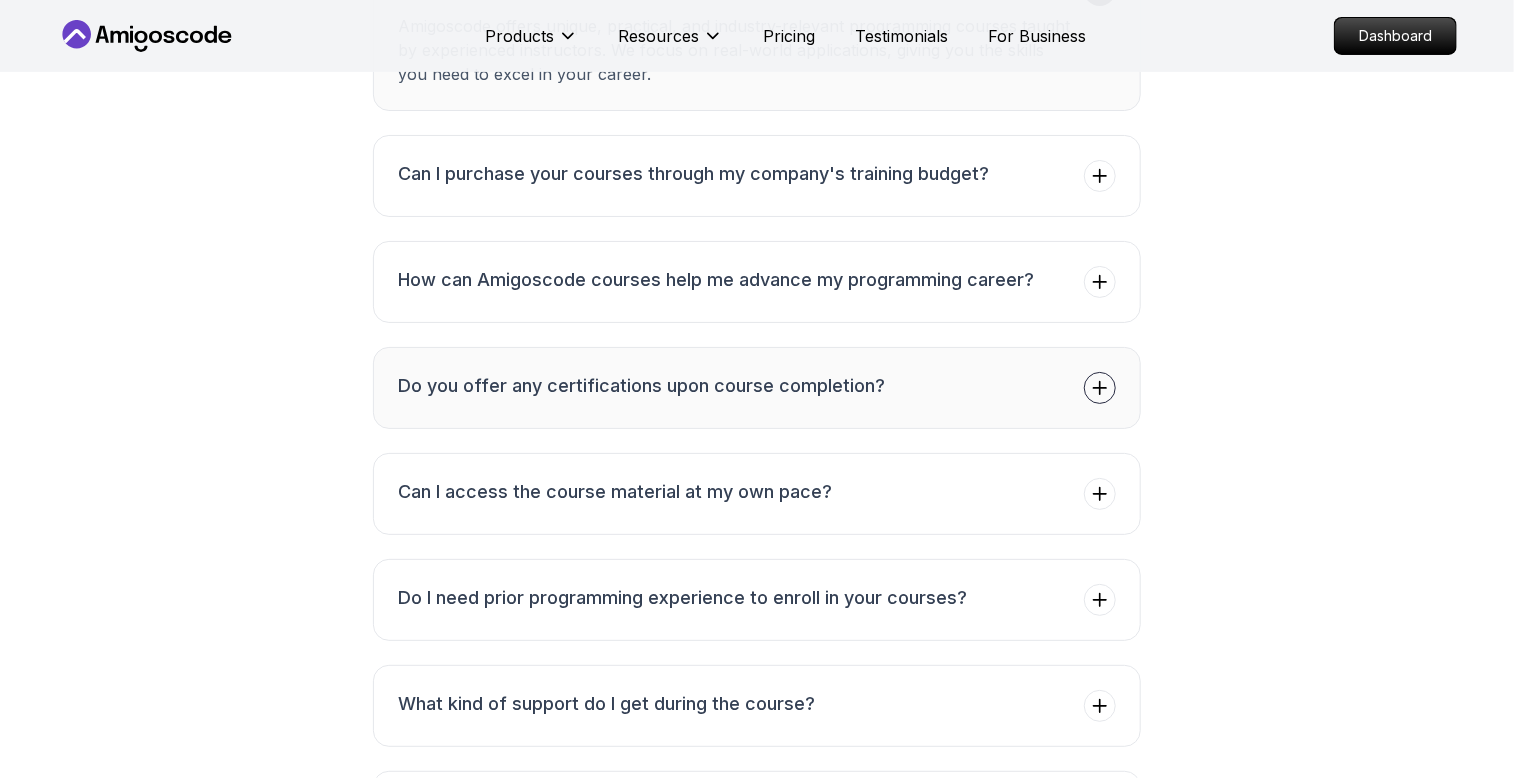 click on "Do you offer any certifications upon course completion?" at bounding box center [757, 388] 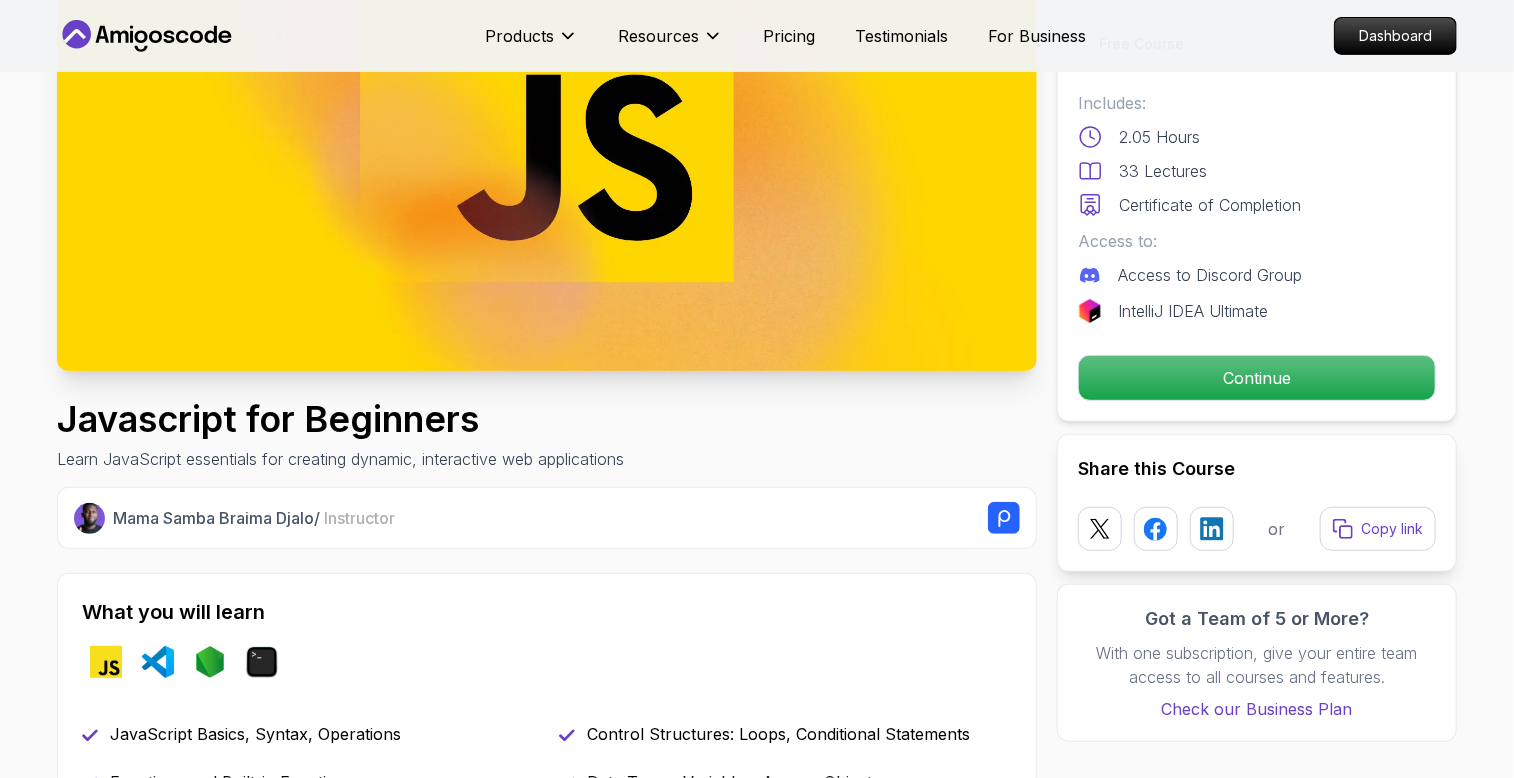 scroll, scrollTop: 0, scrollLeft: 0, axis: both 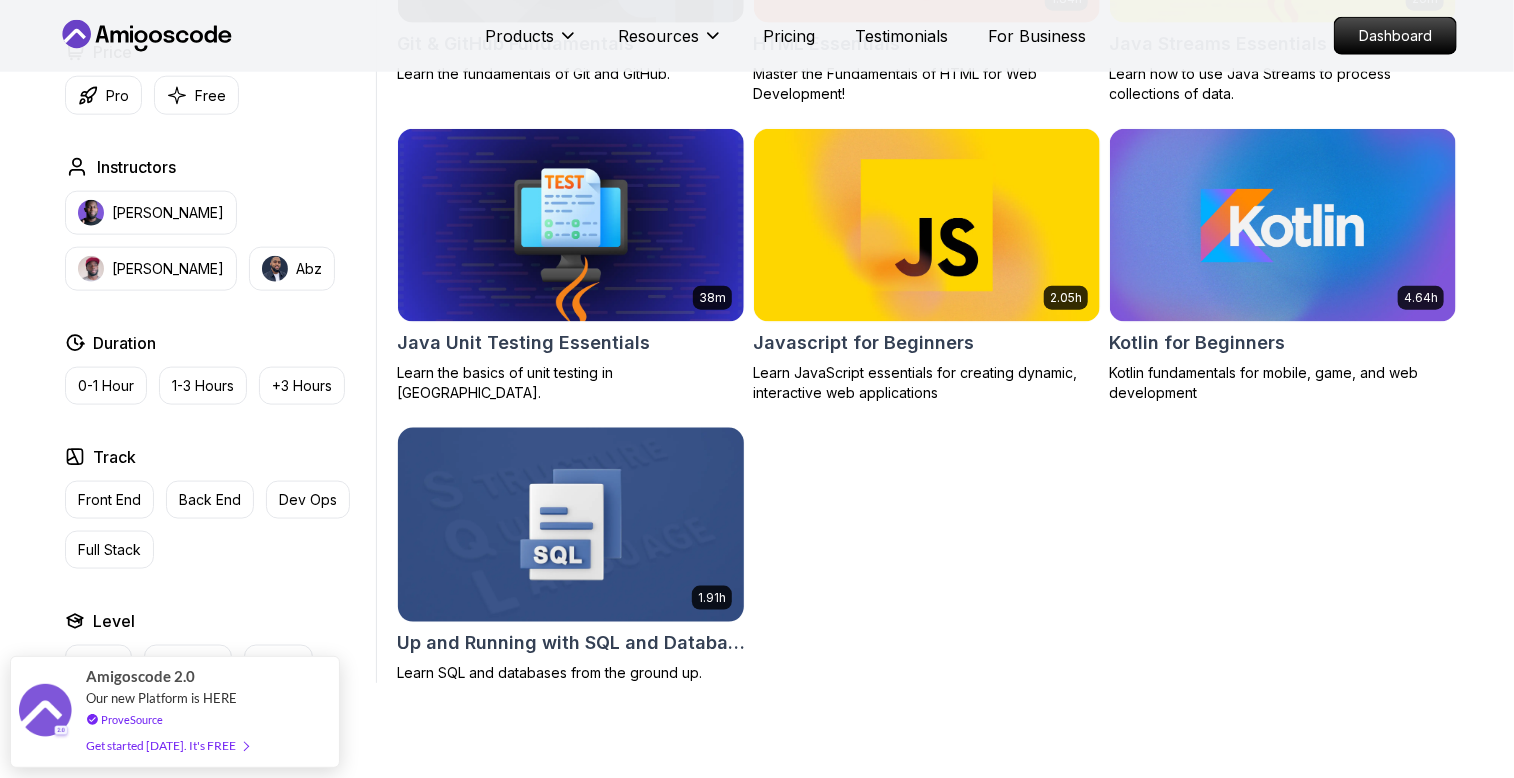 click at bounding box center (570, 524) 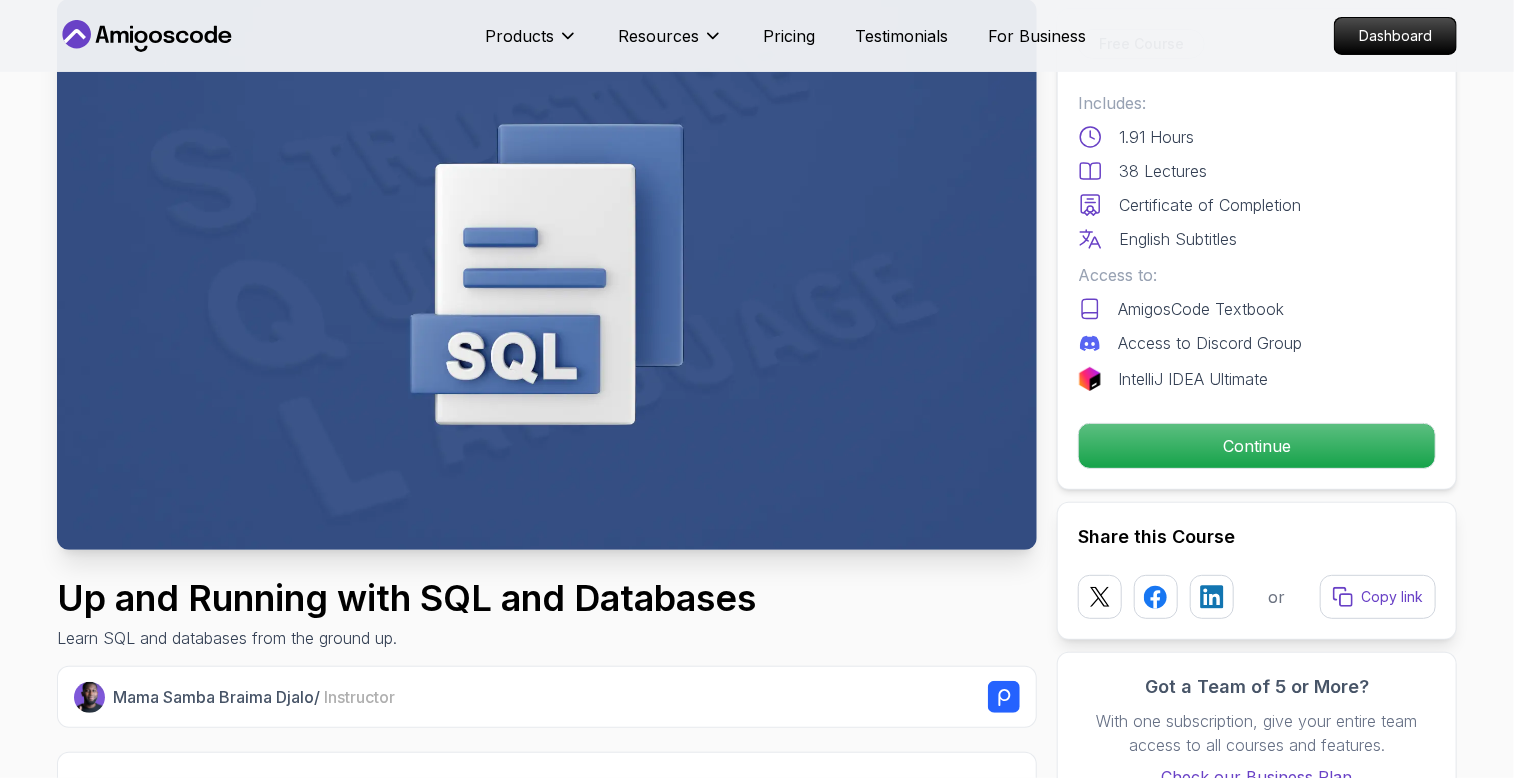 scroll, scrollTop: 300, scrollLeft: 0, axis: vertical 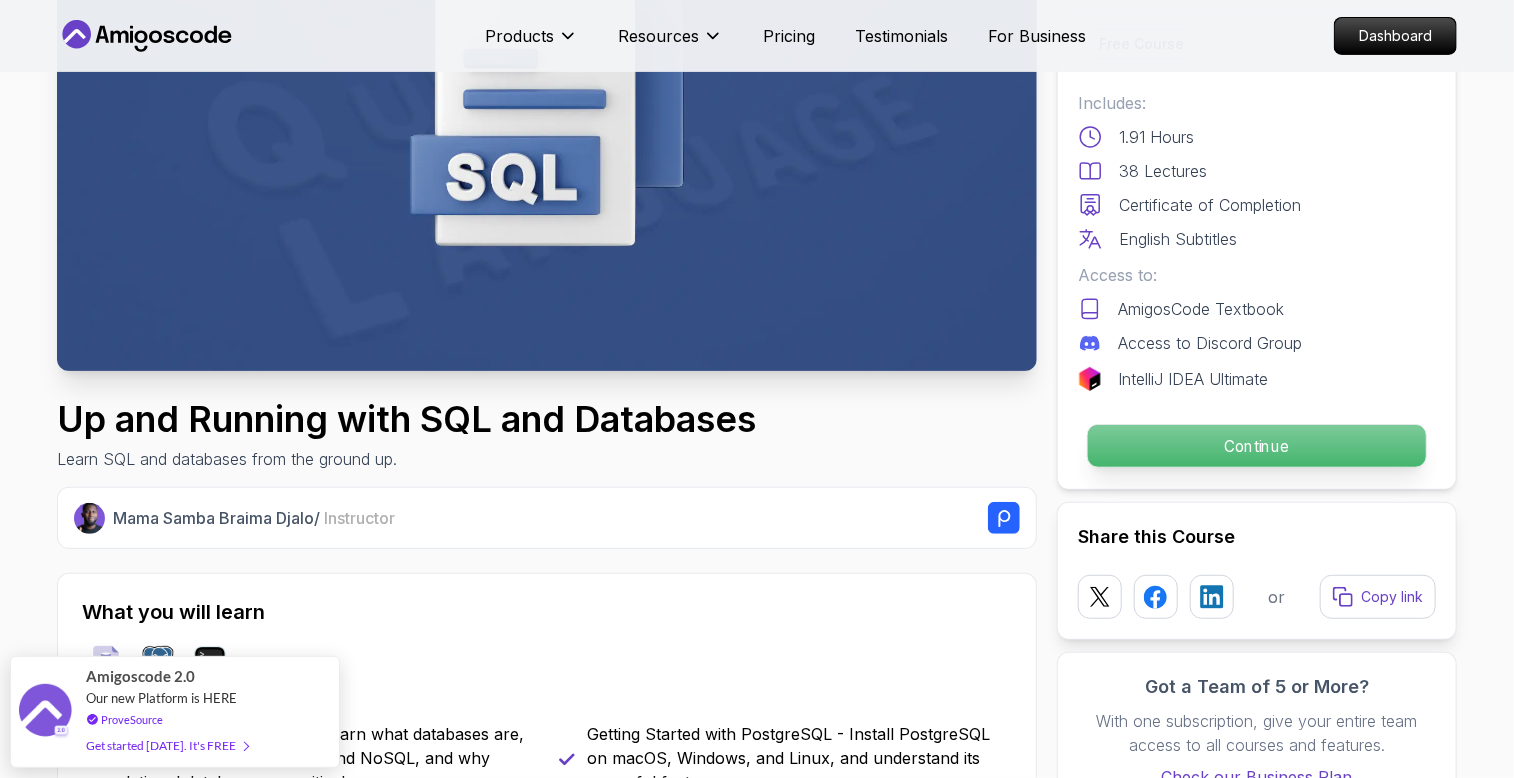 click on "Continue" at bounding box center [1257, 446] 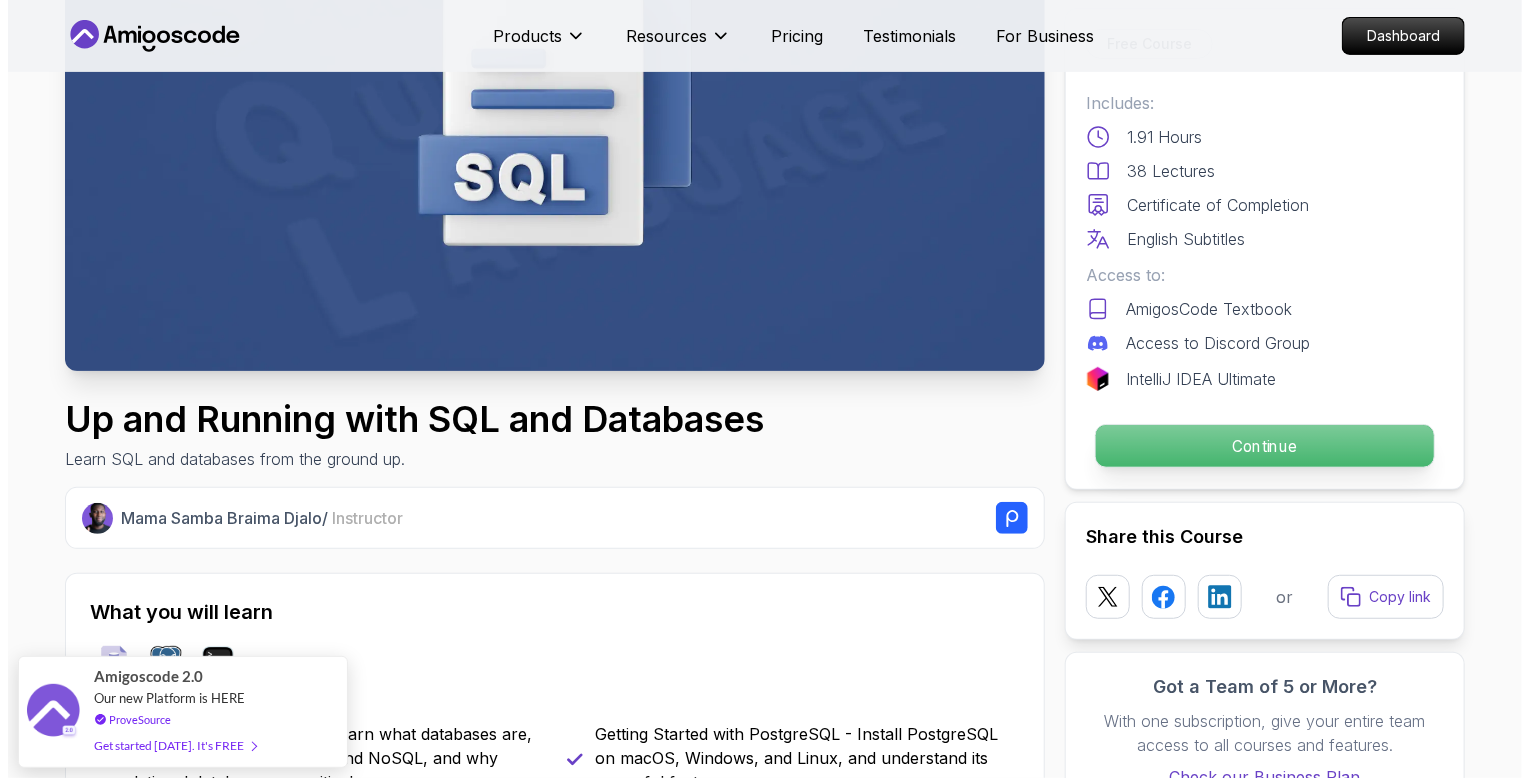 scroll, scrollTop: 0, scrollLeft: 0, axis: both 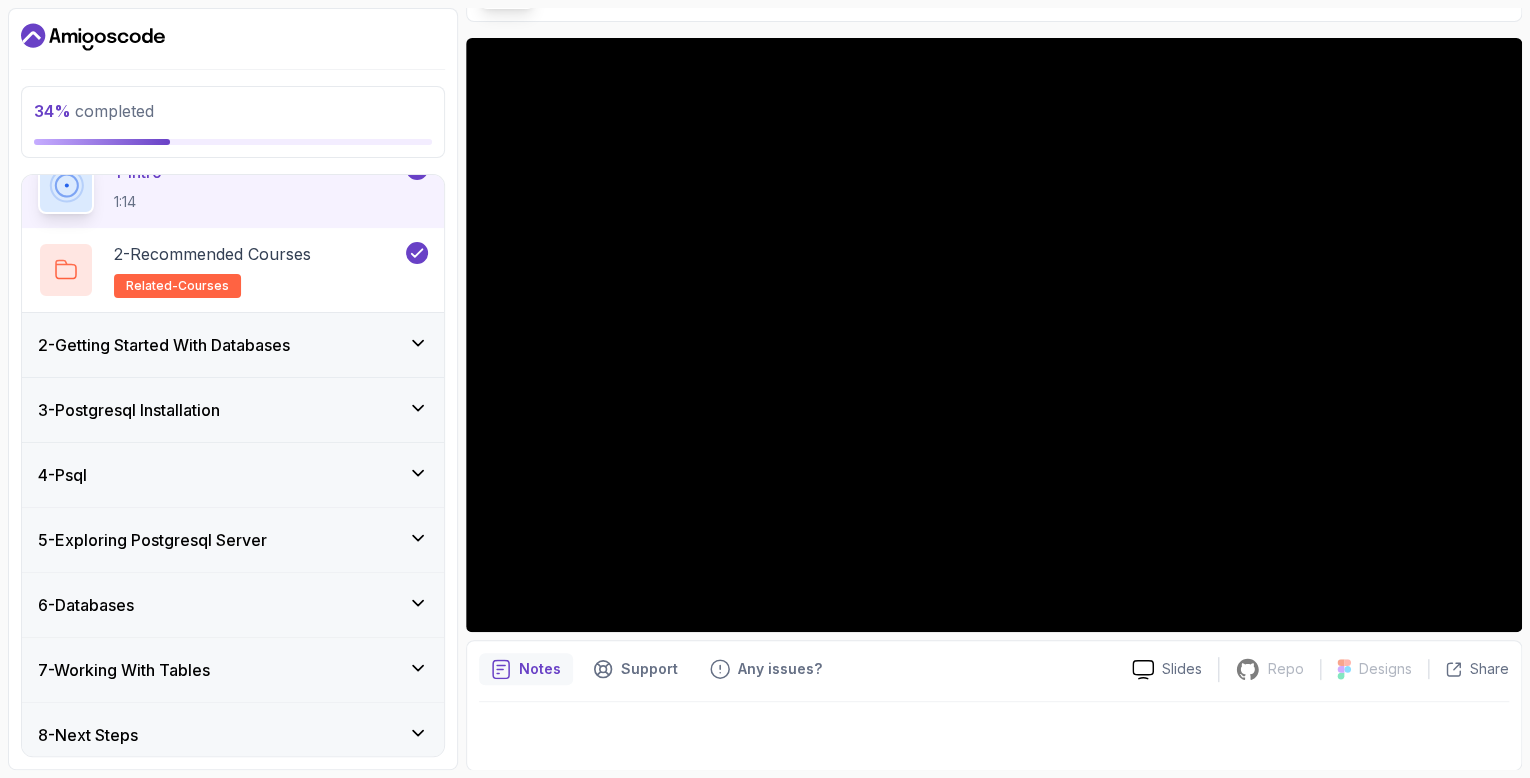 click on "2  -  Getting Started With Databases" at bounding box center [233, 345] 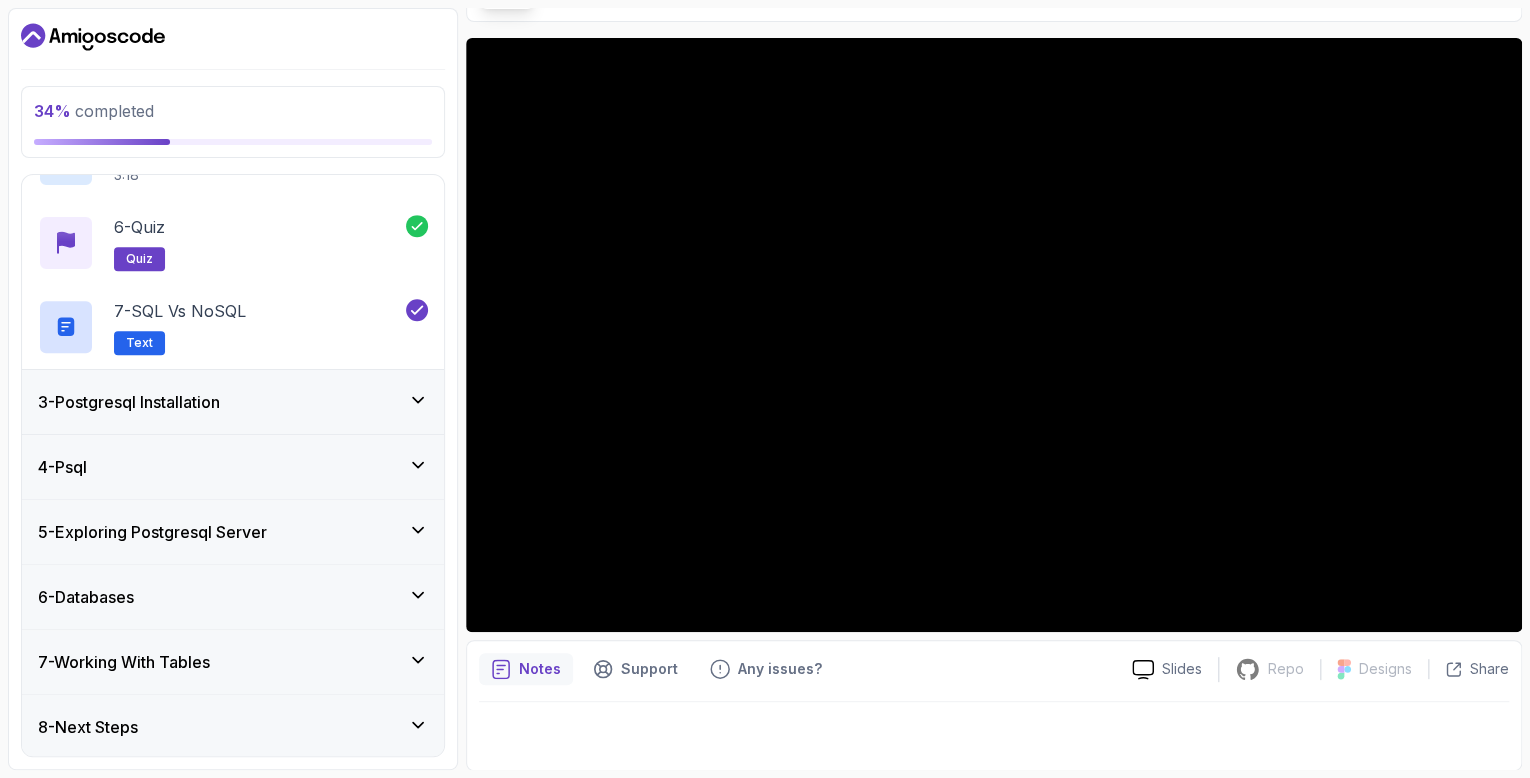 scroll, scrollTop: 516, scrollLeft: 0, axis: vertical 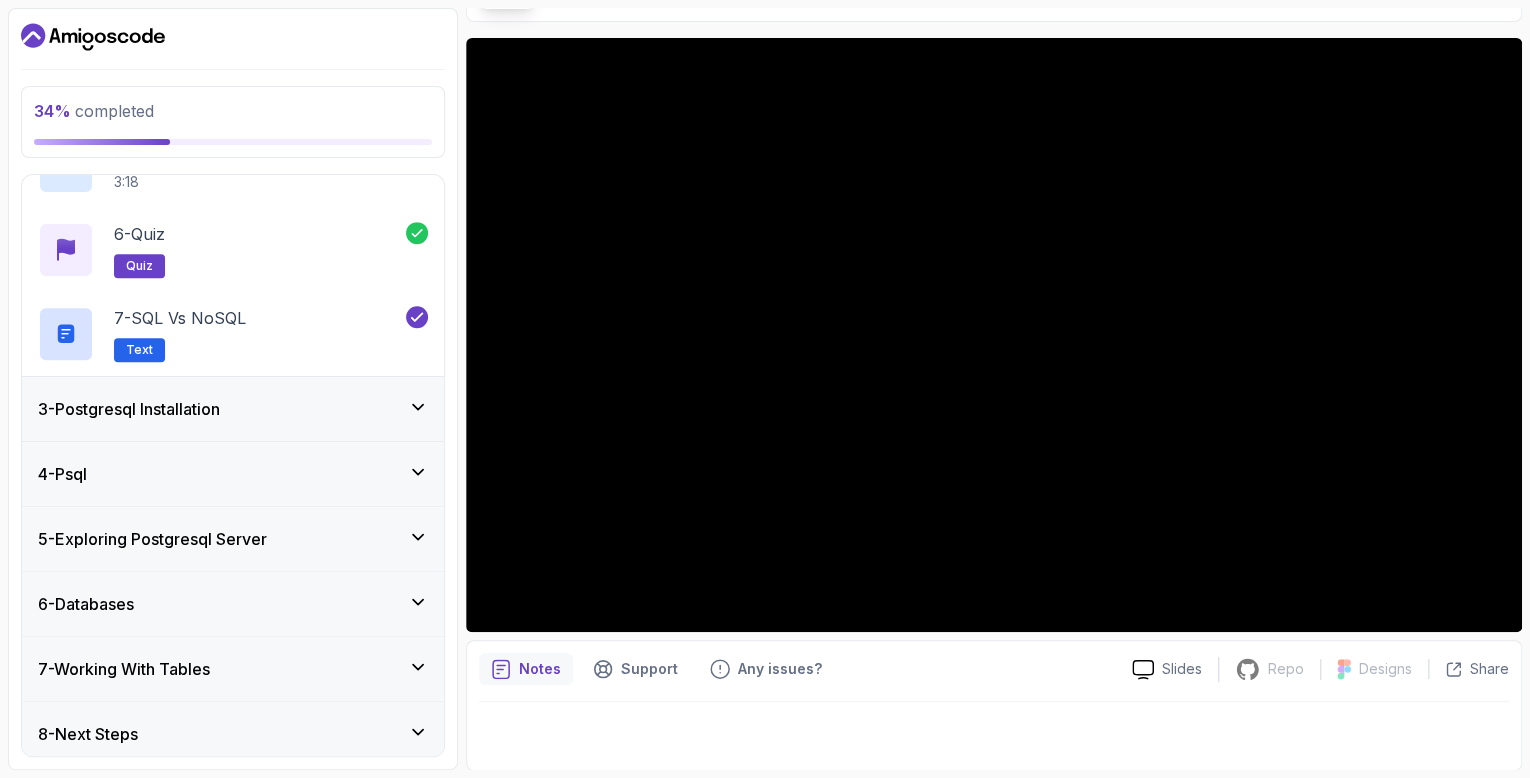 click on "3  -  Postgresql Installation" at bounding box center [233, 409] 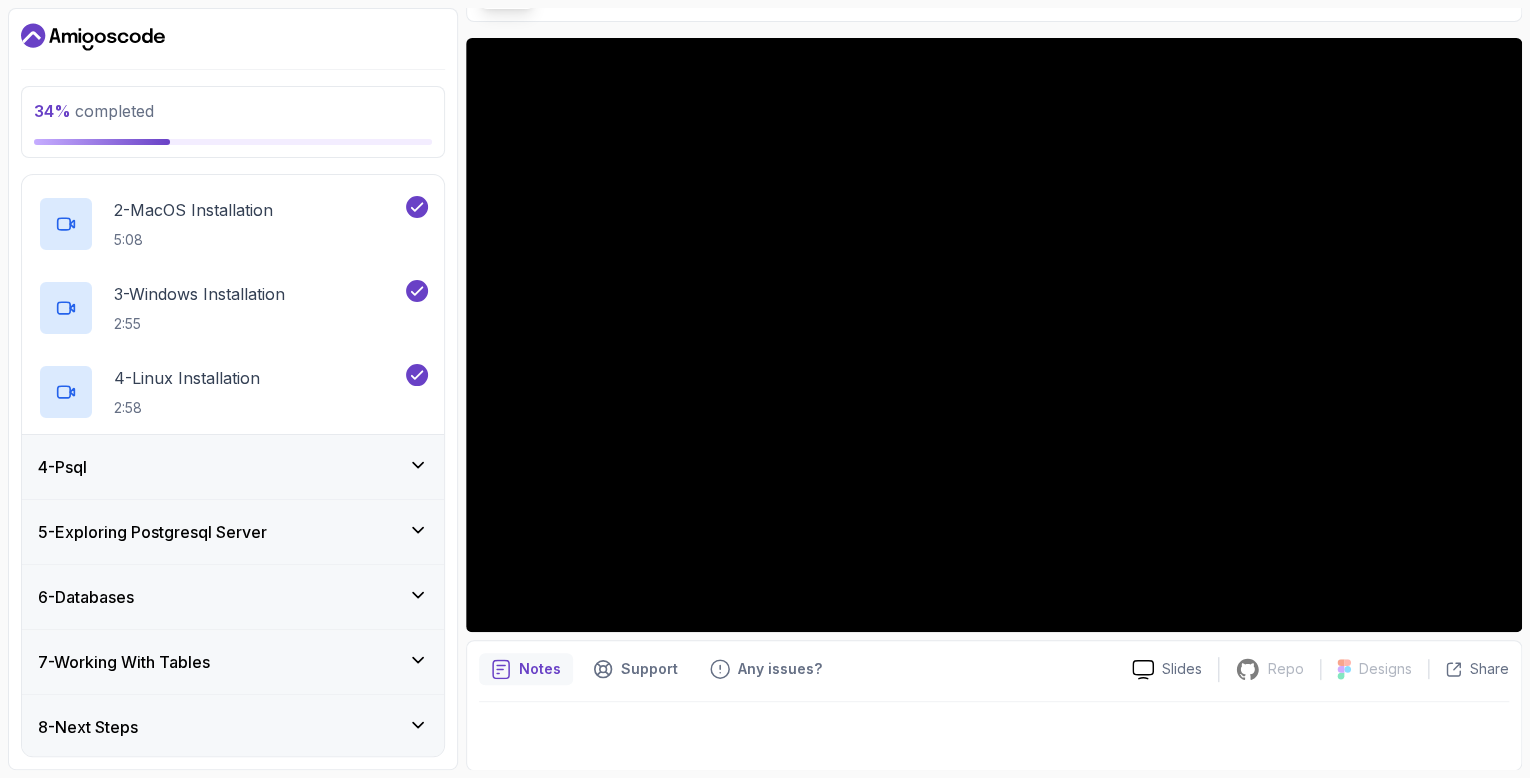 scroll, scrollTop: 269, scrollLeft: 0, axis: vertical 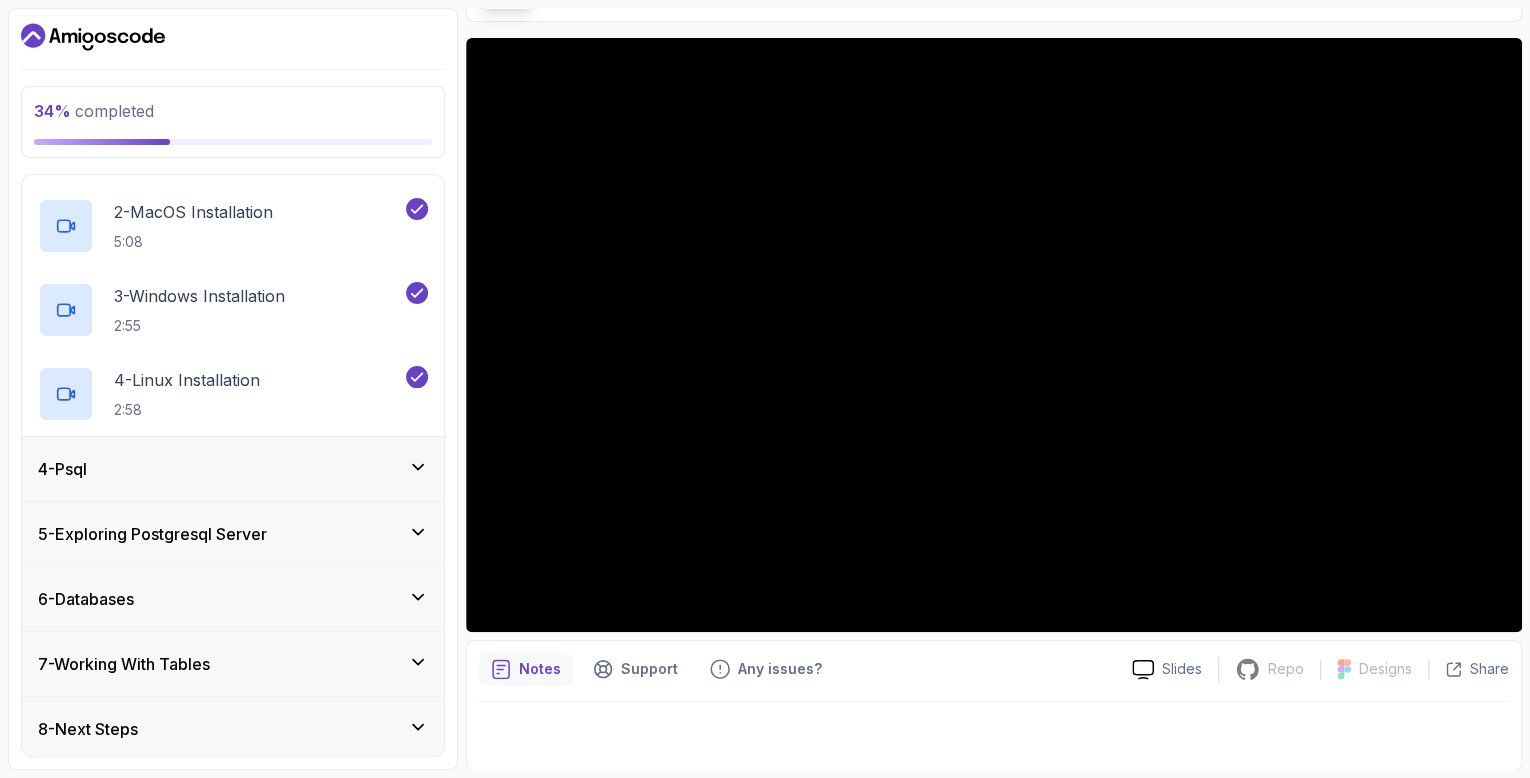 click on "4  -  Psql" at bounding box center [233, 469] 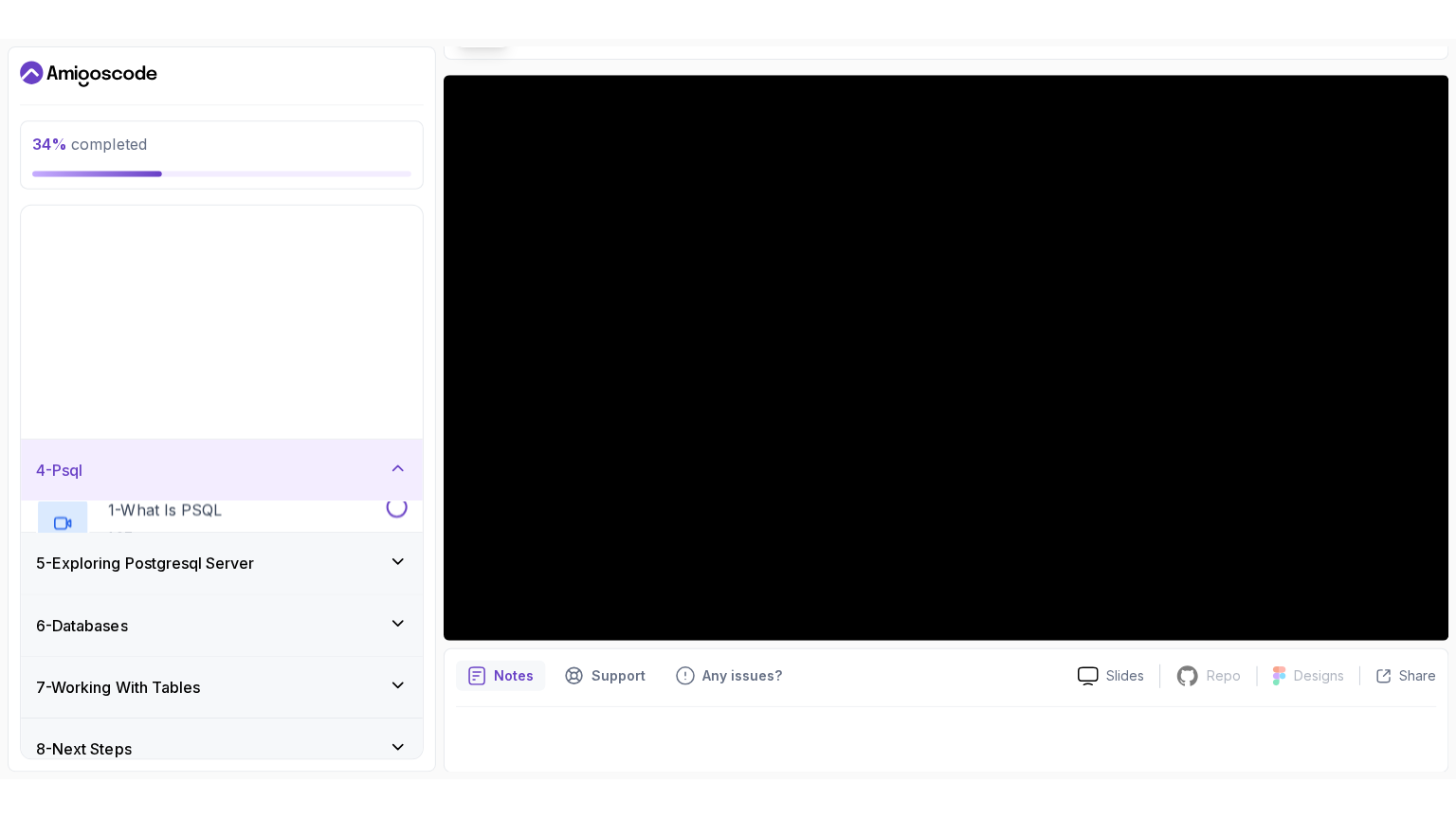 scroll, scrollTop: 0, scrollLeft: 0, axis: both 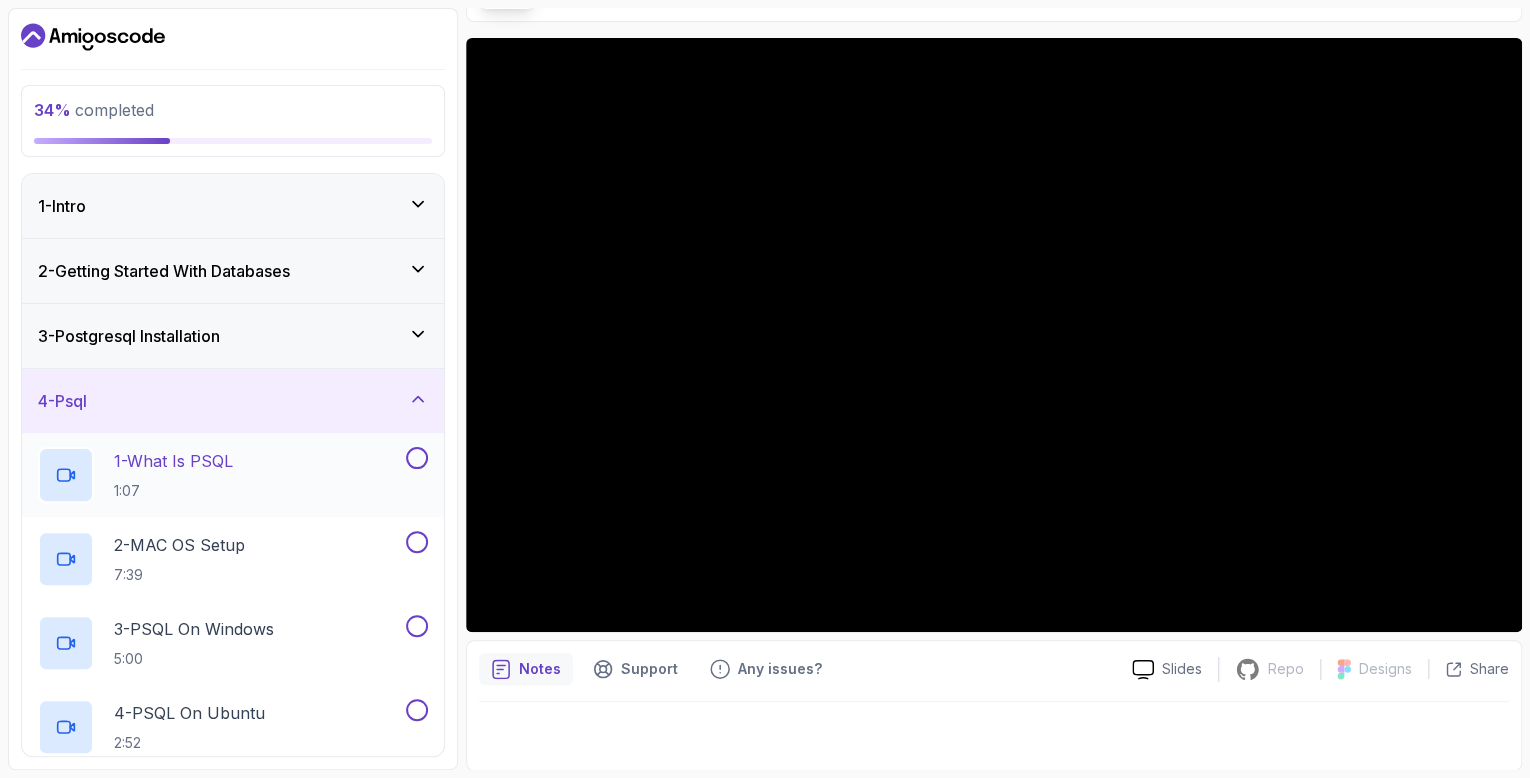 click at bounding box center (417, 458) 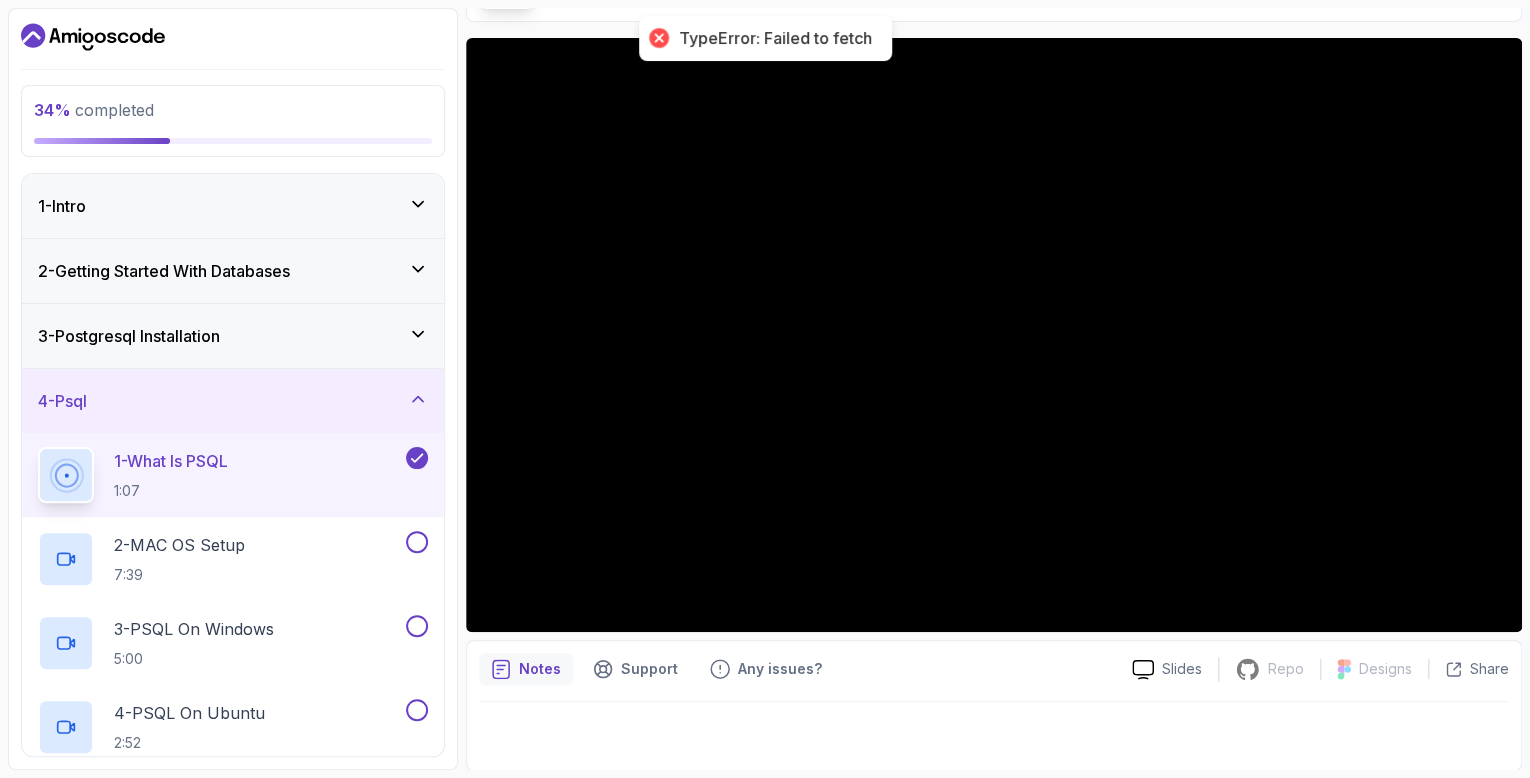 type 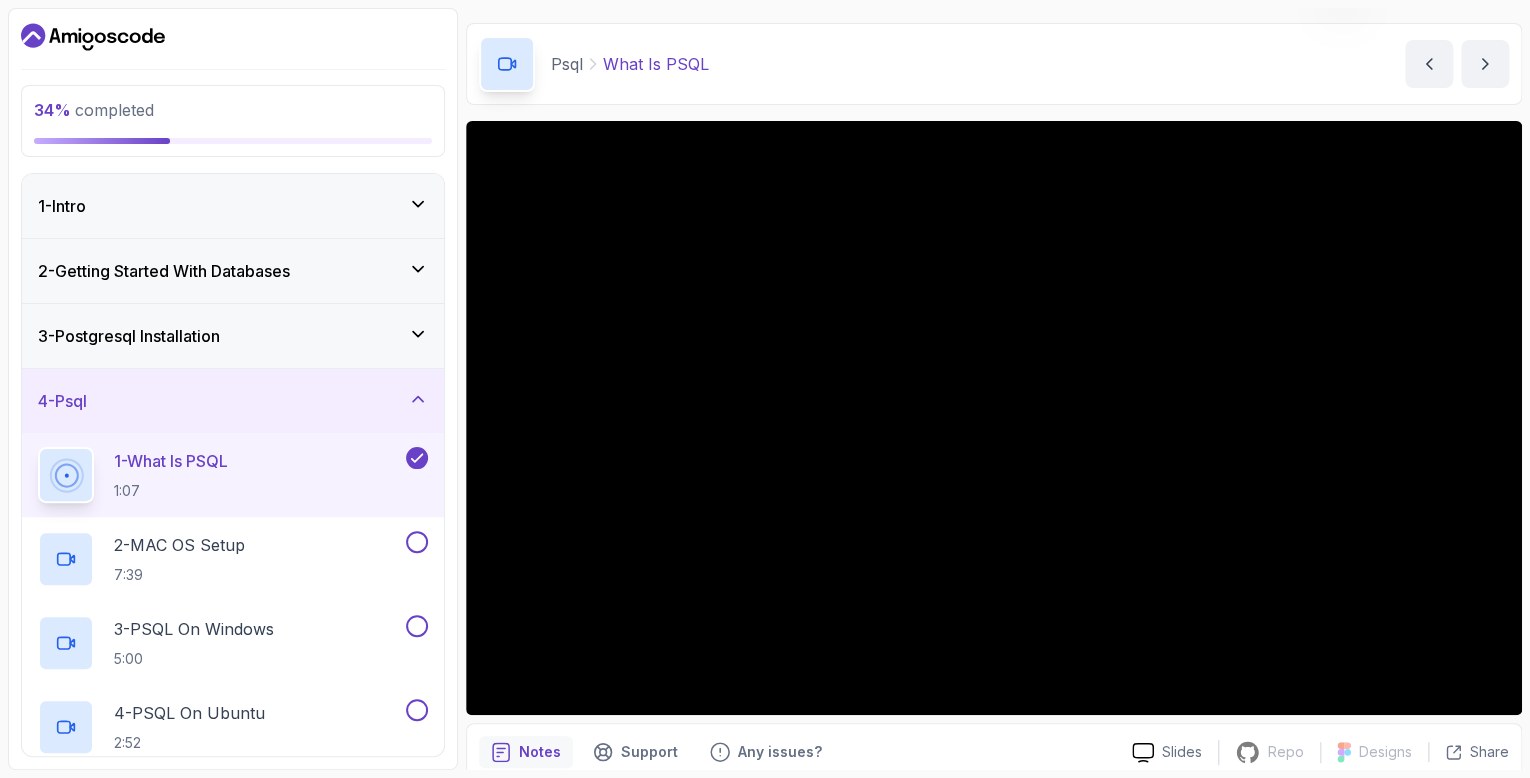 scroll, scrollTop: 140, scrollLeft: 0, axis: vertical 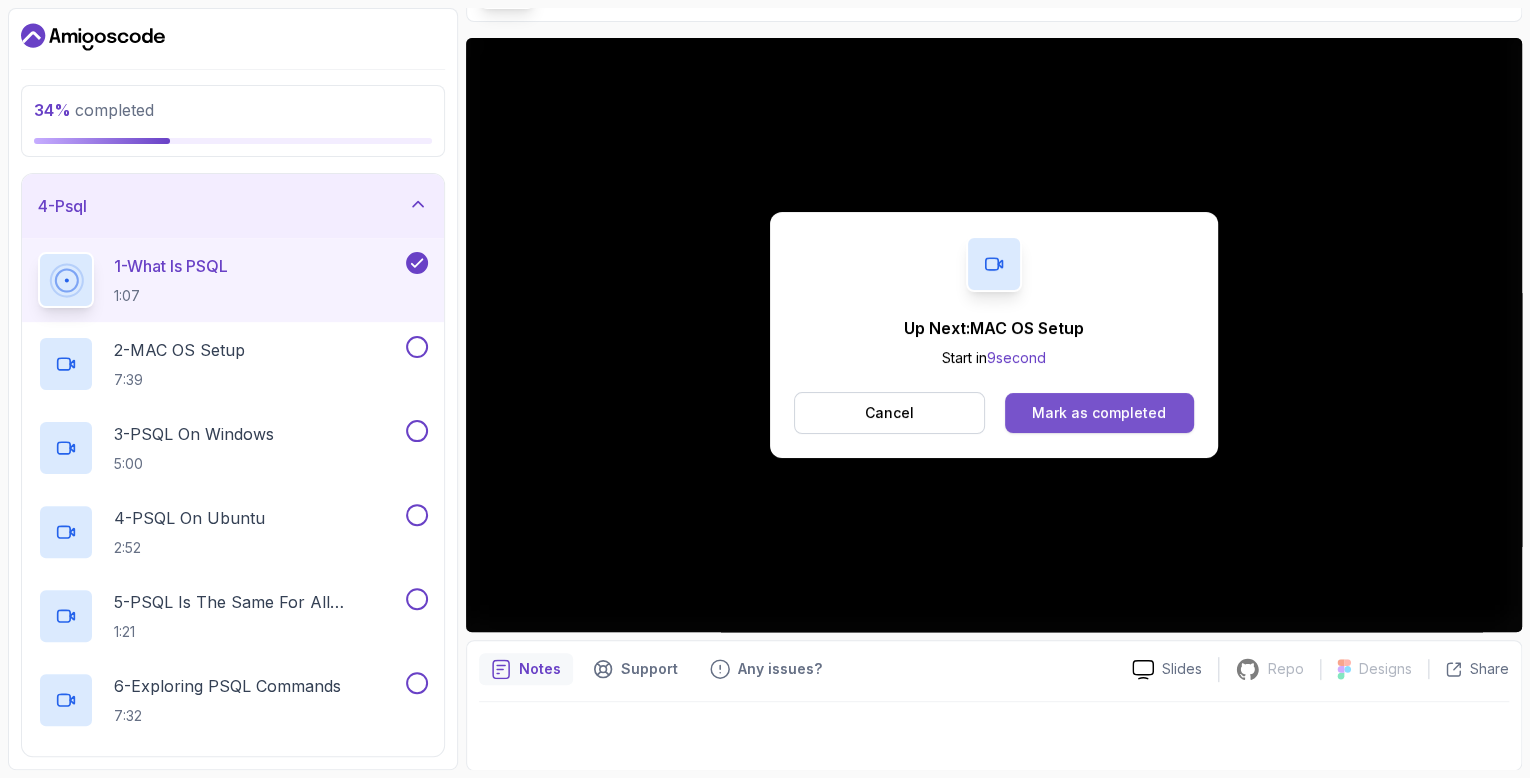 click on "Mark as completed" at bounding box center [1099, 413] 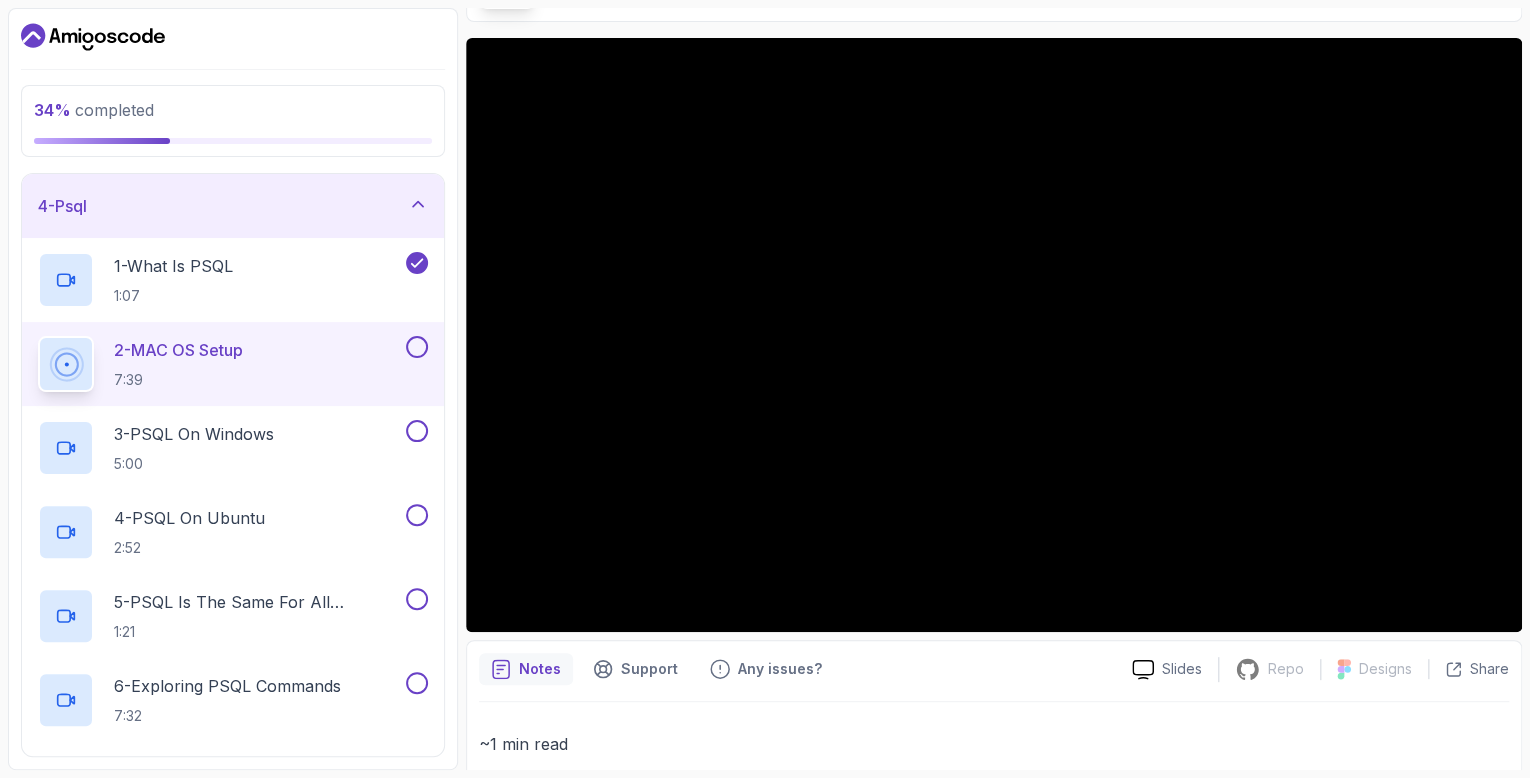 click at bounding box center [417, 347] 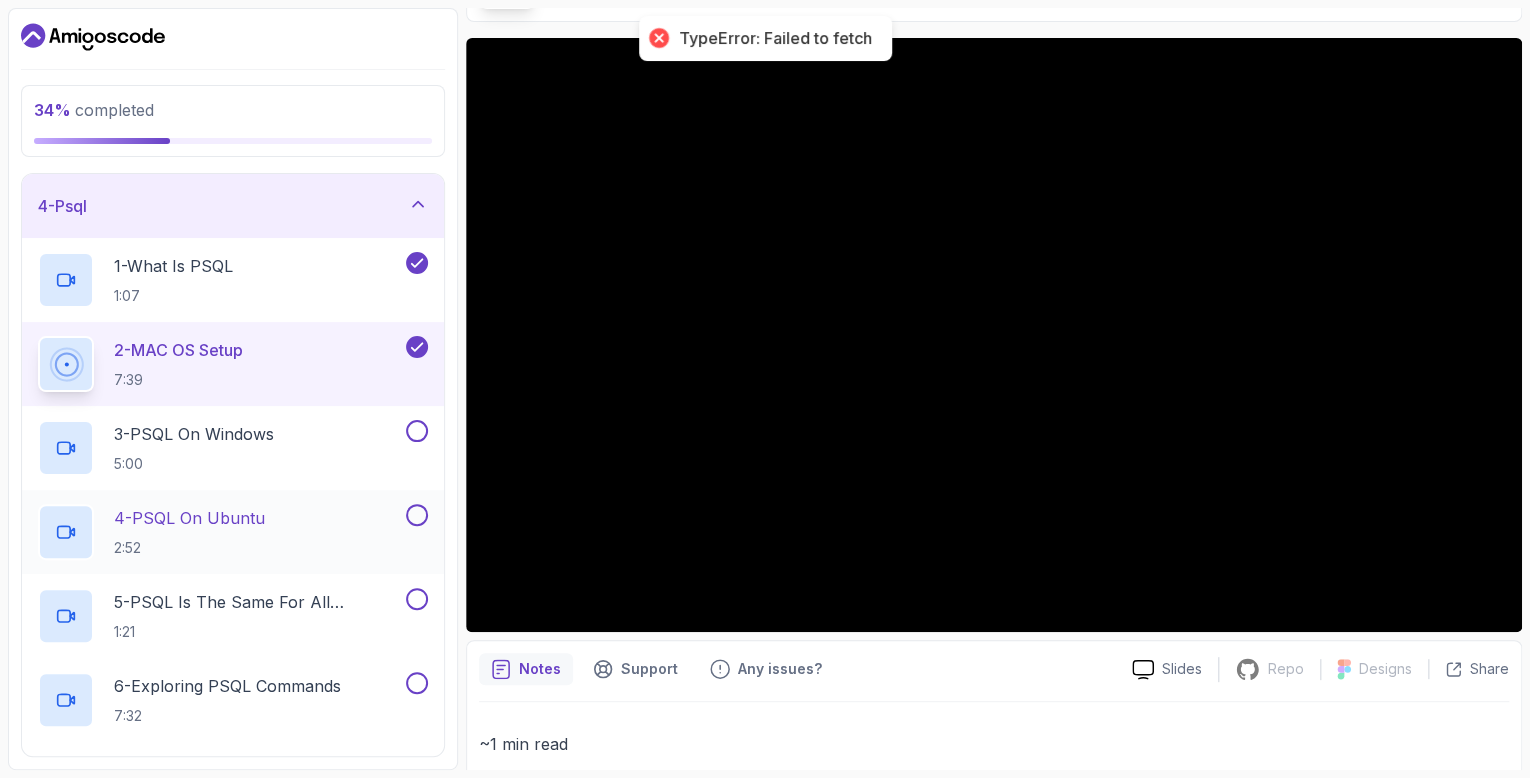 click at bounding box center (417, 515) 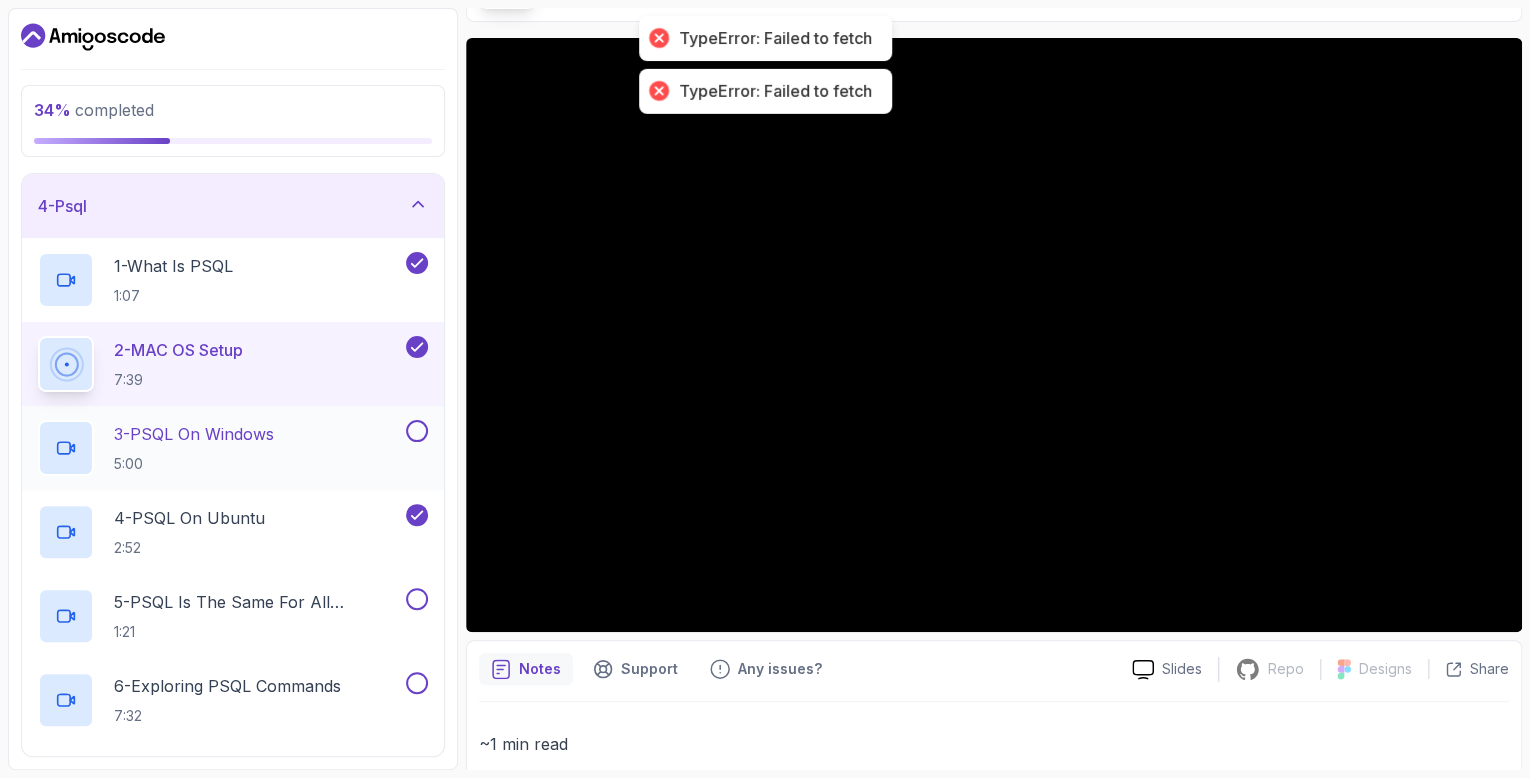 click on "3  -  PSQL On Windows 5:00" at bounding box center (233, 448) 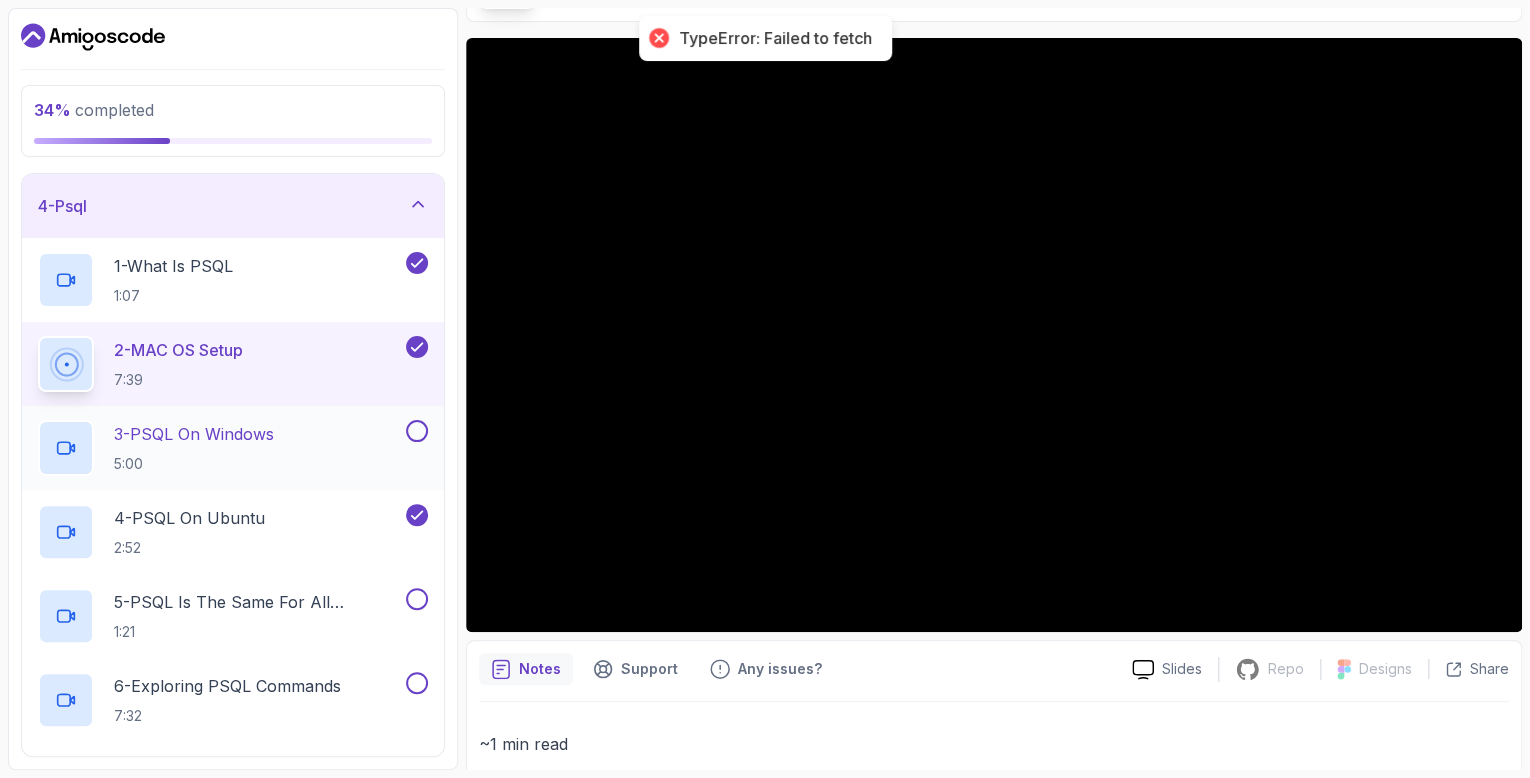 click on "3  -  PSQL On Windows 5:00" at bounding box center [220, 448] 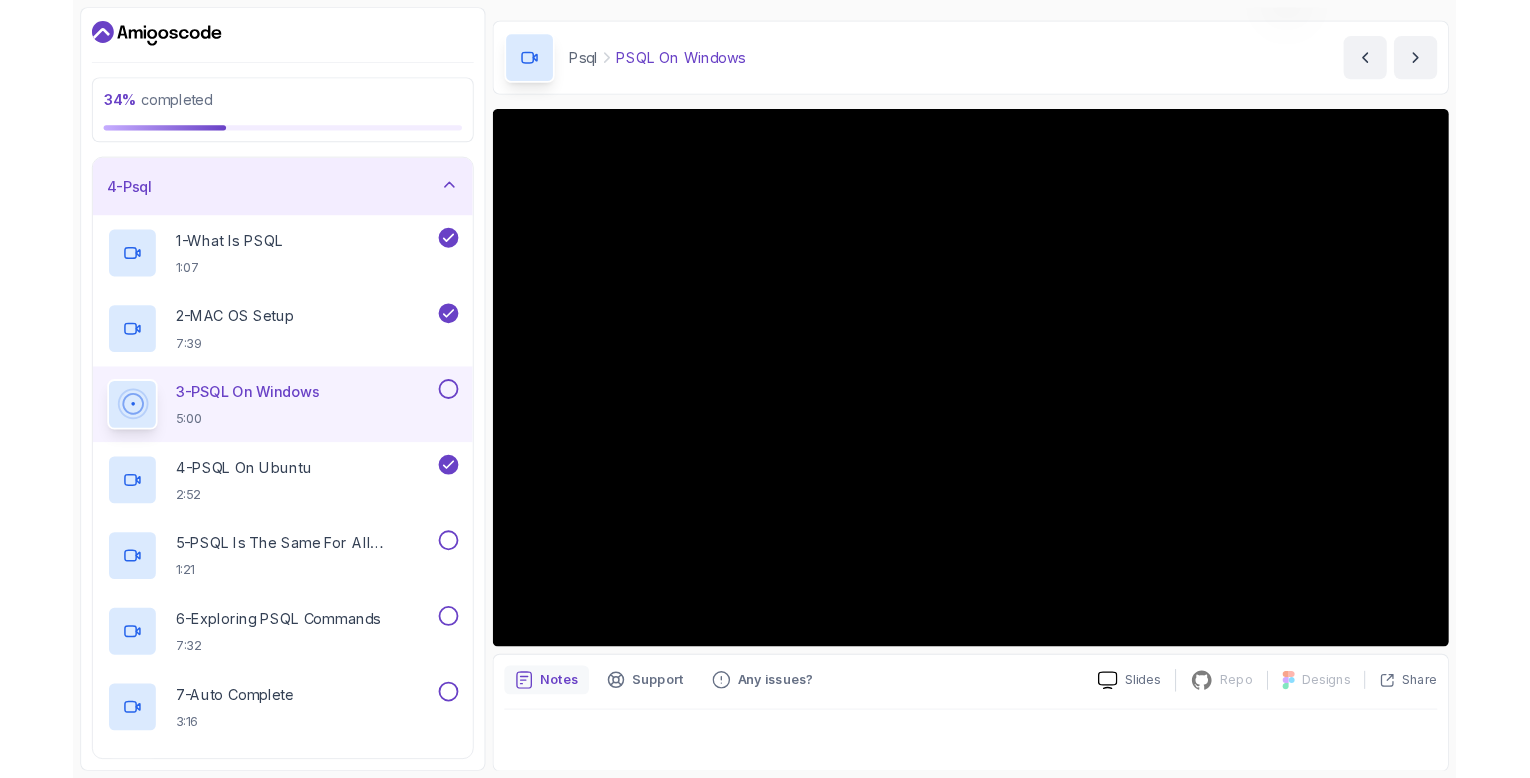 scroll, scrollTop: 140, scrollLeft: 0, axis: vertical 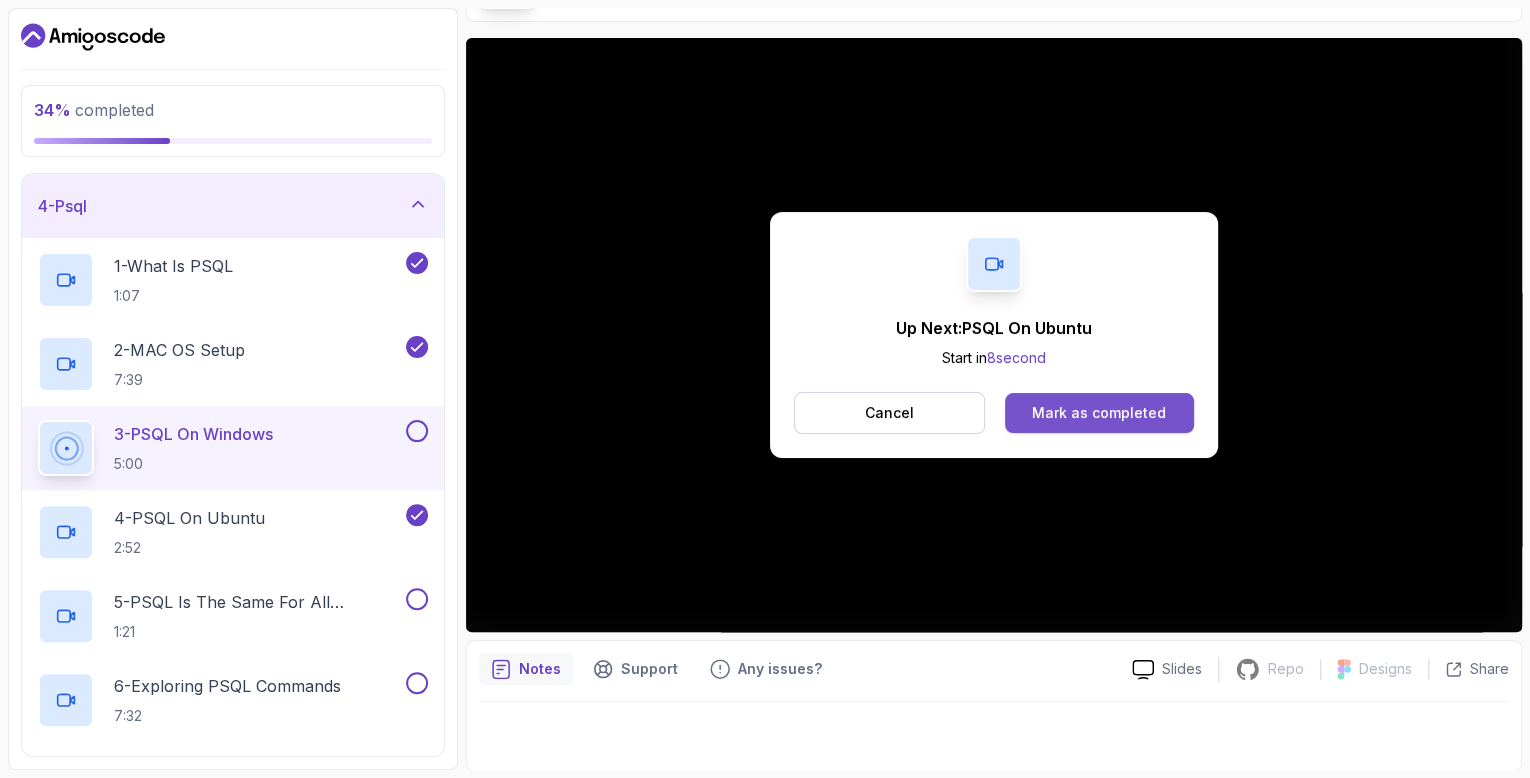 click on "Mark as completed" at bounding box center (1099, 413) 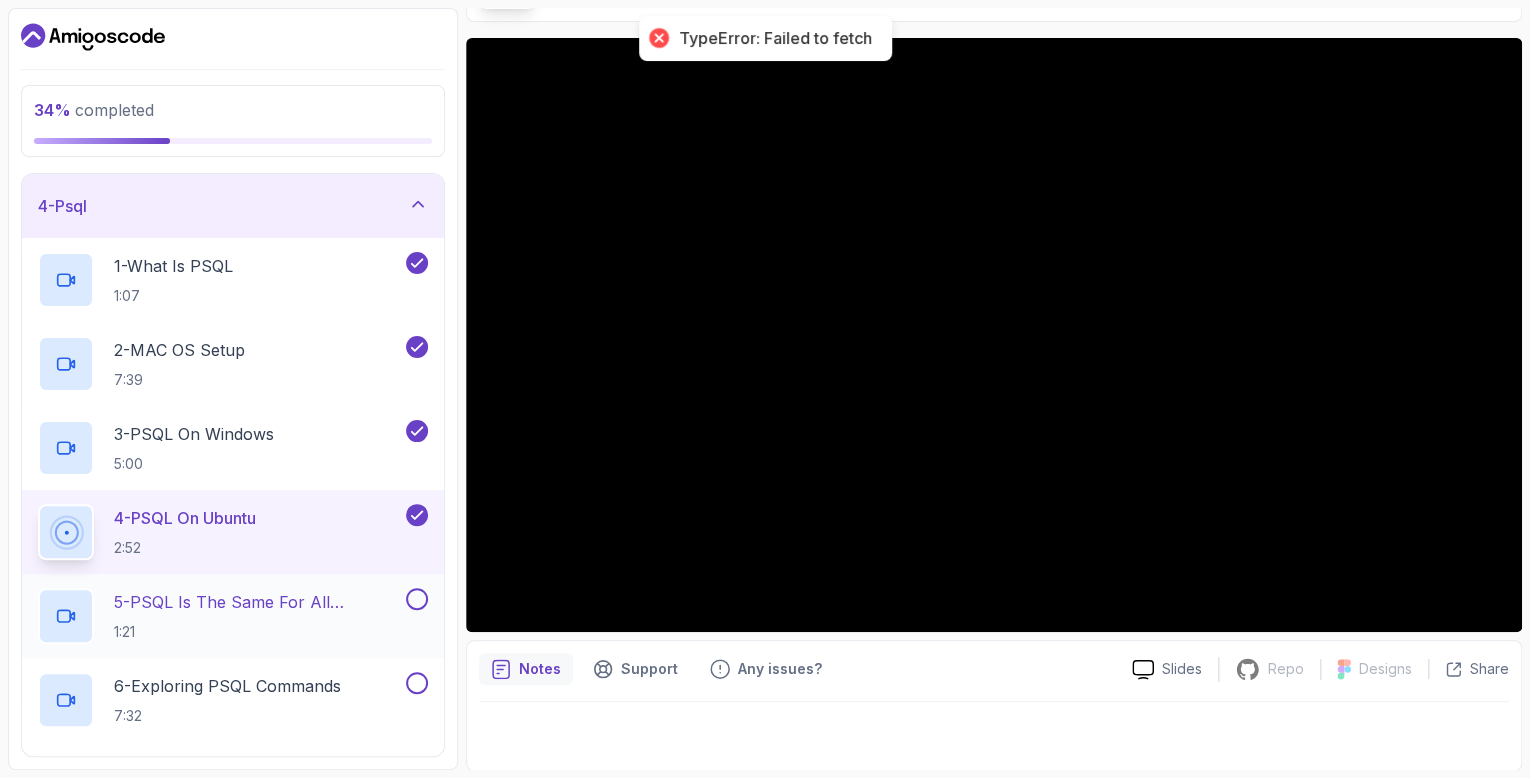 click on "5  -  PSQL Is The Same For All Operating Systems" at bounding box center (258, 602) 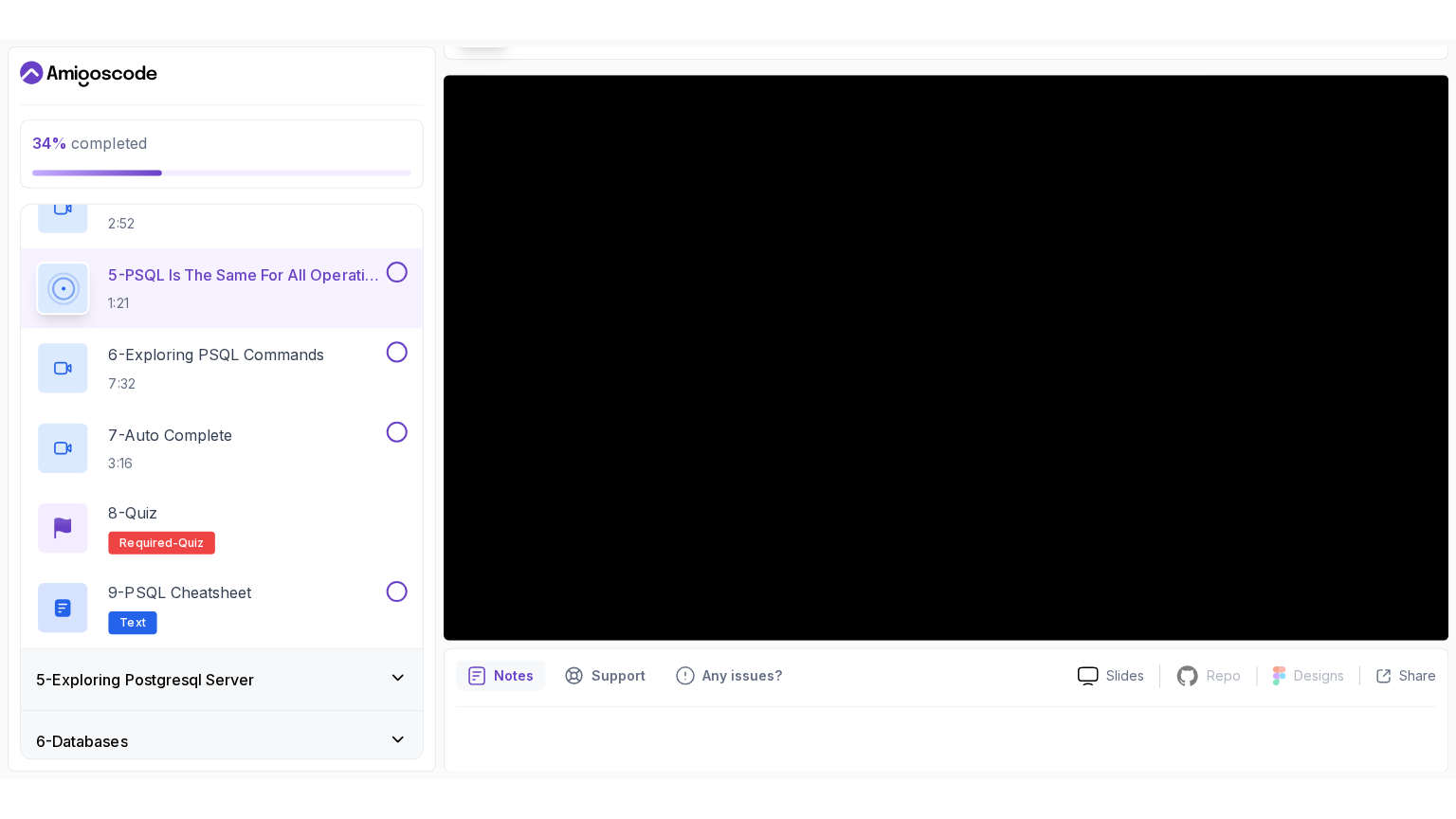 scroll, scrollTop: 520, scrollLeft: 0, axis: vertical 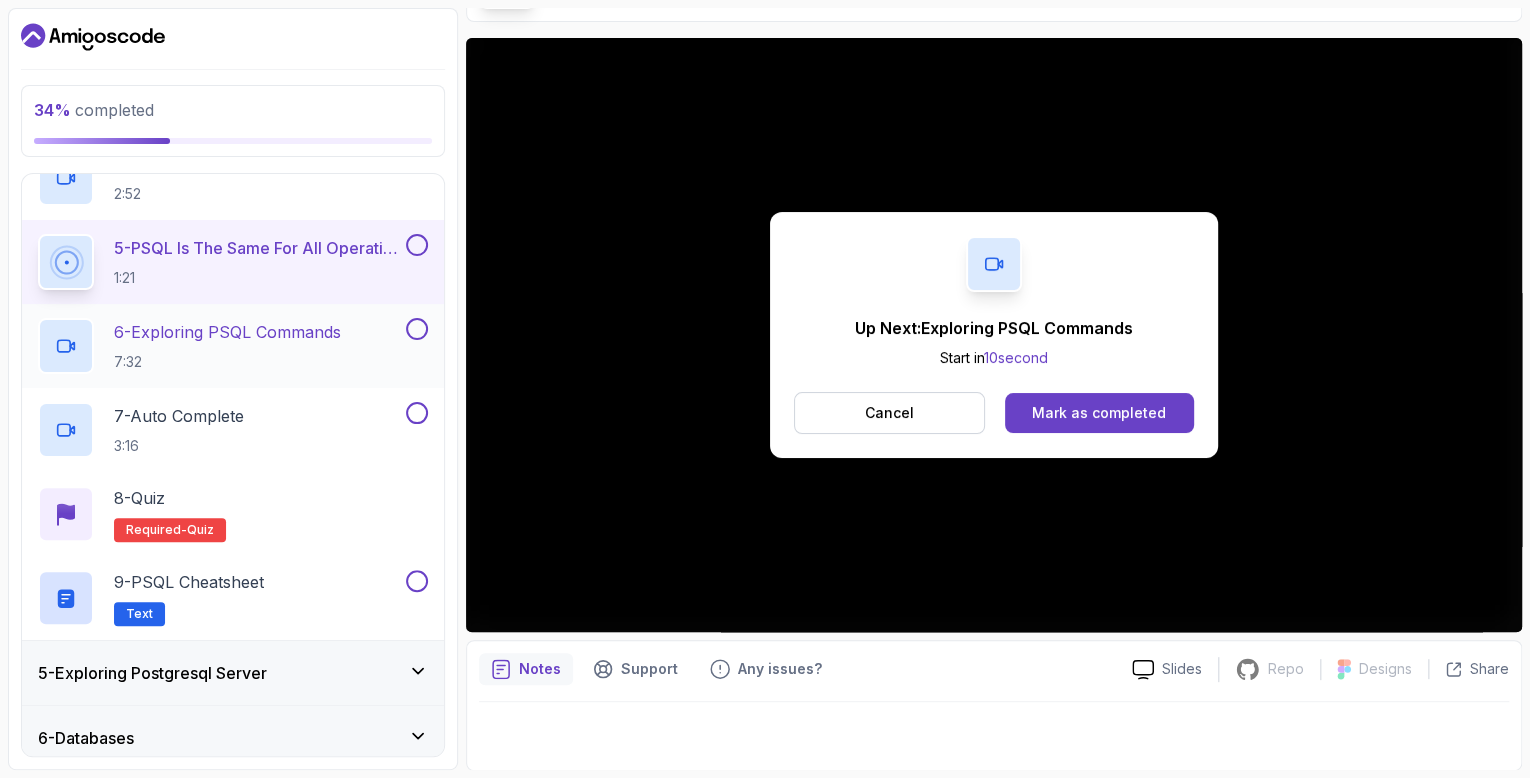 click on "6  -  Exploring PSQL Commands 7:32" at bounding box center (220, 346) 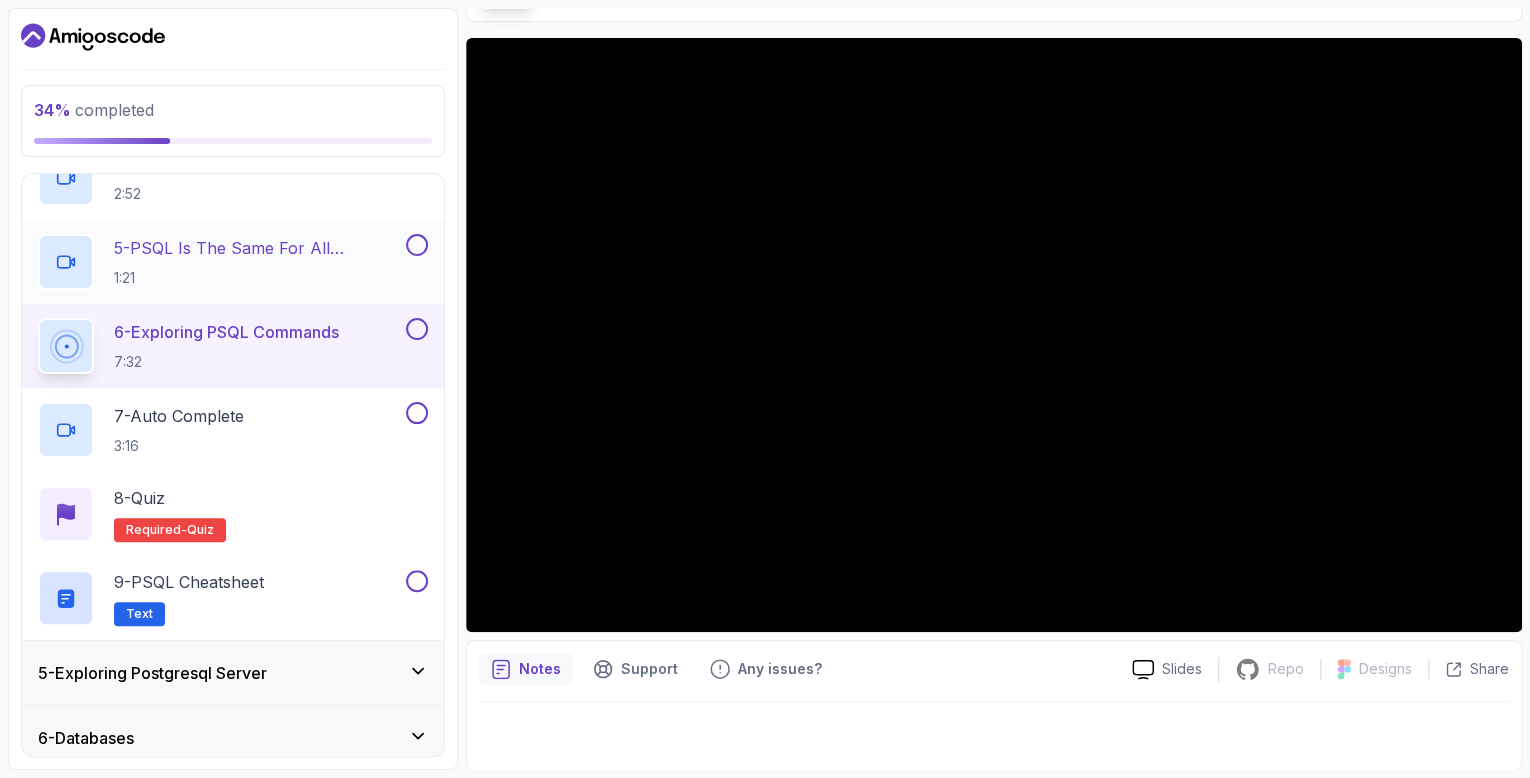 click at bounding box center [417, 245] 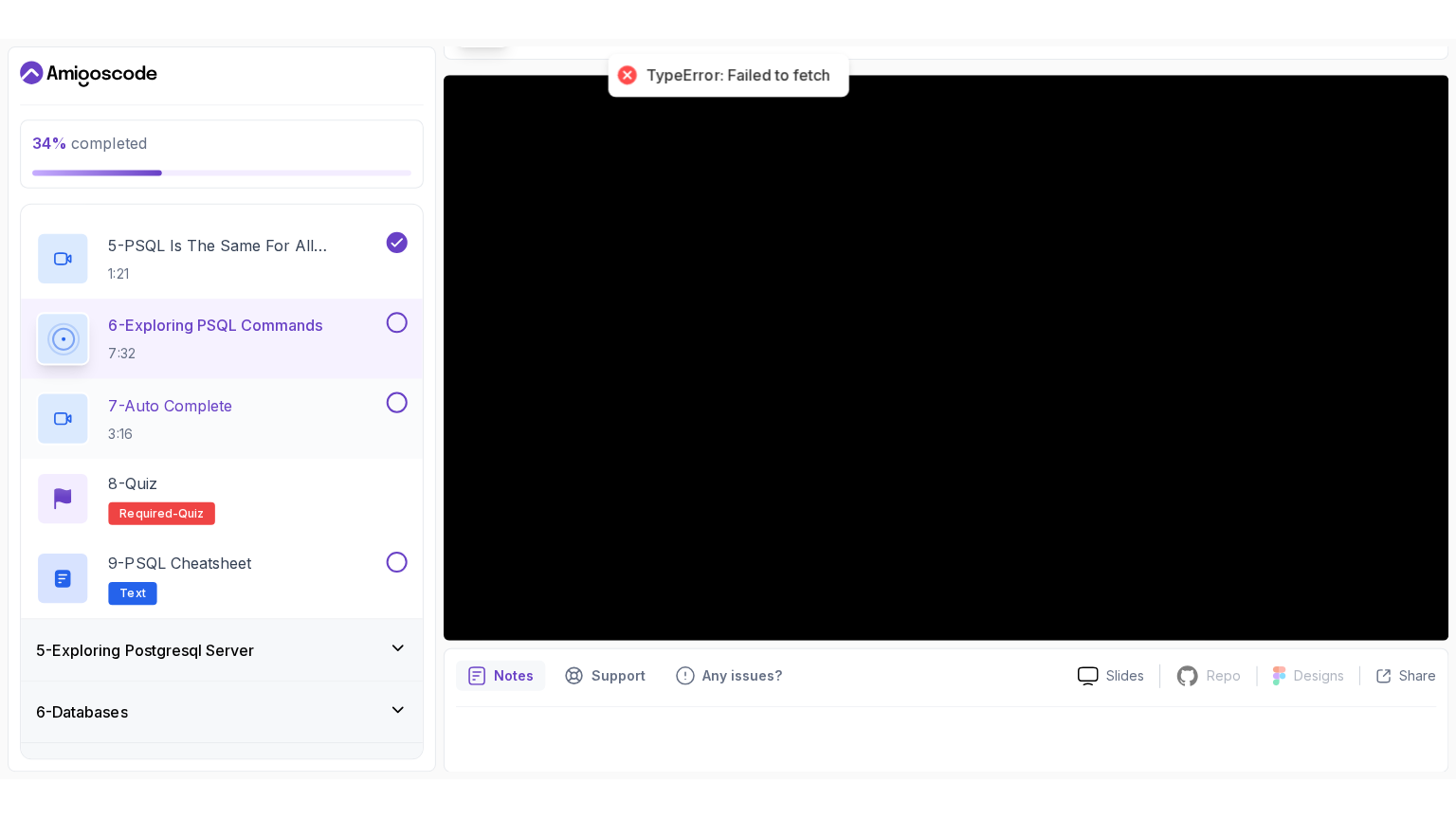 scroll, scrollTop: 553, scrollLeft: 0, axis: vertical 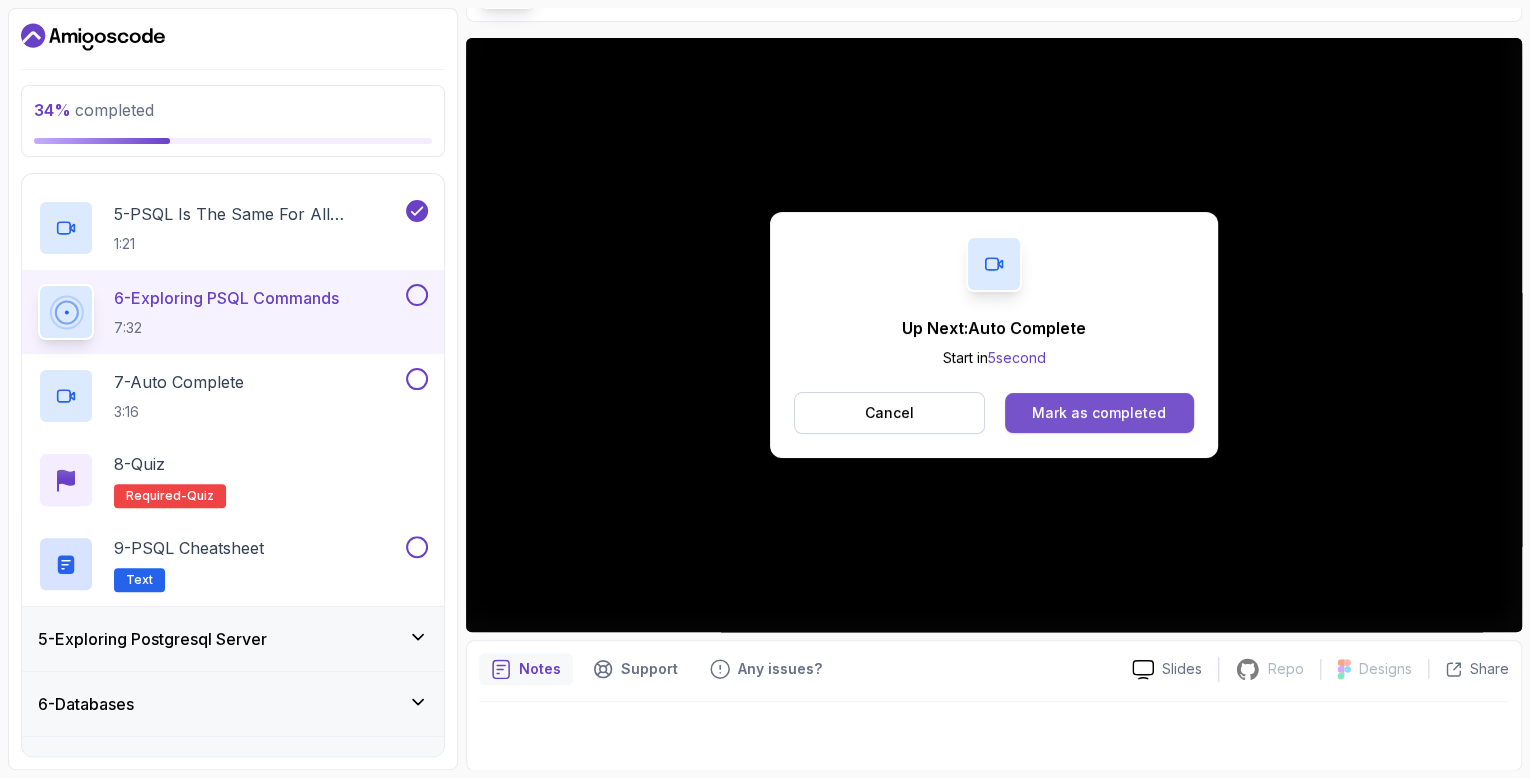 click on "Mark as completed" at bounding box center [1099, 413] 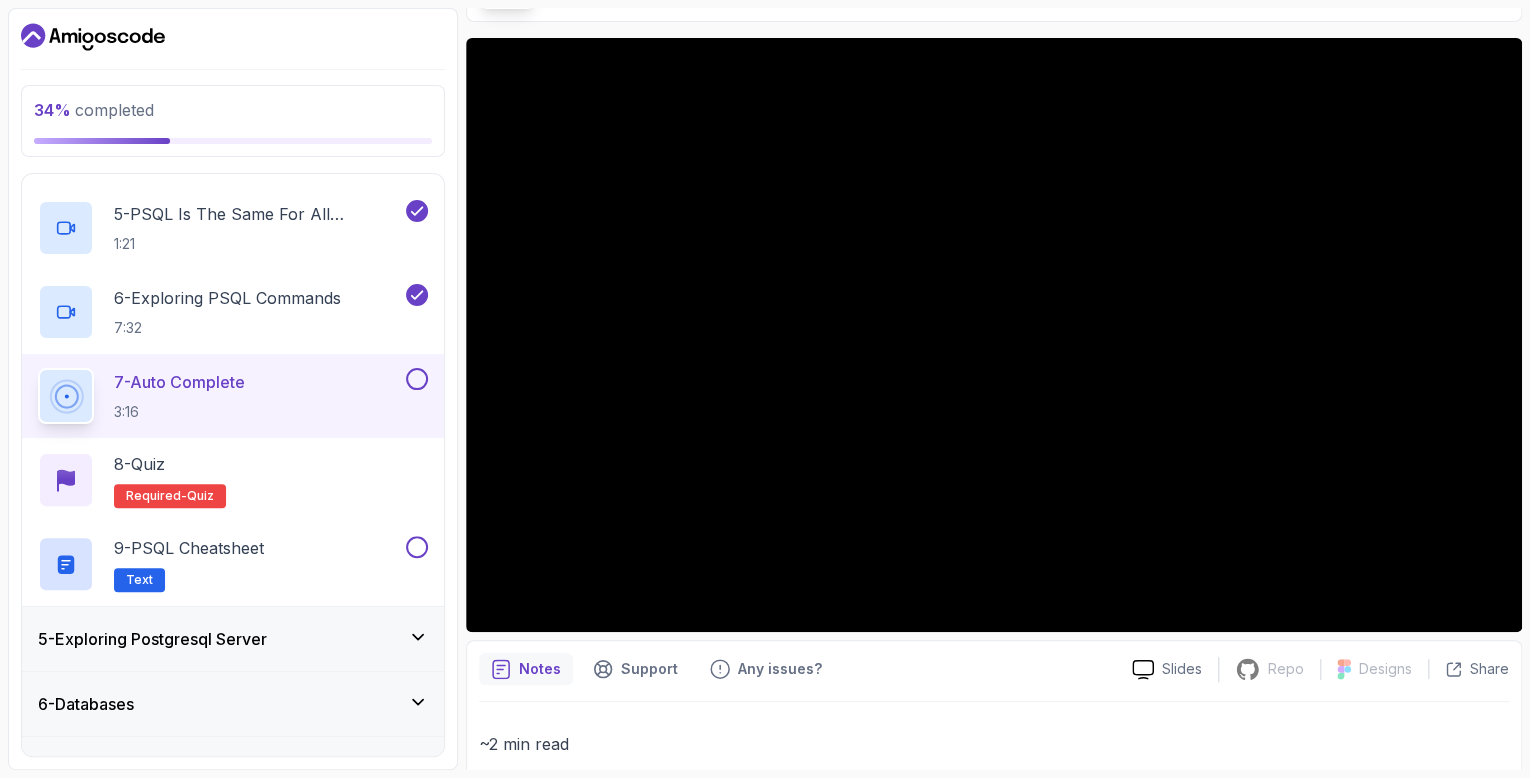 scroll, scrollTop: 691, scrollLeft: 0, axis: vertical 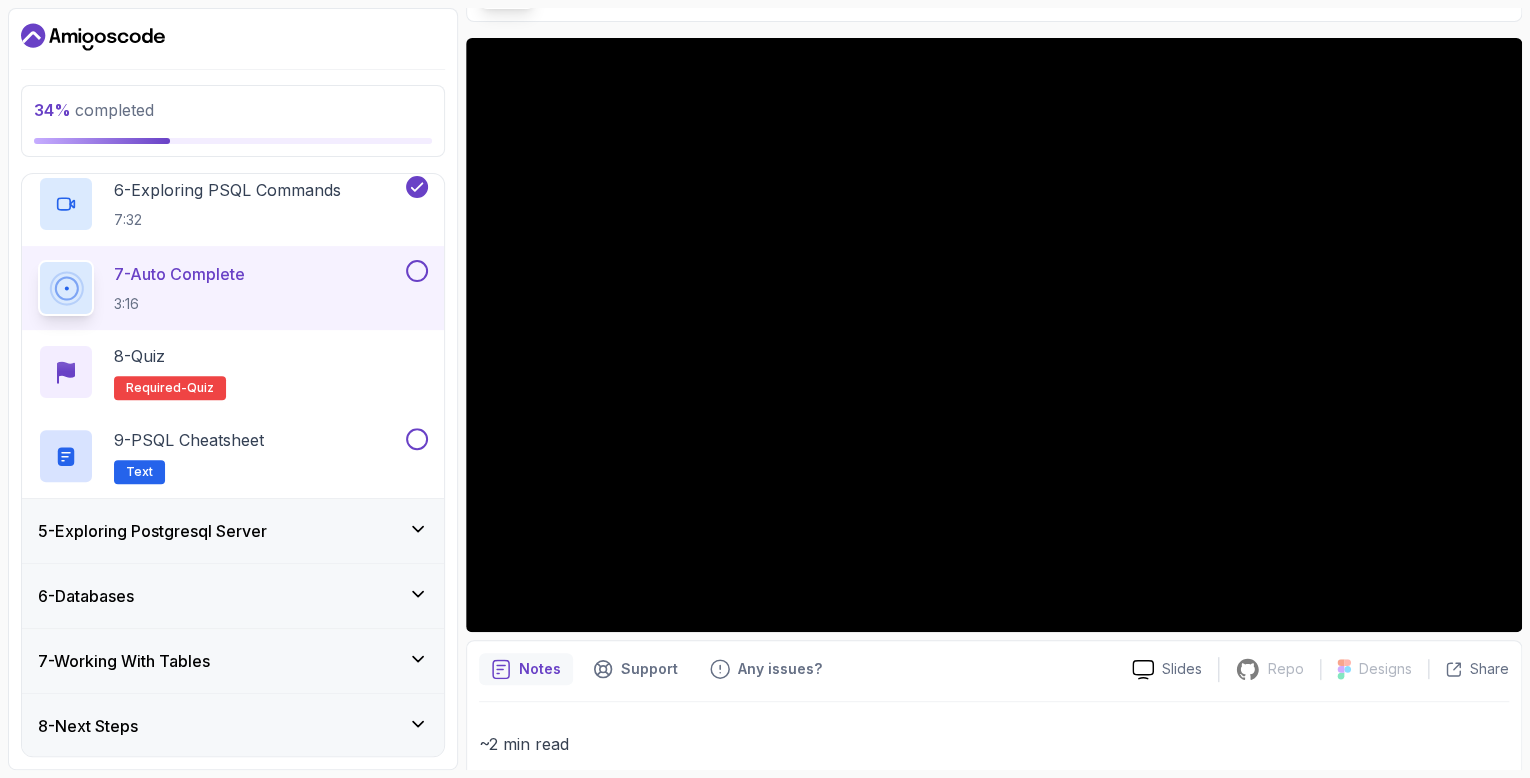 click on "5  -  Exploring Postgresql Server" at bounding box center [233, 531] 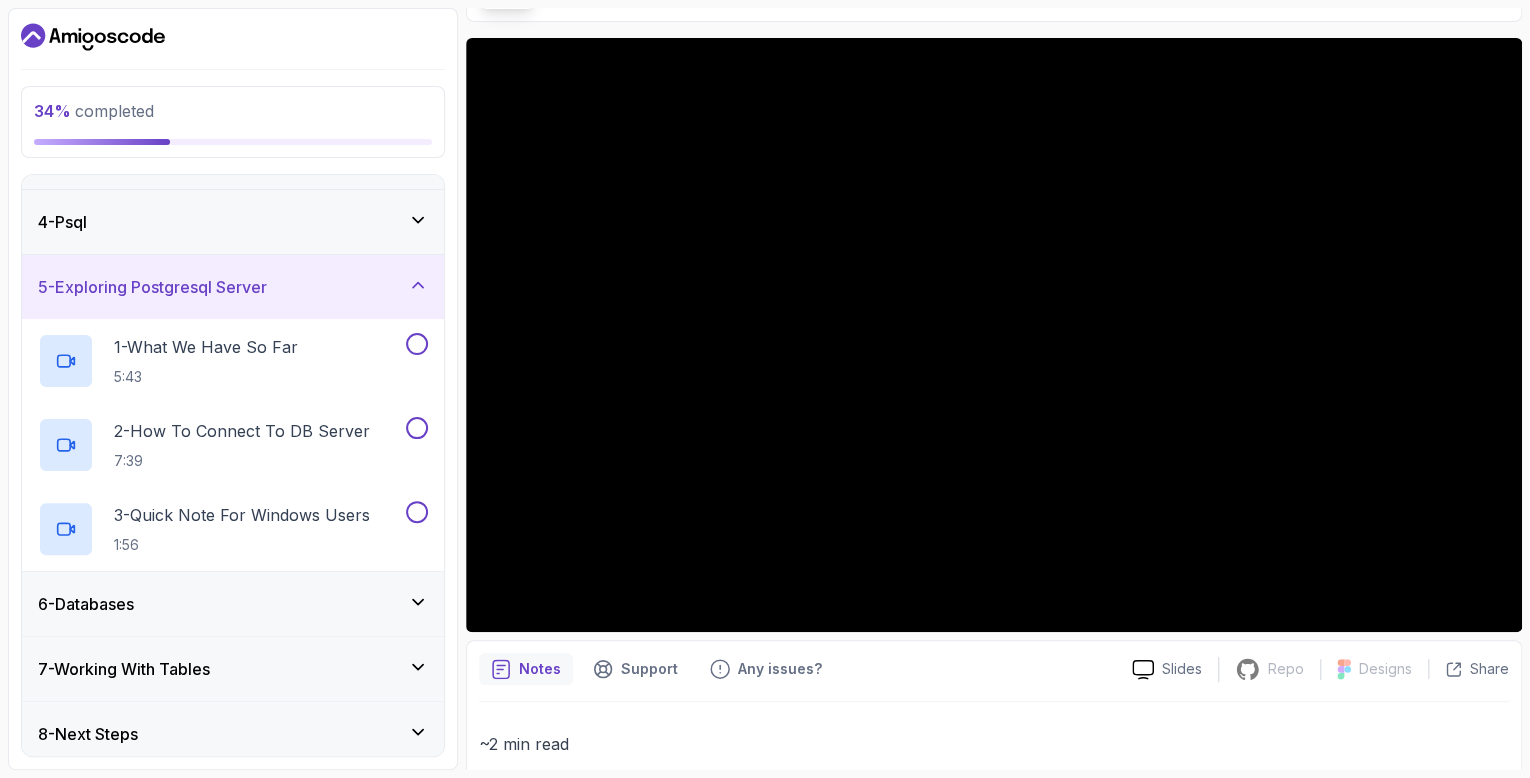scroll, scrollTop: 187, scrollLeft: 0, axis: vertical 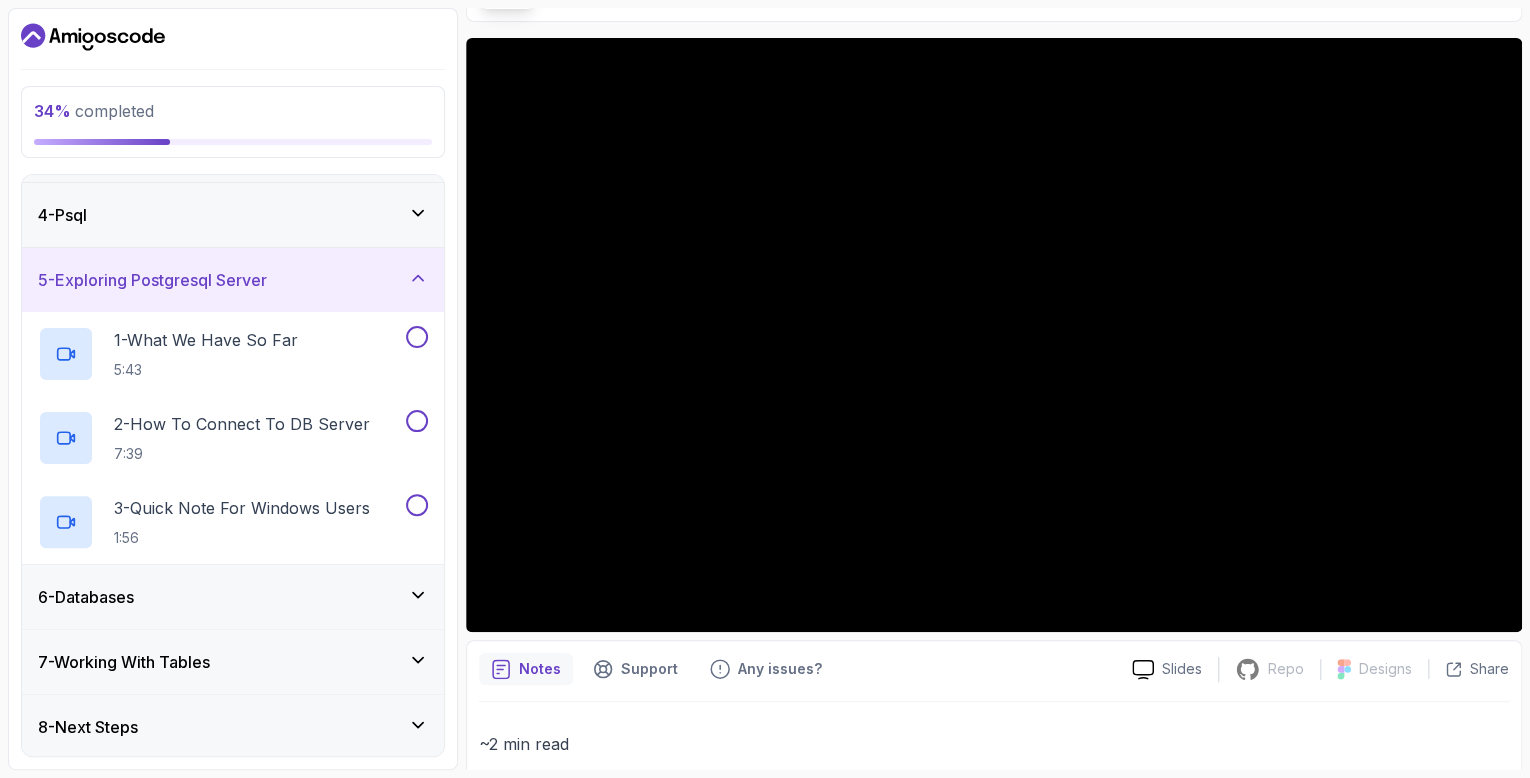 click on "6  -  Databases" at bounding box center [233, 597] 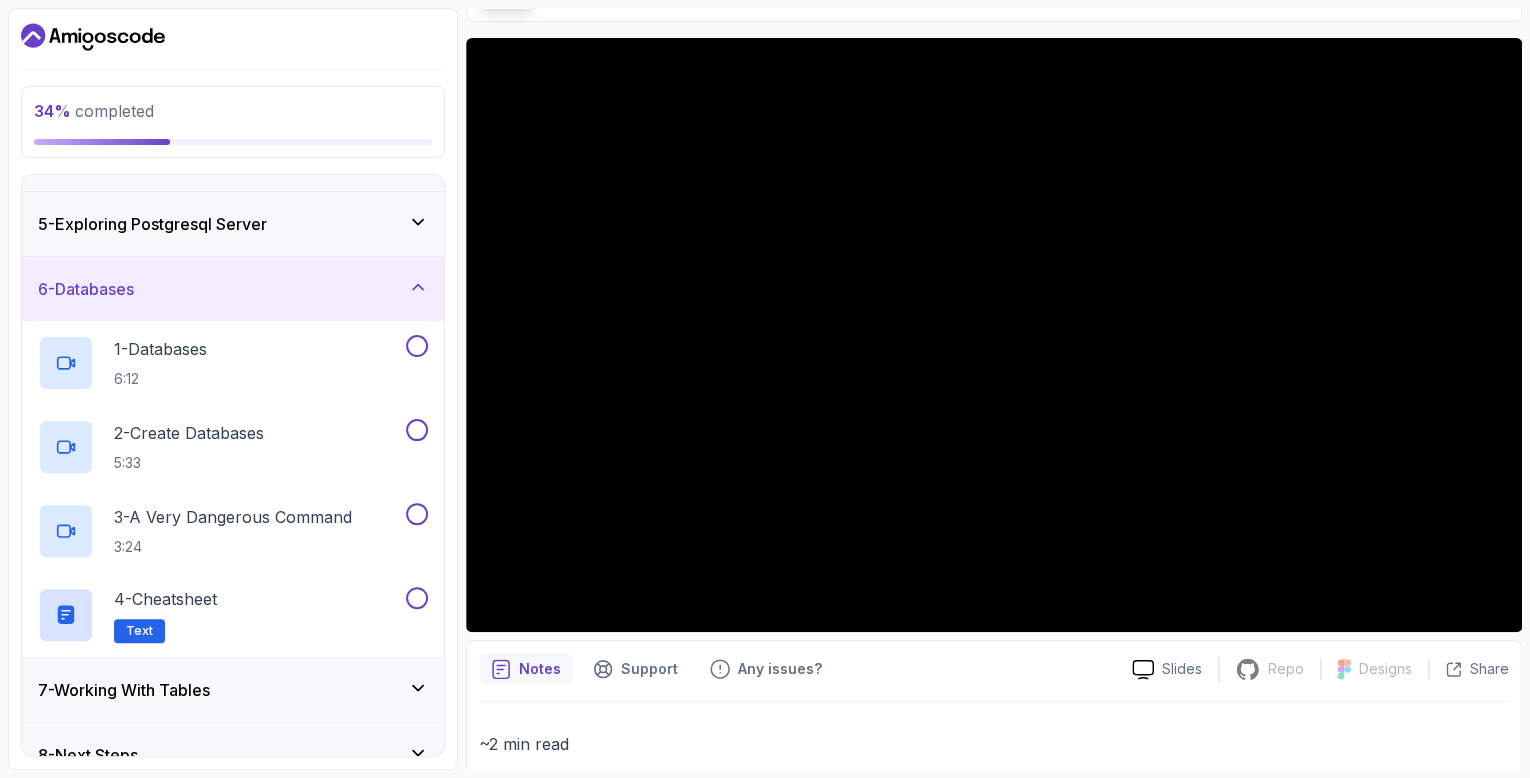 scroll, scrollTop: 271, scrollLeft: 0, axis: vertical 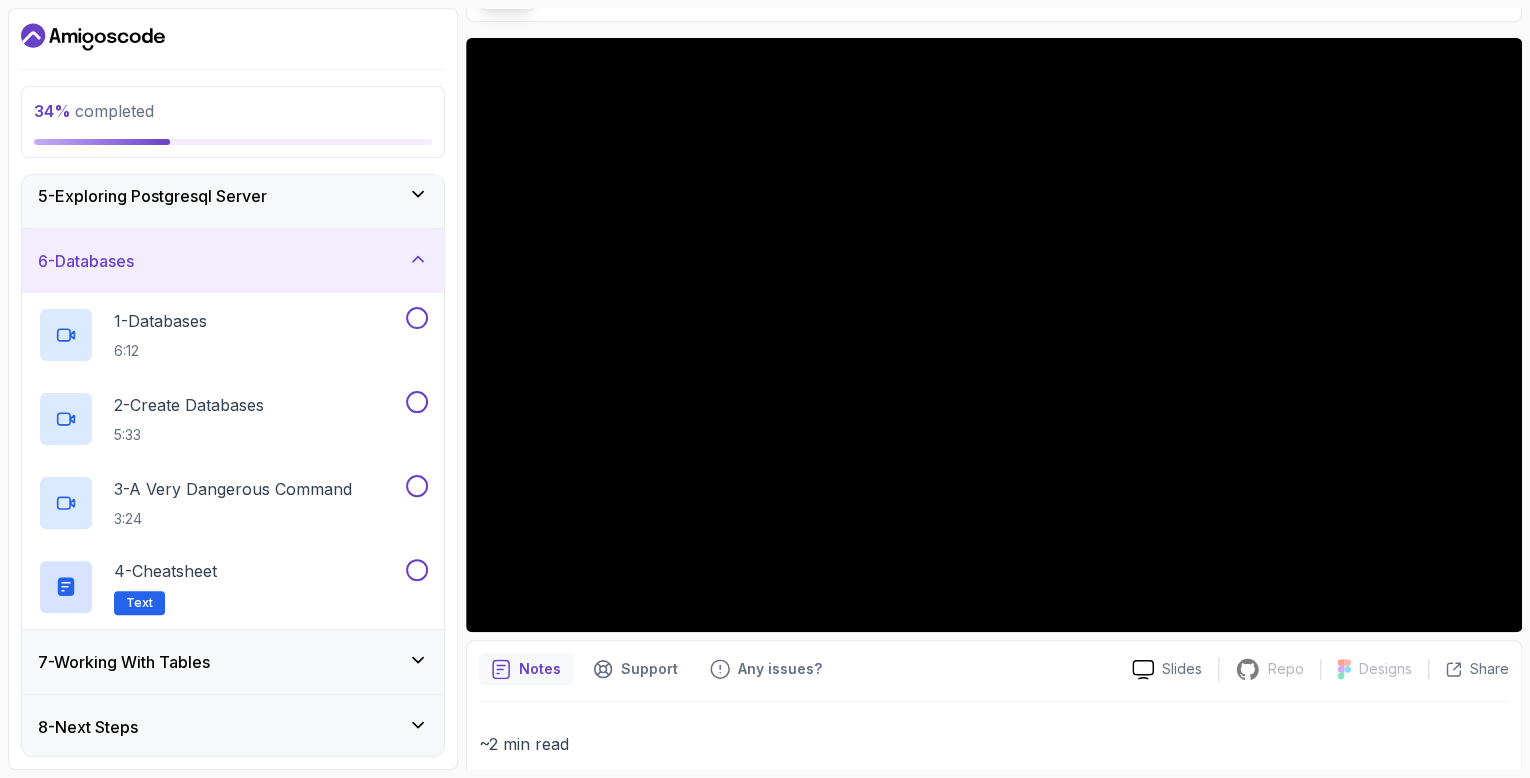 click on "7  -  Working With Tables" at bounding box center [233, 662] 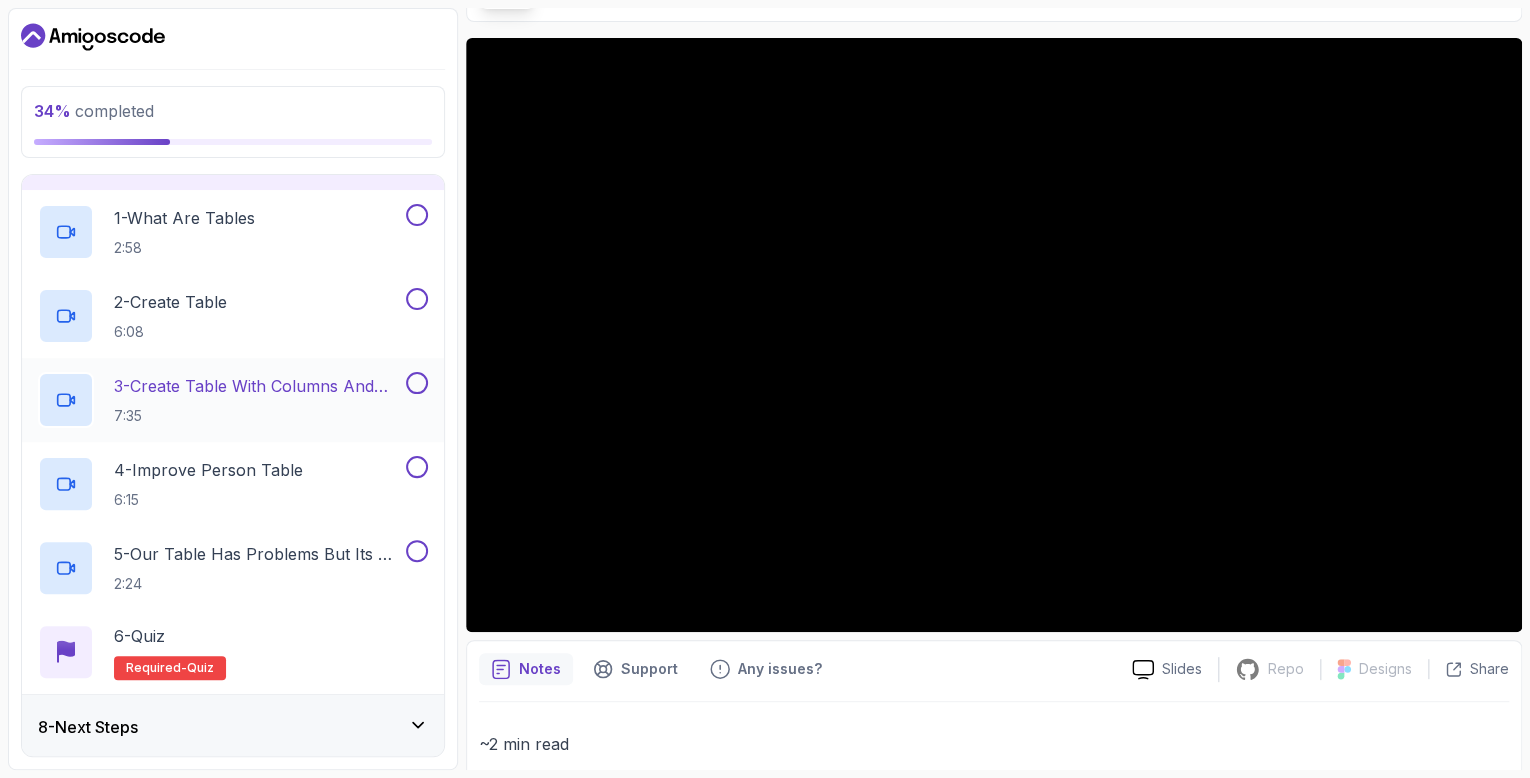 scroll, scrollTop: 0, scrollLeft: 0, axis: both 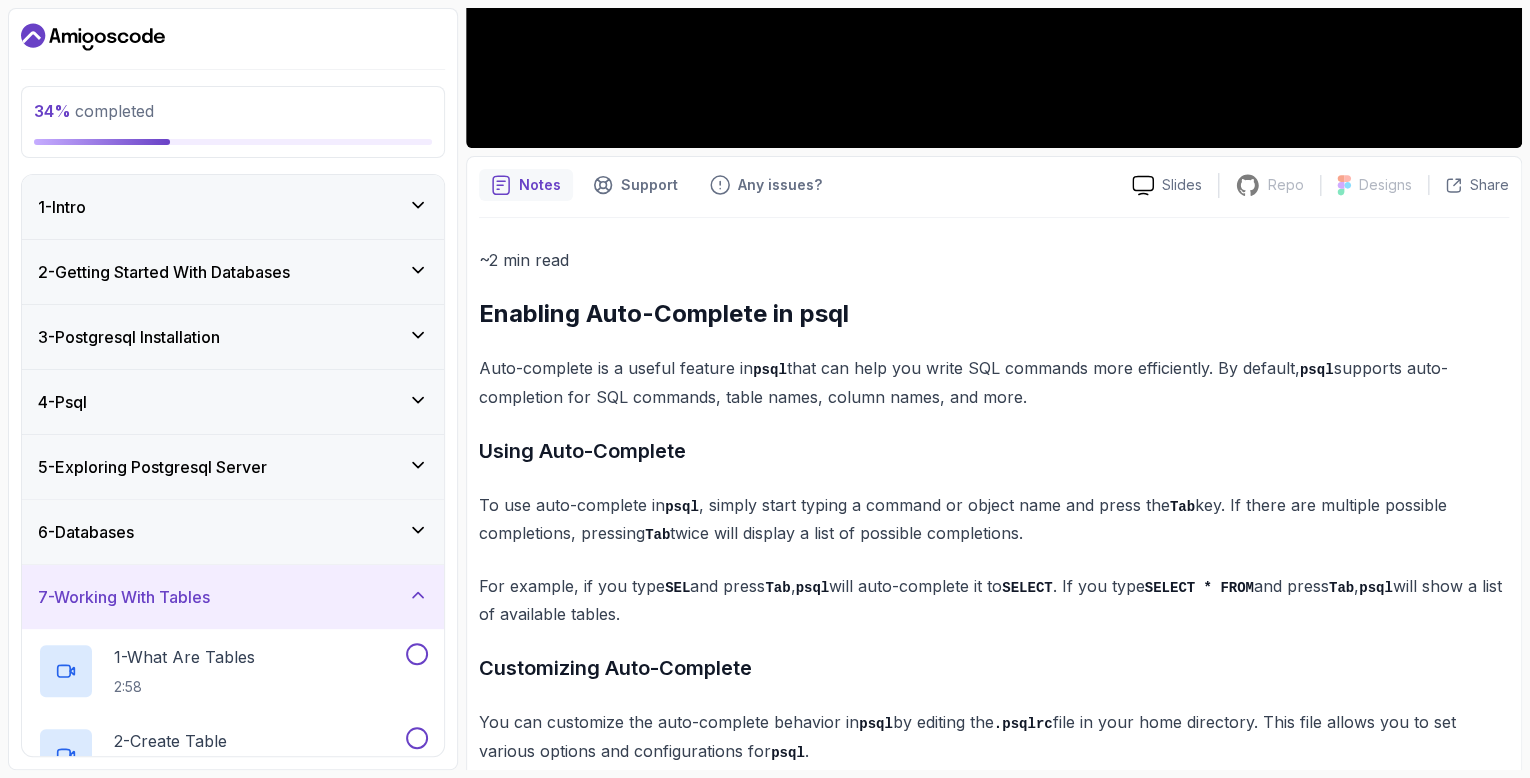 click on "6  -  Databases" at bounding box center (233, 532) 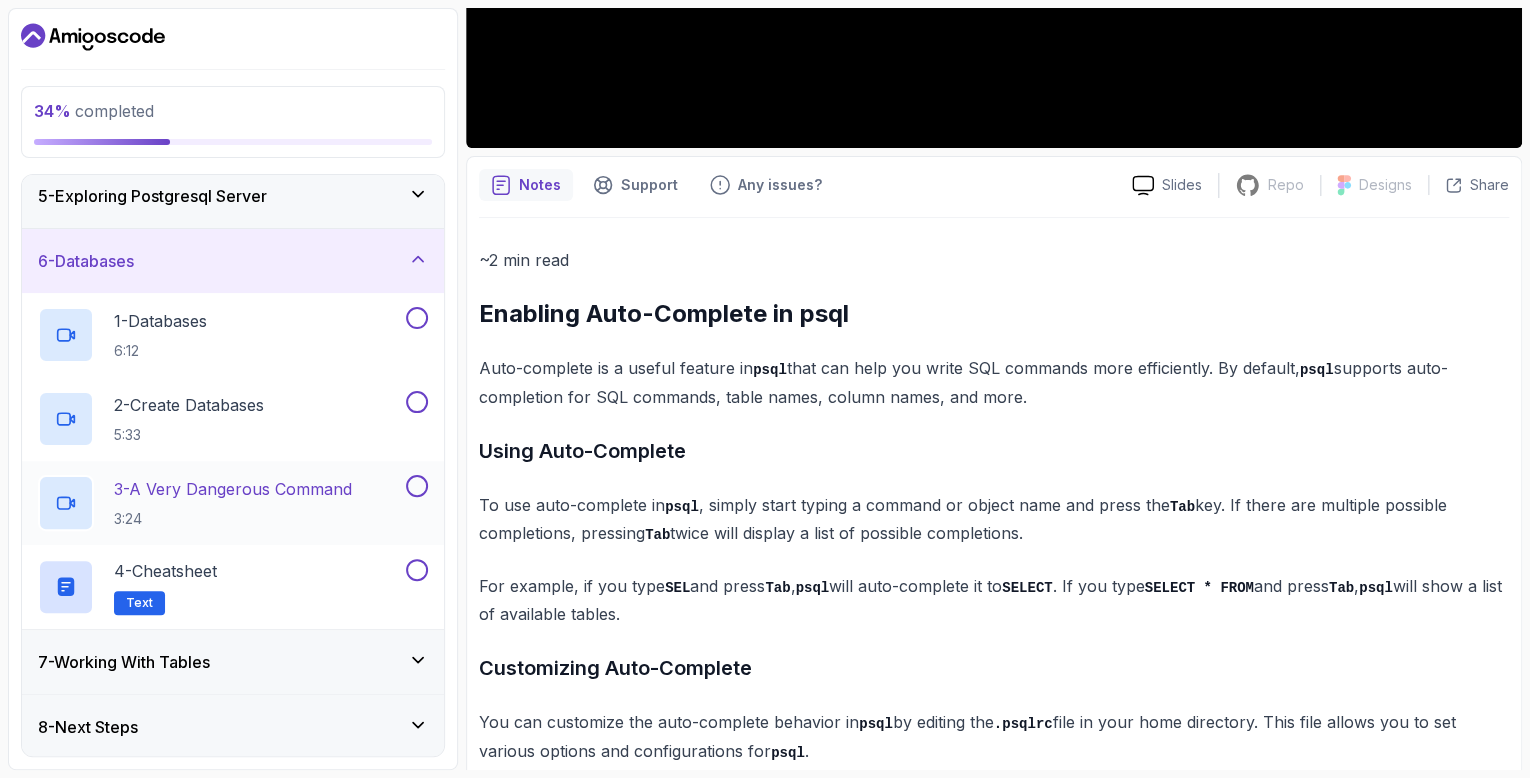 scroll, scrollTop: 0, scrollLeft: 0, axis: both 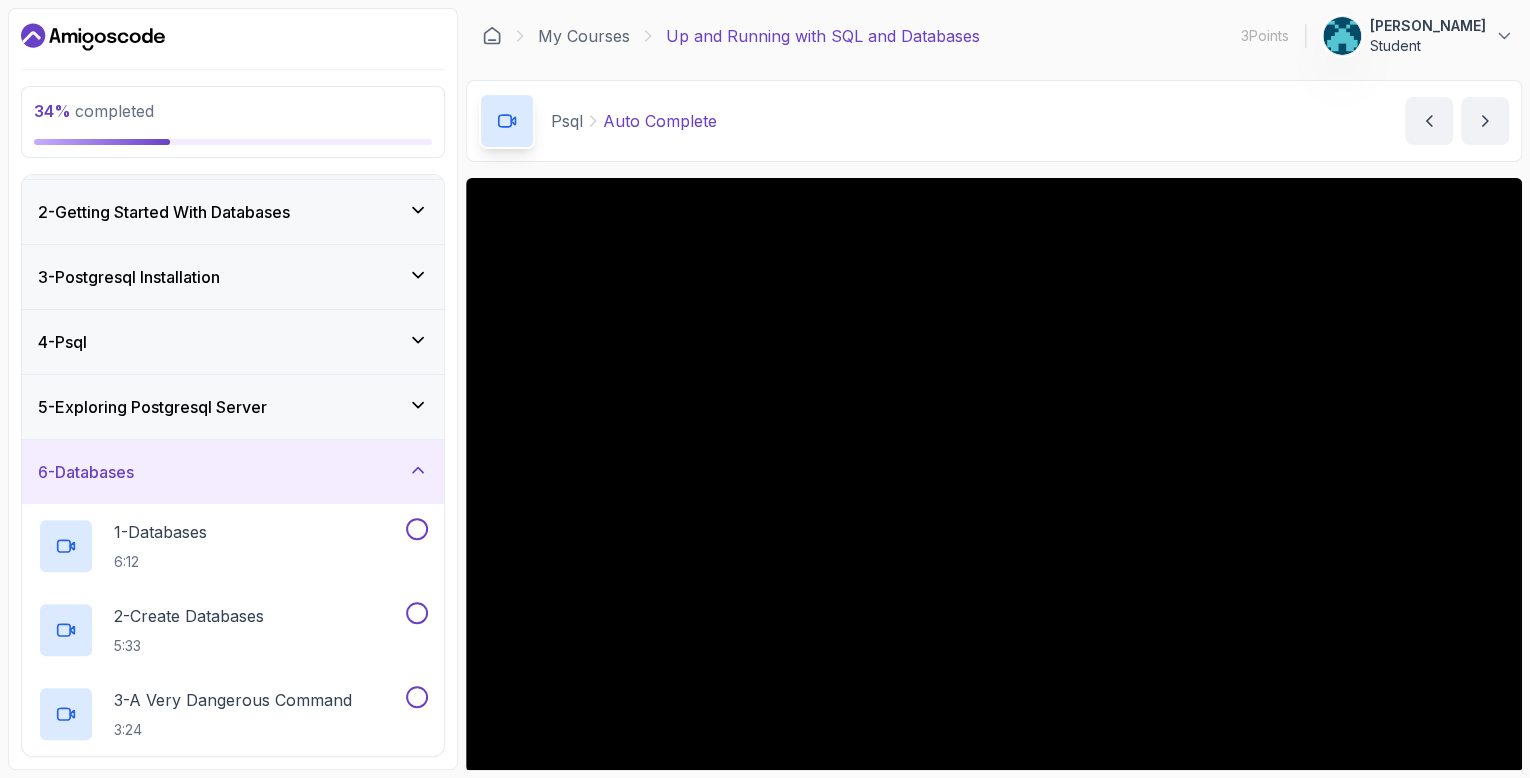 click on "4  -  Psql" at bounding box center (233, 342) 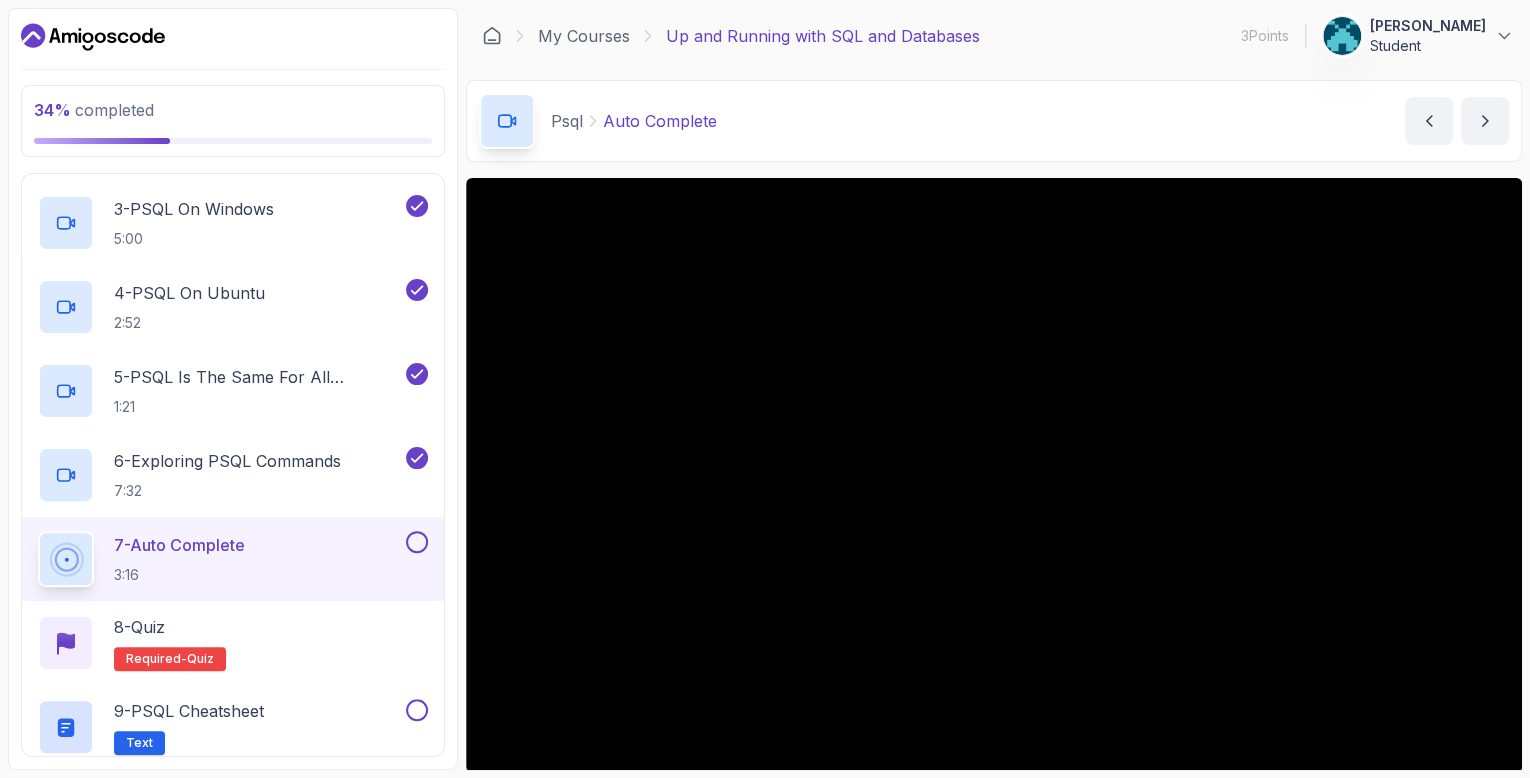 scroll, scrollTop: 420, scrollLeft: 0, axis: vertical 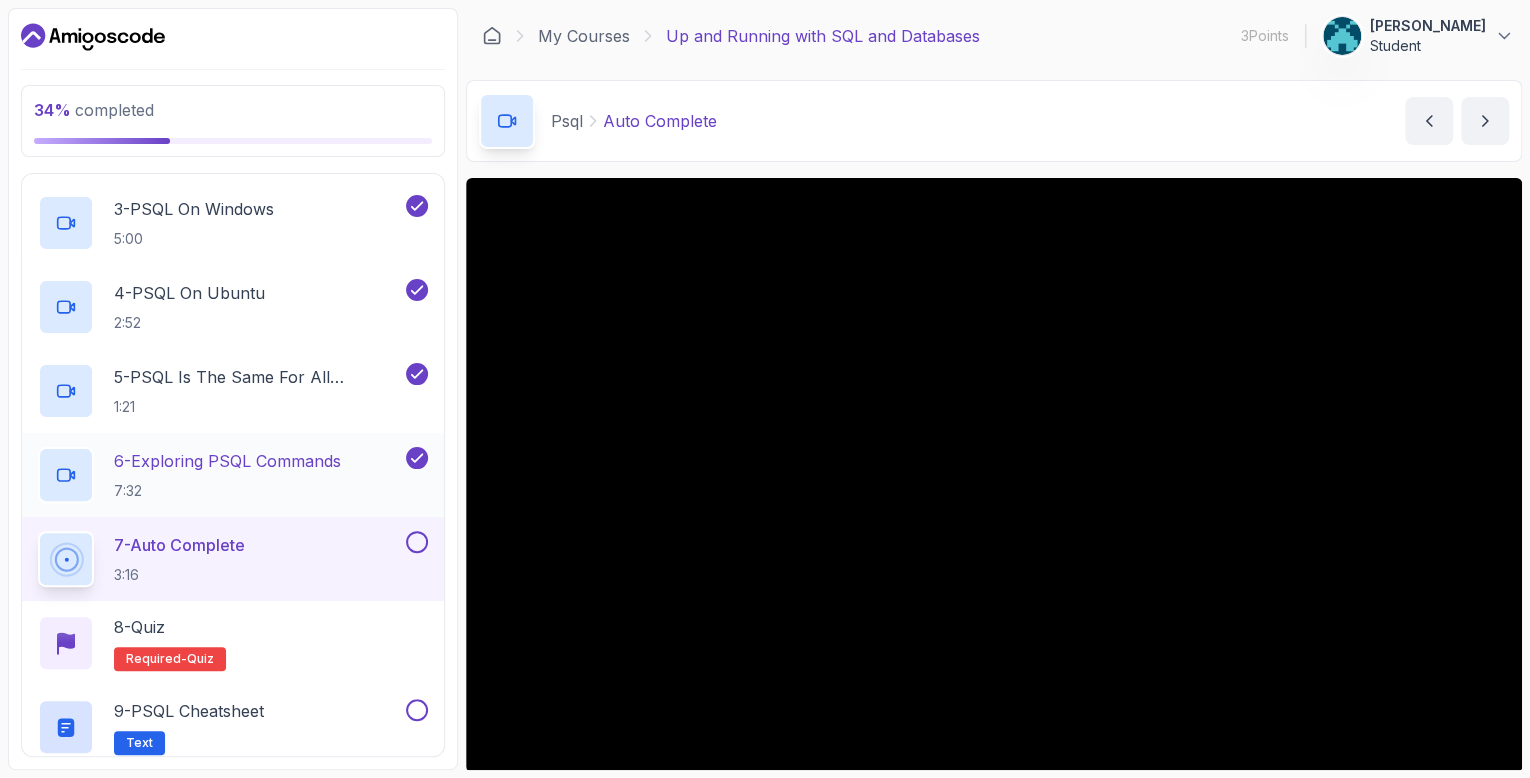 click on "6  -  Exploring PSQL Commands" at bounding box center (227, 461) 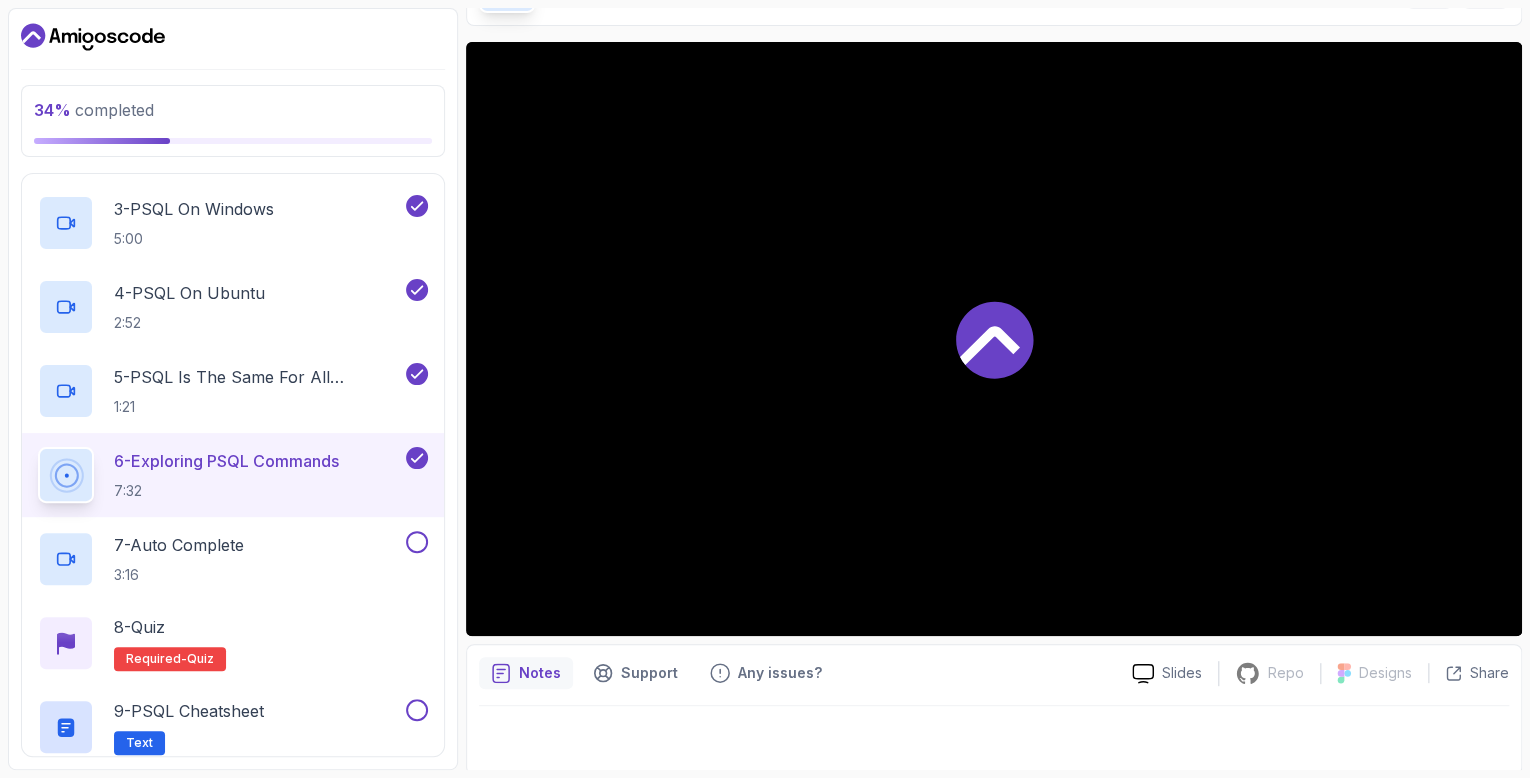 scroll, scrollTop: 140, scrollLeft: 0, axis: vertical 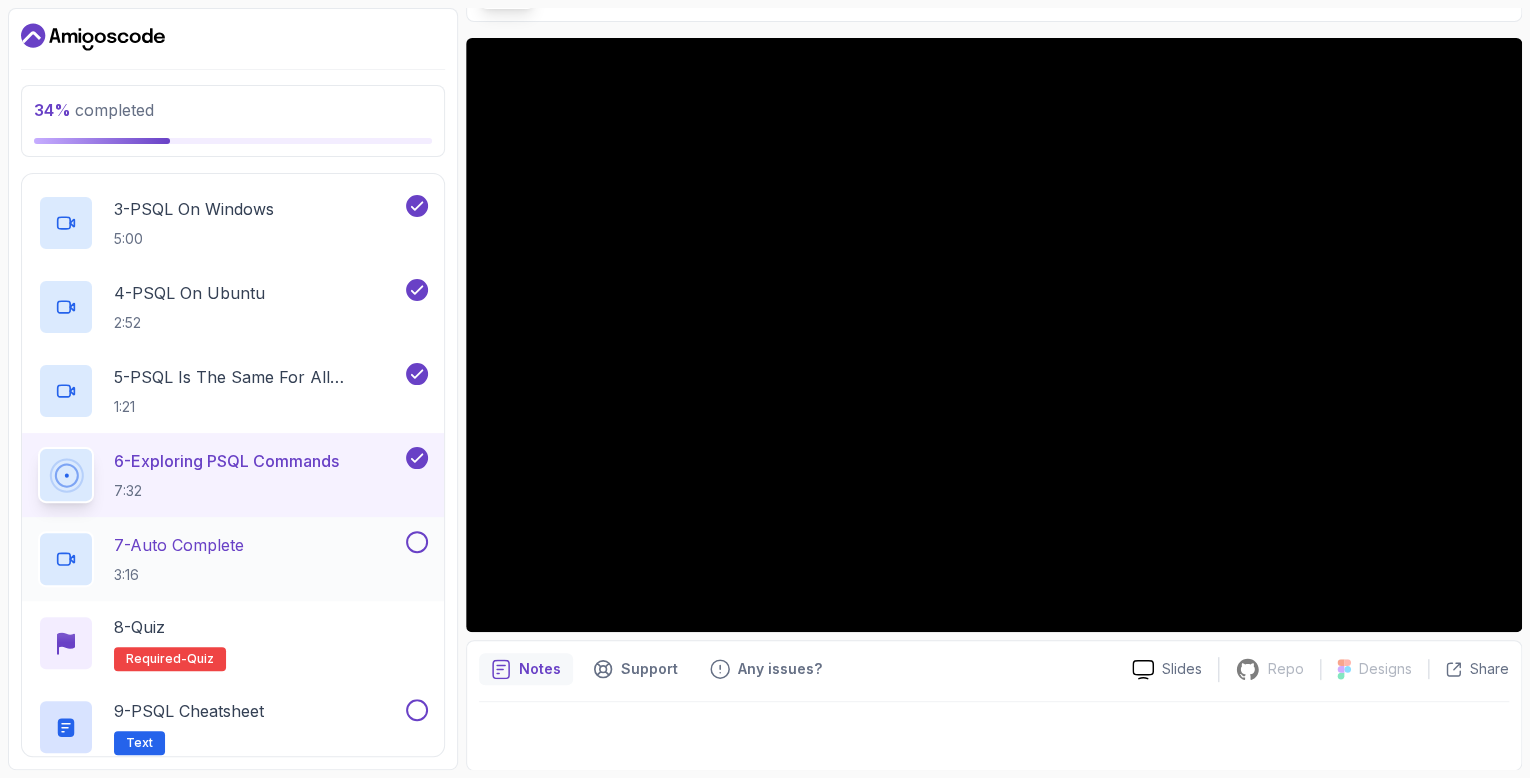 click on "7  -  Auto Complete 3:16" at bounding box center (220, 559) 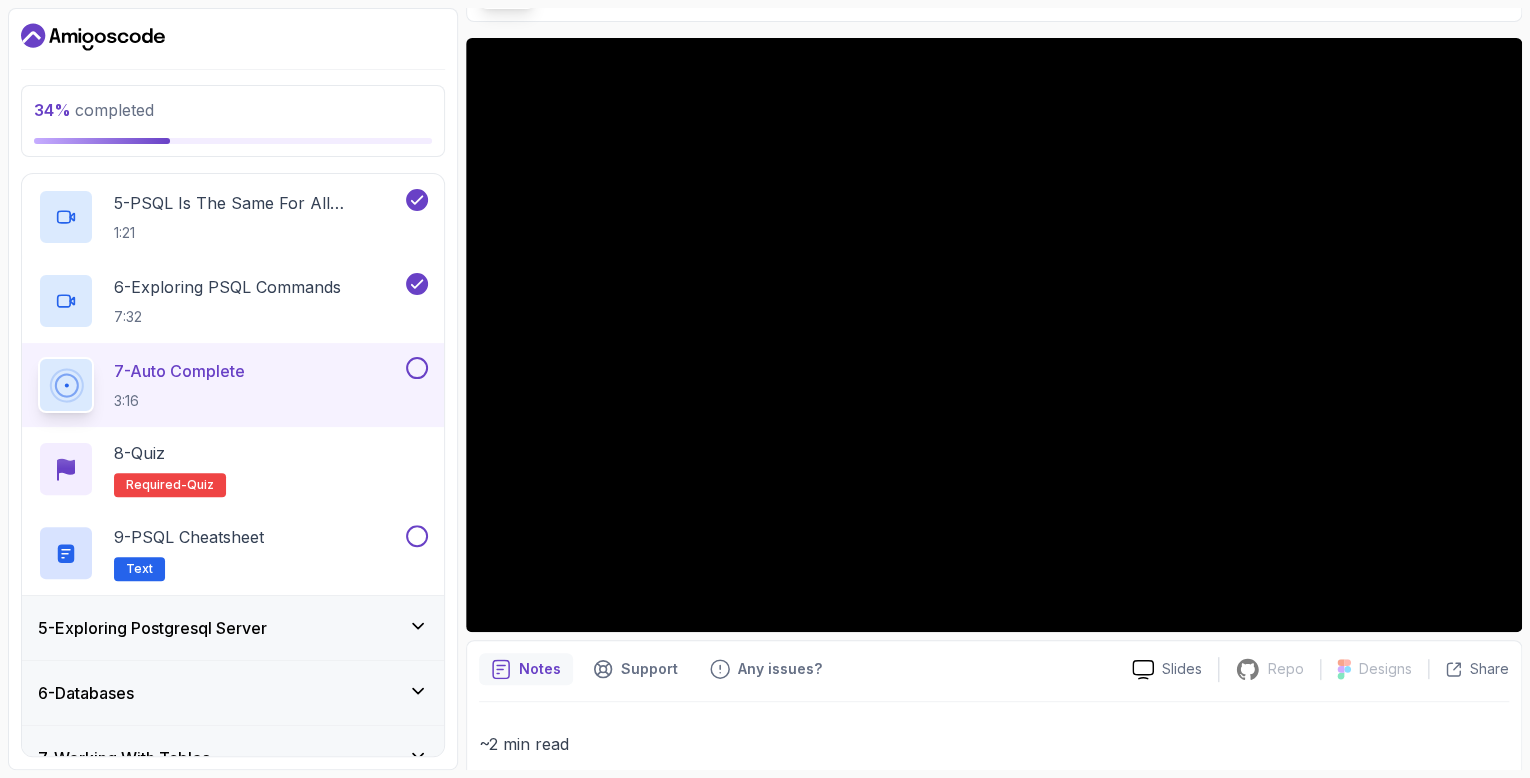 scroll, scrollTop: 600, scrollLeft: 0, axis: vertical 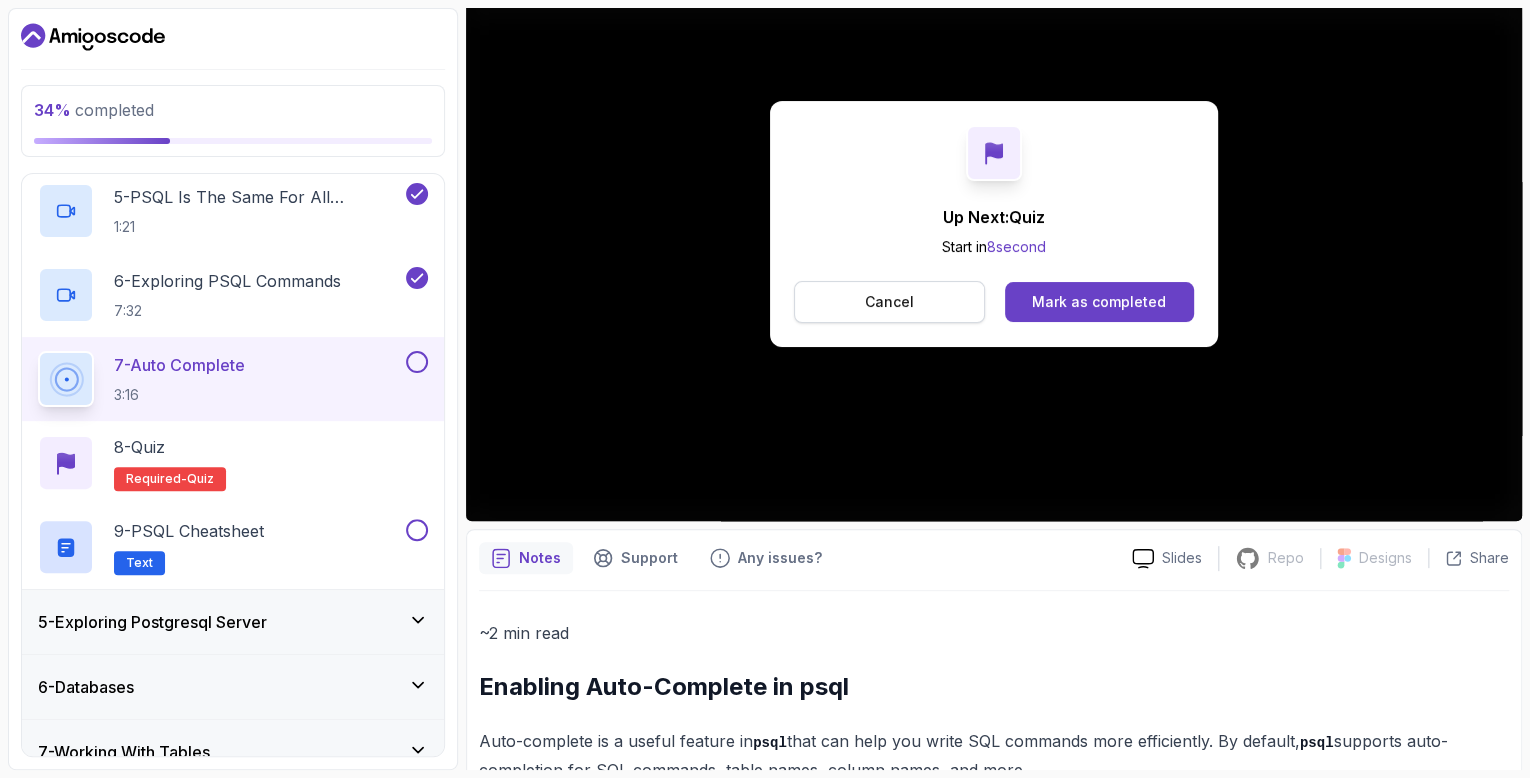 click on "Cancel" at bounding box center [889, 302] 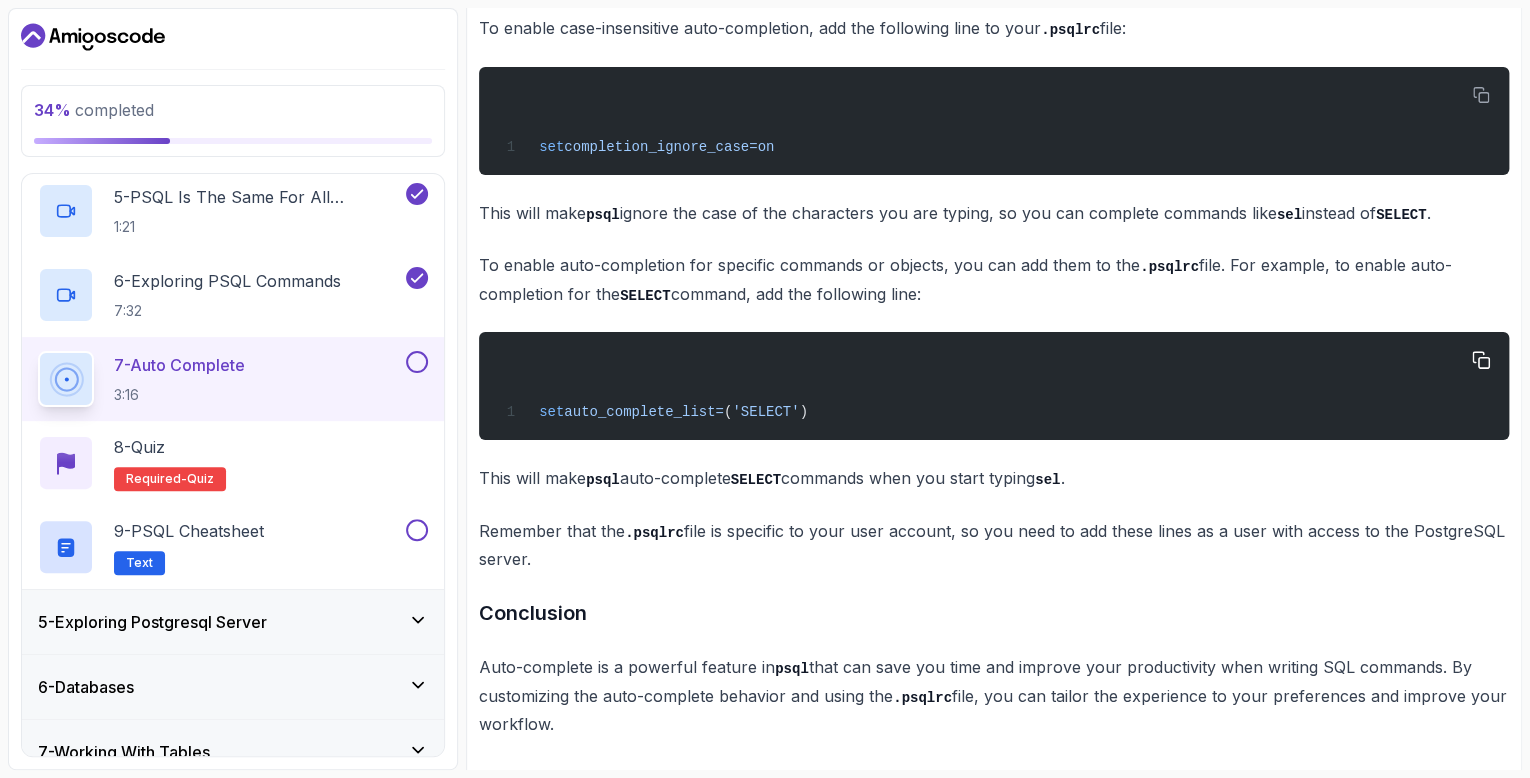 scroll, scrollTop: 1400, scrollLeft: 0, axis: vertical 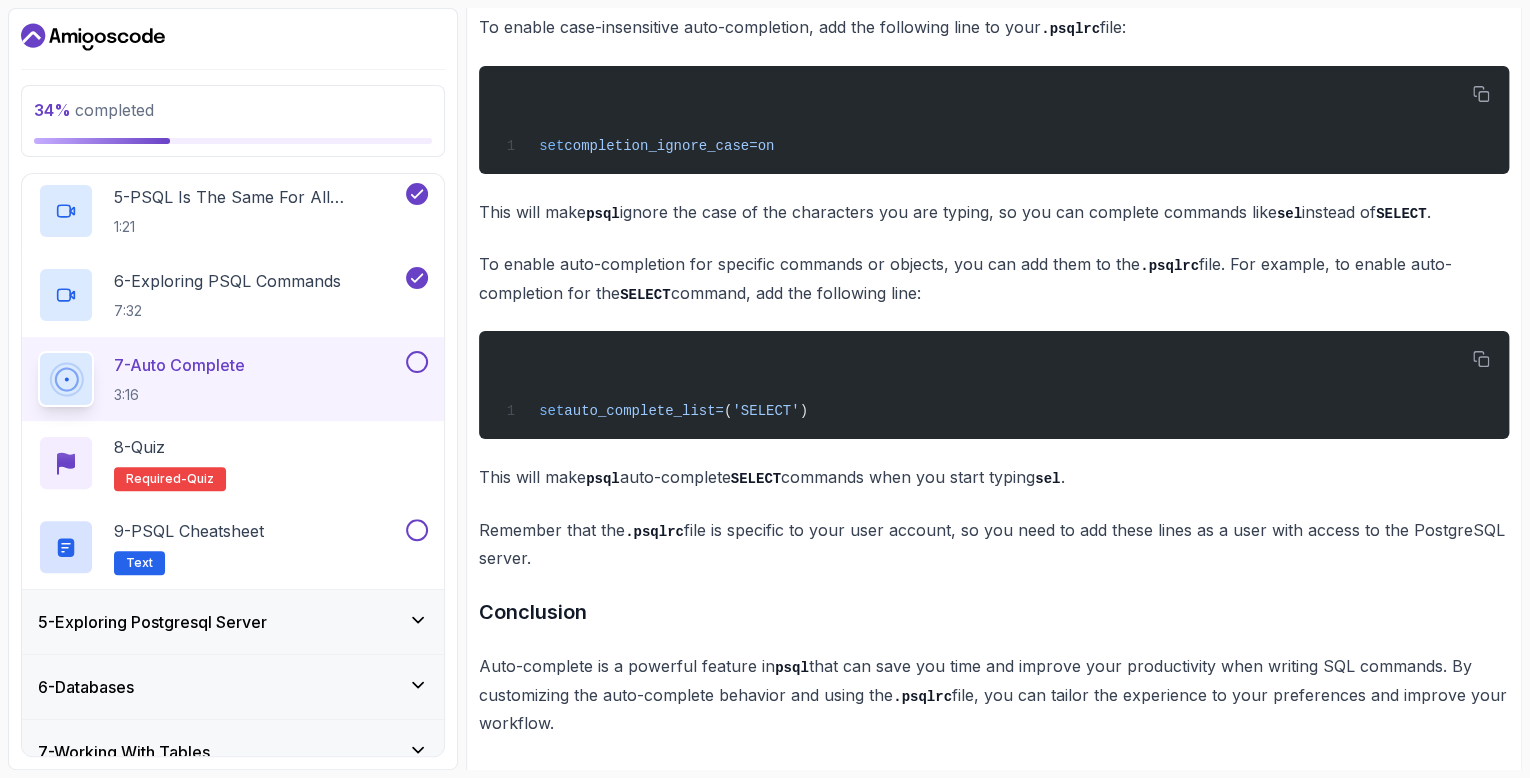 click at bounding box center (417, 362) 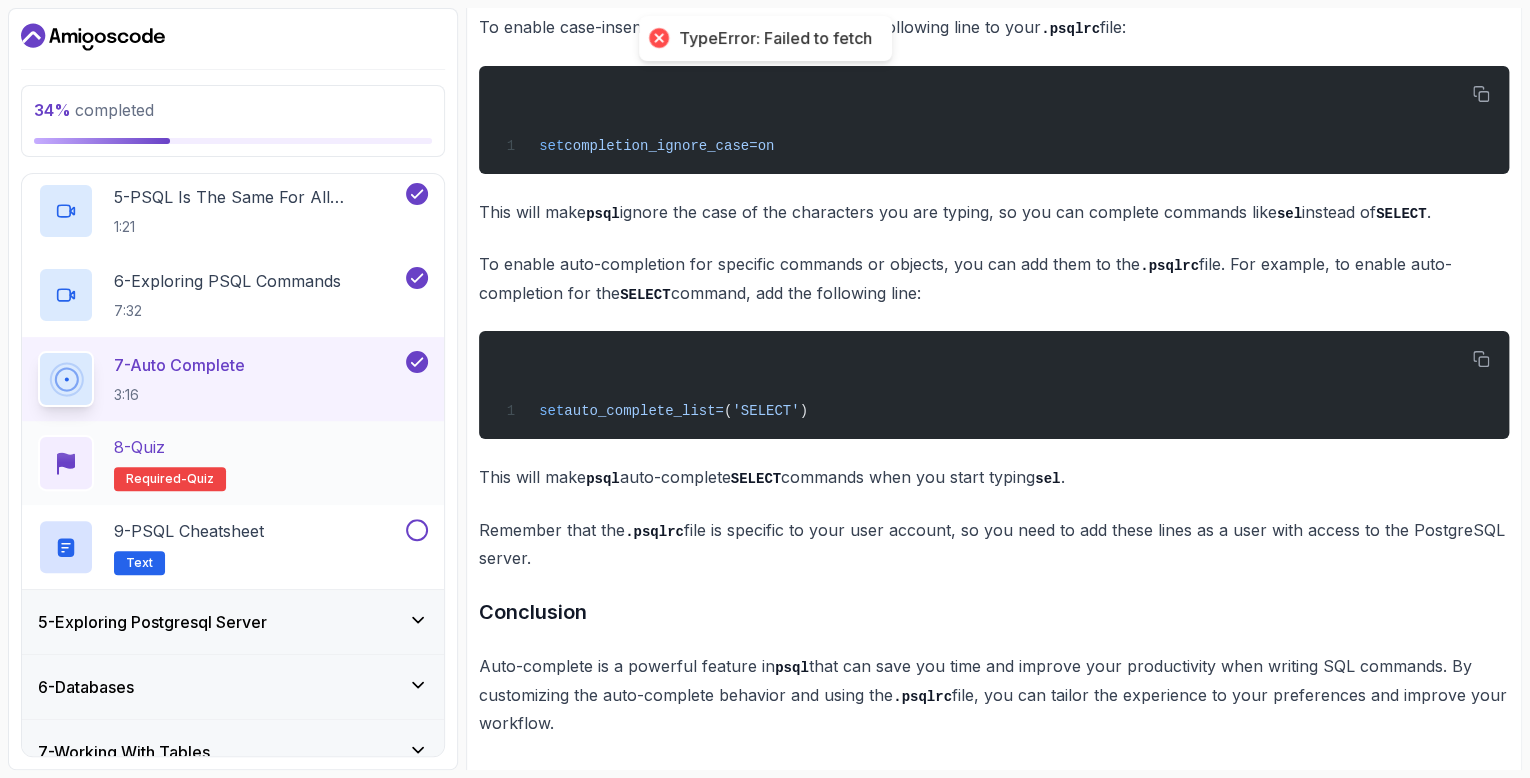 click on "8  -  Quiz" at bounding box center [170, 447] 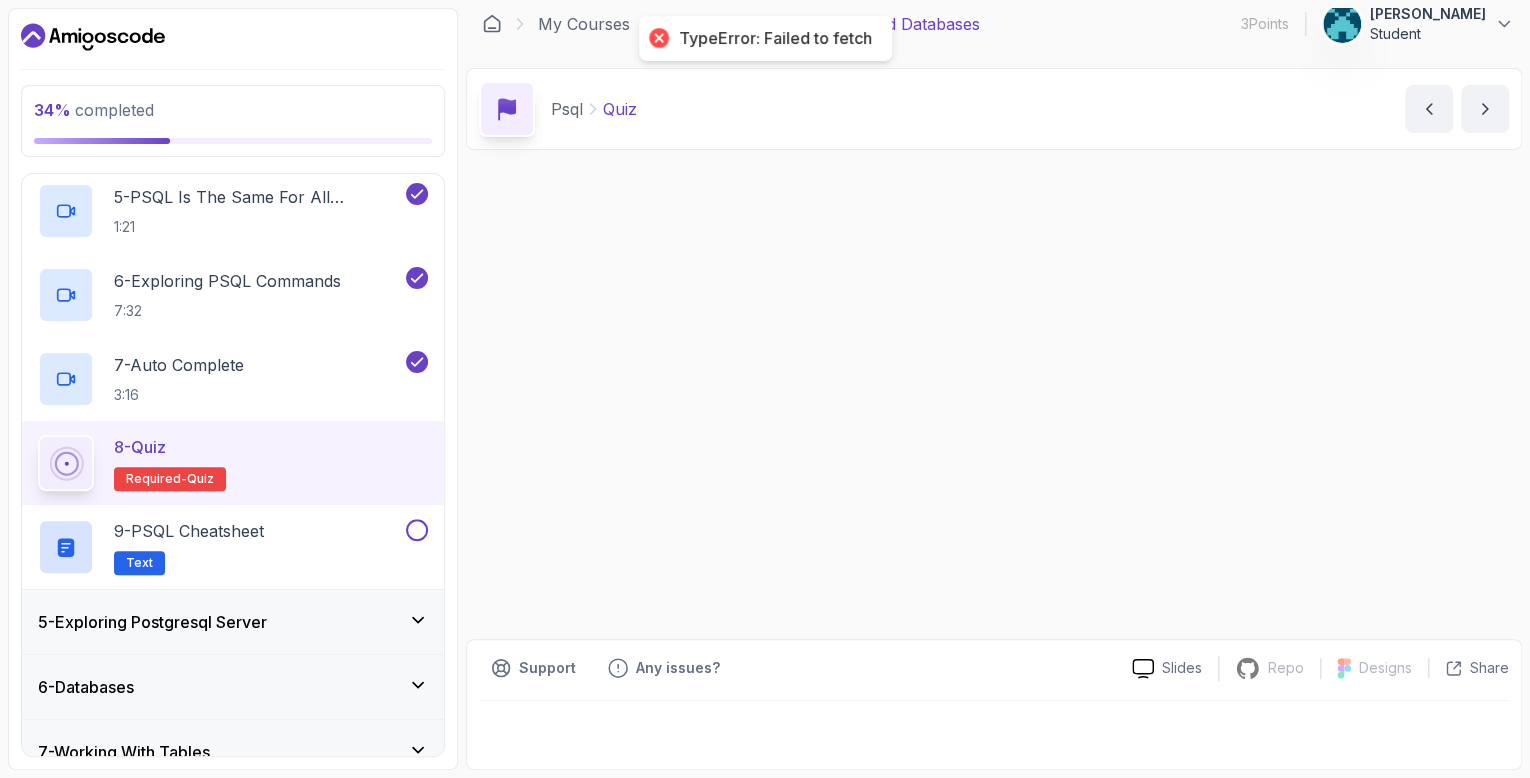scroll, scrollTop: 0, scrollLeft: 0, axis: both 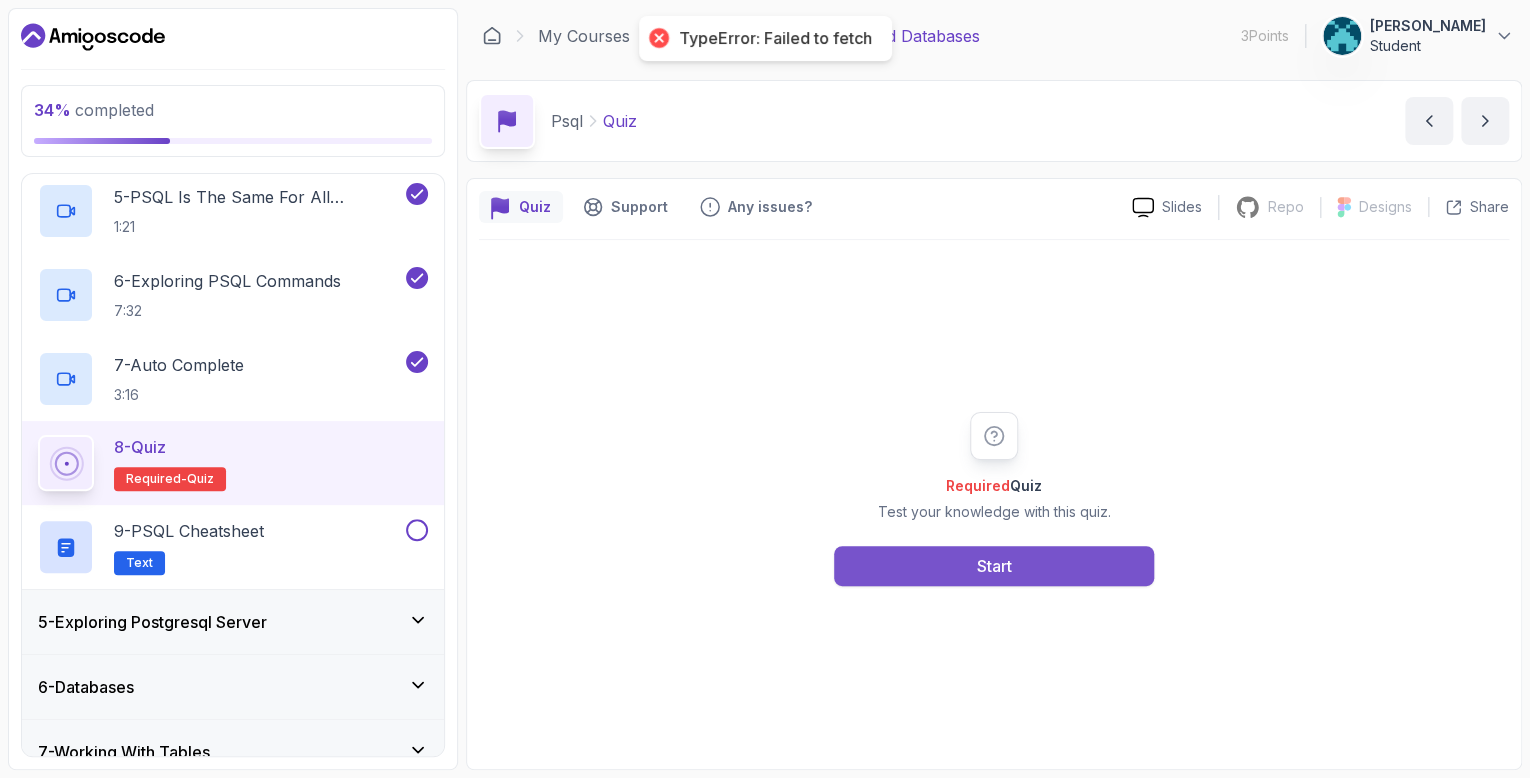 click on "Start" at bounding box center [994, 566] 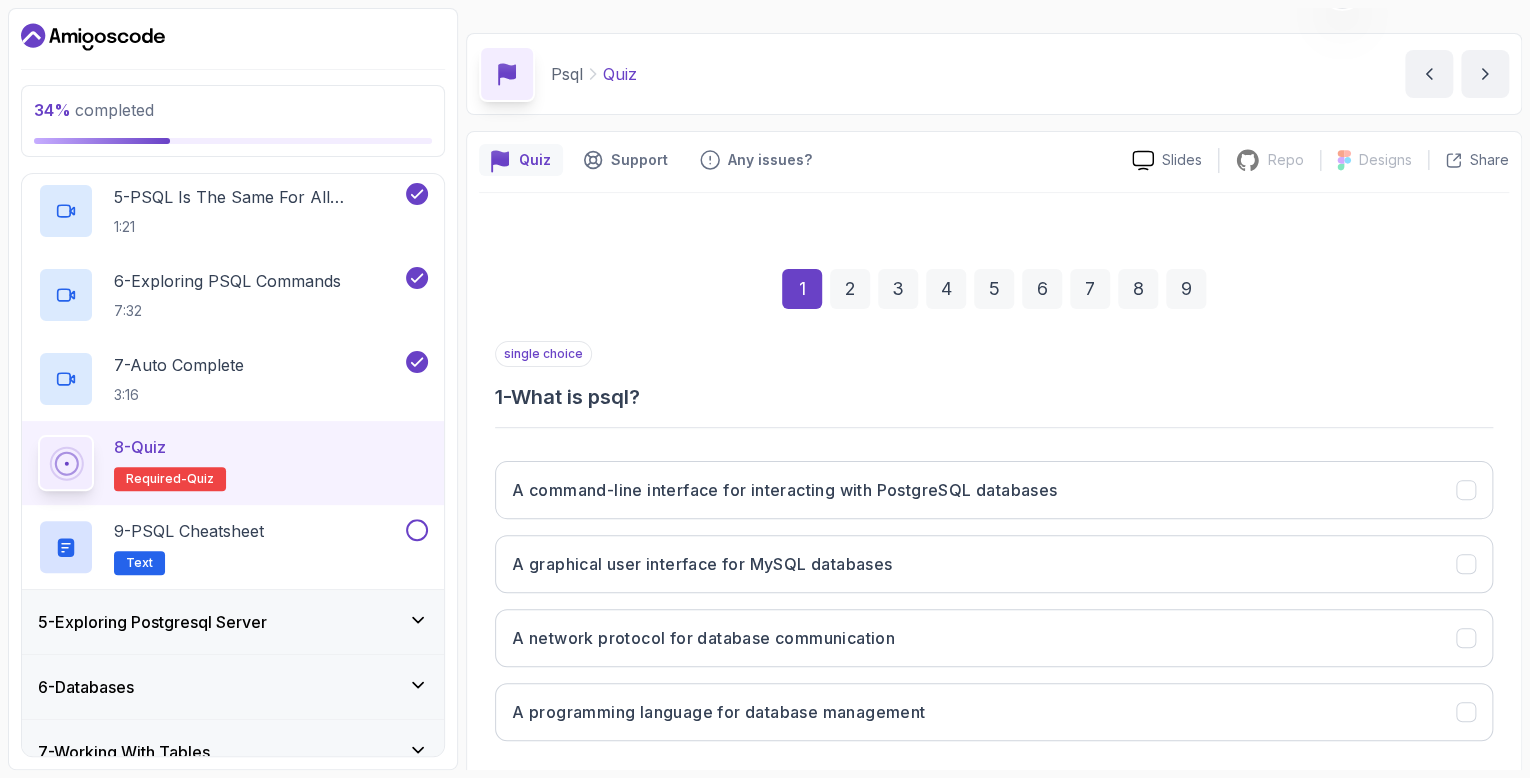 scroll, scrollTop: 48, scrollLeft: 0, axis: vertical 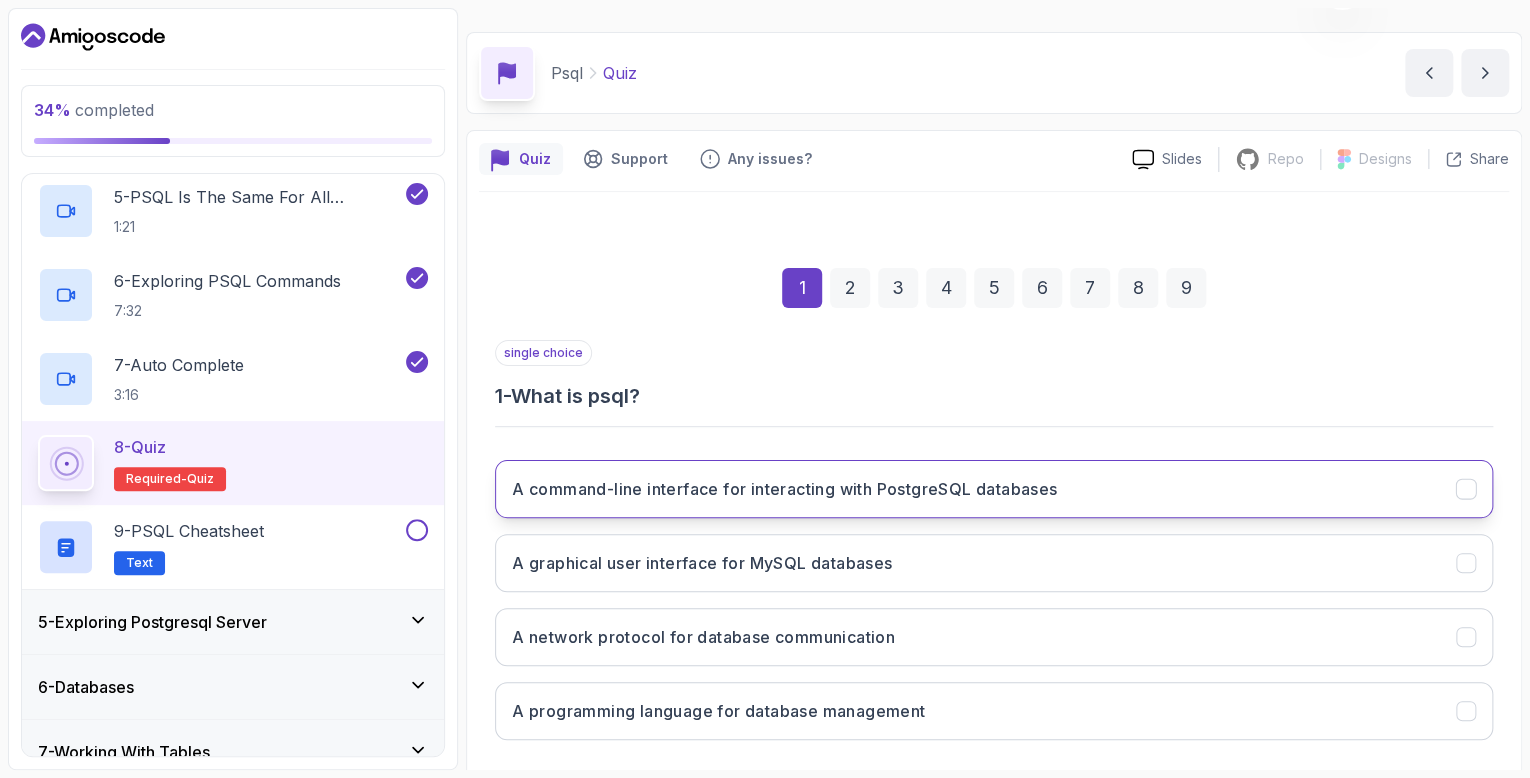 click on "A command-line interface for interacting with PostgreSQL databases" at bounding box center [784, 489] 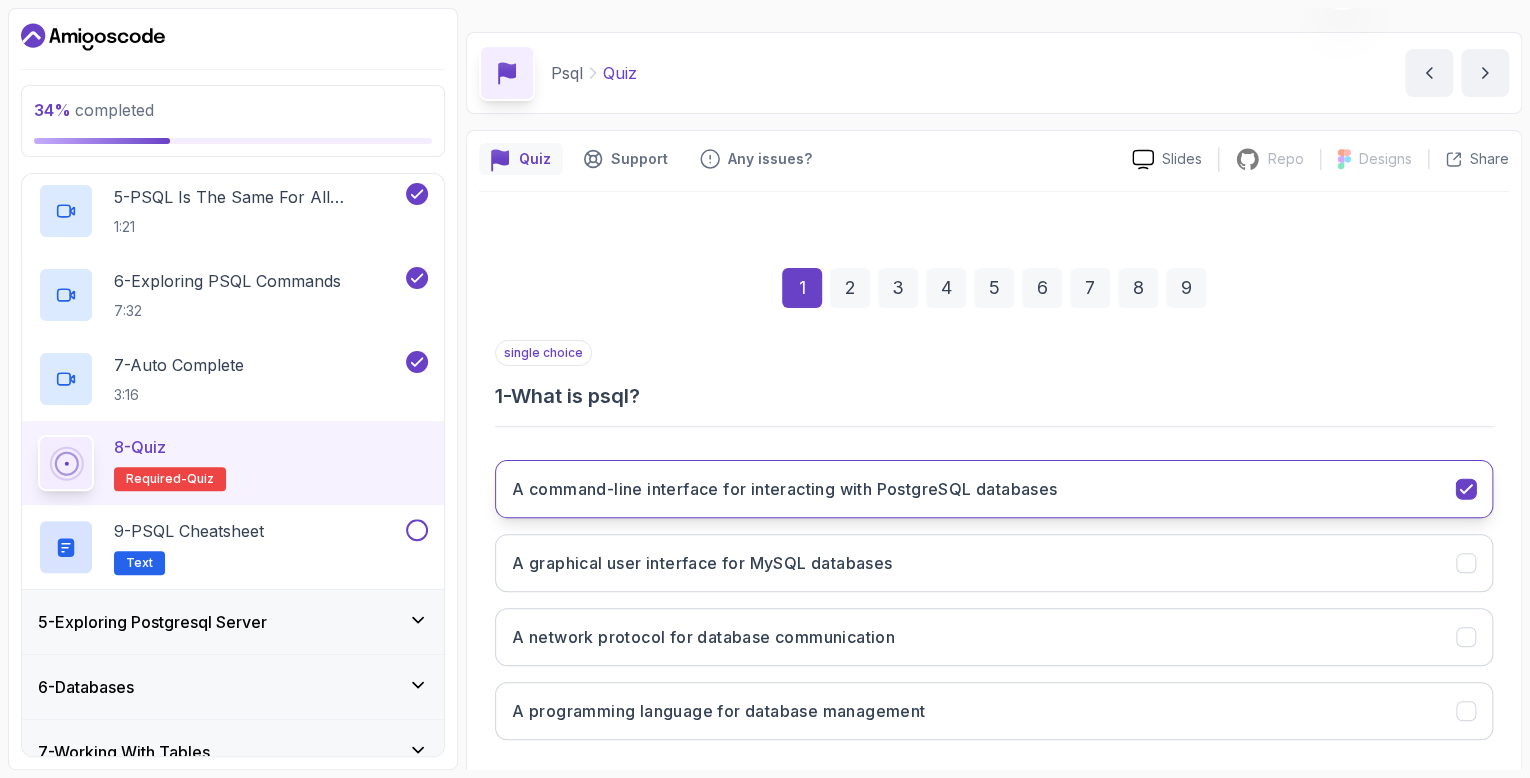 scroll, scrollTop: 144, scrollLeft: 0, axis: vertical 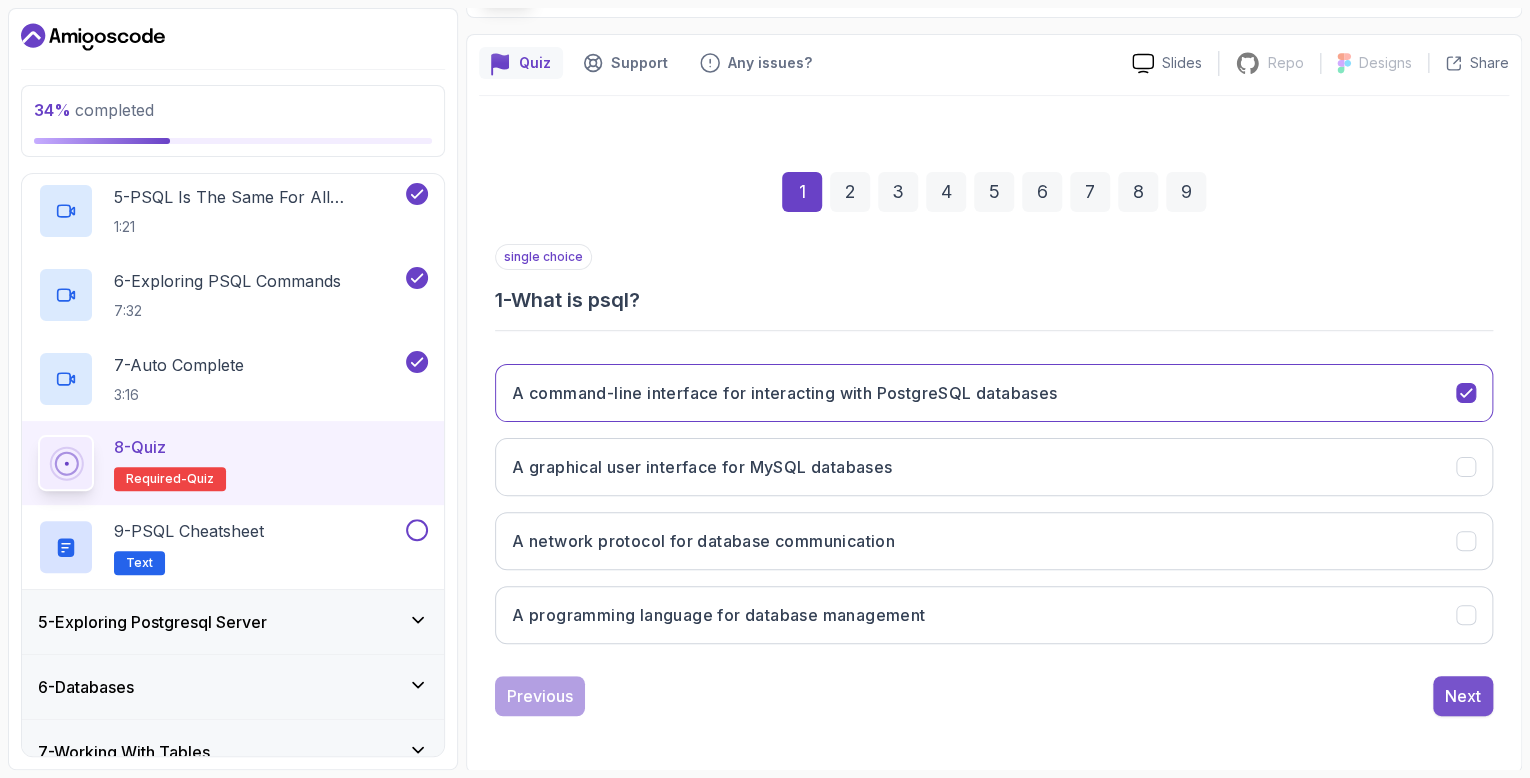 click on "Next" at bounding box center [1463, 696] 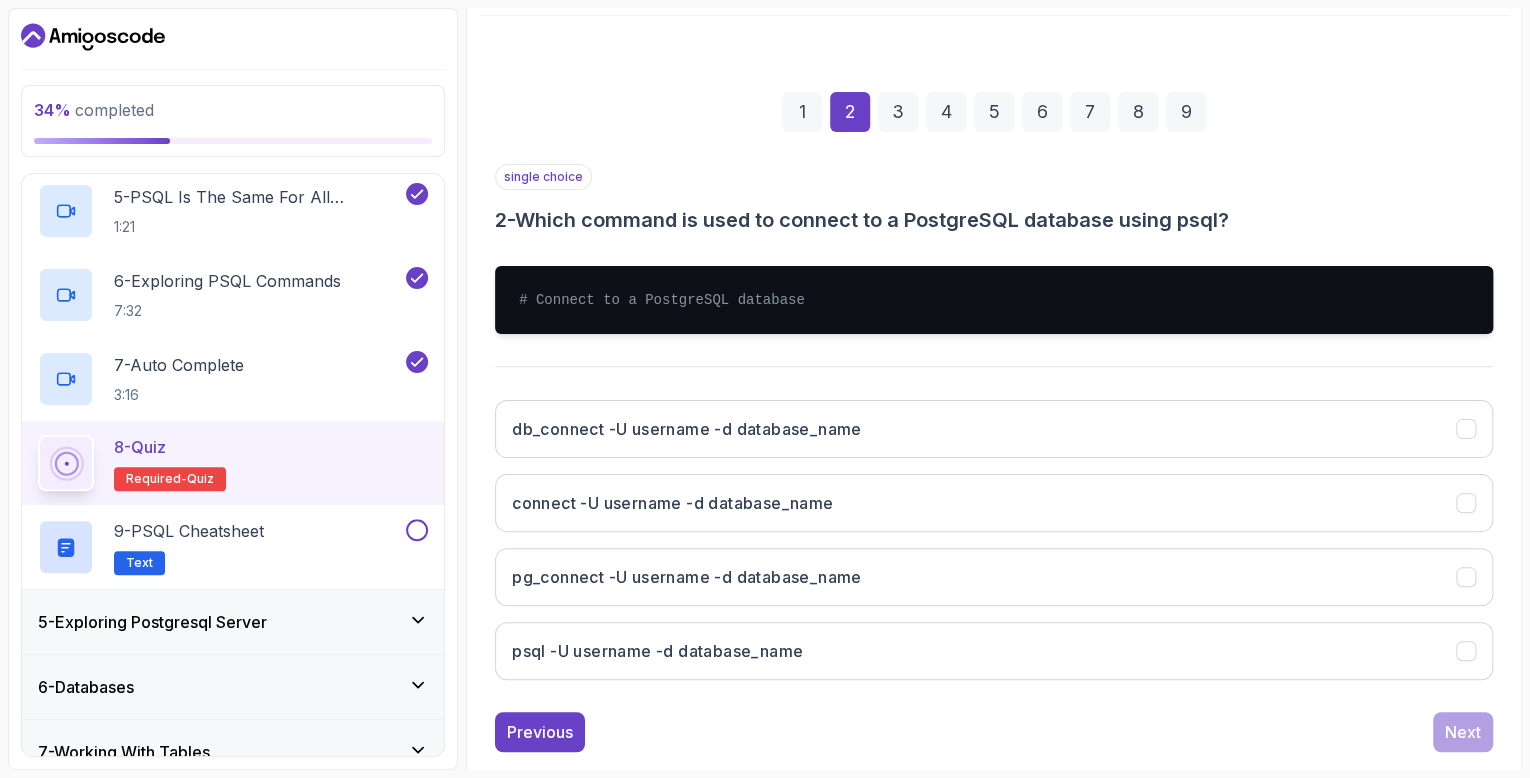 scroll, scrollTop: 231, scrollLeft: 0, axis: vertical 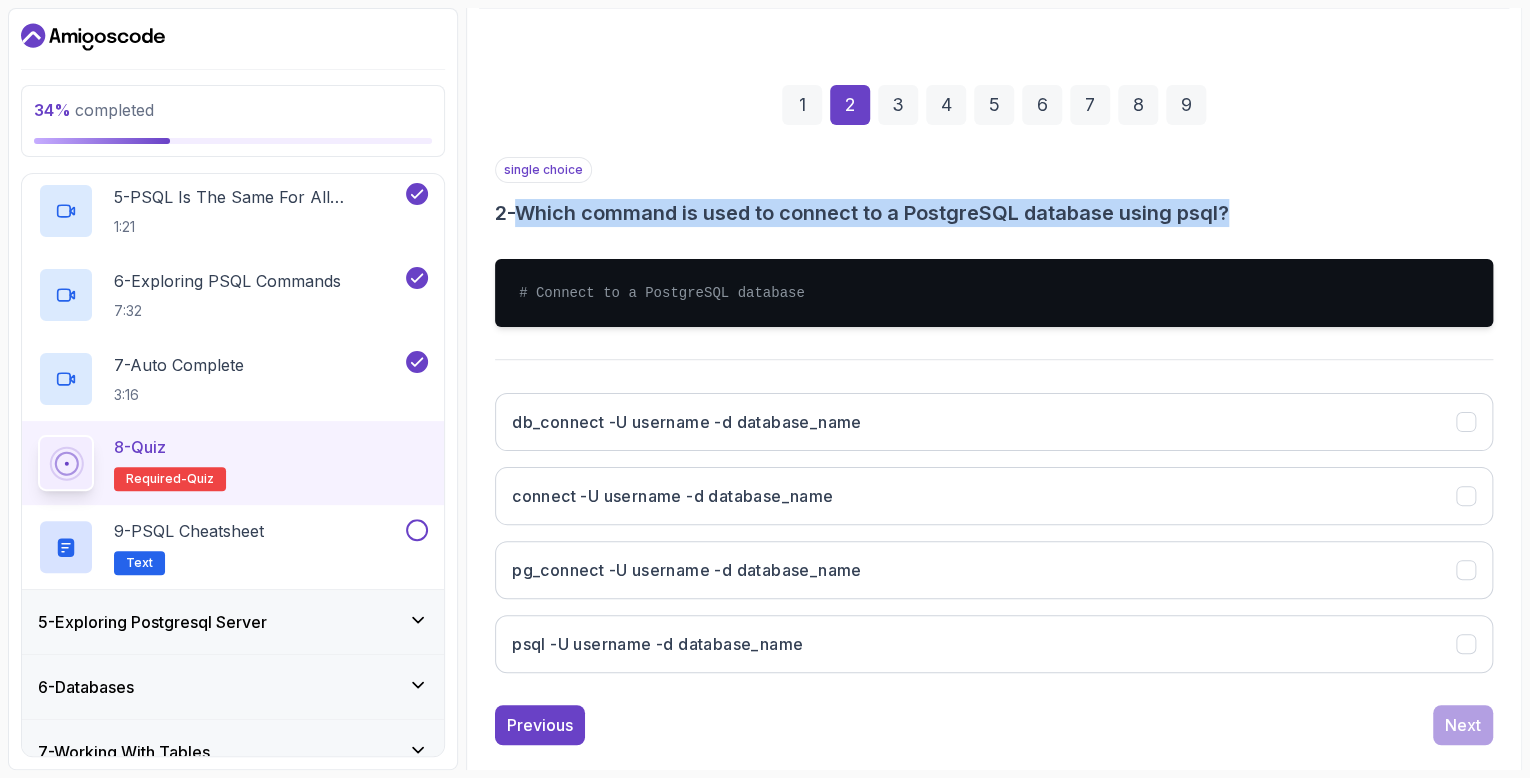 drag, startPoint x: 529, startPoint y: 210, endPoint x: 1278, endPoint y: 215, distance: 749.01666 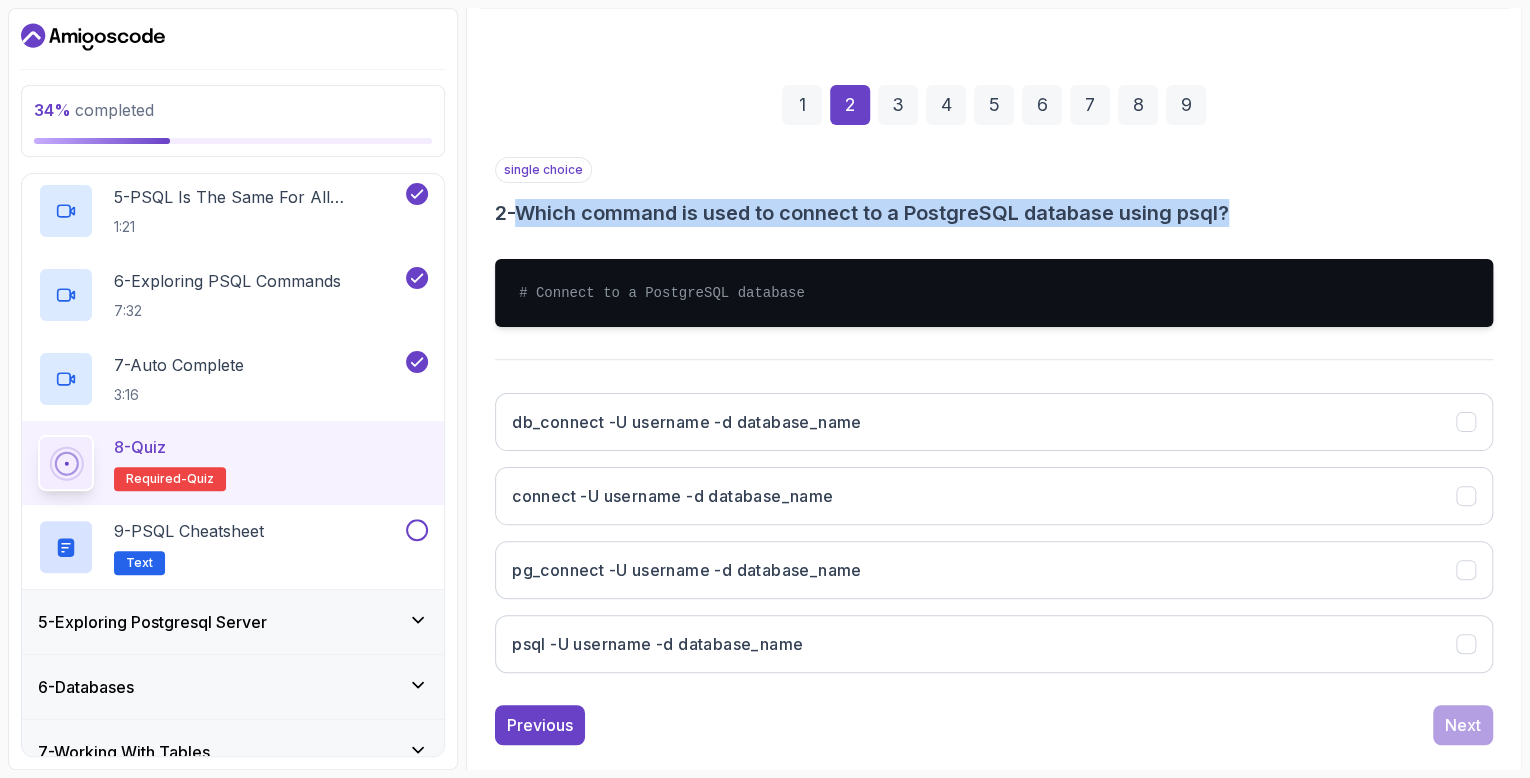 click on "2  -  Which command is used to connect to a PostgreSQL database using psql?" at bounding box center (994, 213) 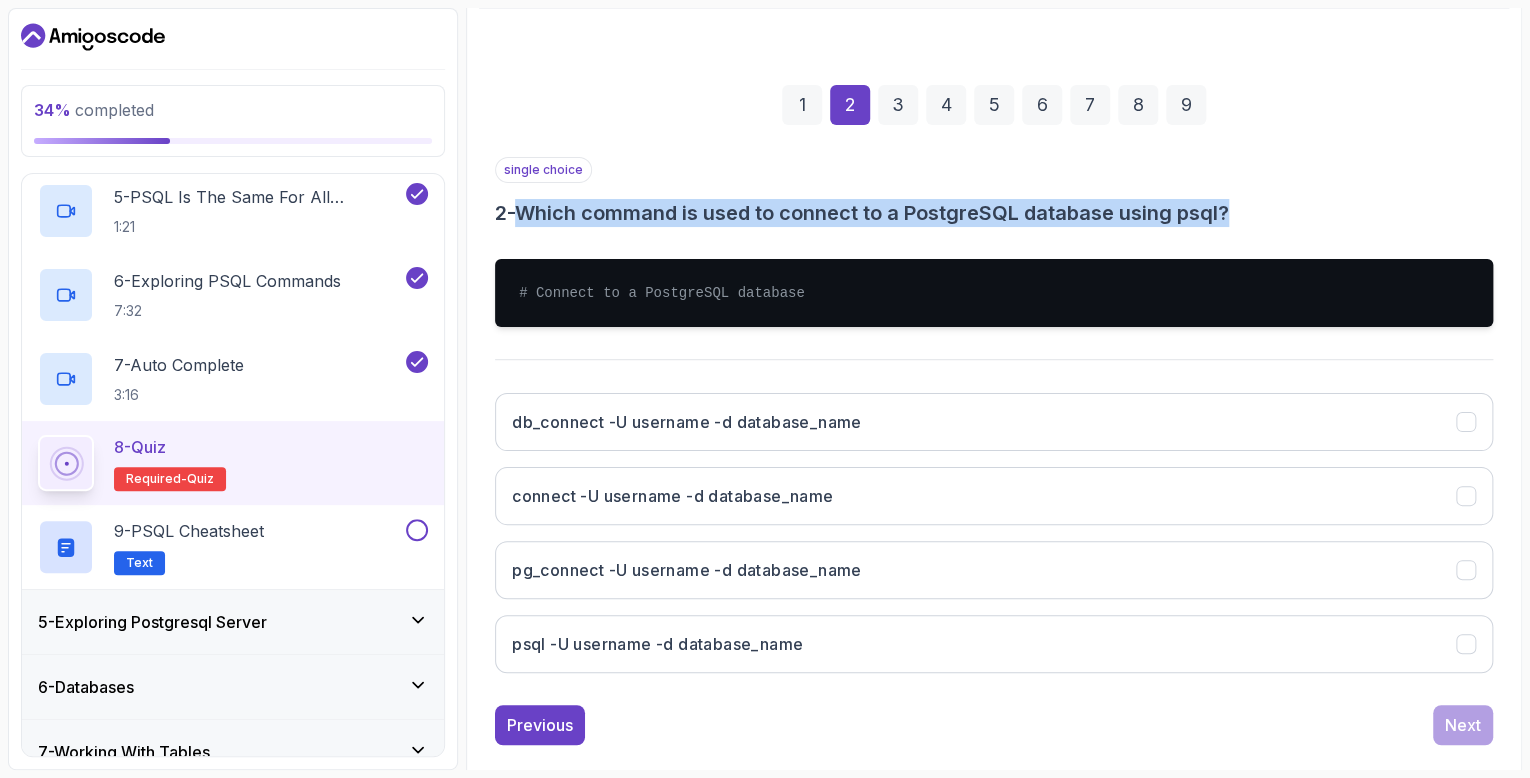 copy on "Which command is used to connect to a PostgreSQL database using psql?" 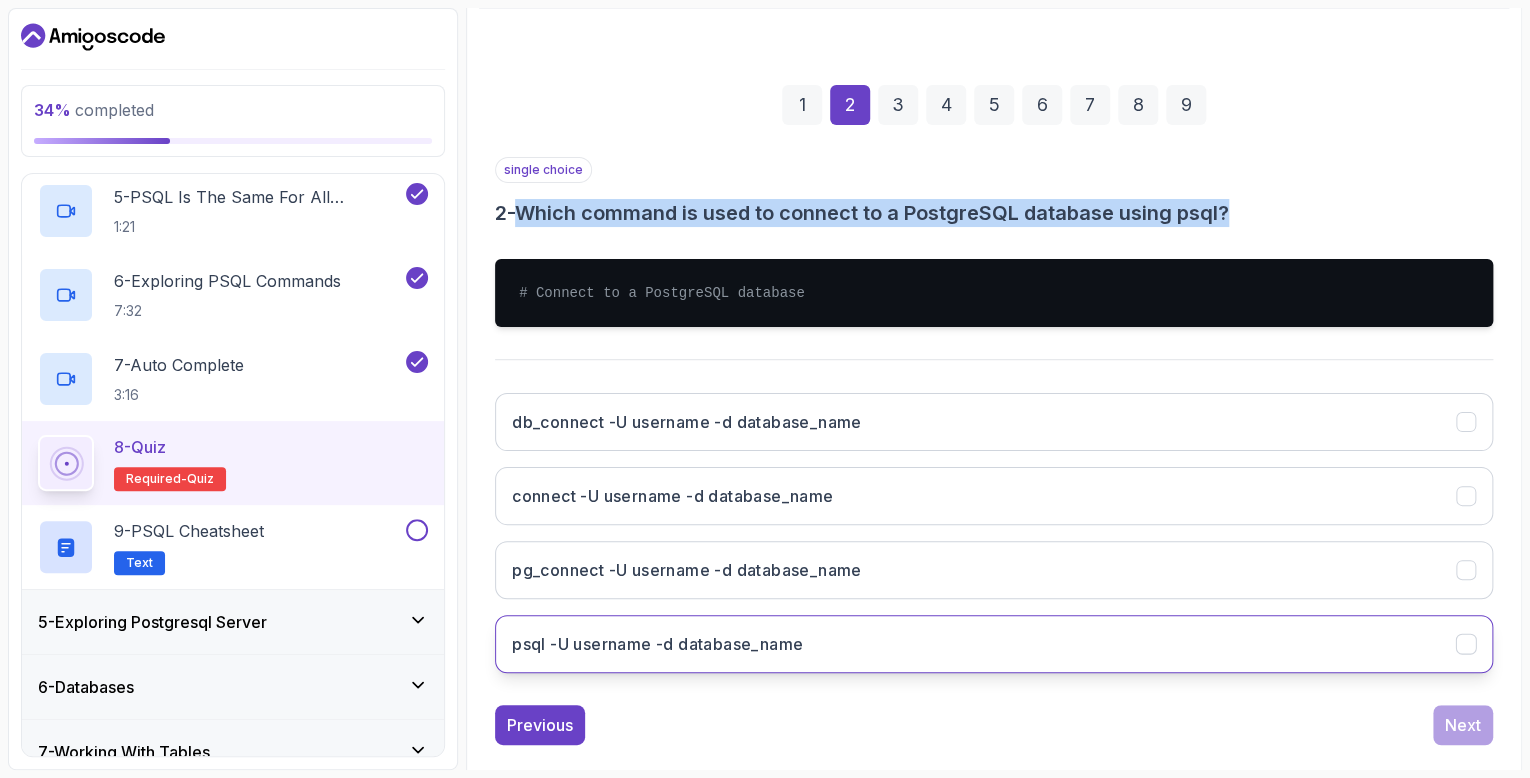 click on "psql -U username -d database_name" at bounding box center [657, 644] 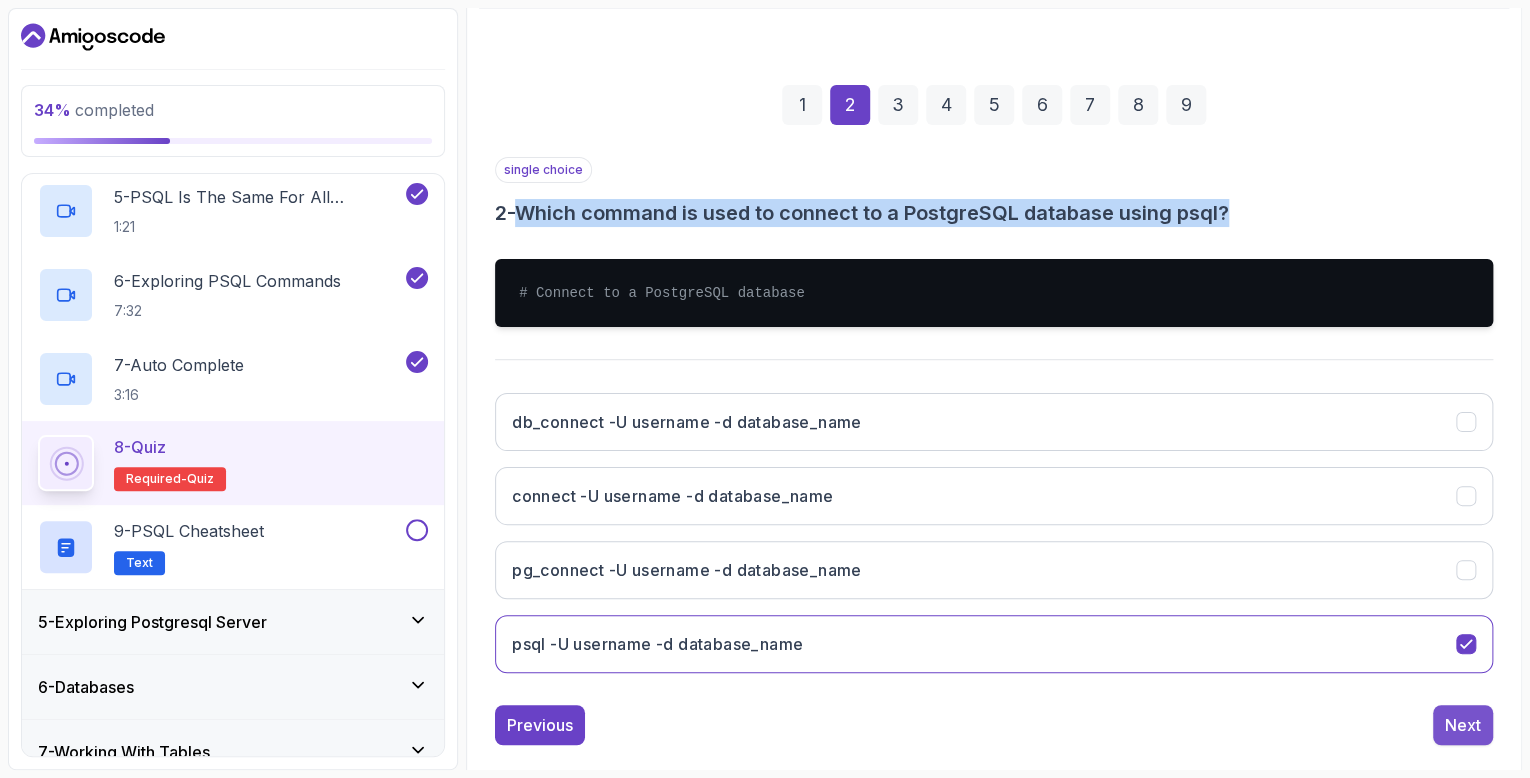 click on "Next" at bounding box center [1463, 725] 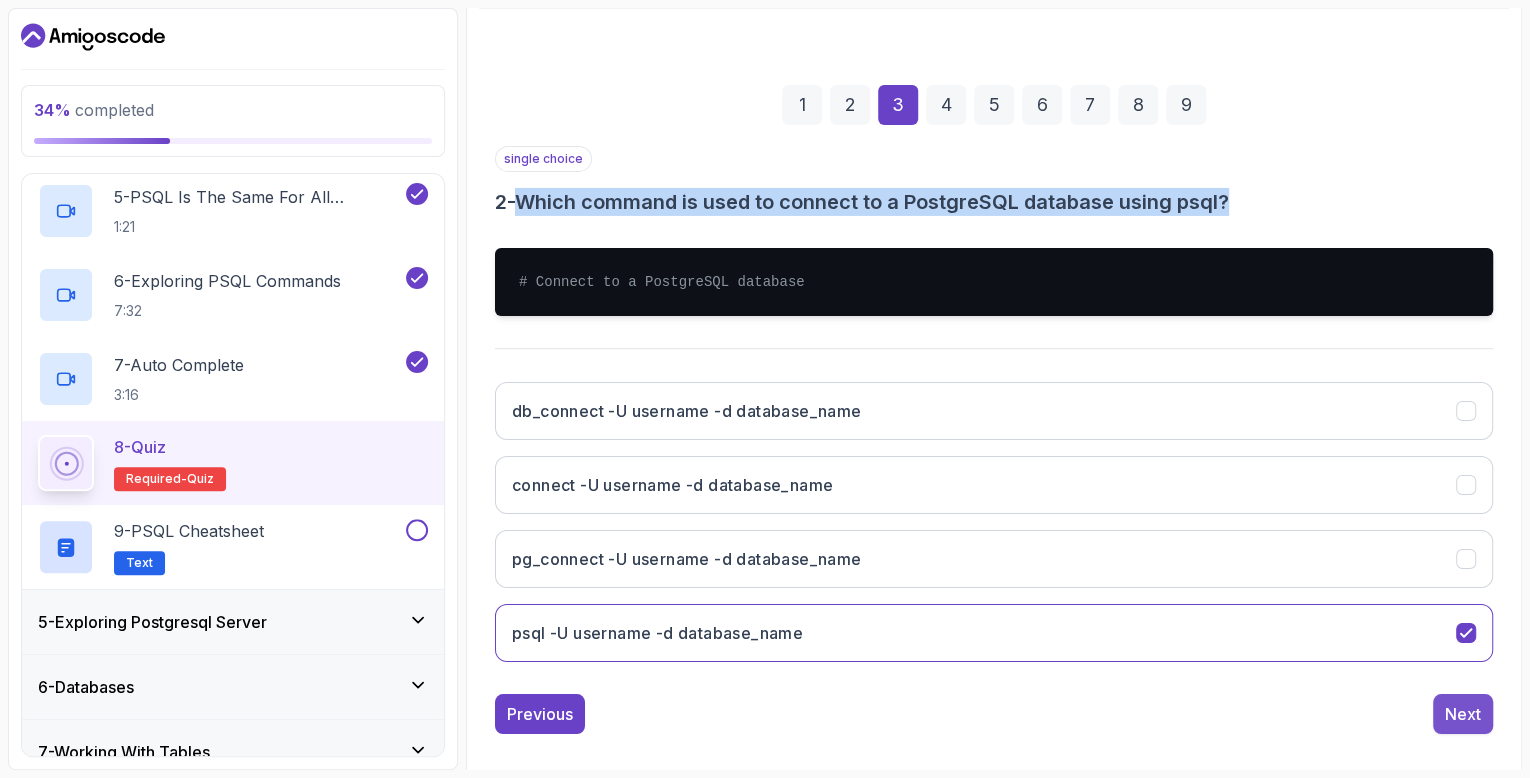 scroll, scrollTop: 144, scrollLeft: 0, axis: vertical 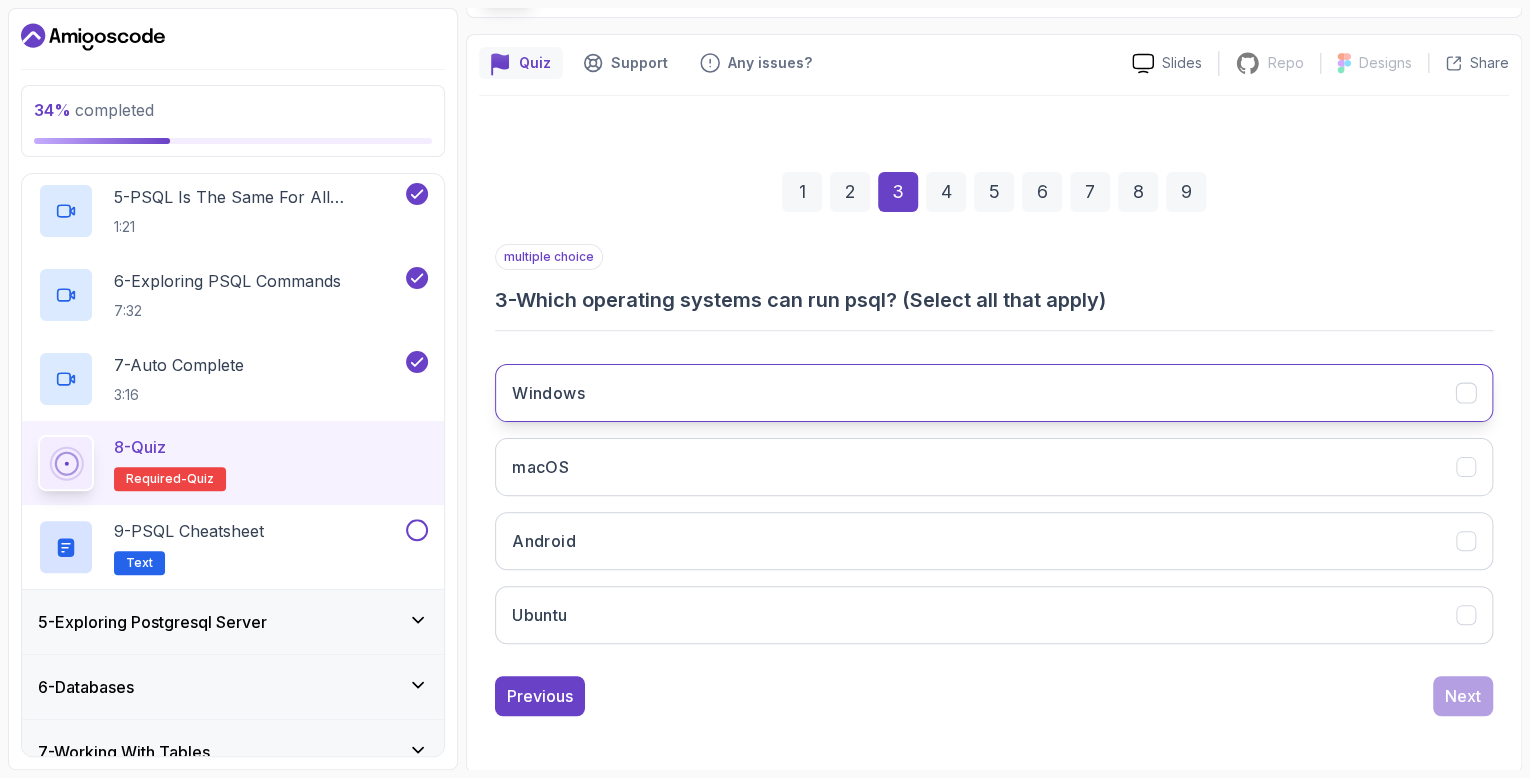 click on "Windows" at bounding box center [994, 393] 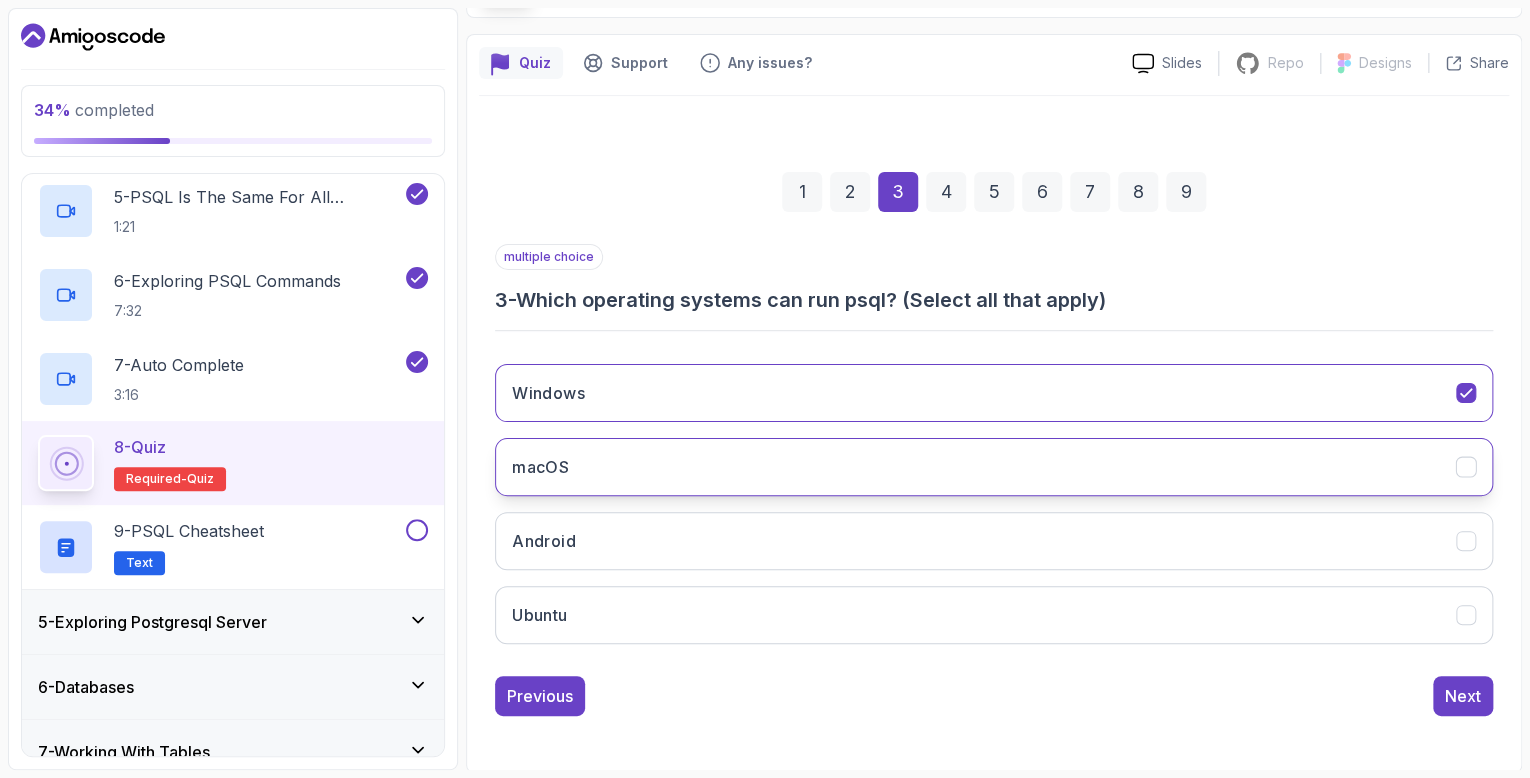 click on "macOS" at bounding box center [994, 467] 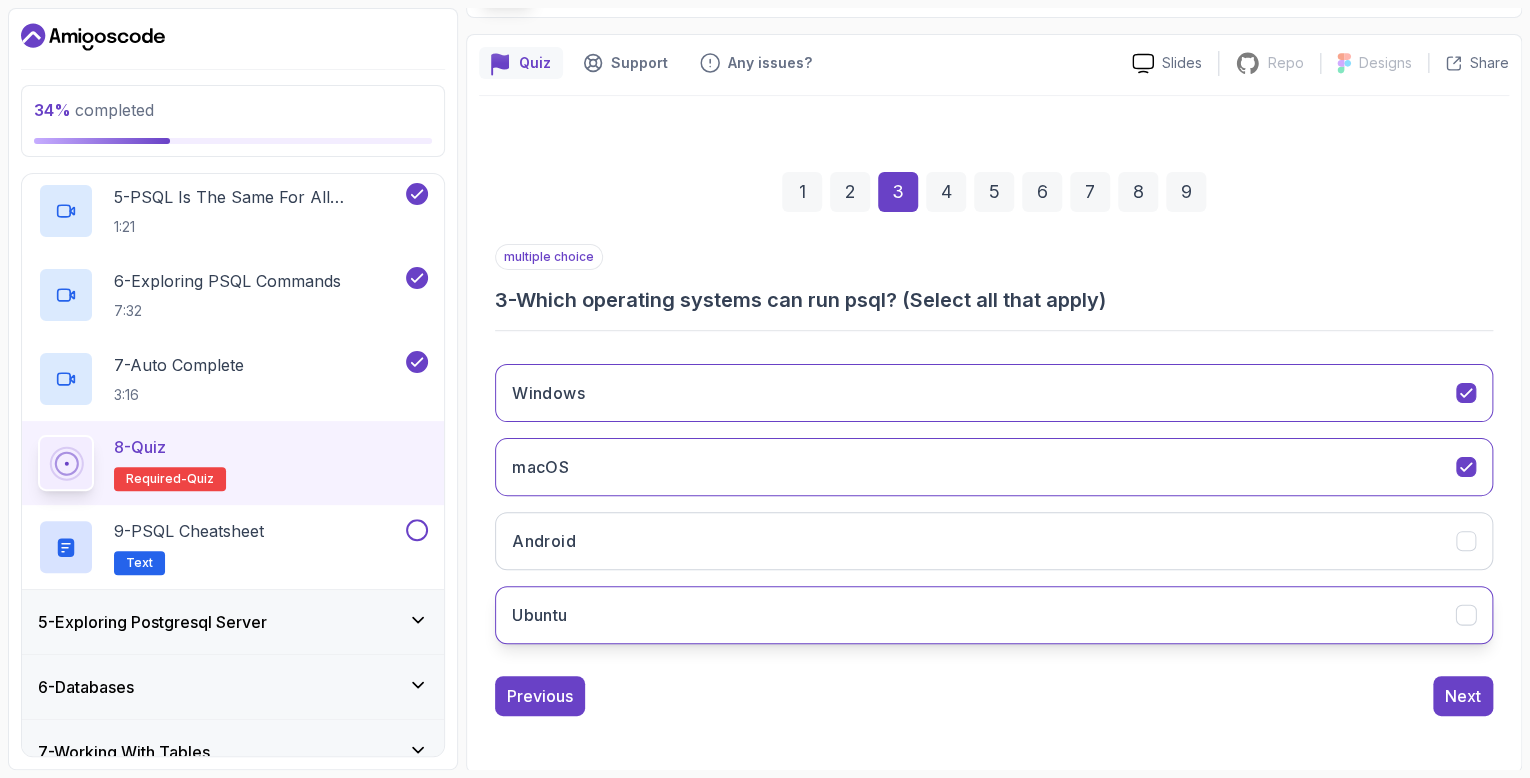 click on "Ubuntu" at bounding box center [994, 615] 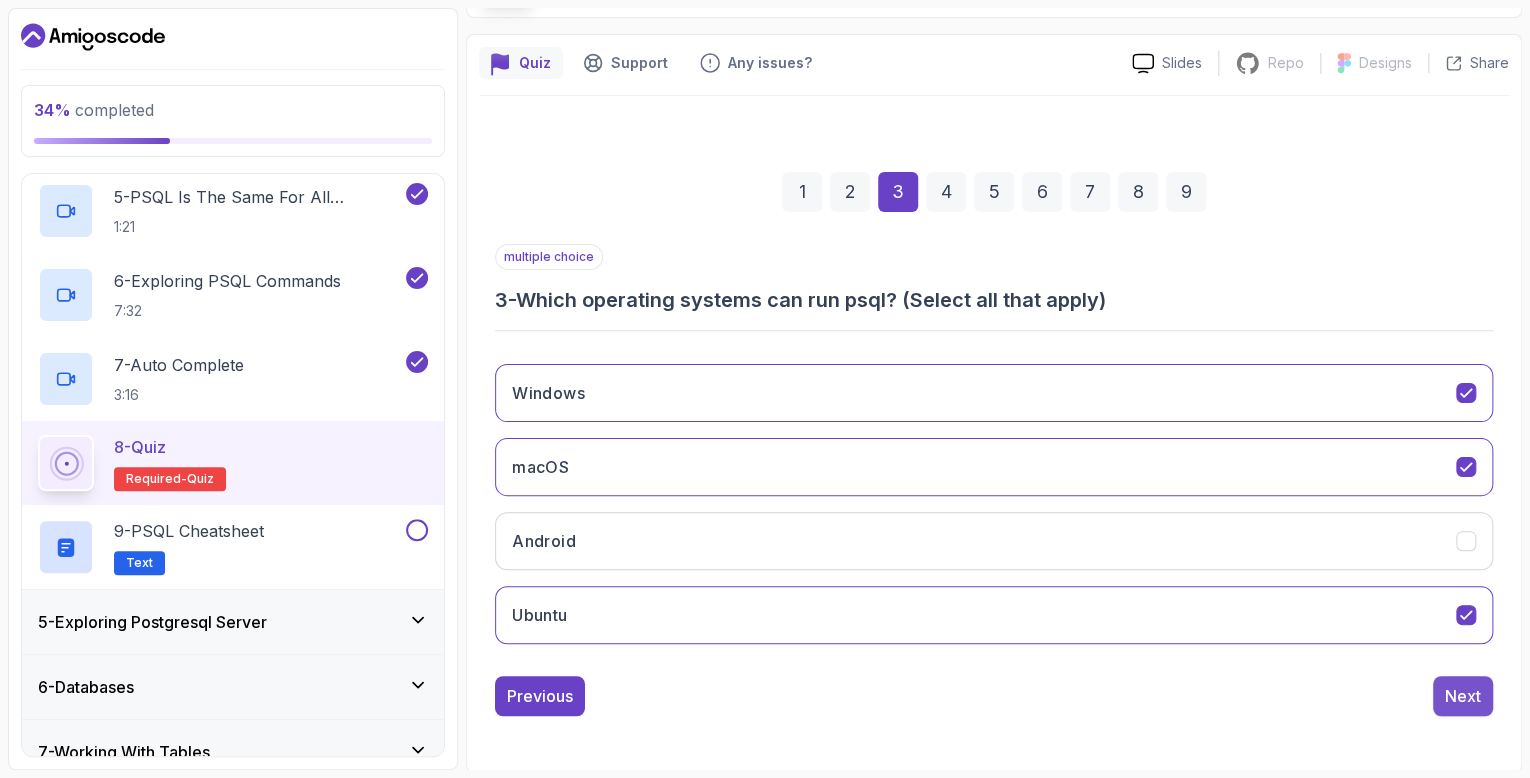 click on "Next" at bounding box center [1463, 696] 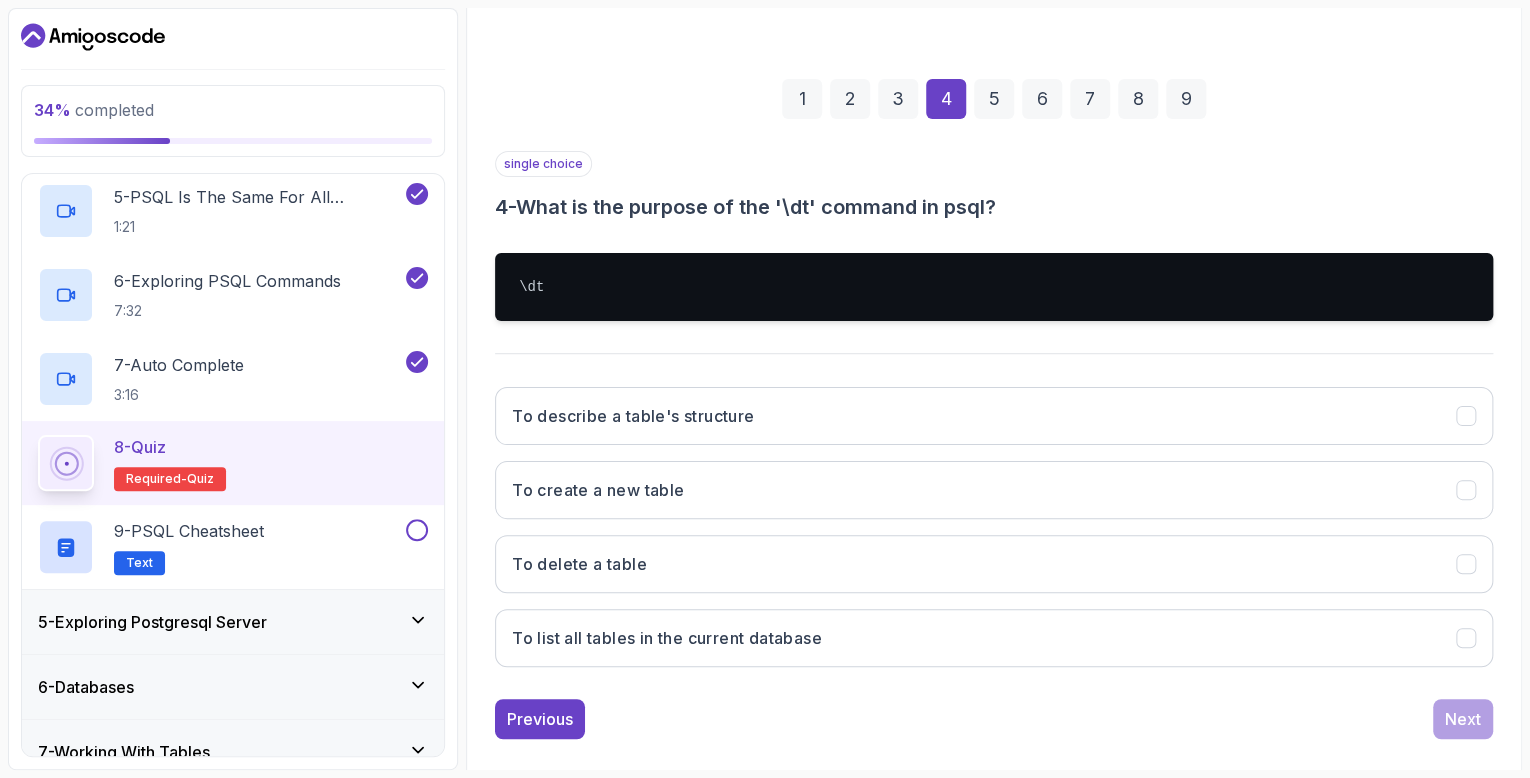 scroll, scrollTop: 236, scrollLeft: 0, axis: vertical 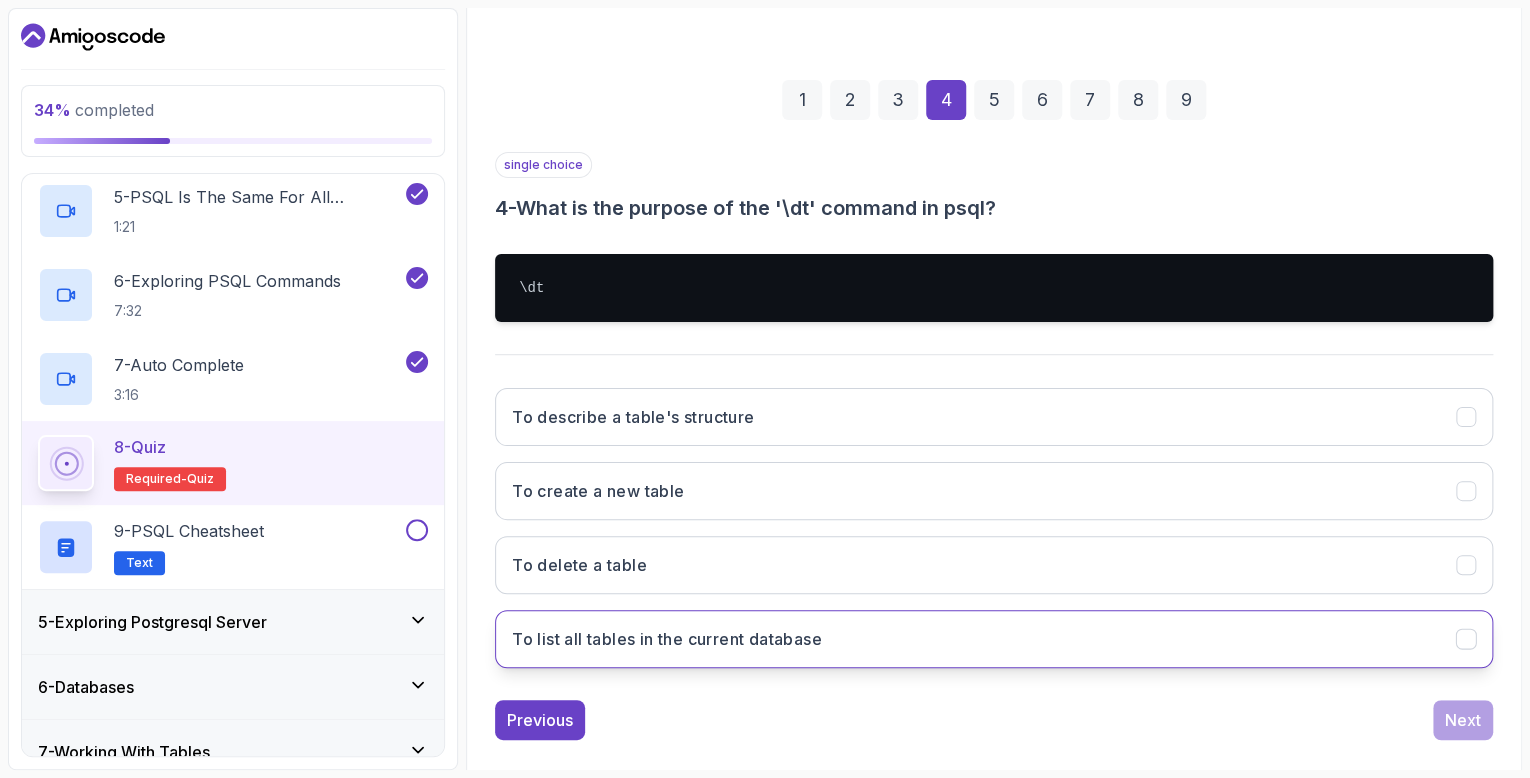 click on "To list all tables in the current database" at bounding box center [994, 639] 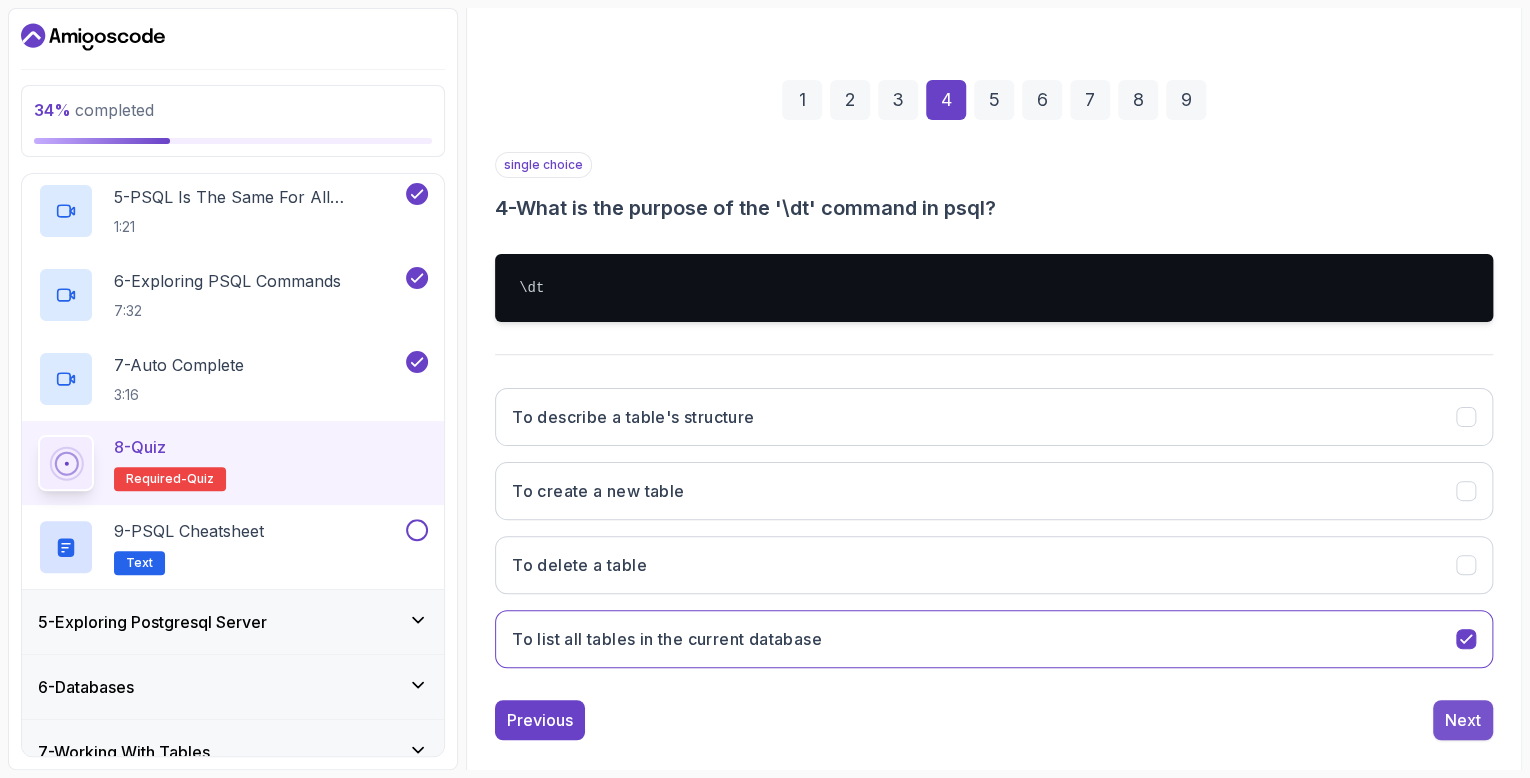 click on "Next" at bounding box center [1463, 720] 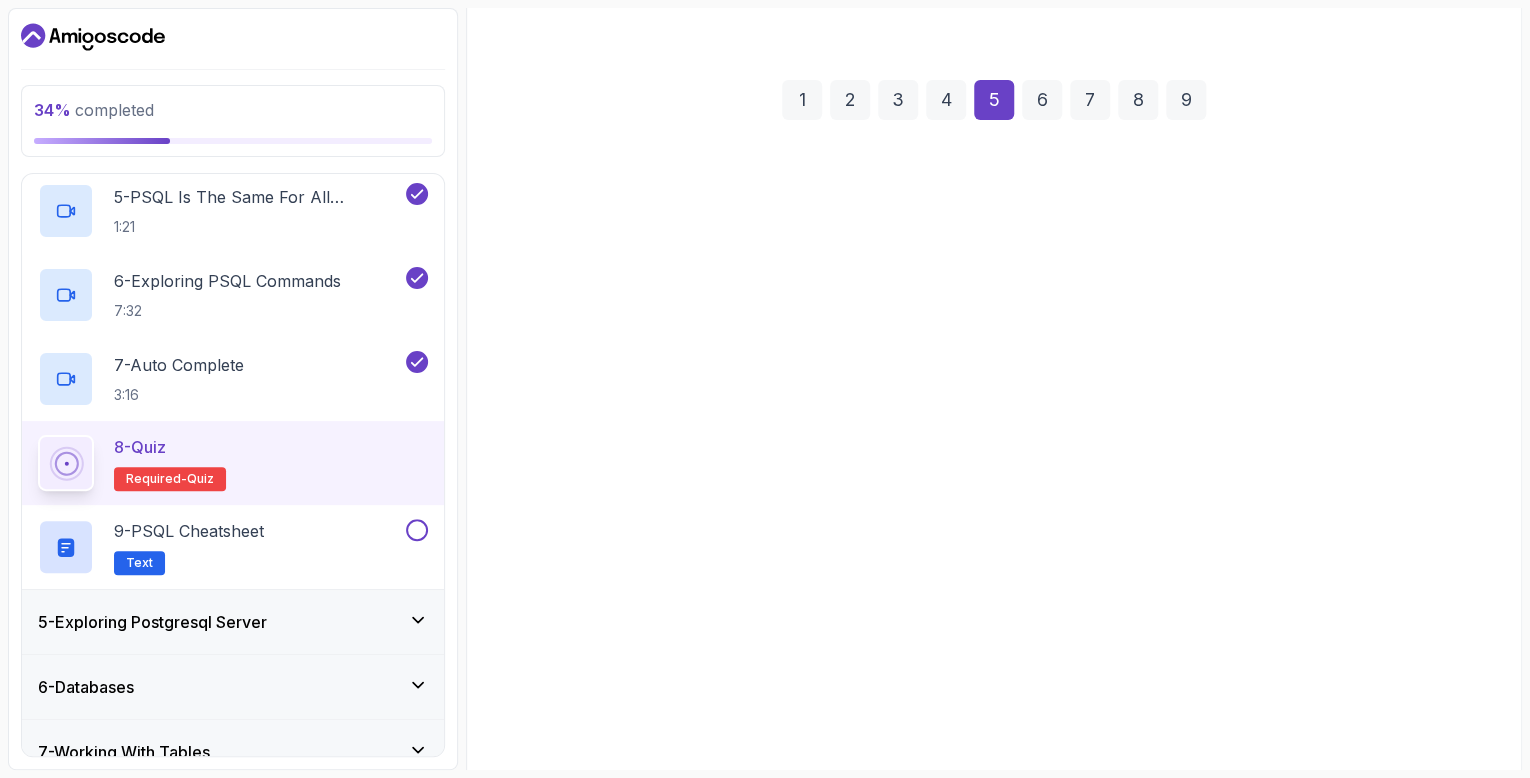 scroll, scrollTop: 144, scrollLeft: 0, axis: vertical 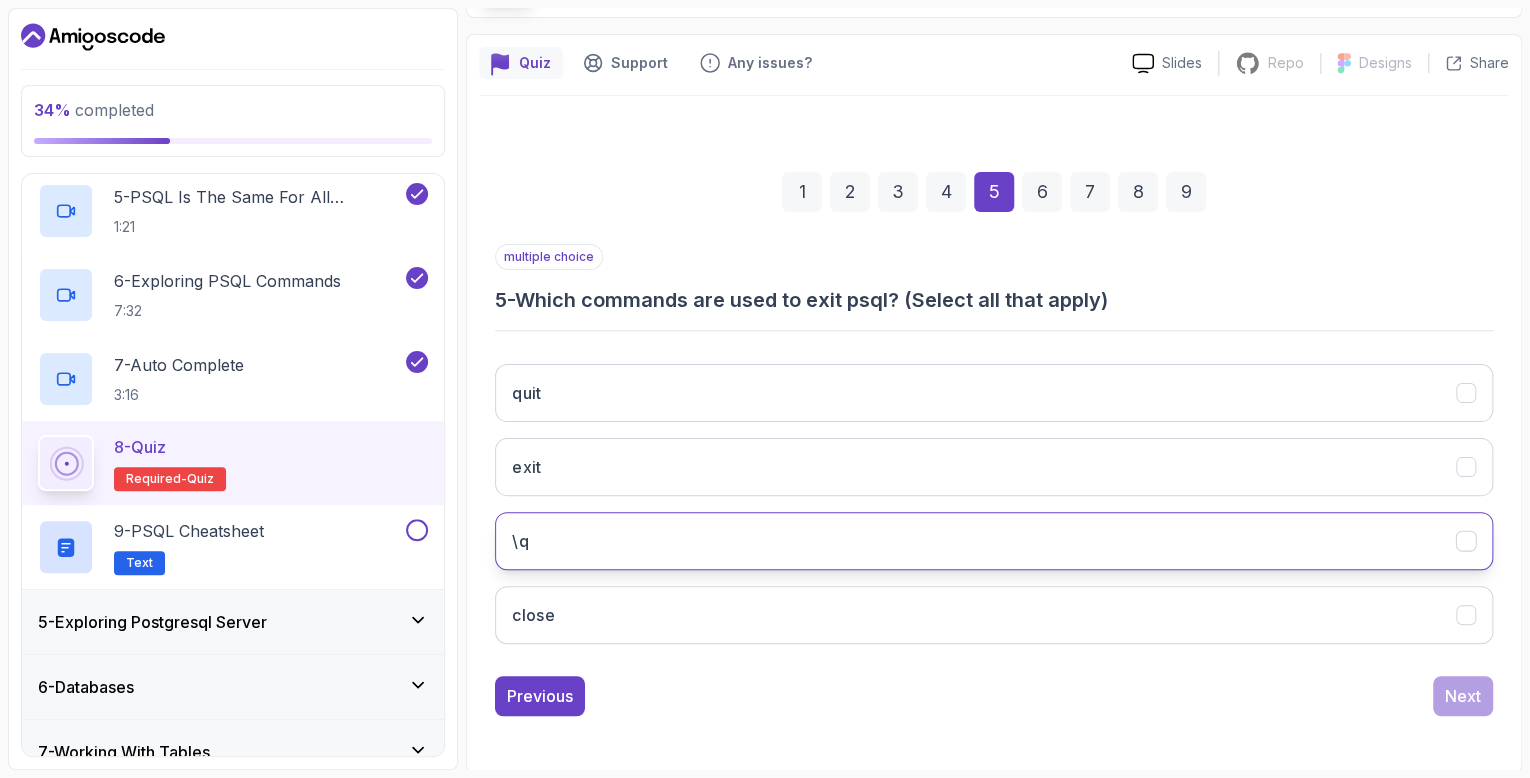 click on "\q" 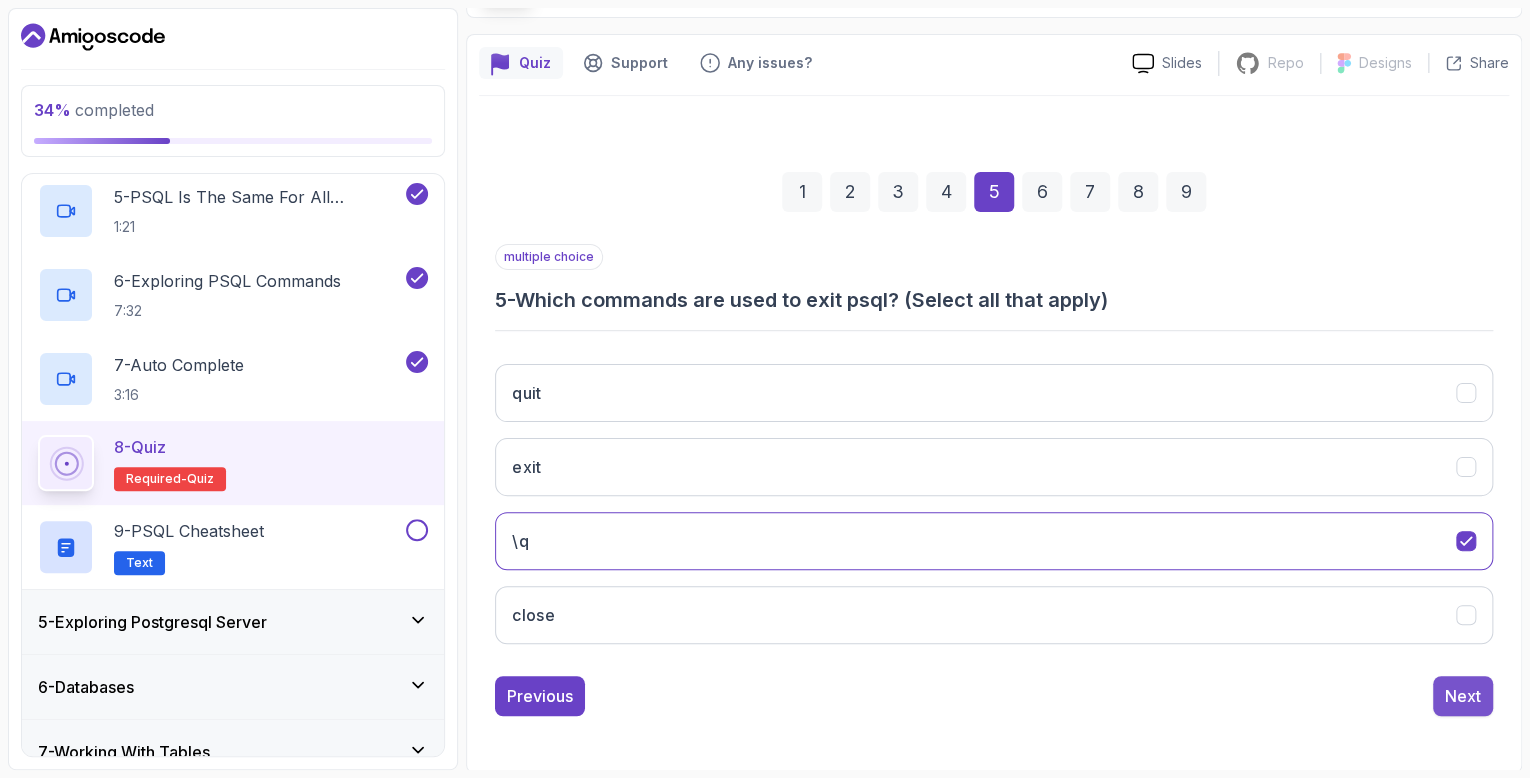 click on "Next" at bounding box center [1463, 696] 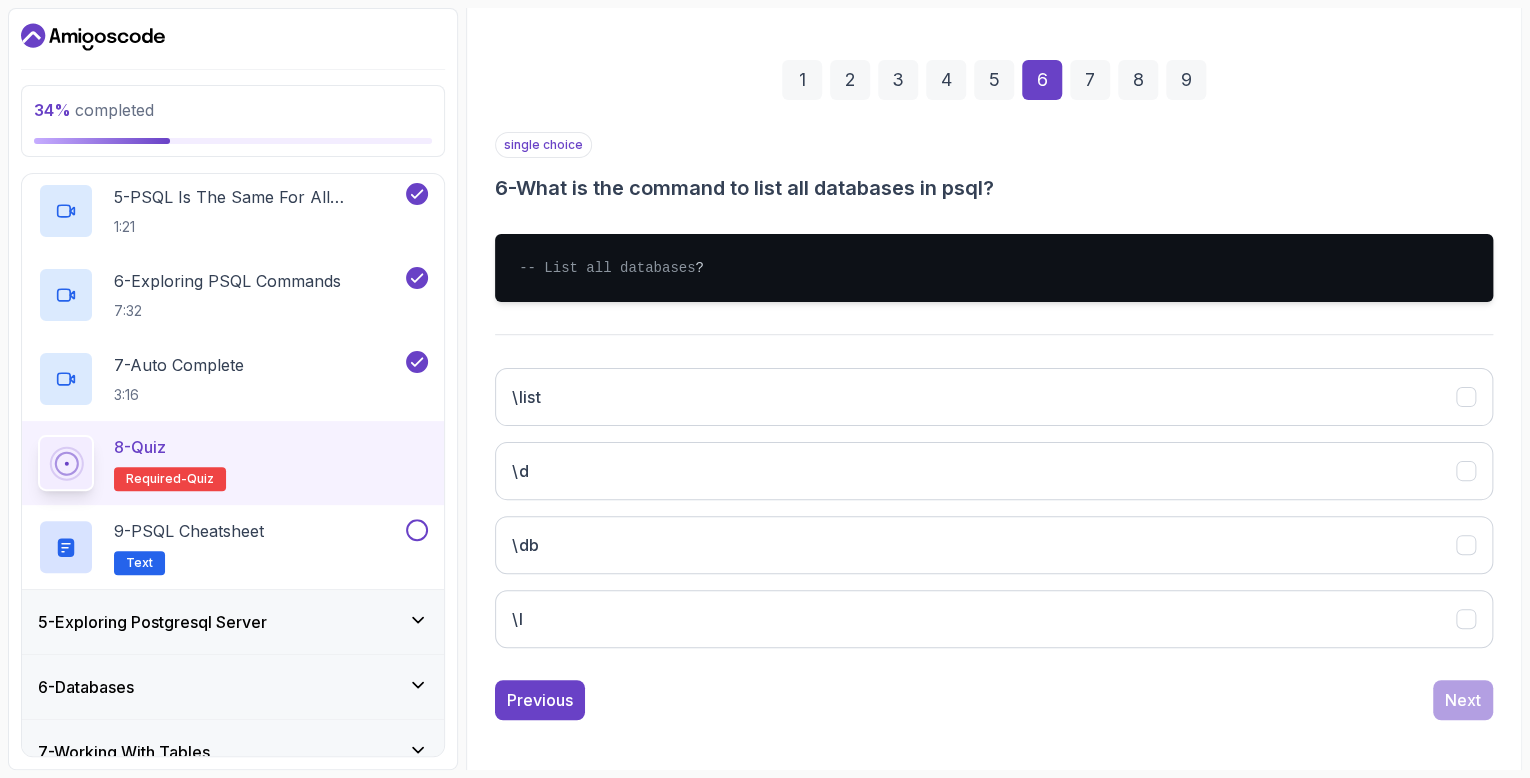 scroll, scrollTop: 257, scrollLeft: 0, axis: vertical 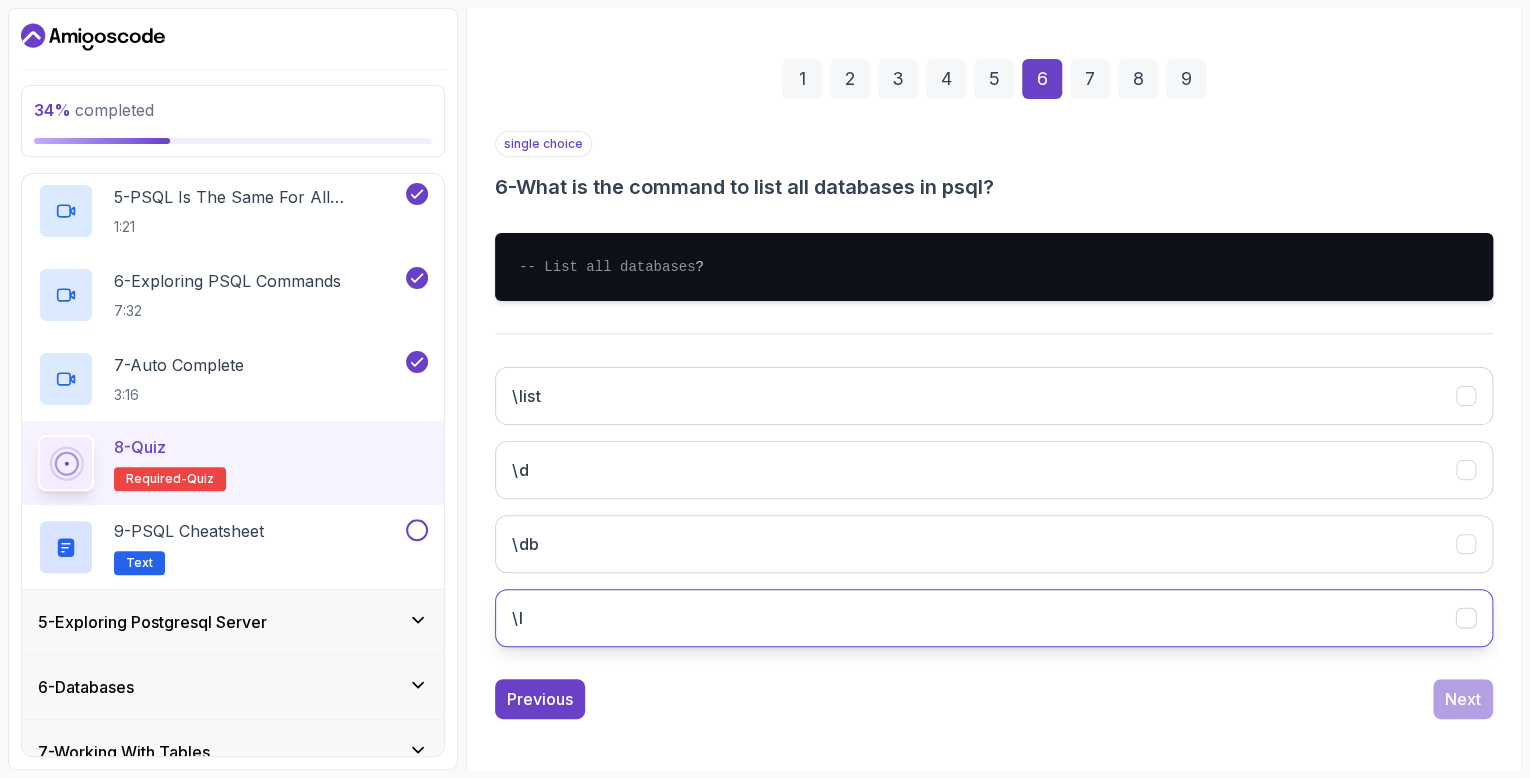 click on "\l" 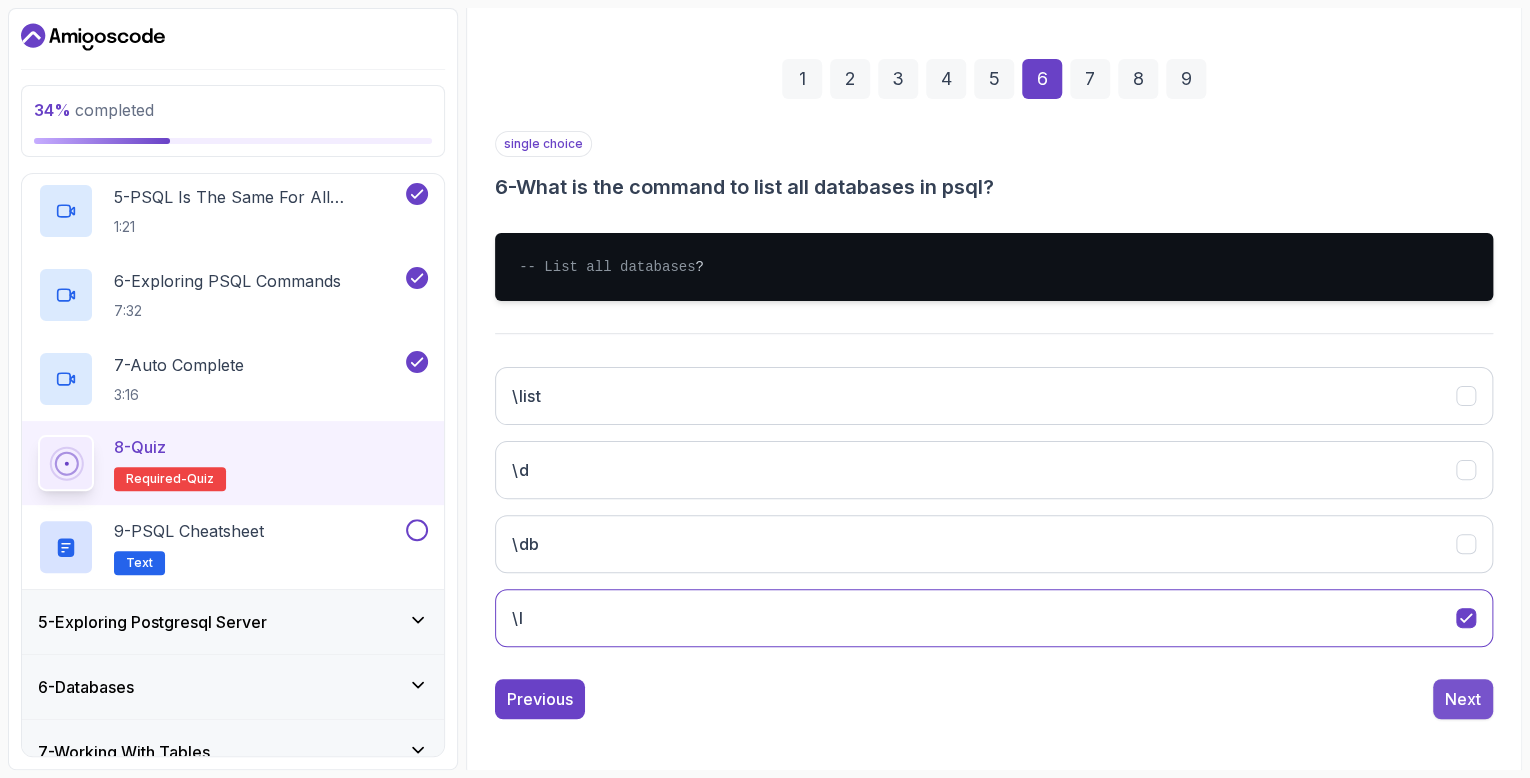 click on "Next" at bounding box center (1463, 699) 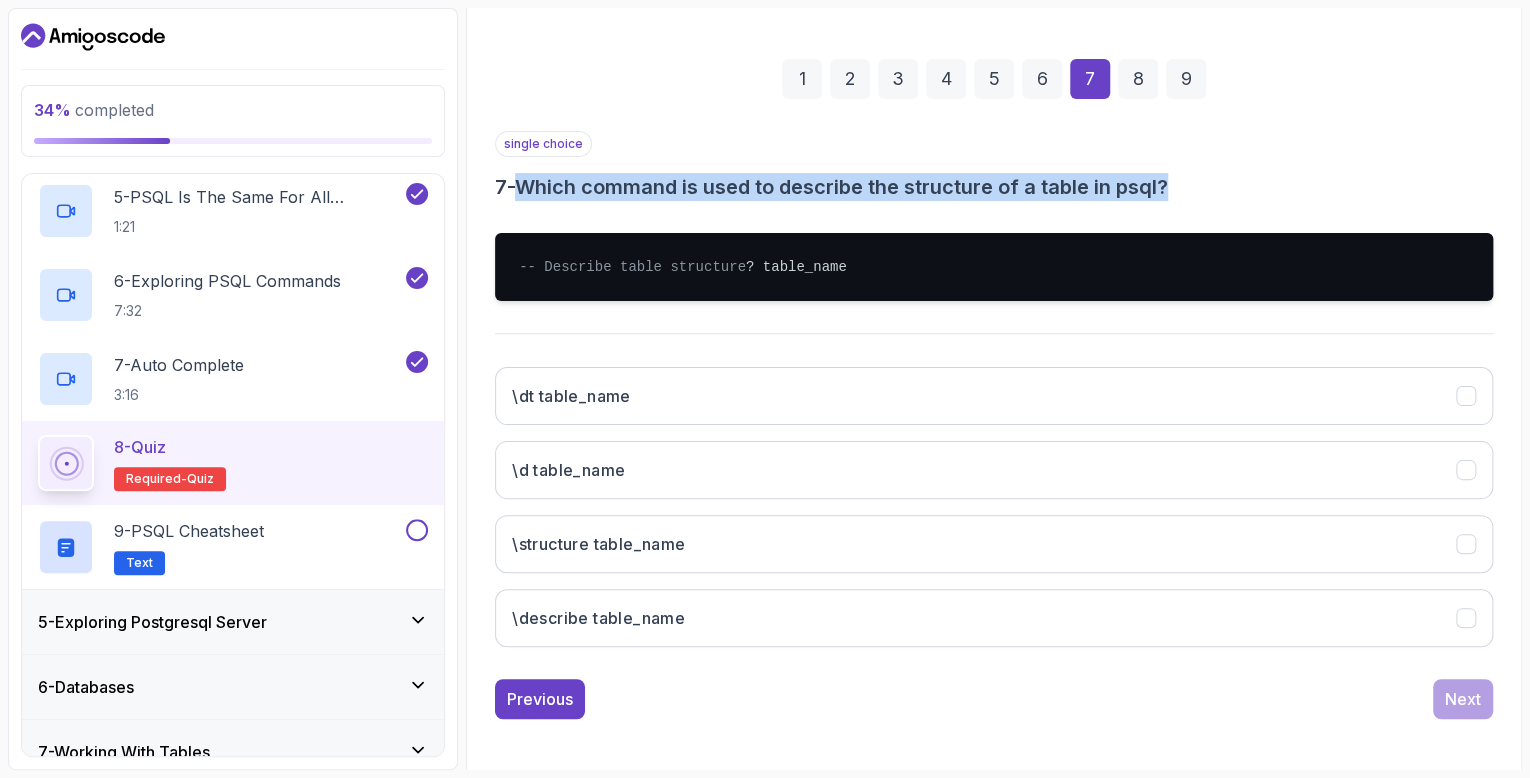drag, startPoint x: 533, startPoint y: 183, endPoint x: 1213, endPoint y: 186, distance: 680.0066 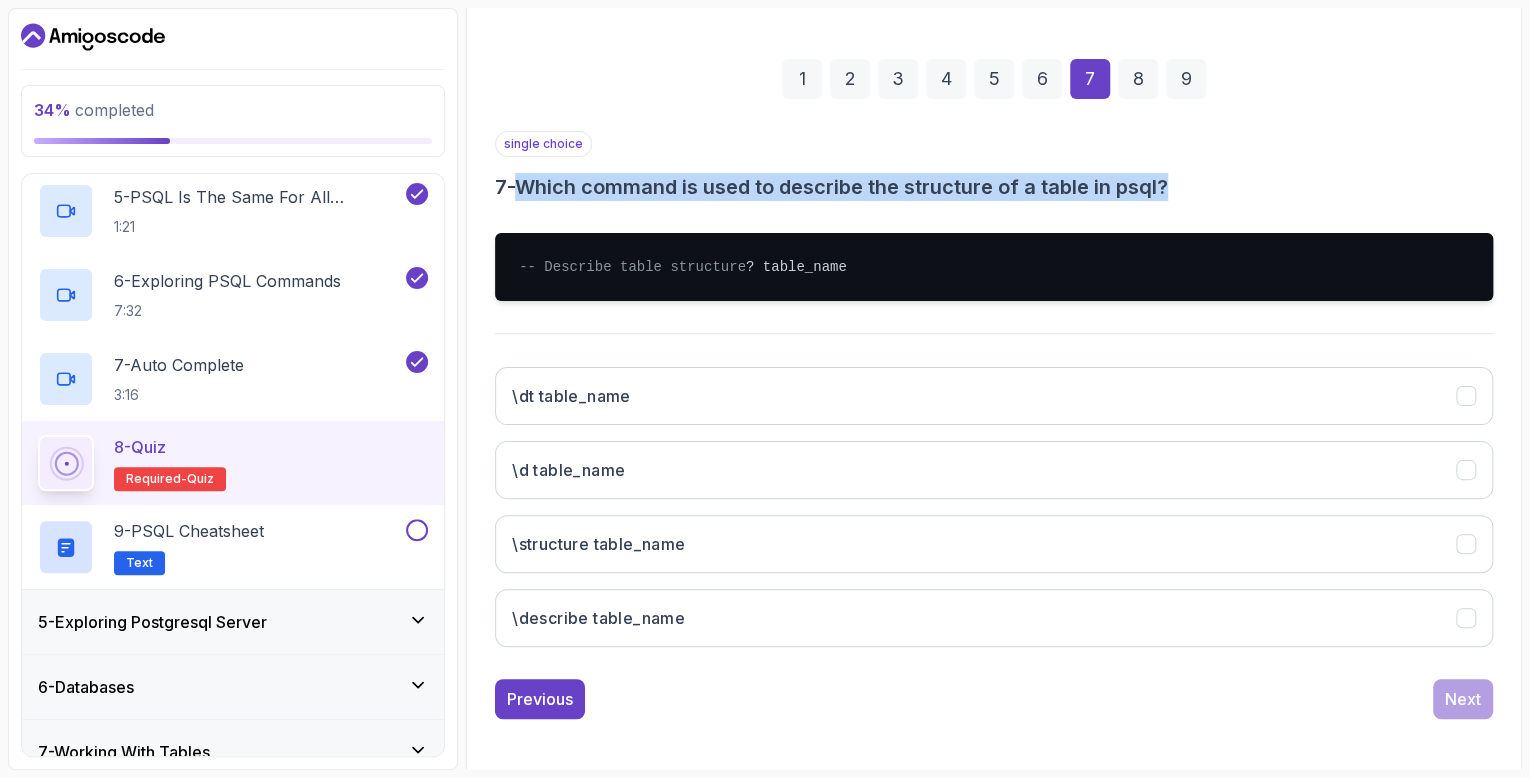 click on "7  -  Which command is used to describe the structure of a table in psql?" at bounding box center (994, 187) 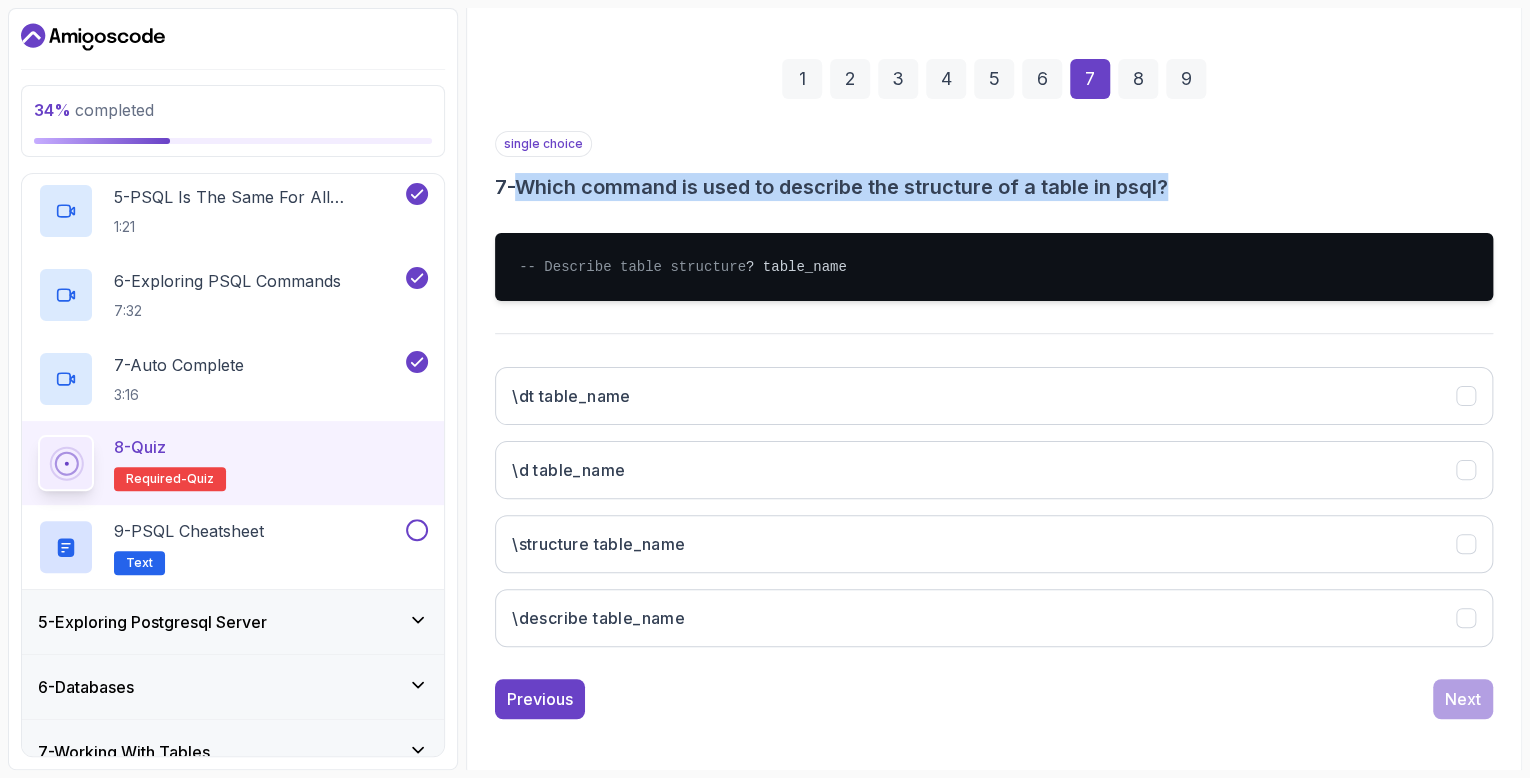 copy on "Which command is used to describe the structure of a table in psql?" 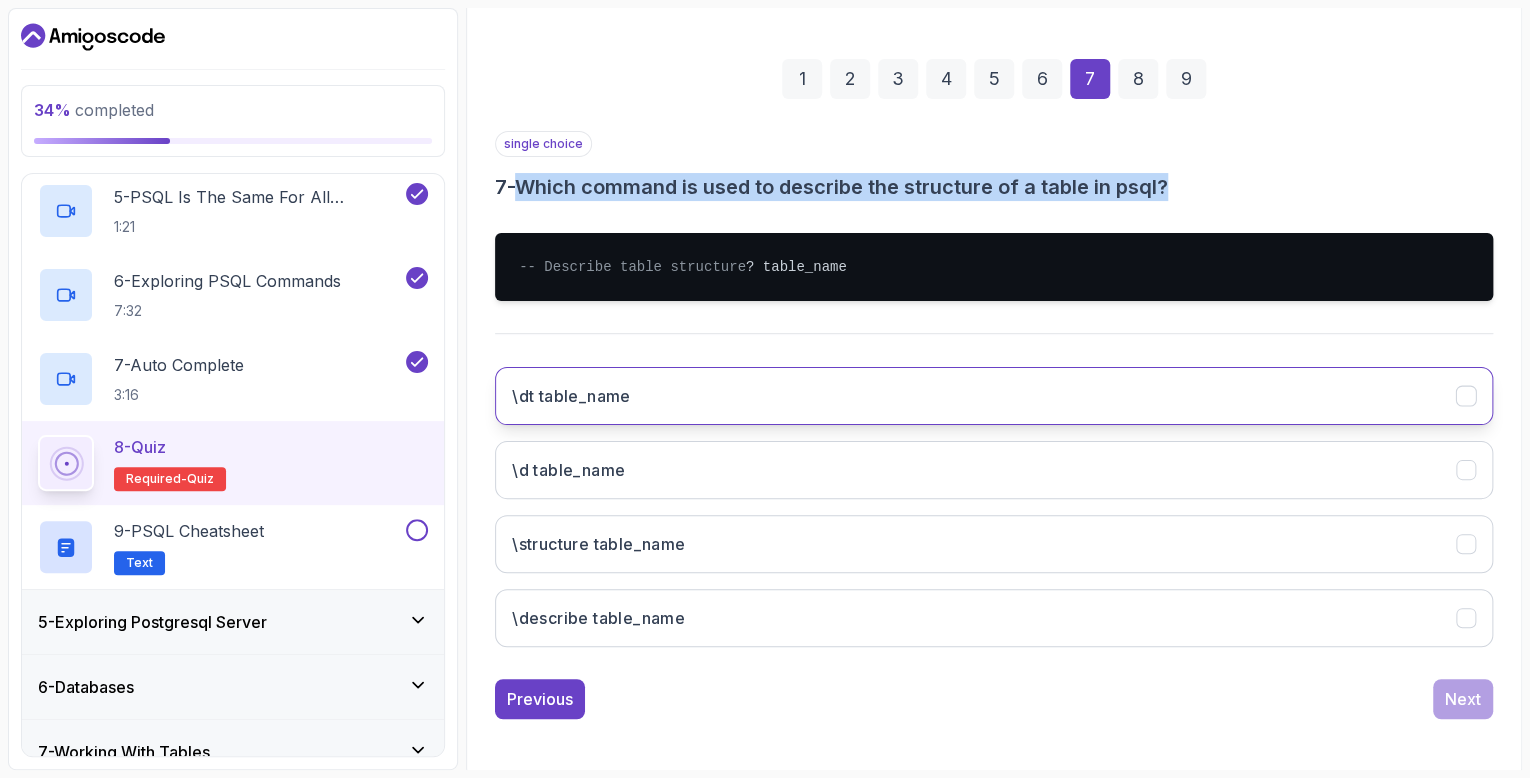 click on "\dt table_name" 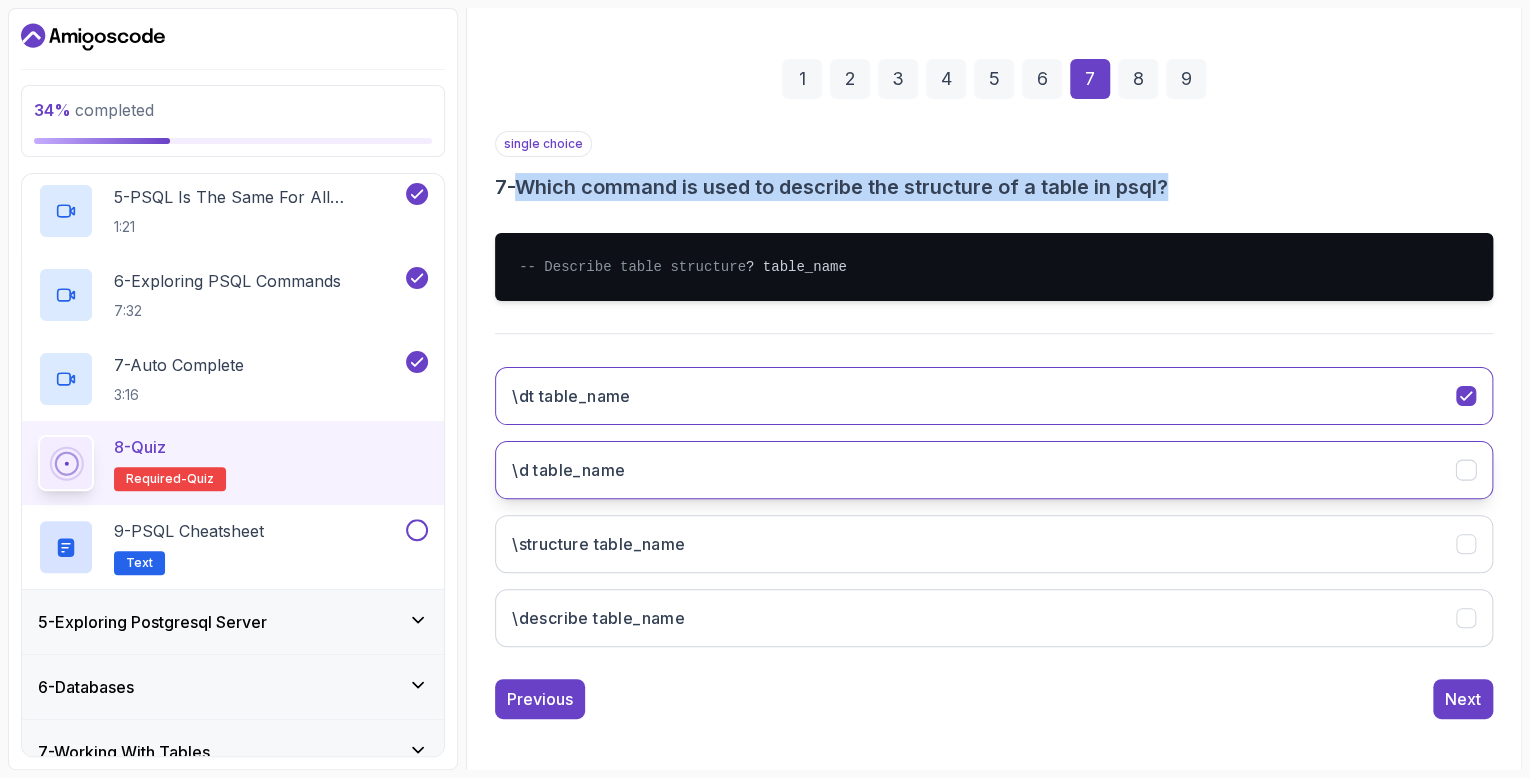 click on "\d table_name" 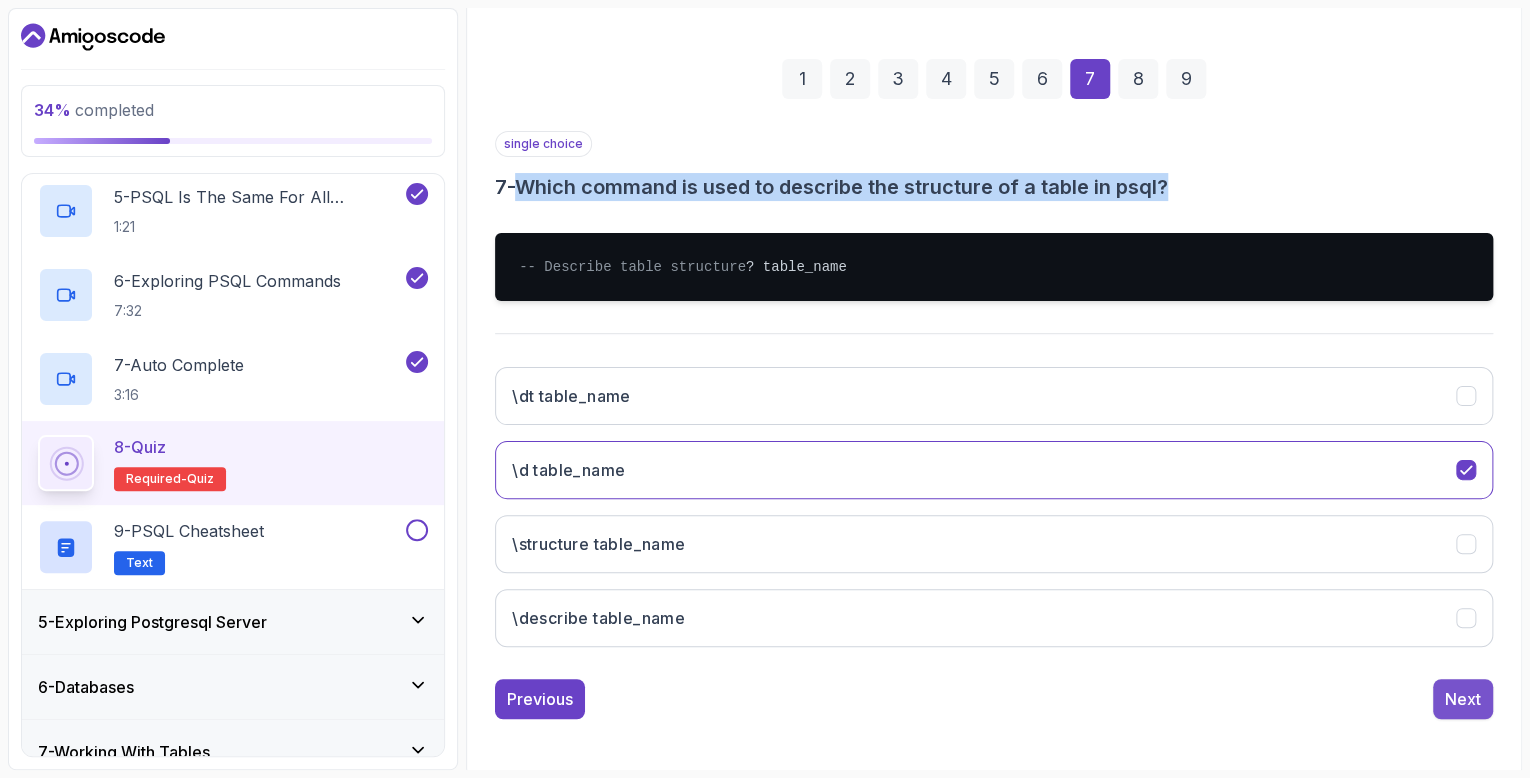 click on "Next" at bounding box center (1463, 699) 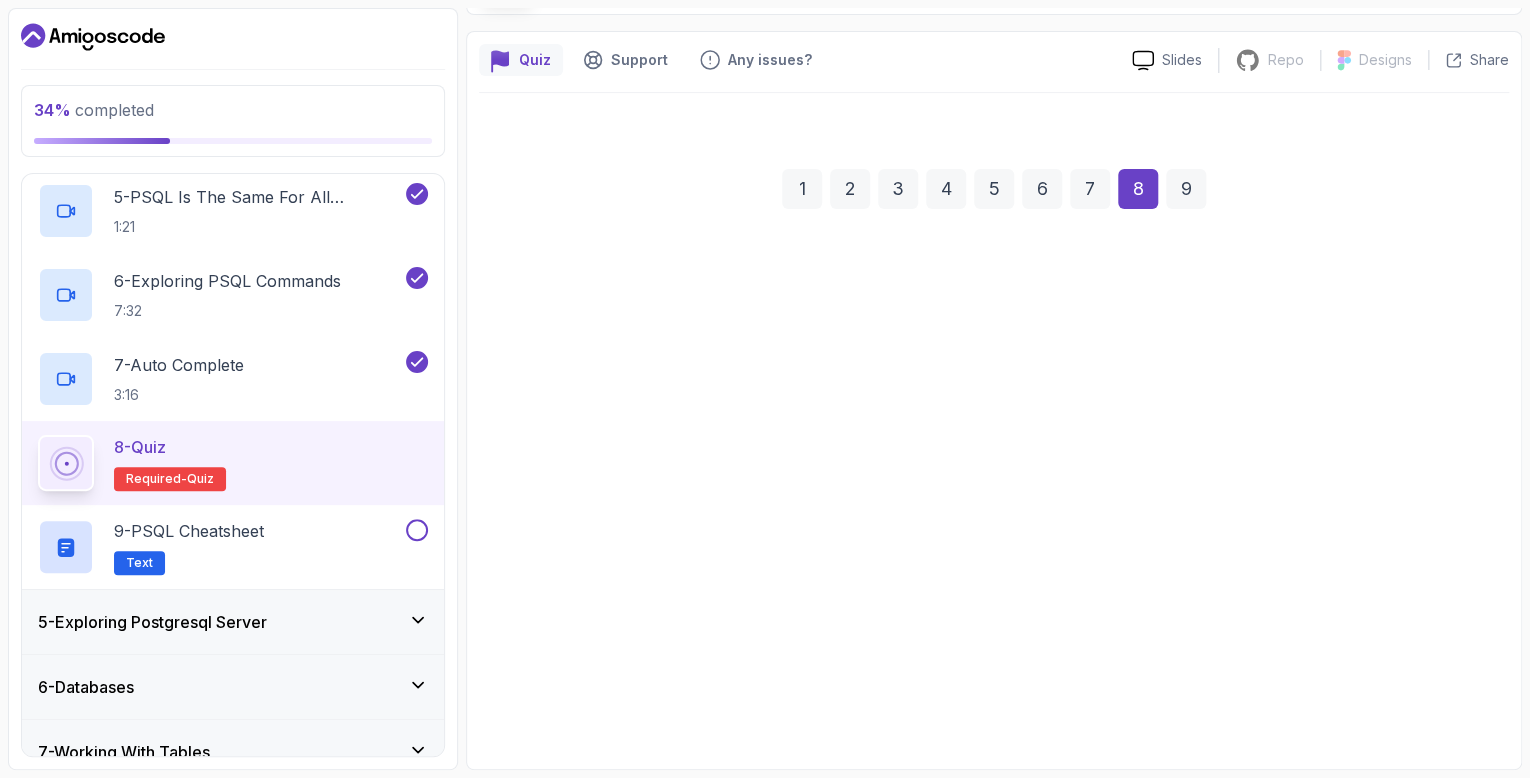scroll, scrollTop: 144, scrollLeft: 0, axis: vertical 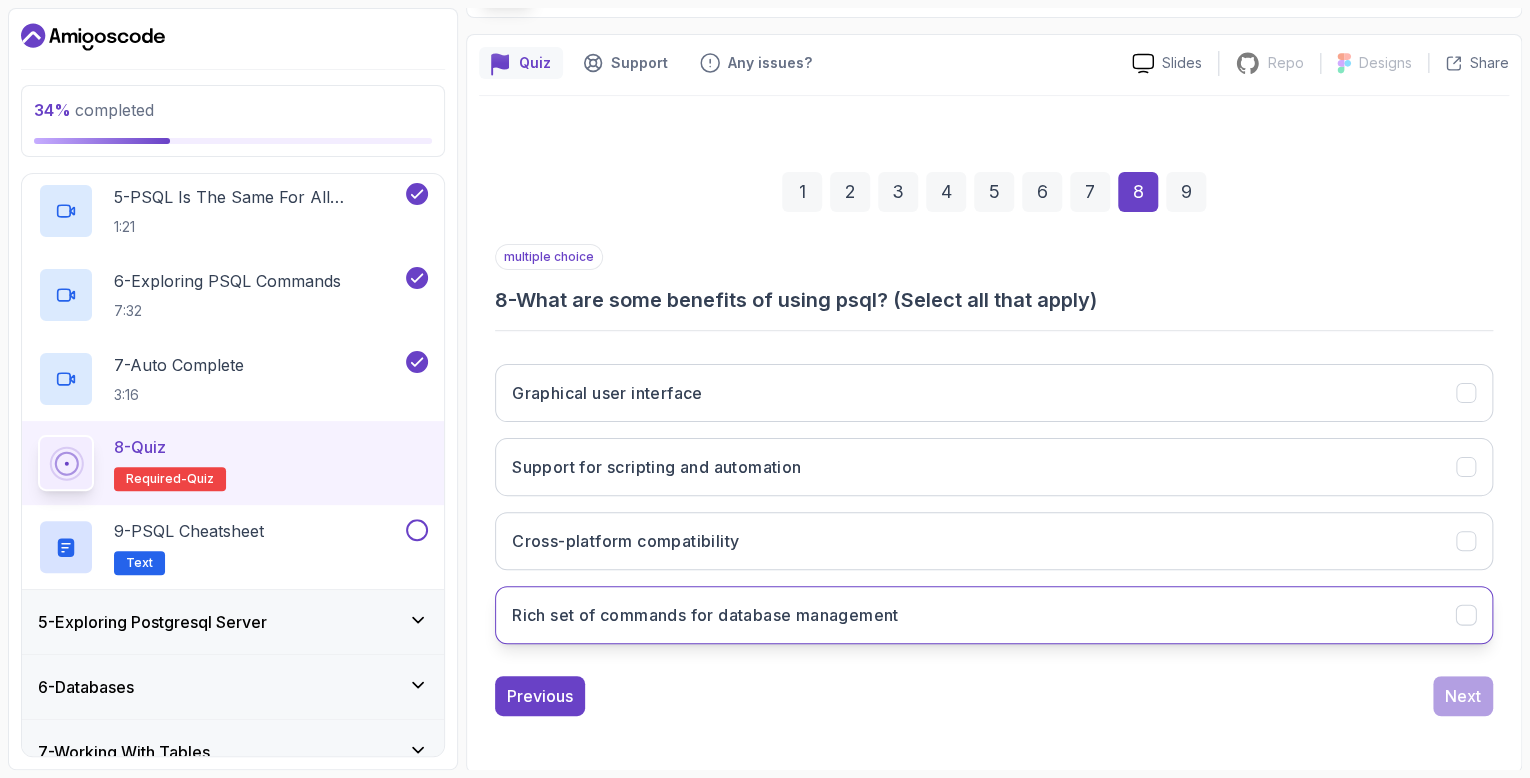 click on "Rich set of commands for database management" at bounding box center [705, 615] 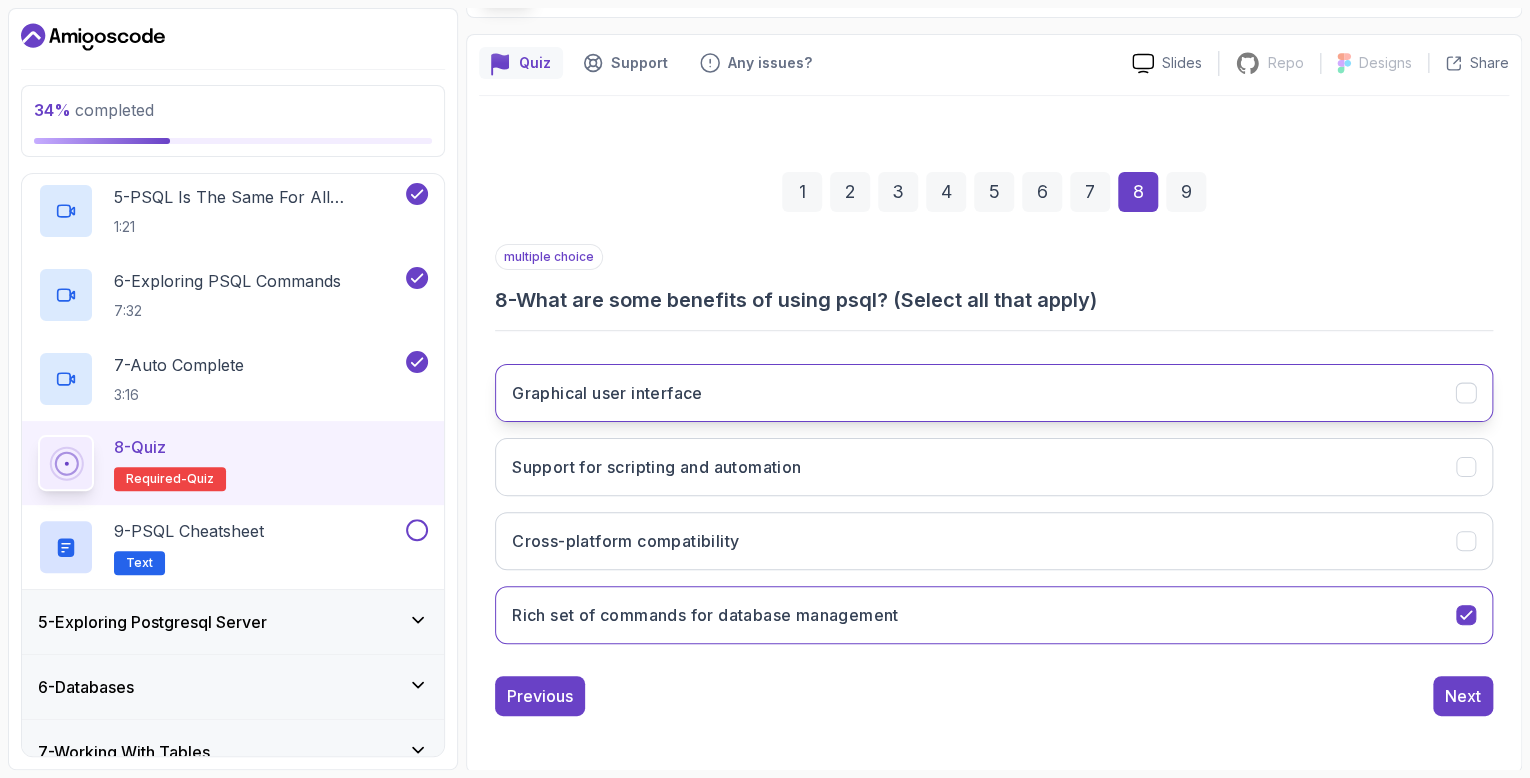 click on "Graphical user interface" at bounding box center [994, 393] 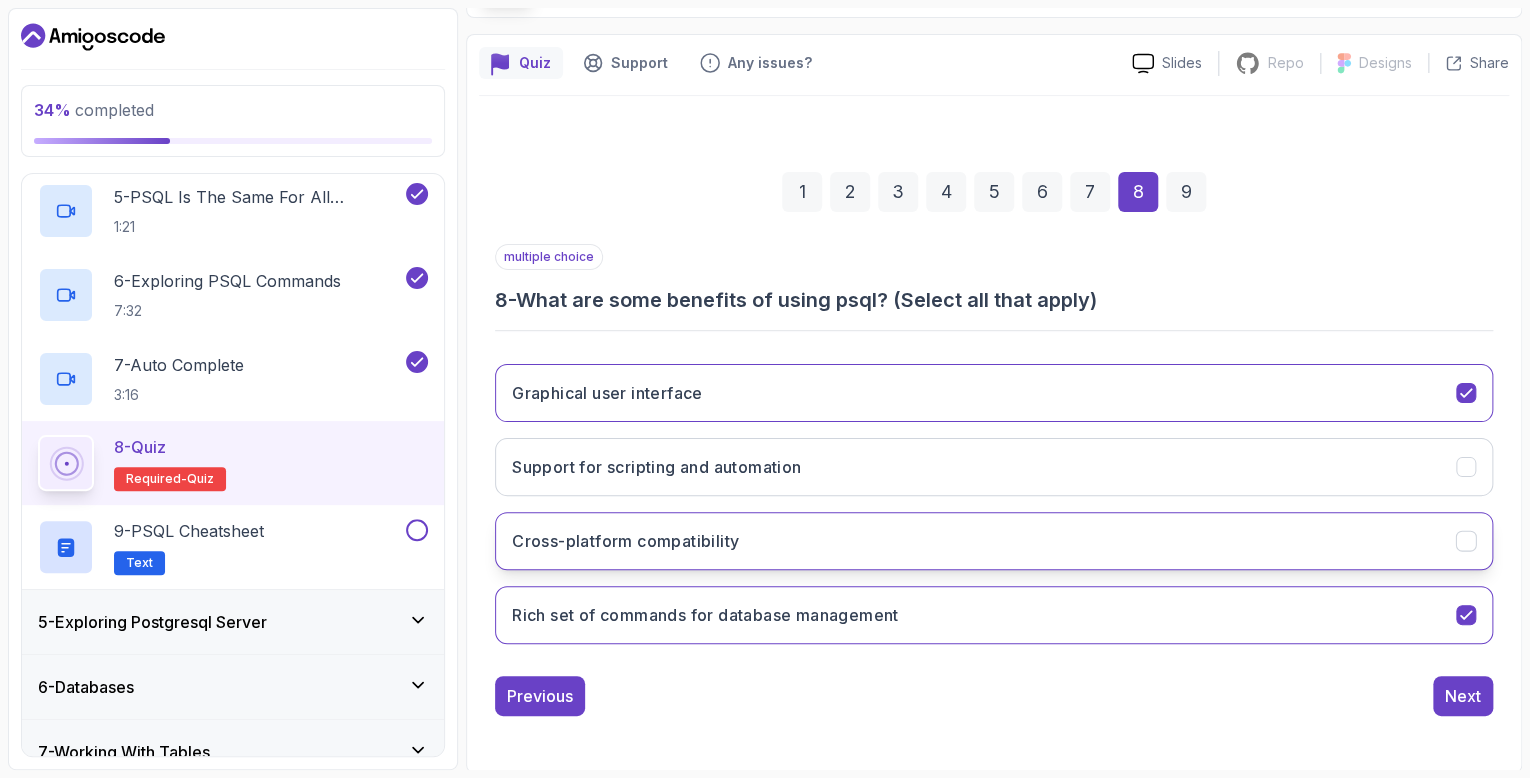 click on "Cross-platform compatibility" at bounding box center [994, 541] 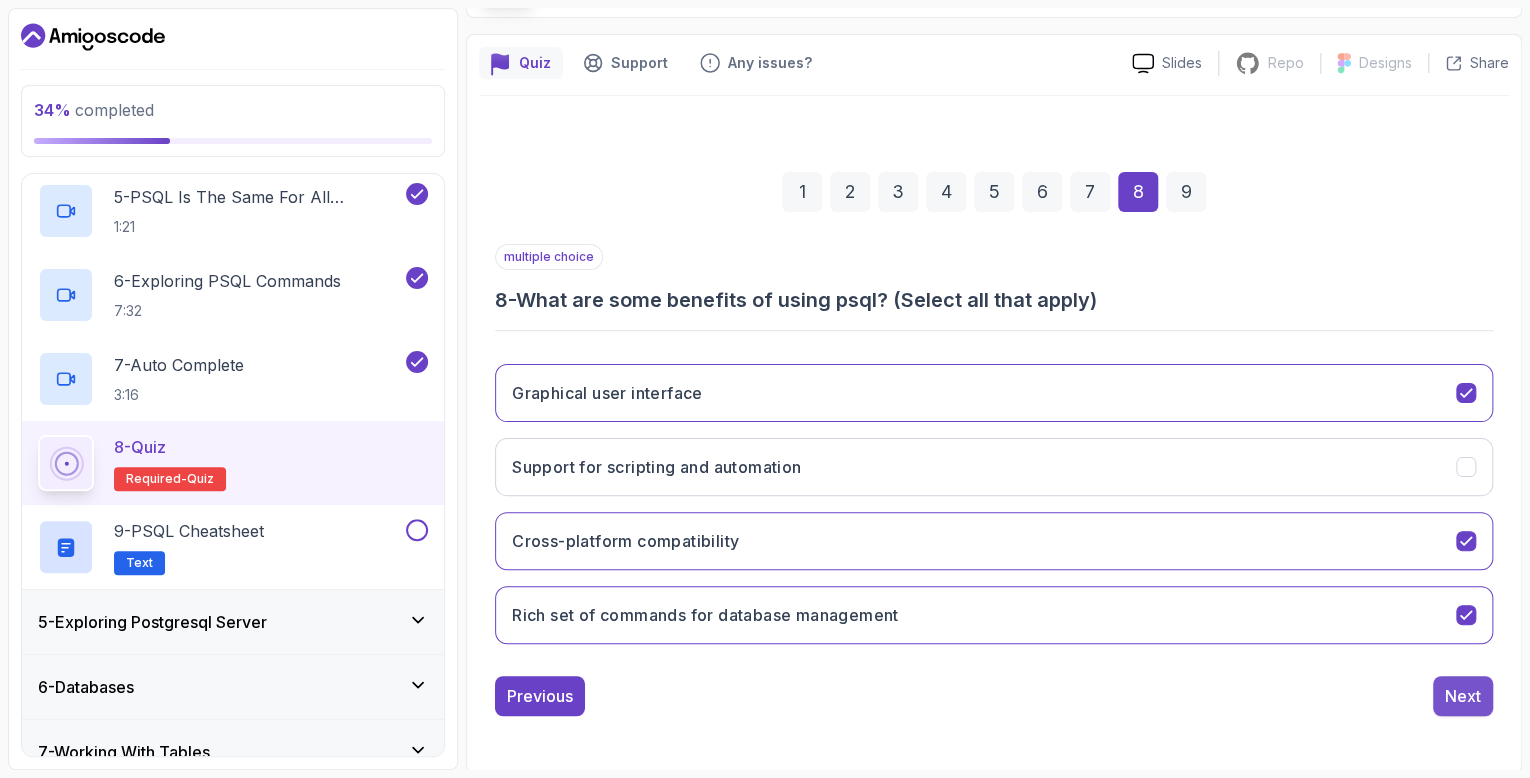 click on "Next" at bounding box center (1463, 696) 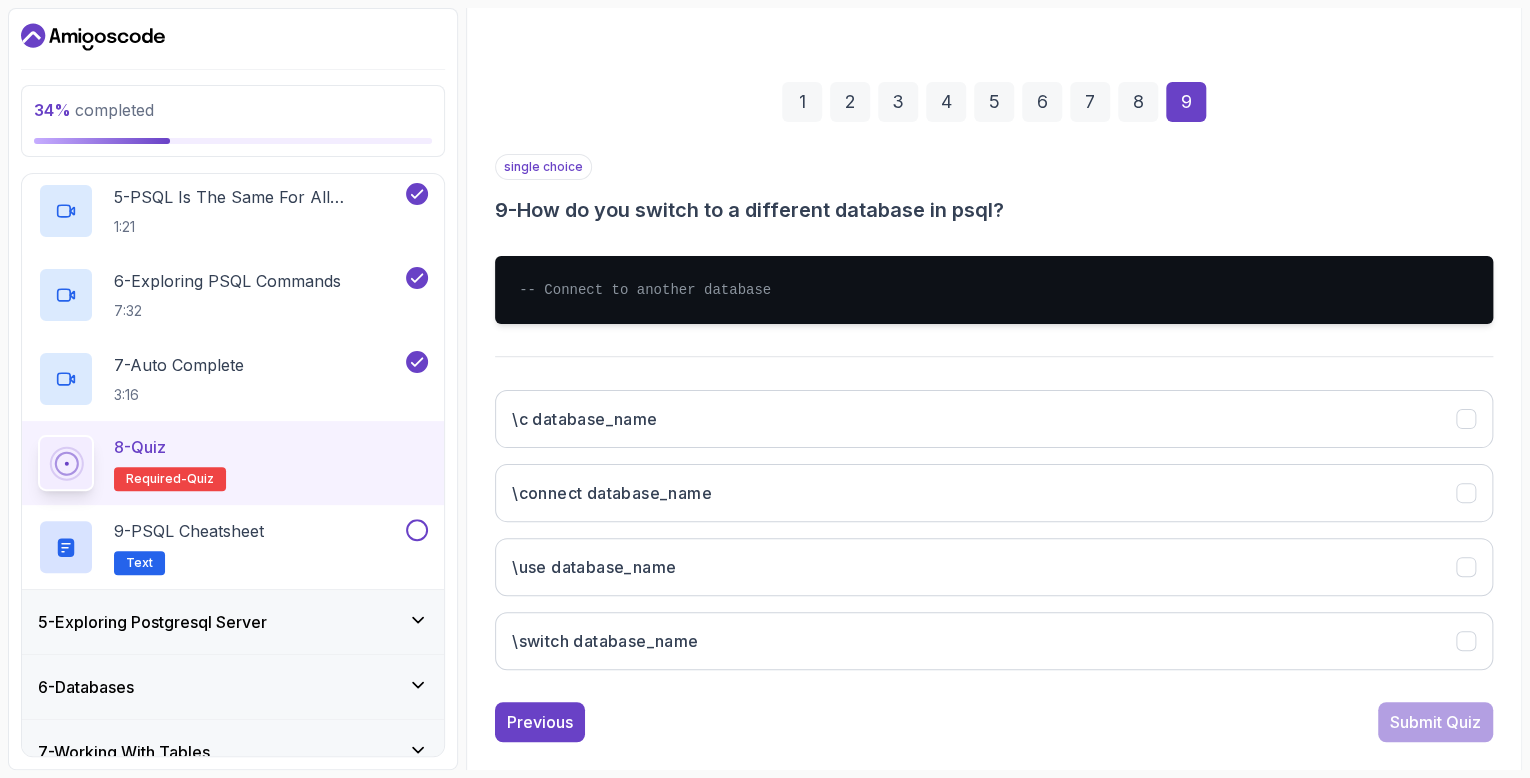 scroll, scrollTop: 233, scrollLeft: 0, axis: vertical 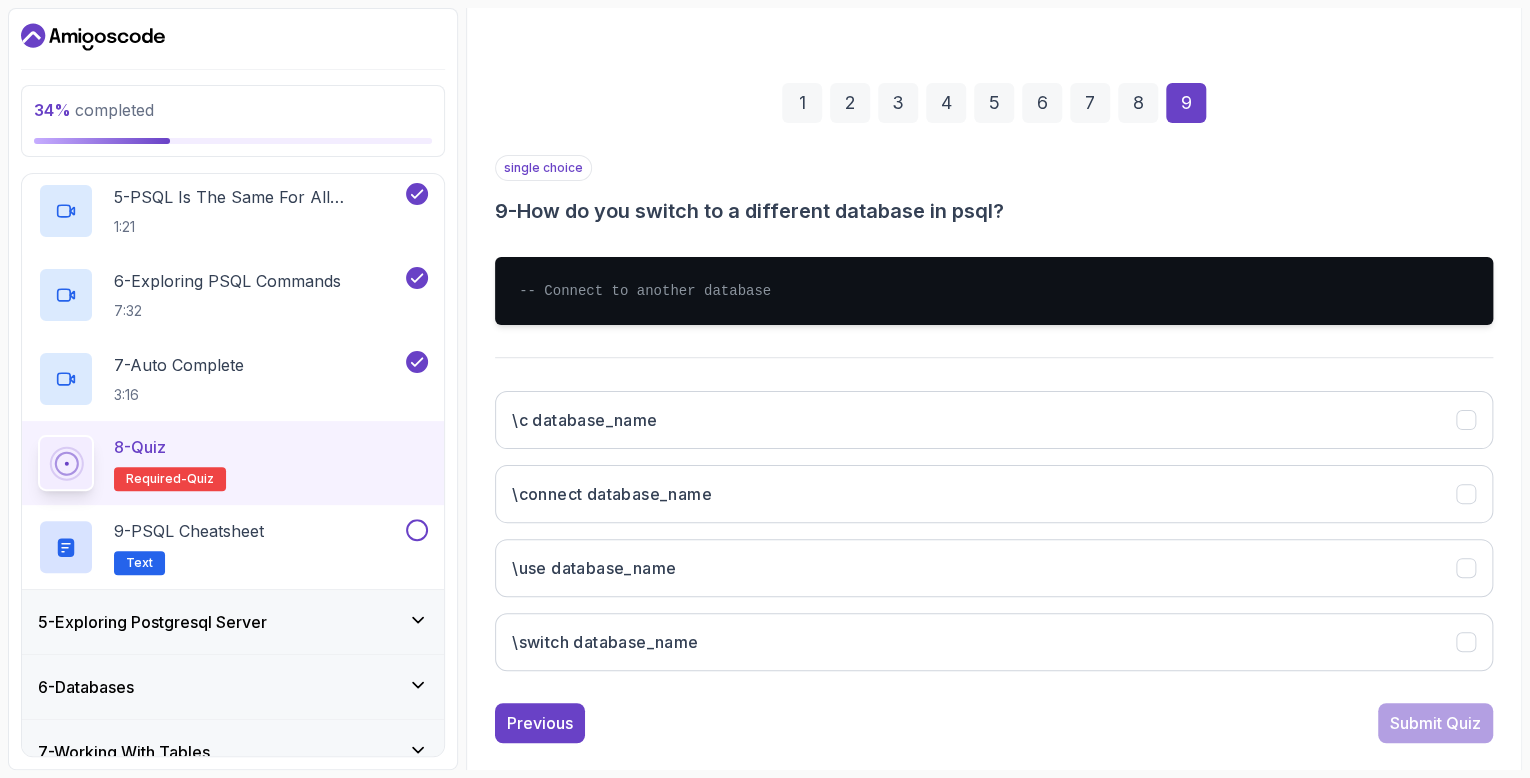 drag, startPoint x: 524, startPoint y: 201, endPoint x: 1068, endPoint y: 220, distance: 544.3317 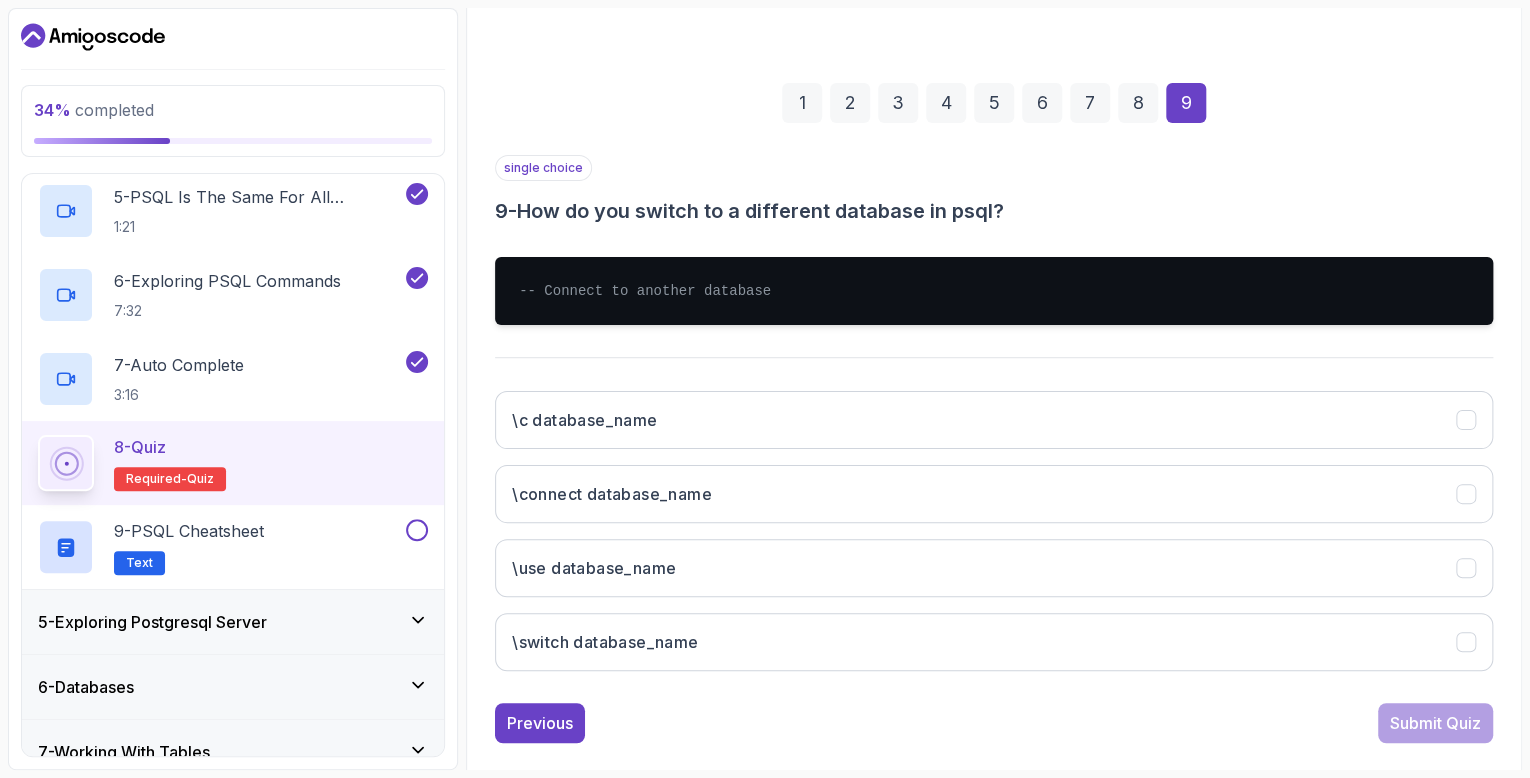 click on "9  -  How do you switch to a different database in psql?" at bounding box center (994, 211) 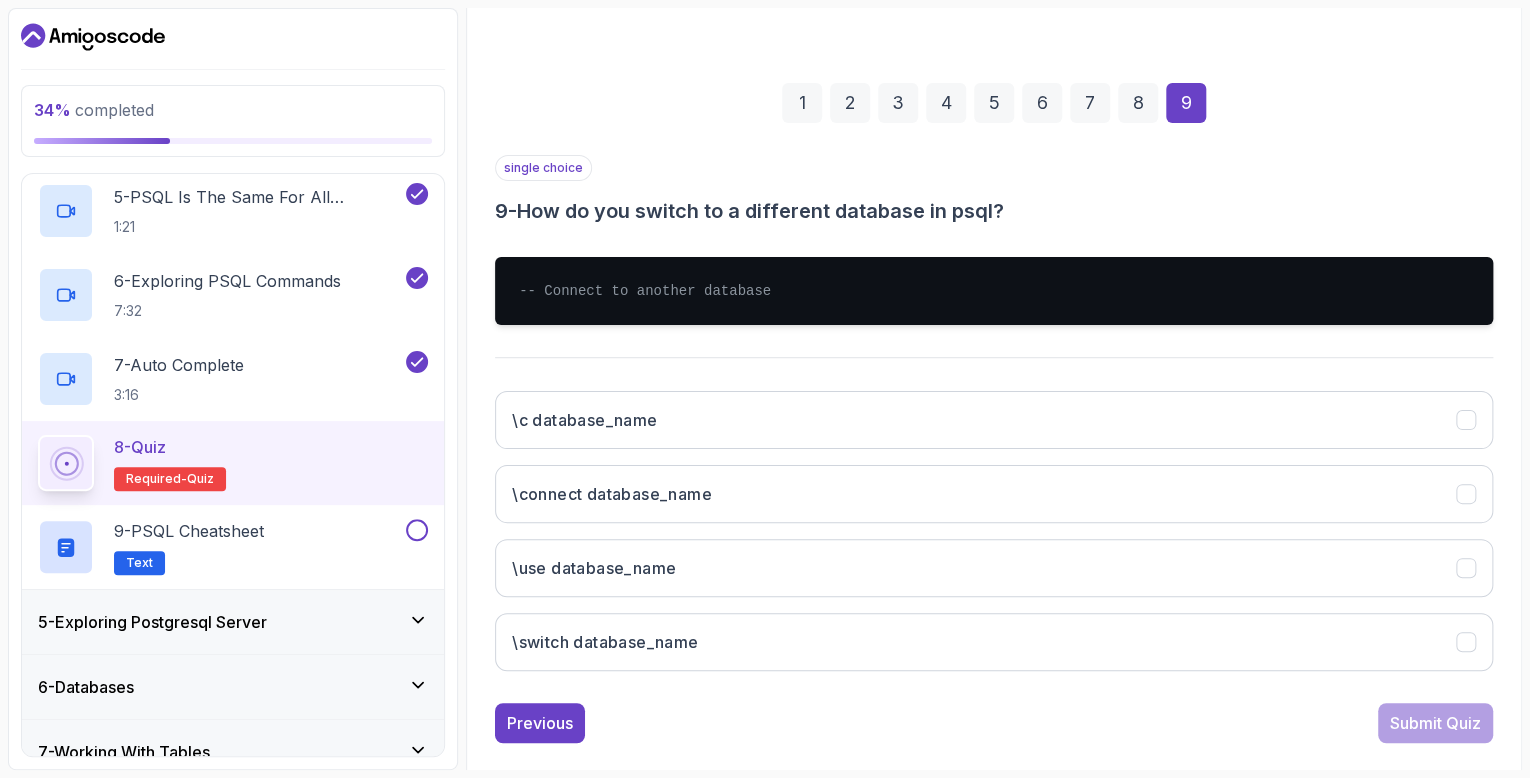 copy on "How do you switch to a different database in psql?" 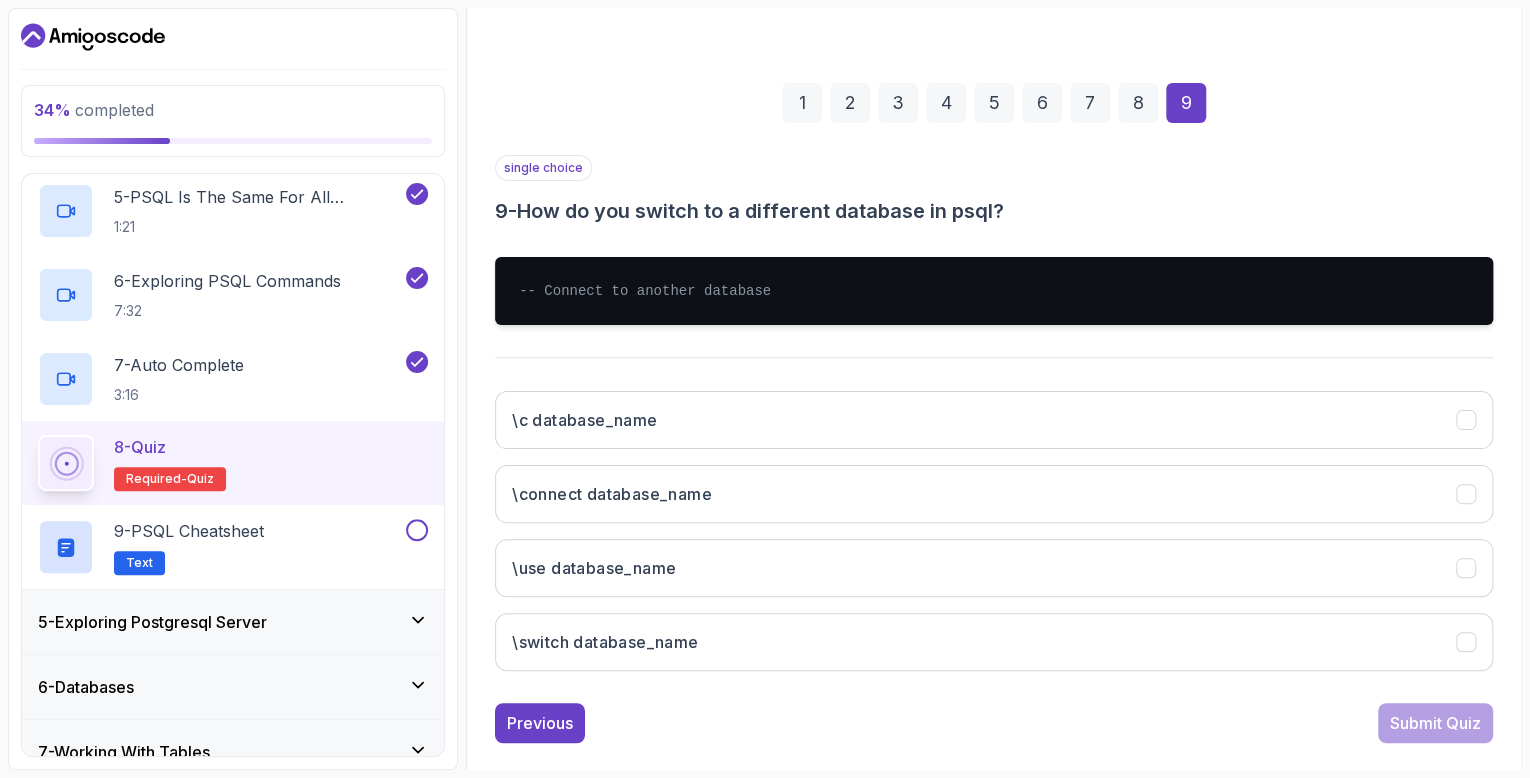 click on "9  -  How do you switch to a different database in psql?" at bounding box center [994, 211] 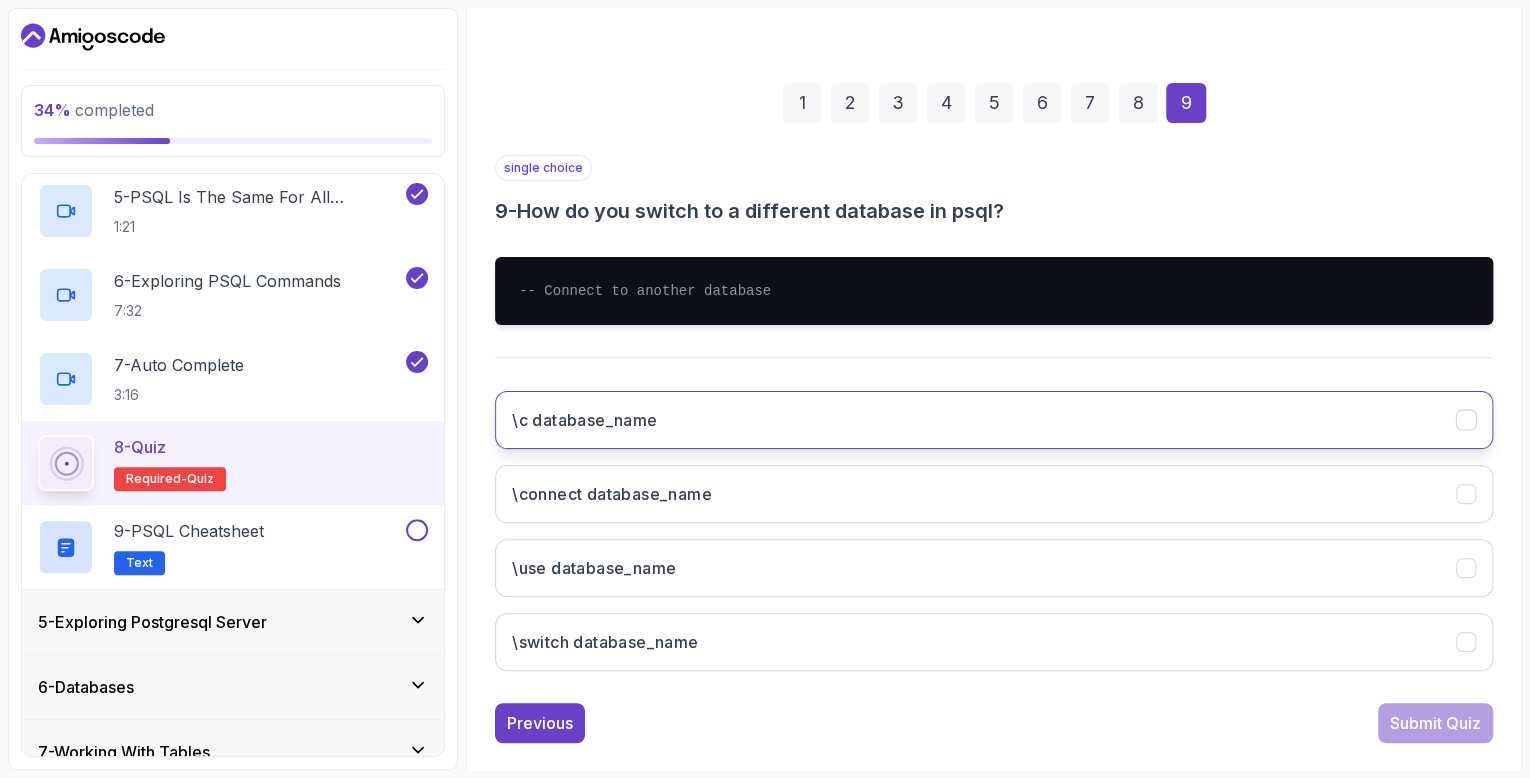 click on "\c database_name" 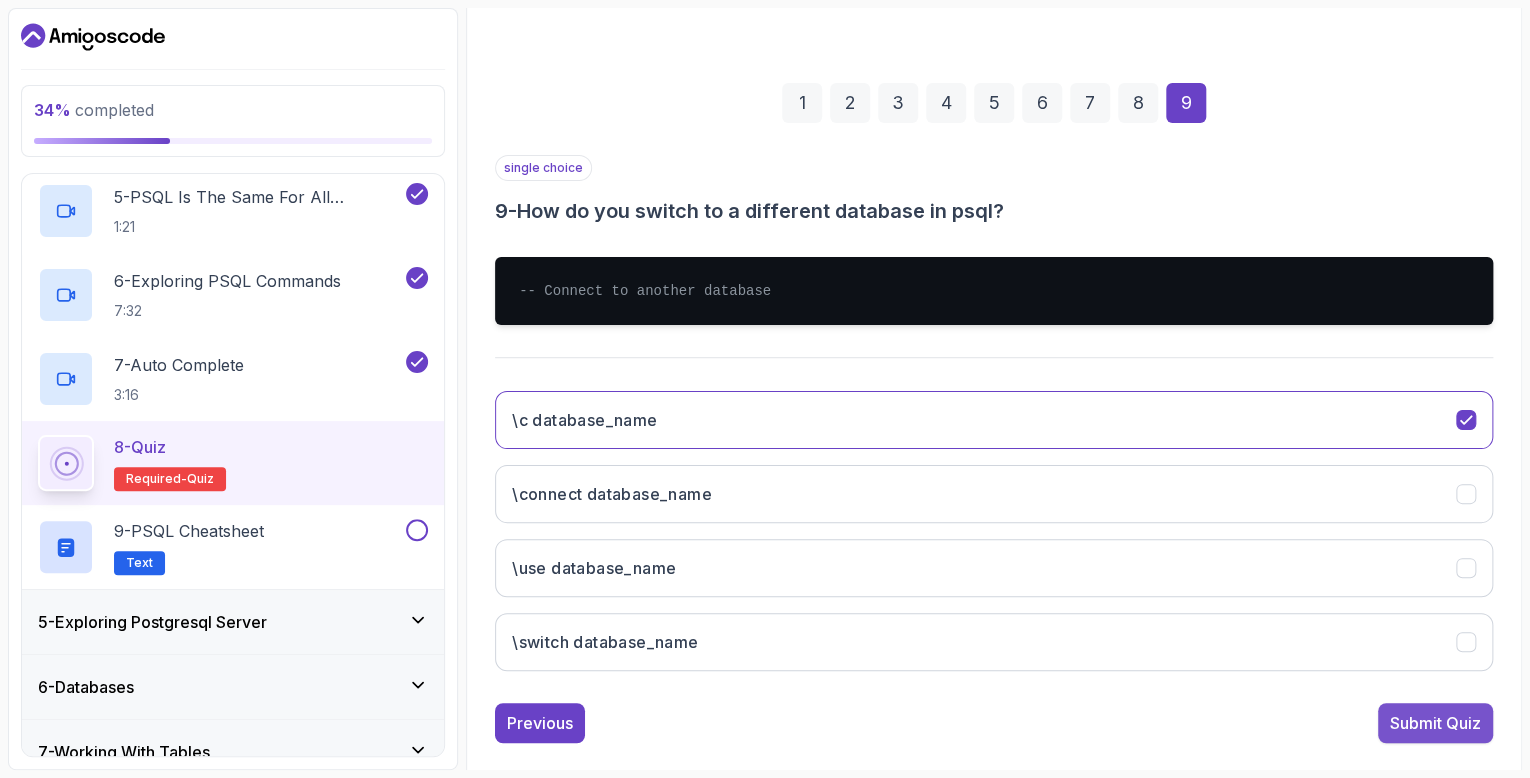 click on "Submit Quiz" at bounding box center (1435, 723) 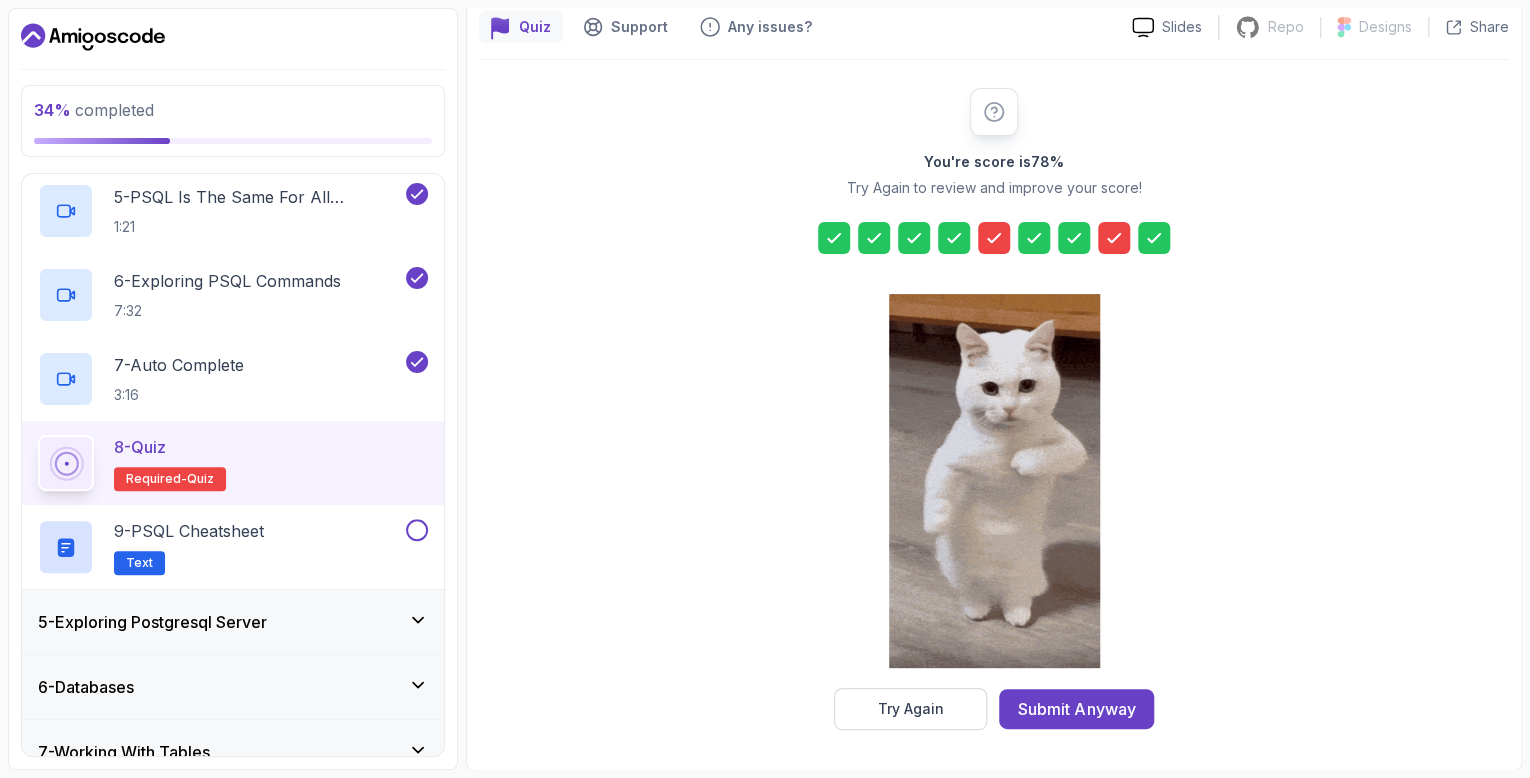 click 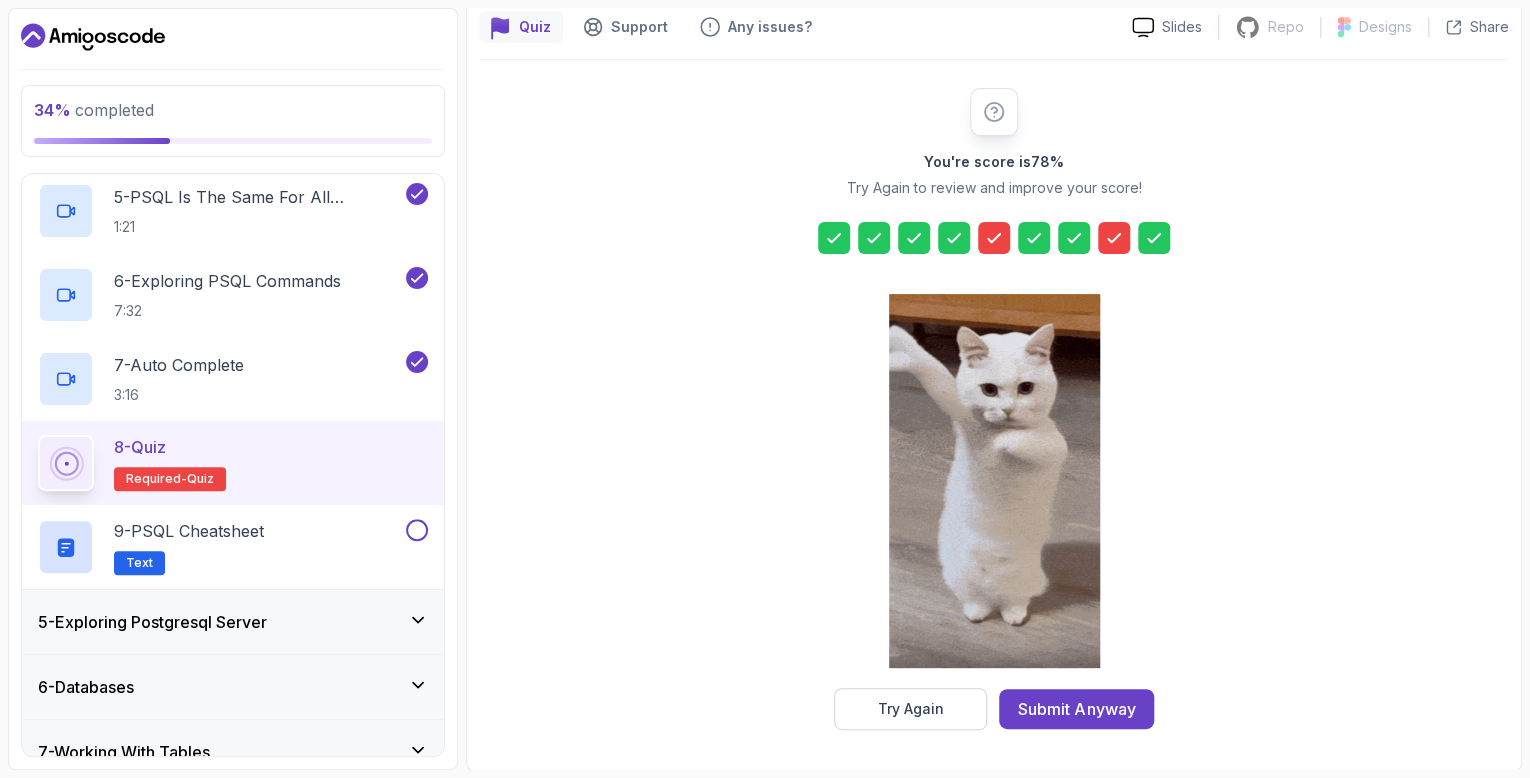 click 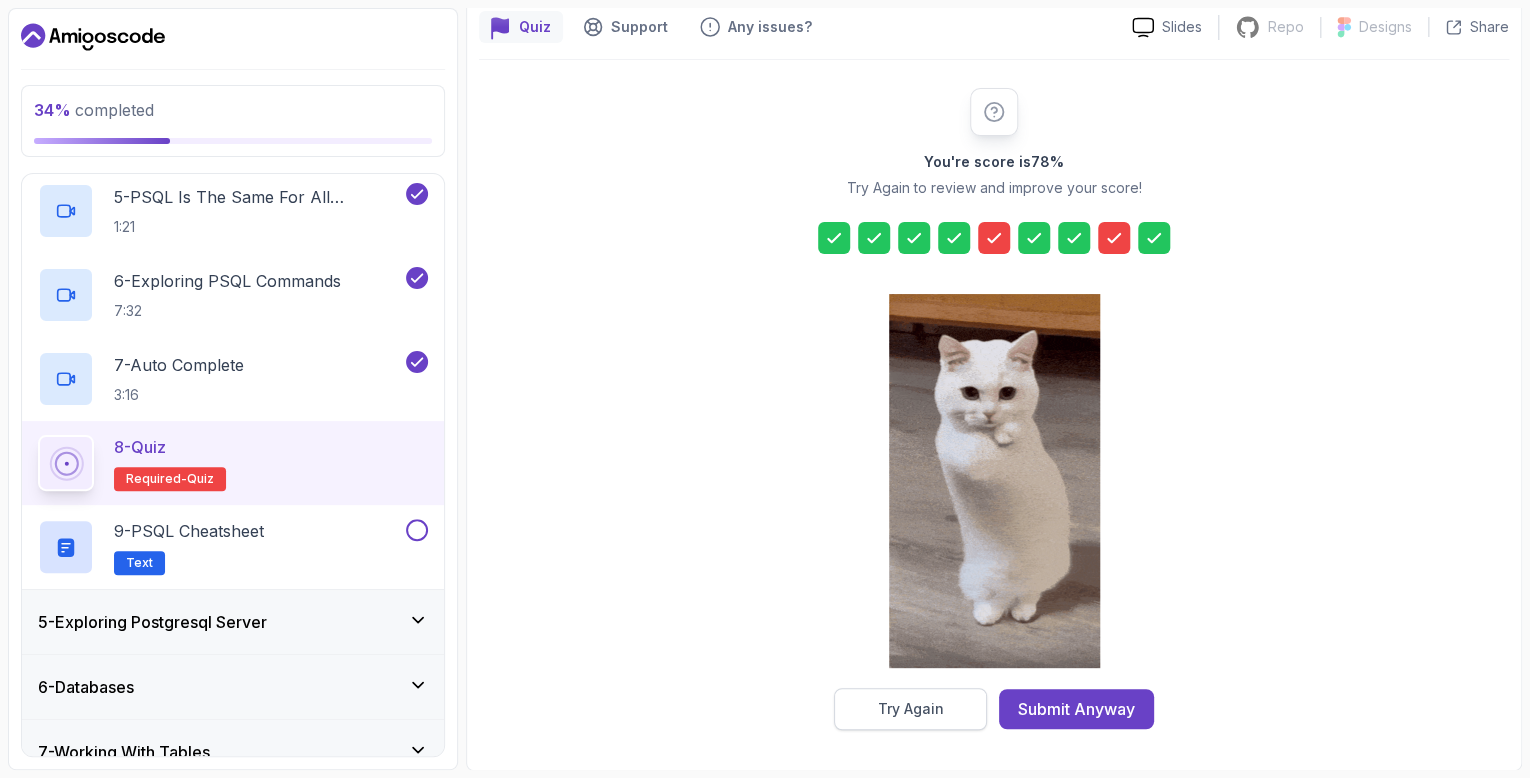 click on "Try Again" at bounding box center [910, 709] 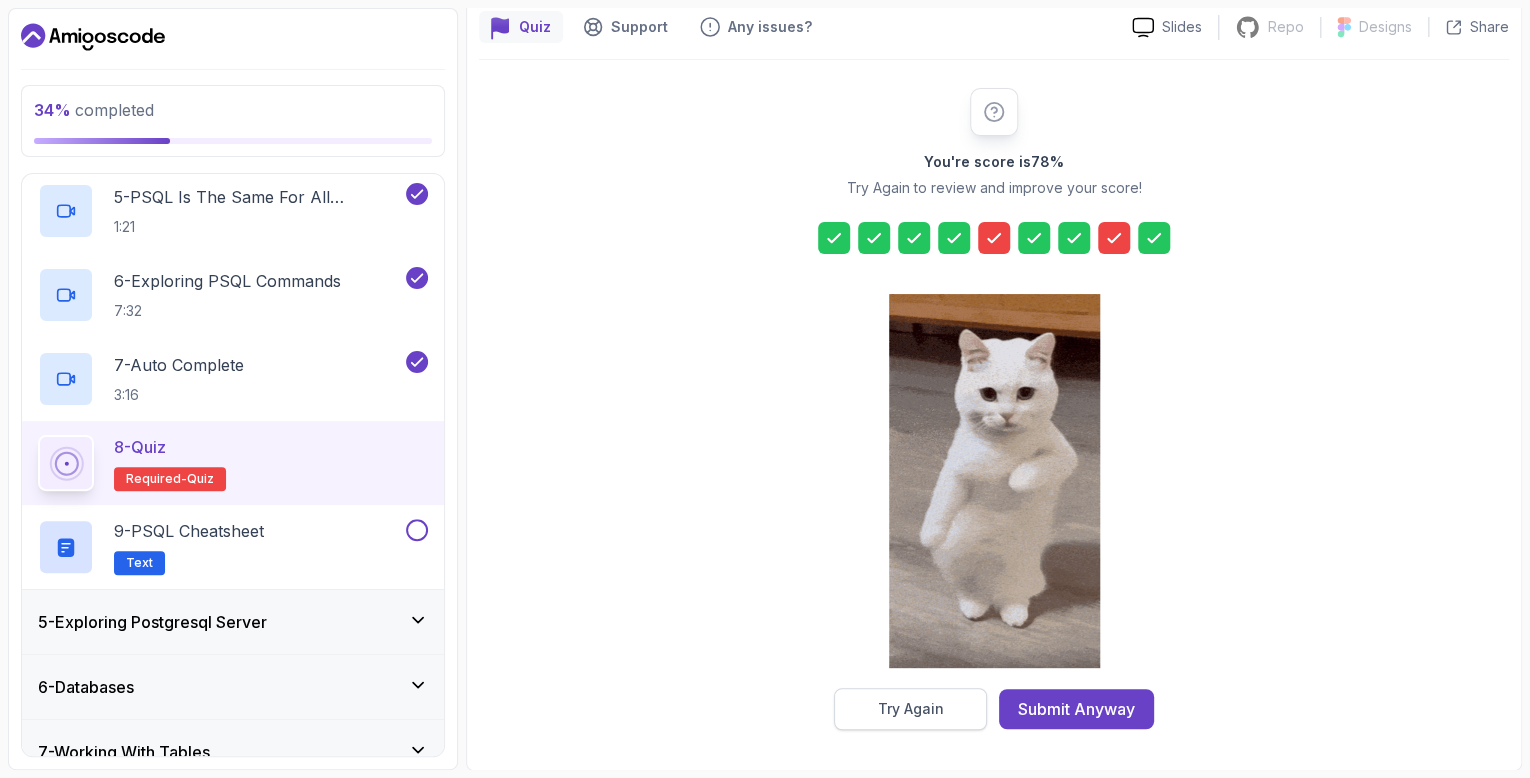 scroll, scrollTop: 144, scrollLeft: 0, axis: vertical 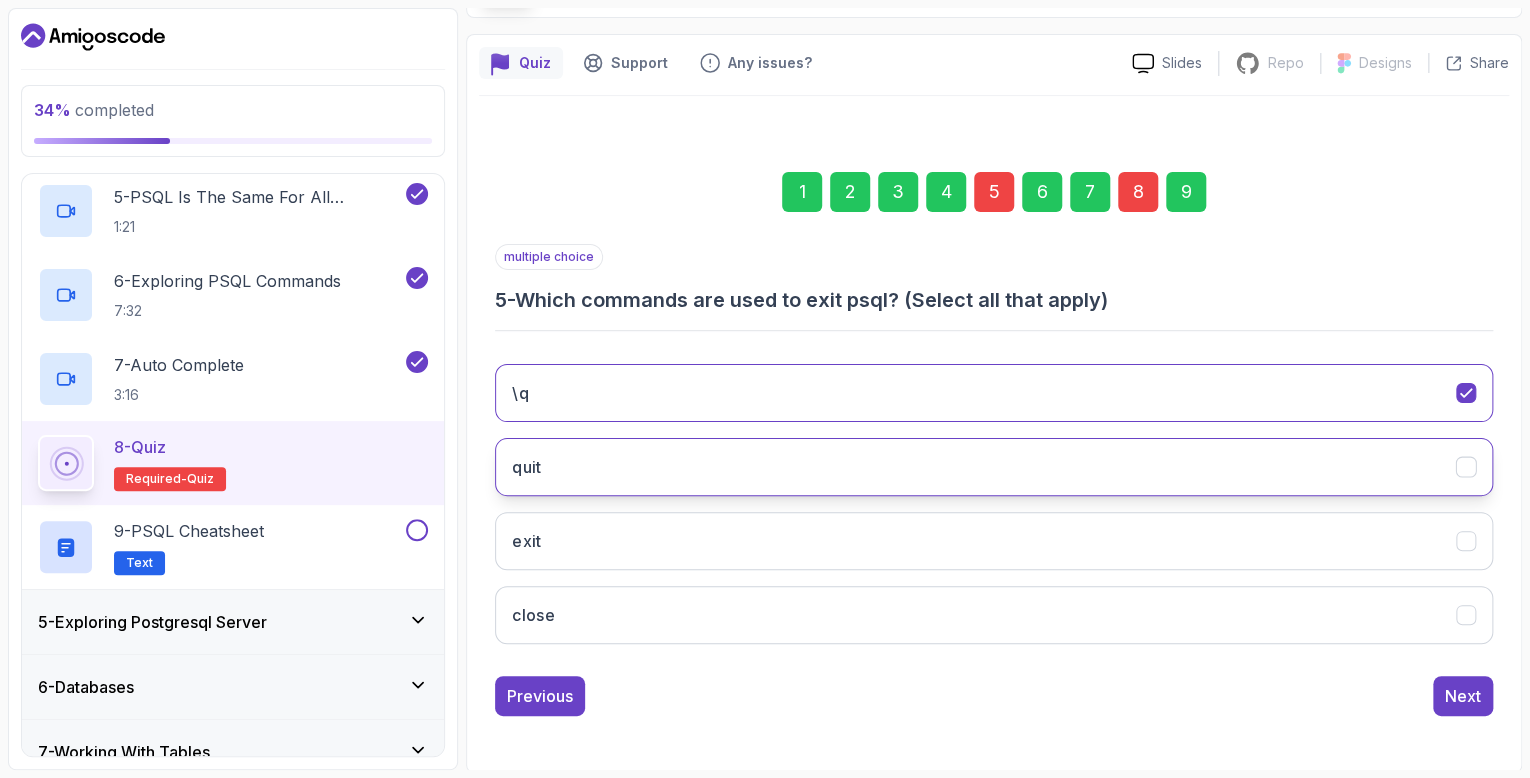 click on "quit" at bounding box center (994, 467) 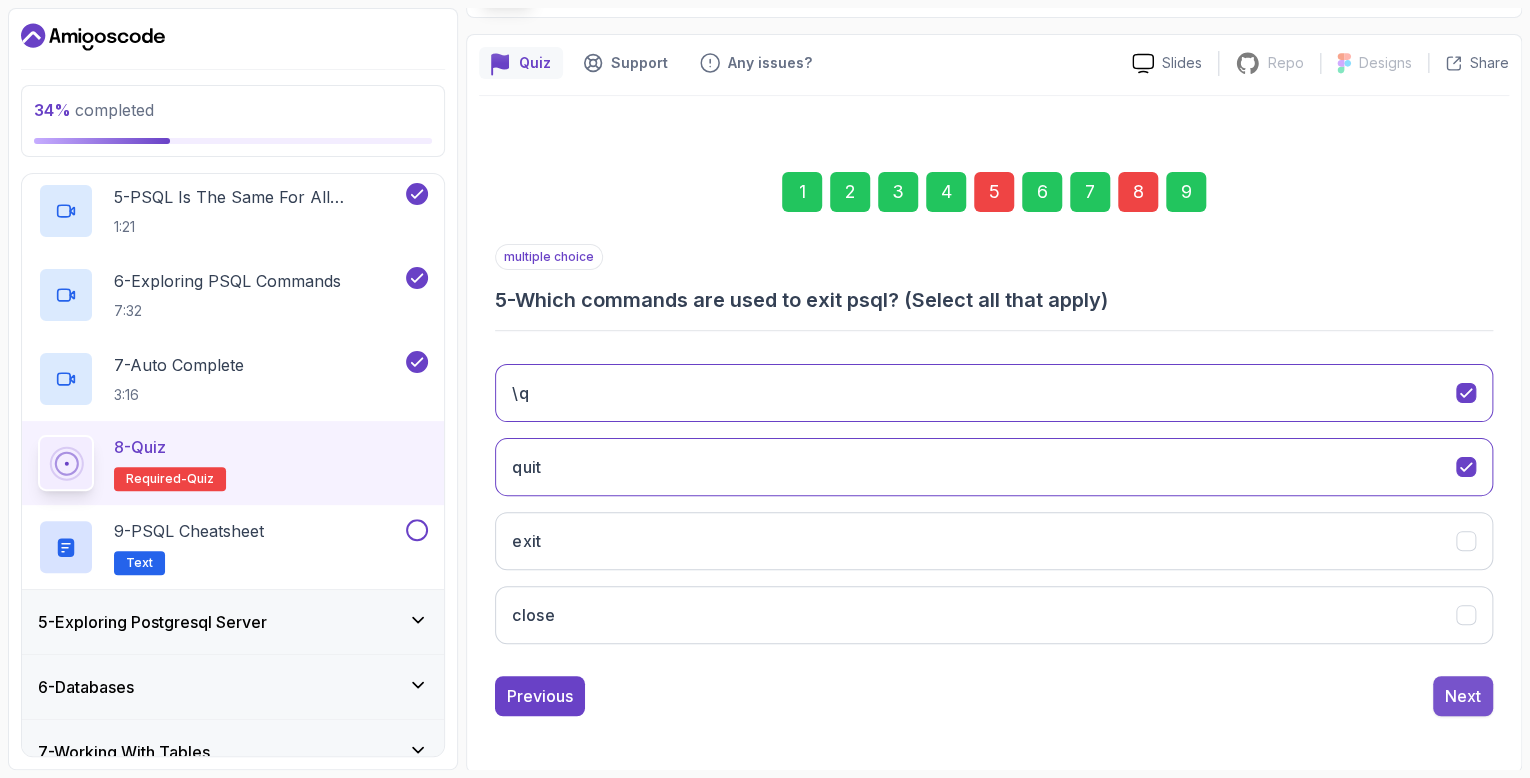 click on "Next" at bounding box center (1463, 696) 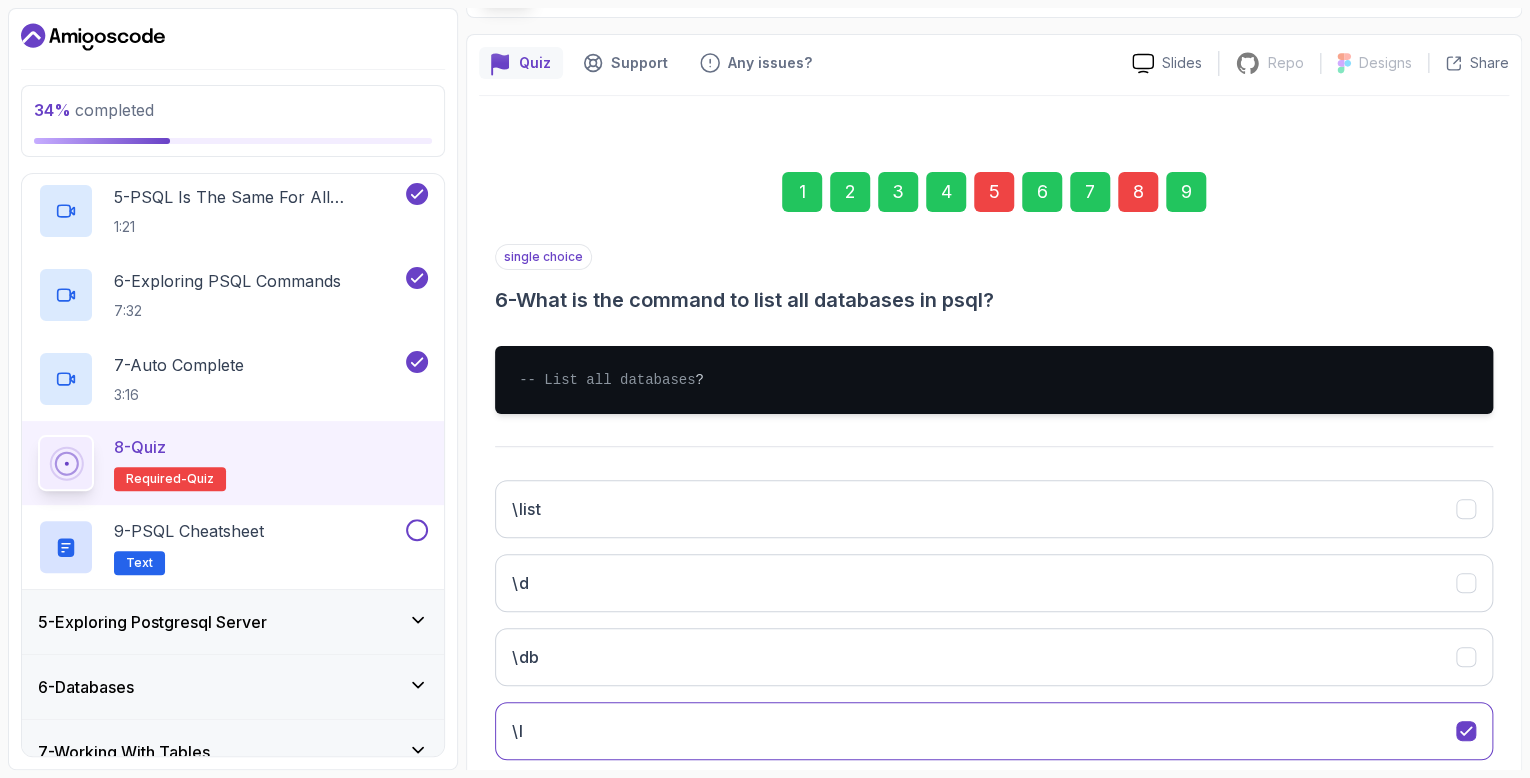 click on "8" at bounding box center [1138, 192] 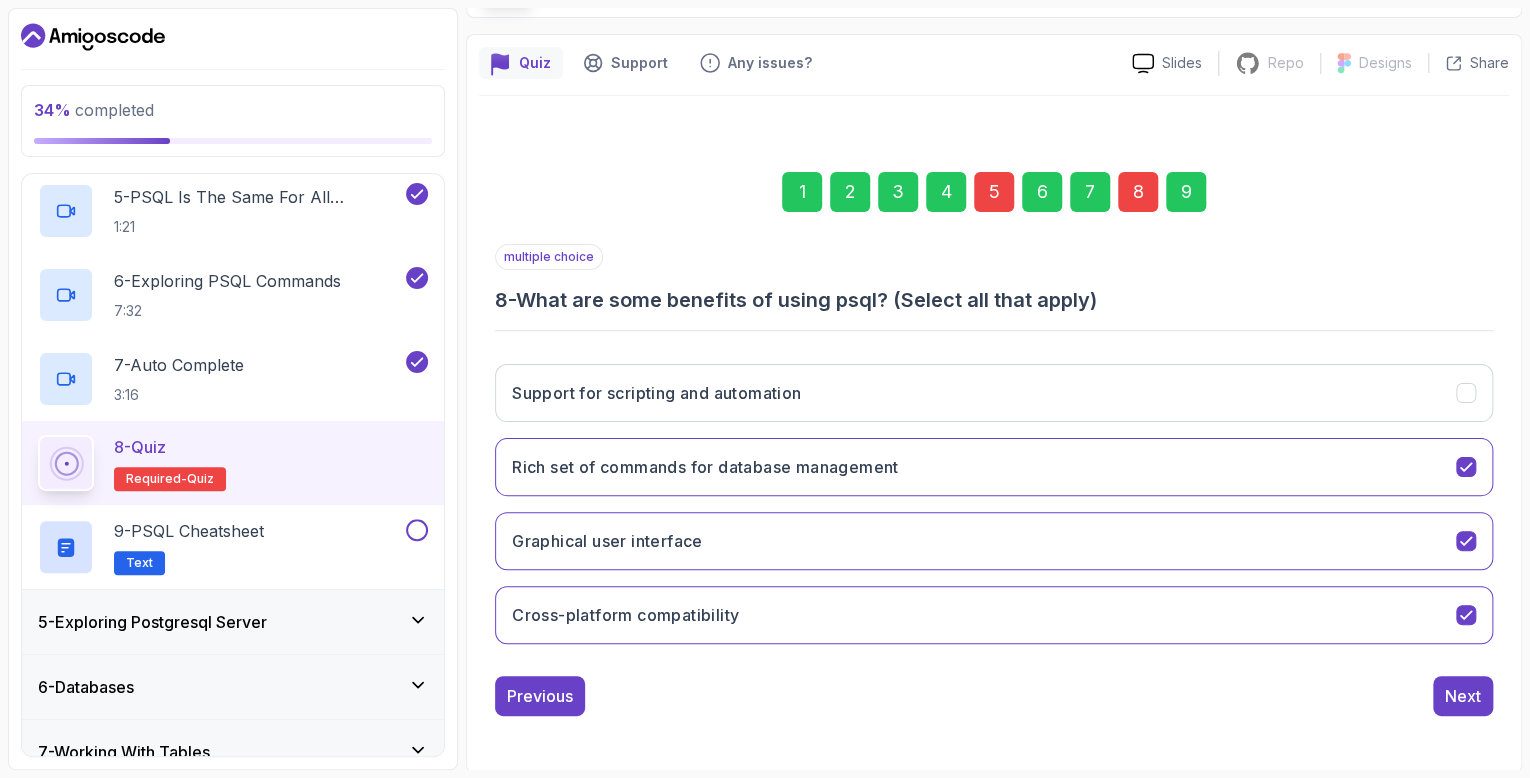 click on "8  -  What are some benefits of using psql? (Select all that apply)" at bounding box center (994, 300) 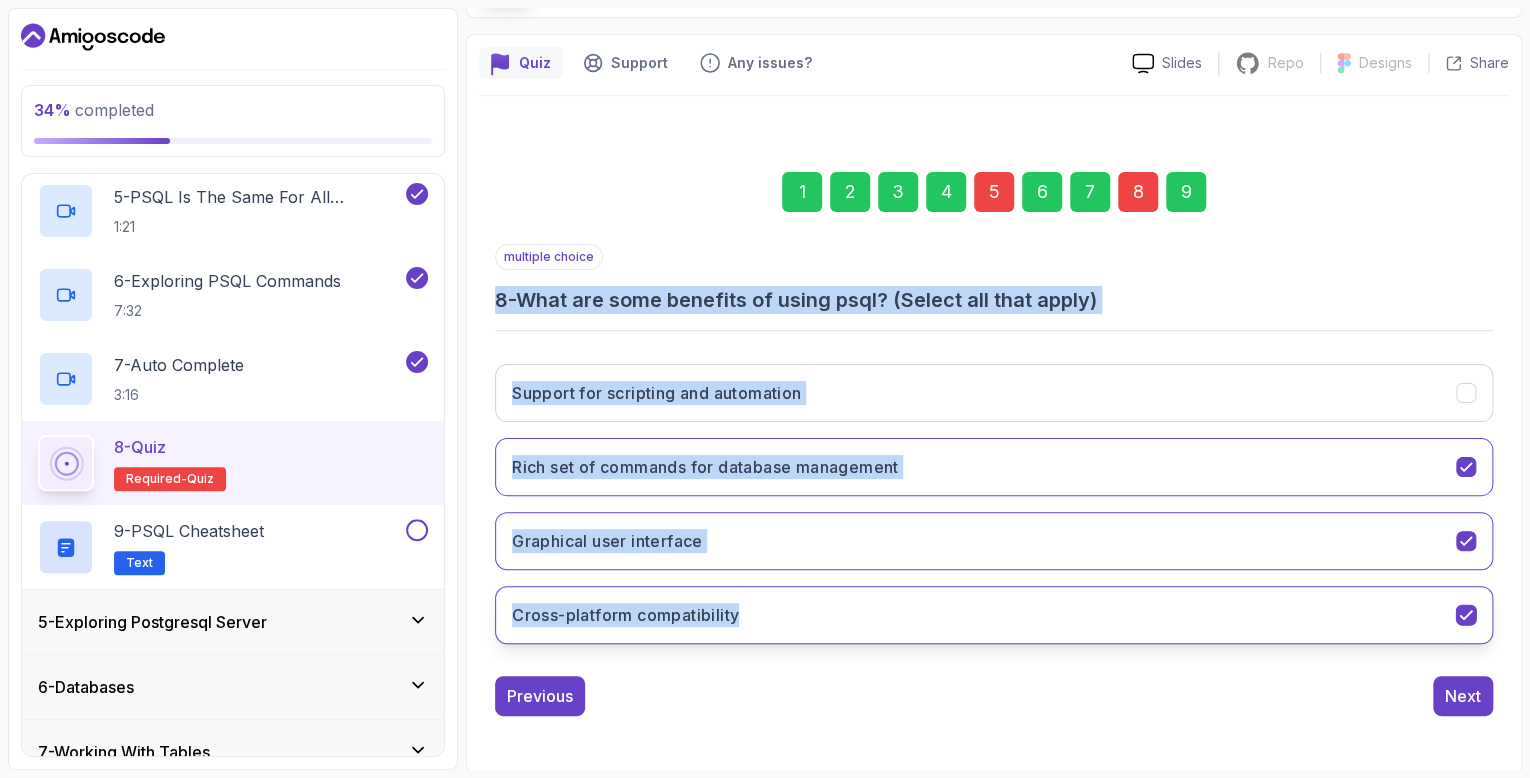 drag, startPoint x: 499, startPoint y: 292, endPoint x: 775, endPoint y: 600, distance: 413.56982 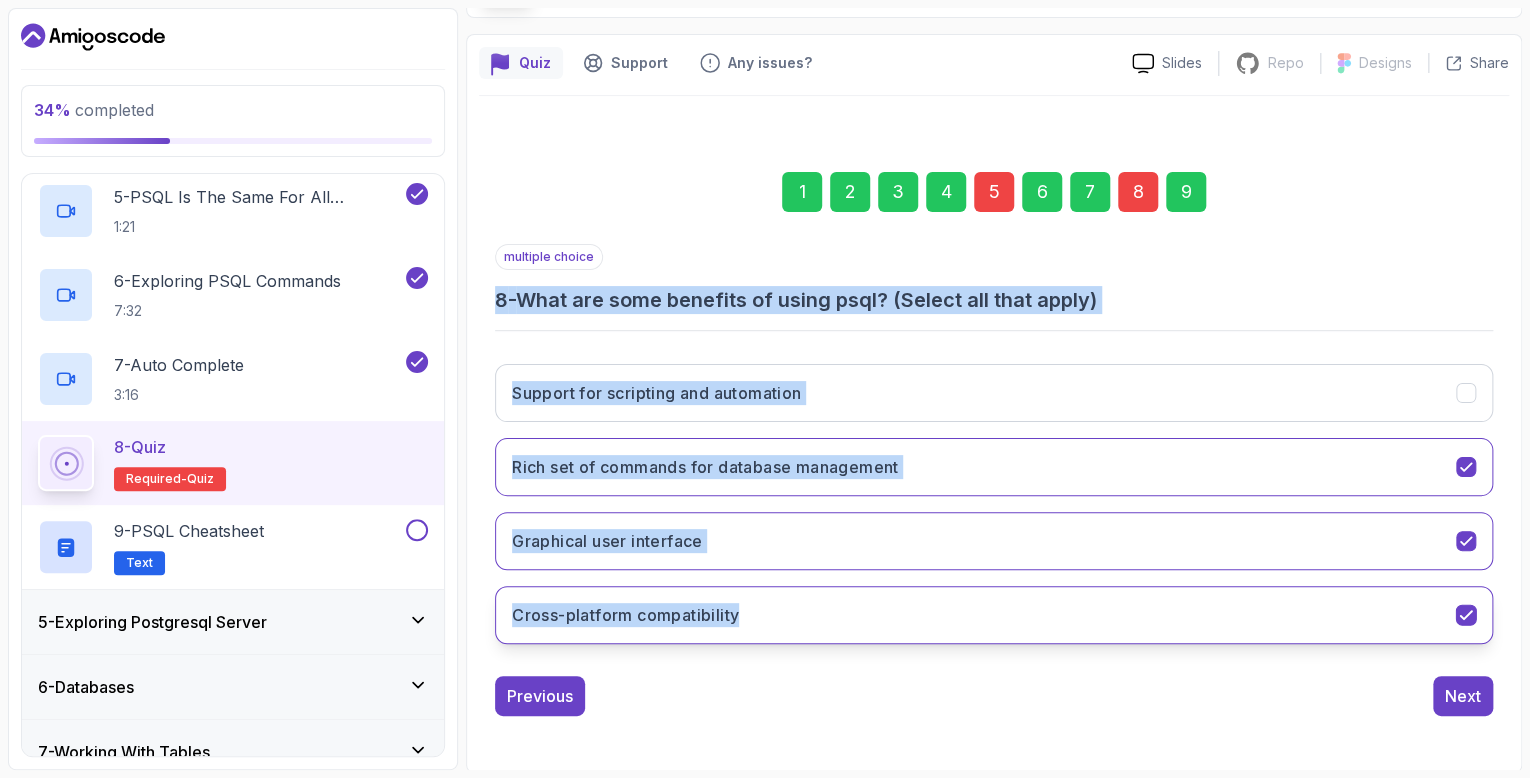 copy on "8  -  What are some benefits of using psql? (Select all that apply) Support for scripting and automation Rich set of commands for database management Graphical user interface Cross-platform compatibility" 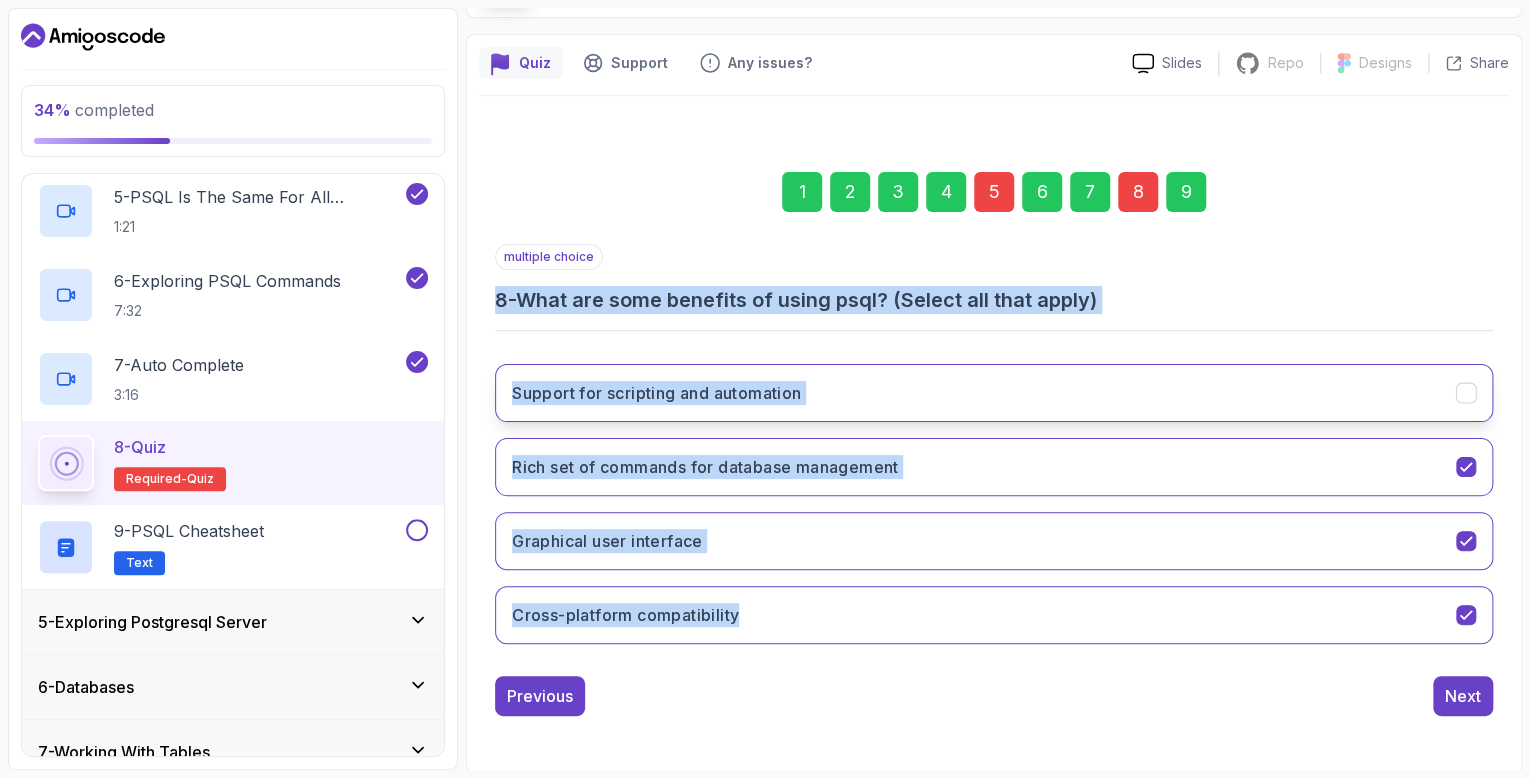 click on "Support for scripting and automation" at bounding box center [994, 393] 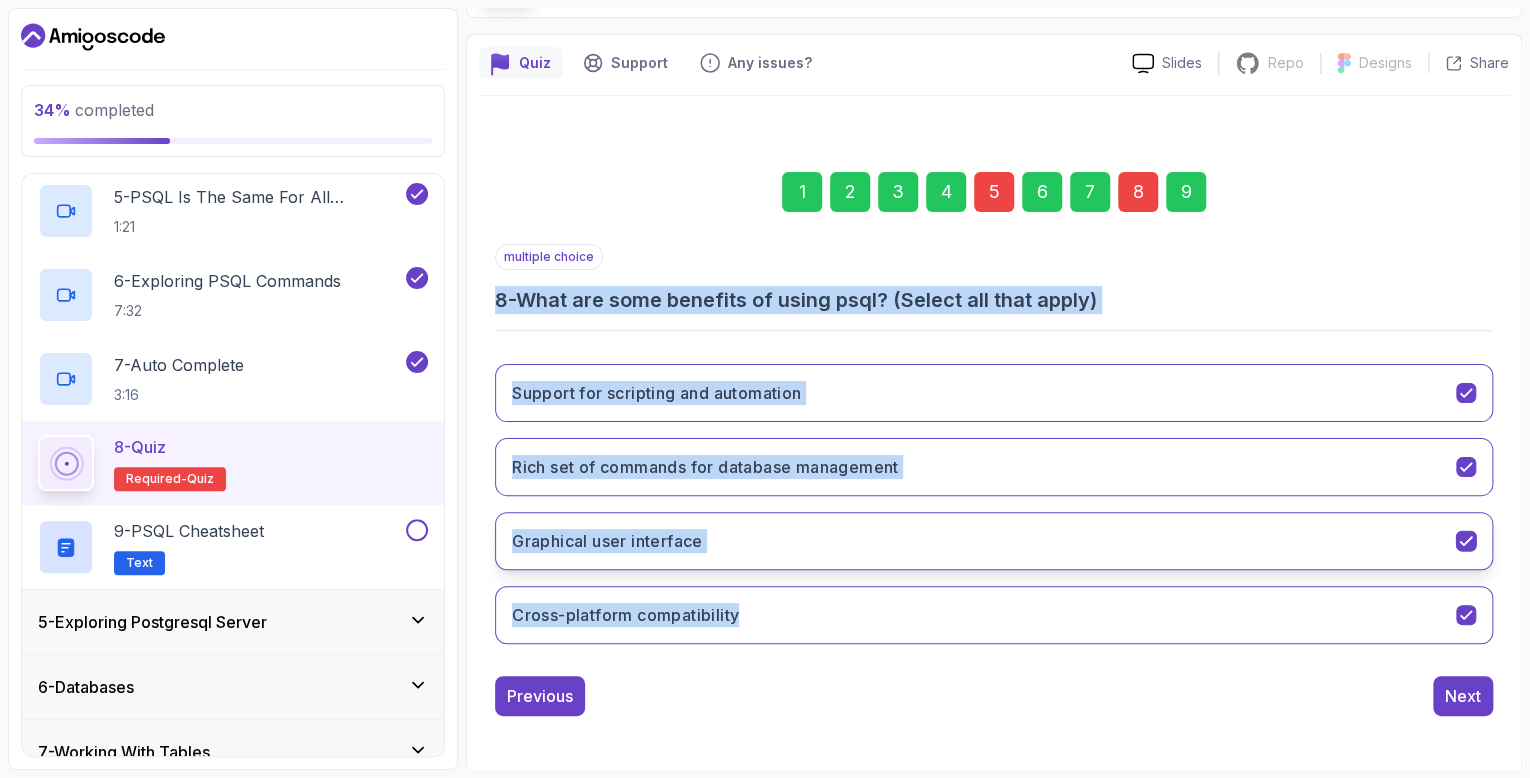 click on "Graphical user interface" at bounding box center [994, 541] 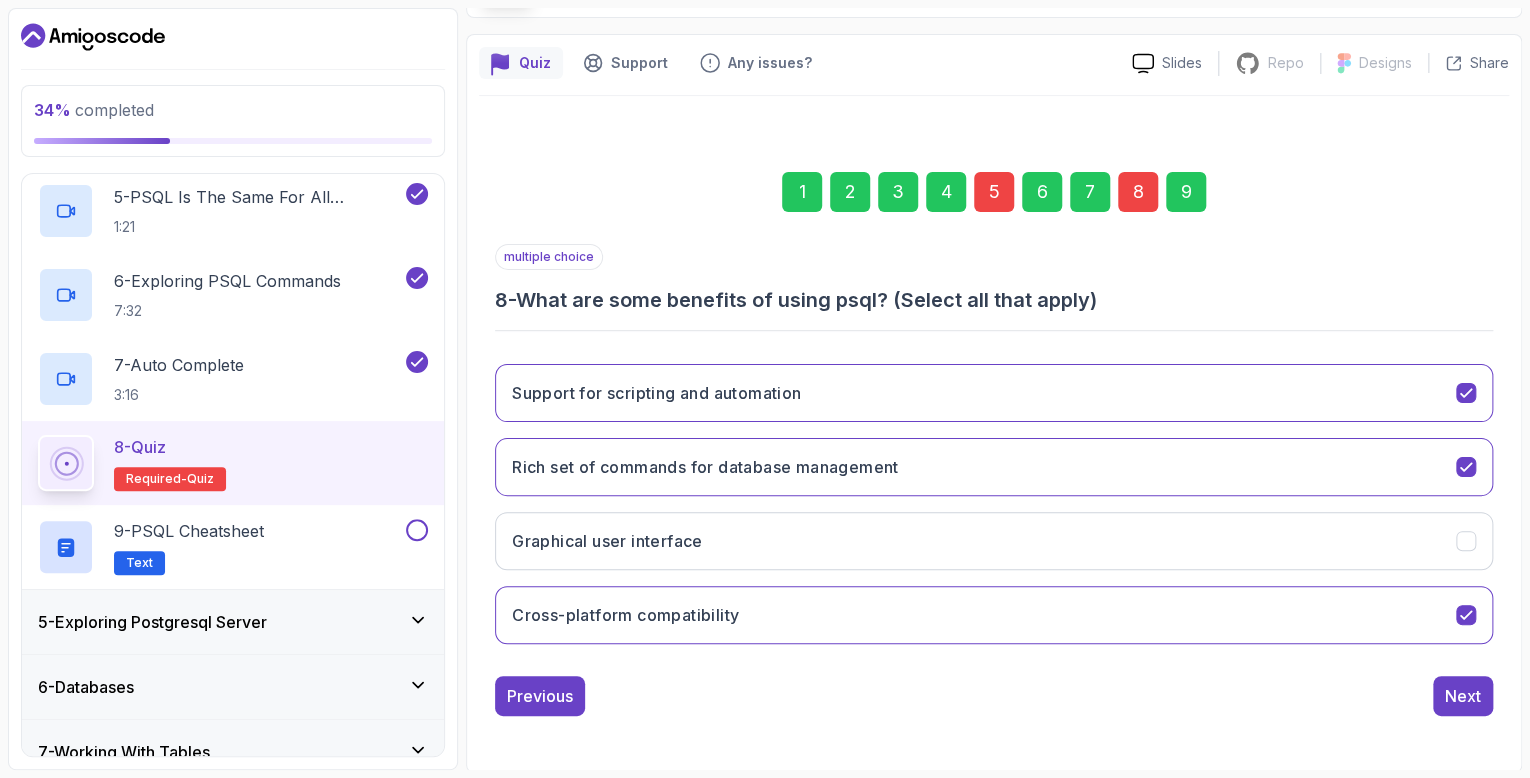click on "1 2 3 4 5 6 7 8 9" at bounding box center (994, 192) 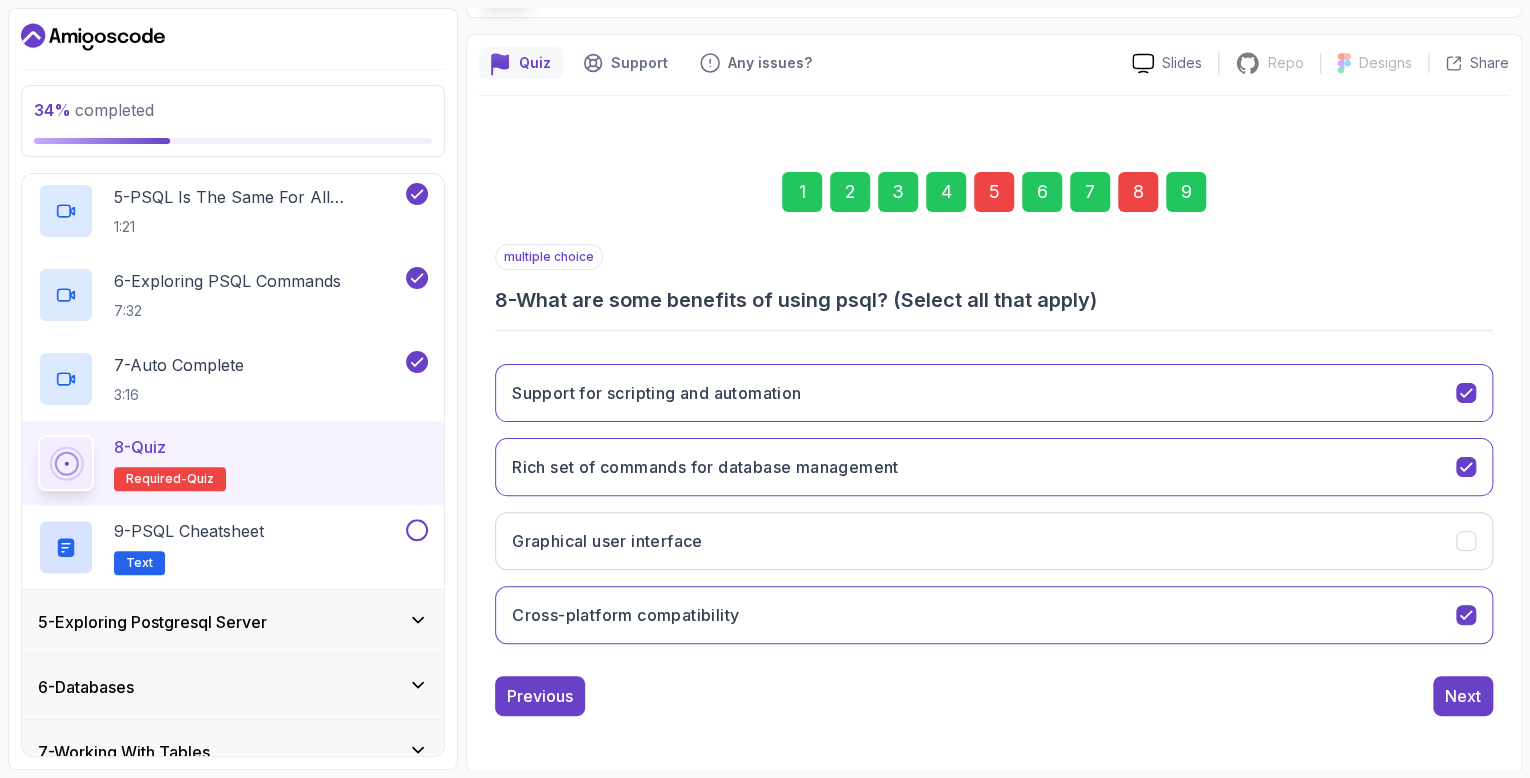click on "1 2 3 4 5 6 7 8 9" at bounding box center (994, 192) 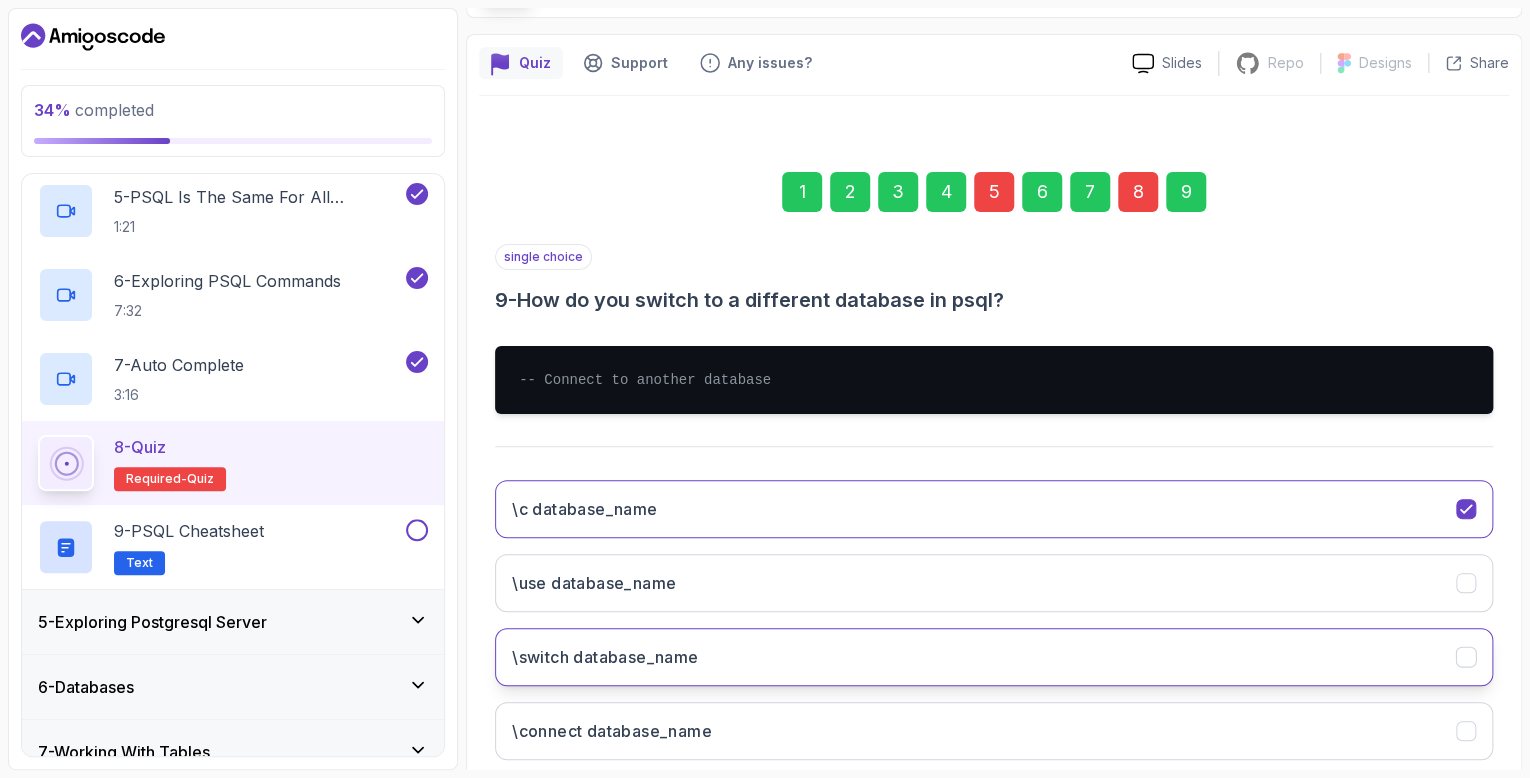 scroll, scrollTop: 260, scrollLeft: 0, axis: vertical 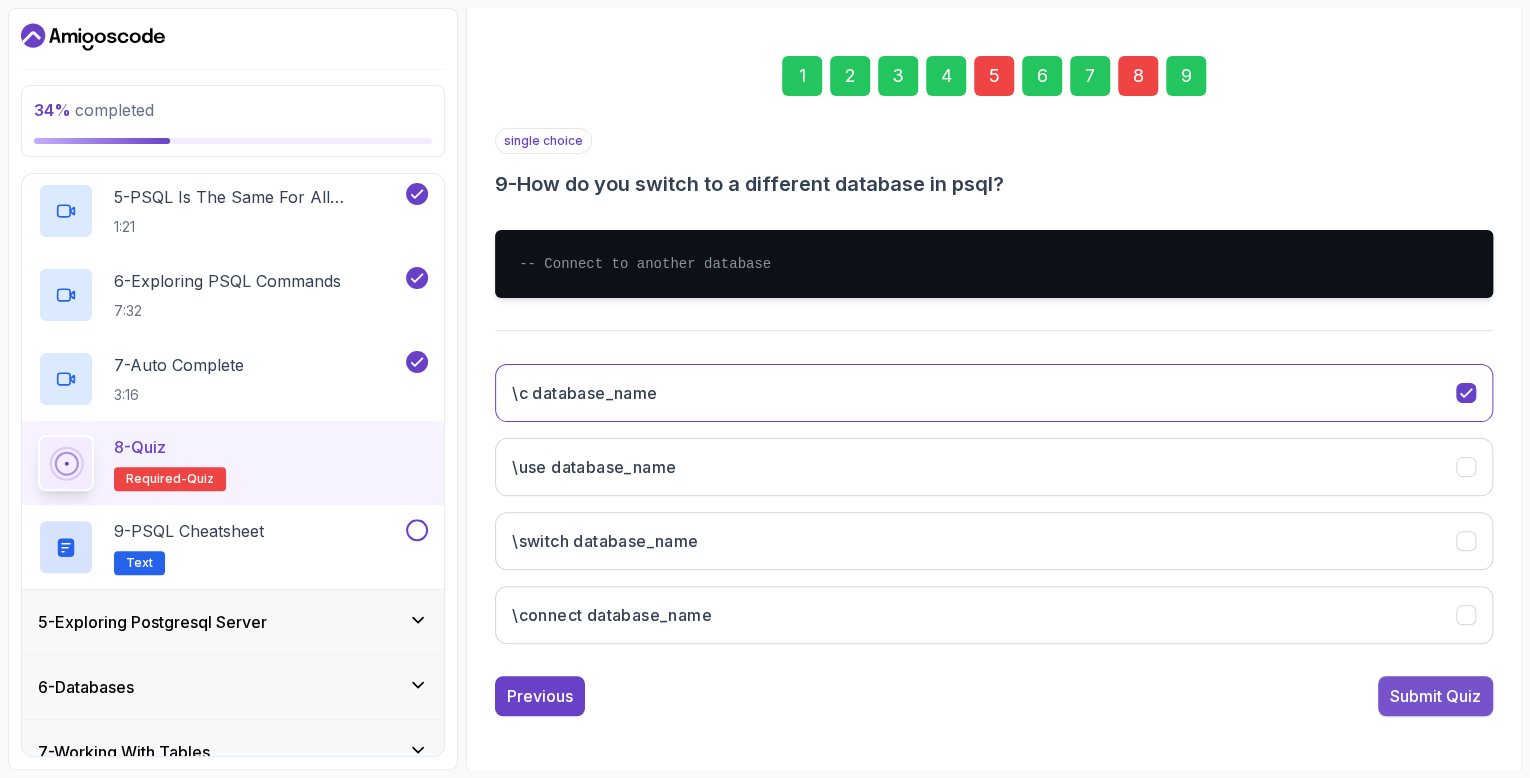click on "Submit Quiz" at bounding box center [1435, 696] 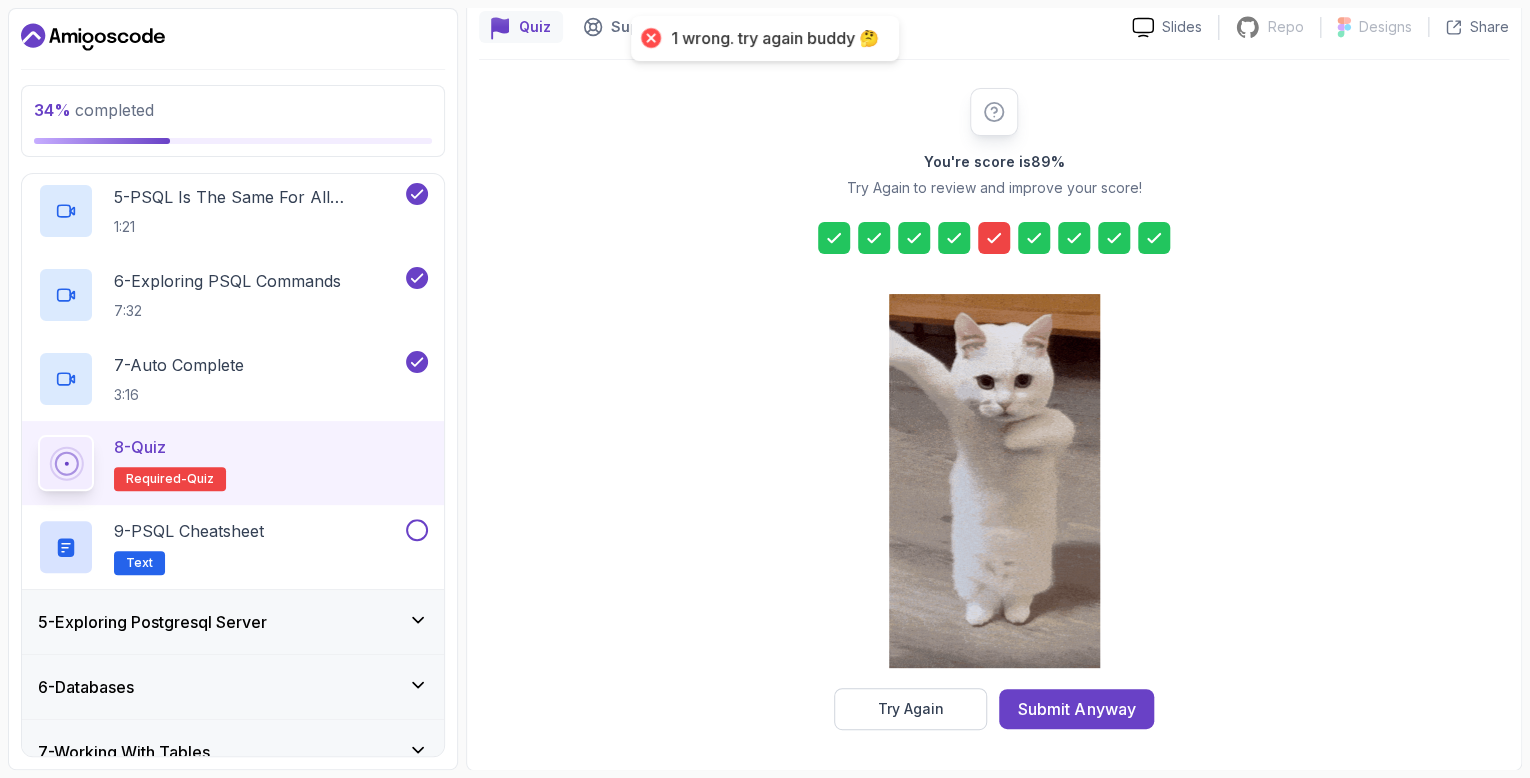click 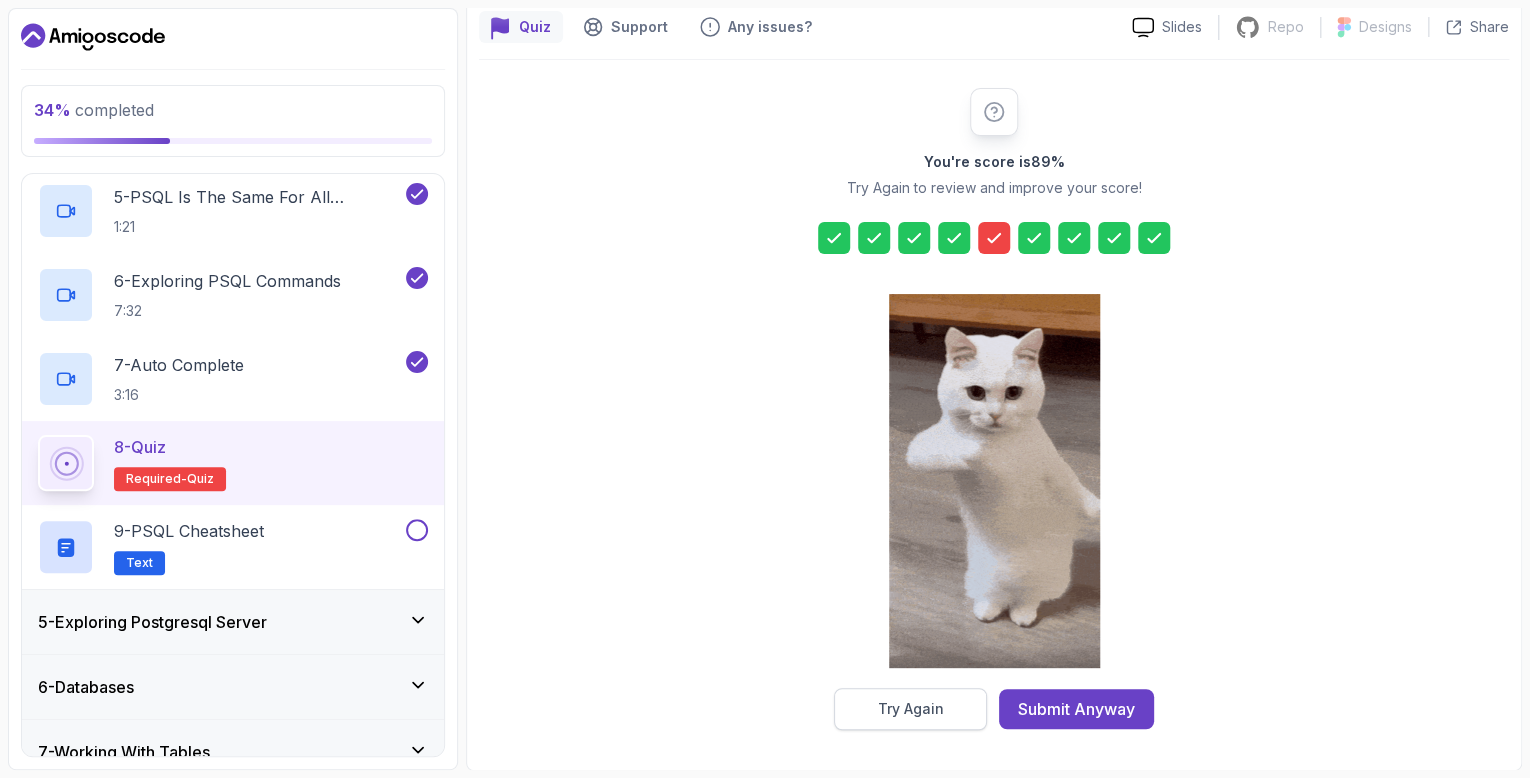 click on "Try Again" at bounding box center (911, 709) 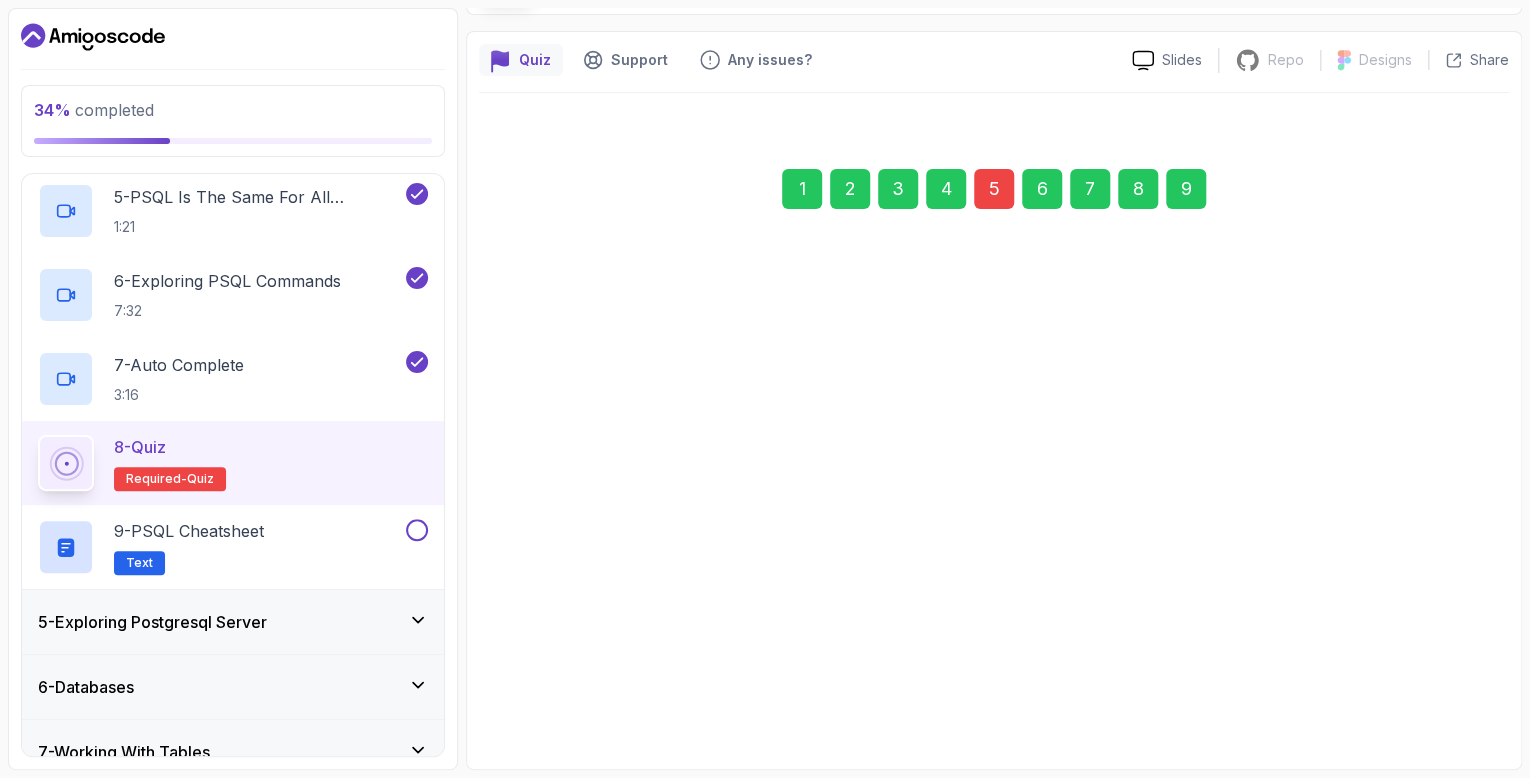 scroll, scrollTop: 144, scrollLeft: 0, axis: vertical 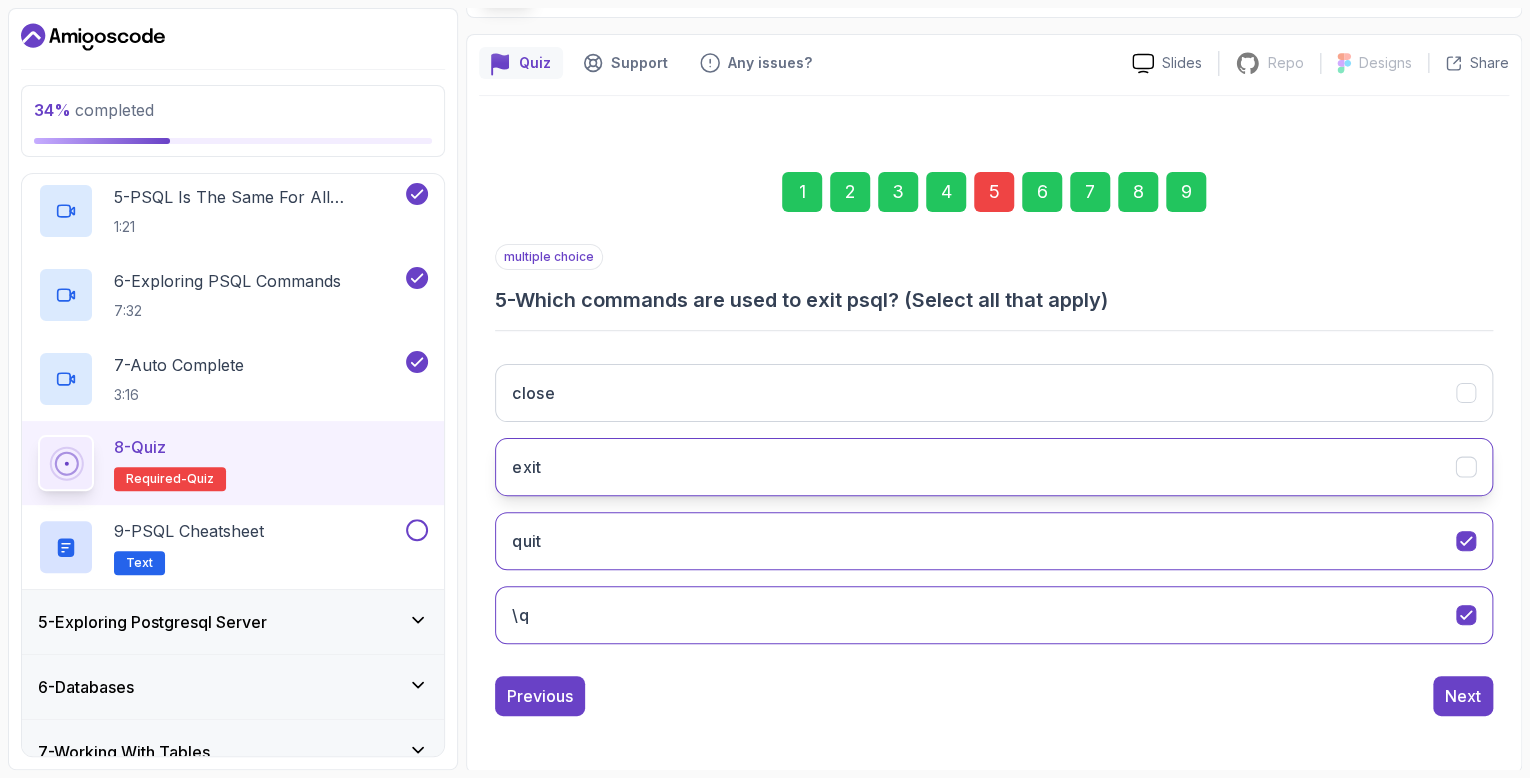 click on "exit" at bounding box center [994, 467] 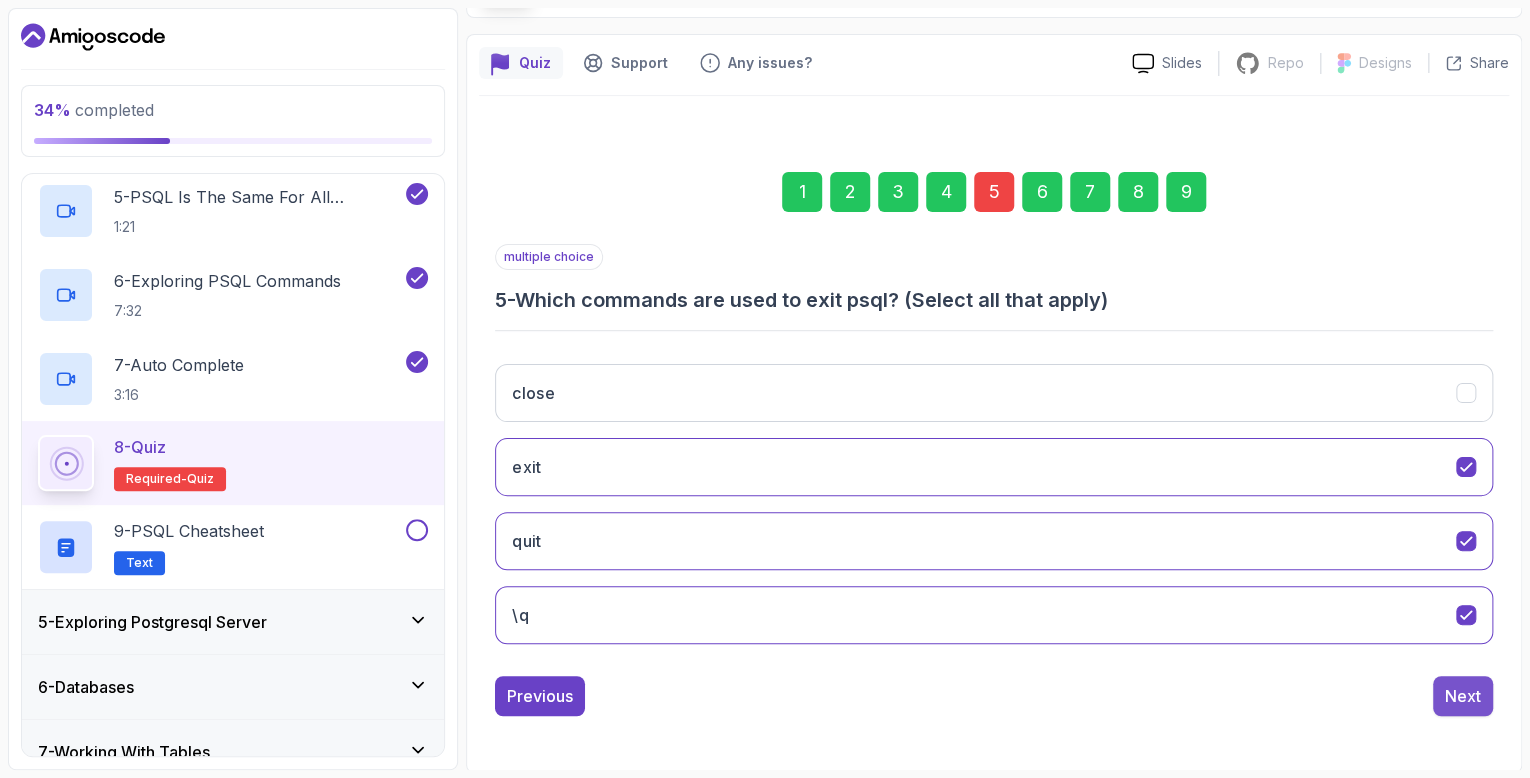 click on "Next" at bounding box center [1463, 696] 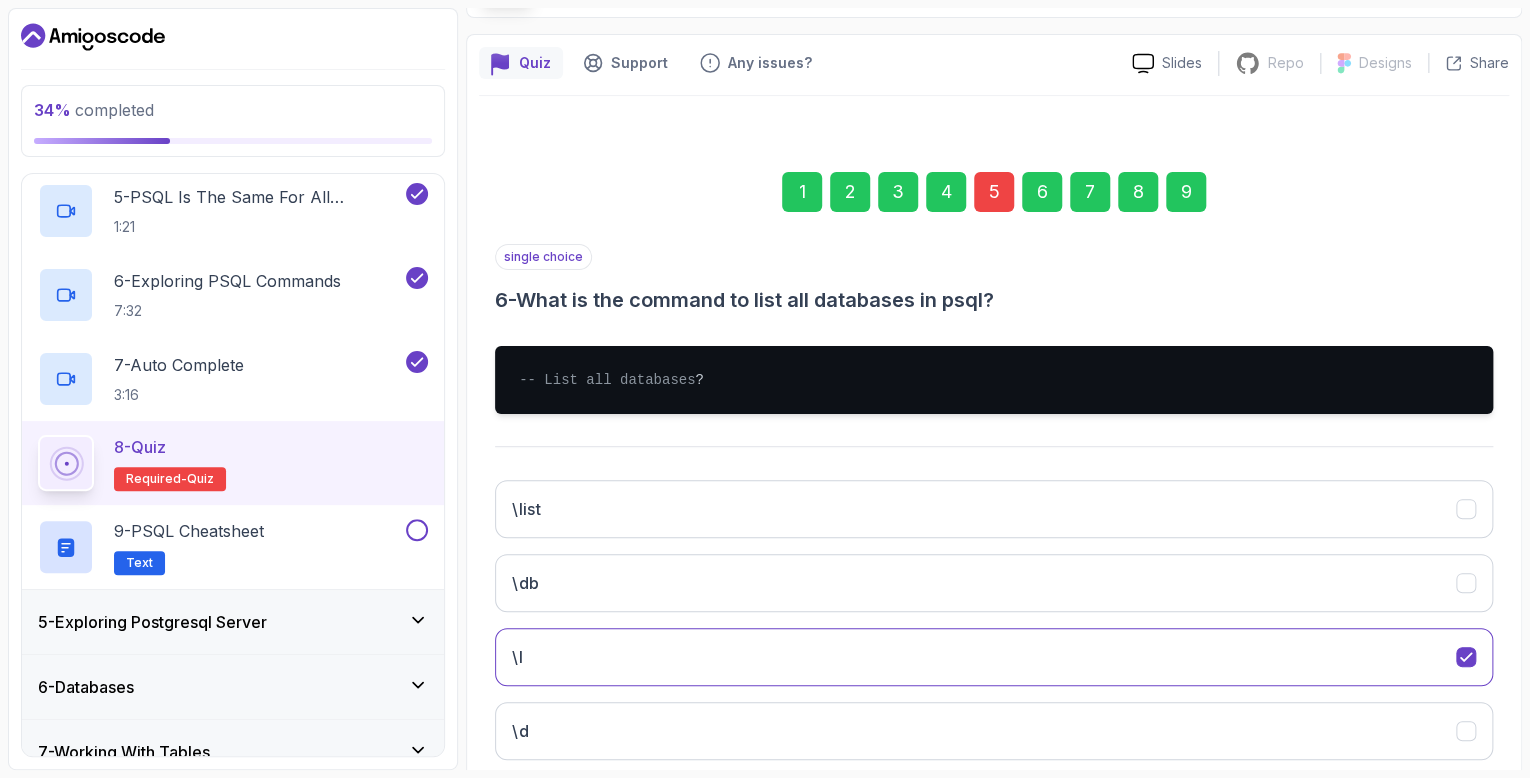 scroll, scrollTop: 280, scrollLeft: 0, axis: vertical 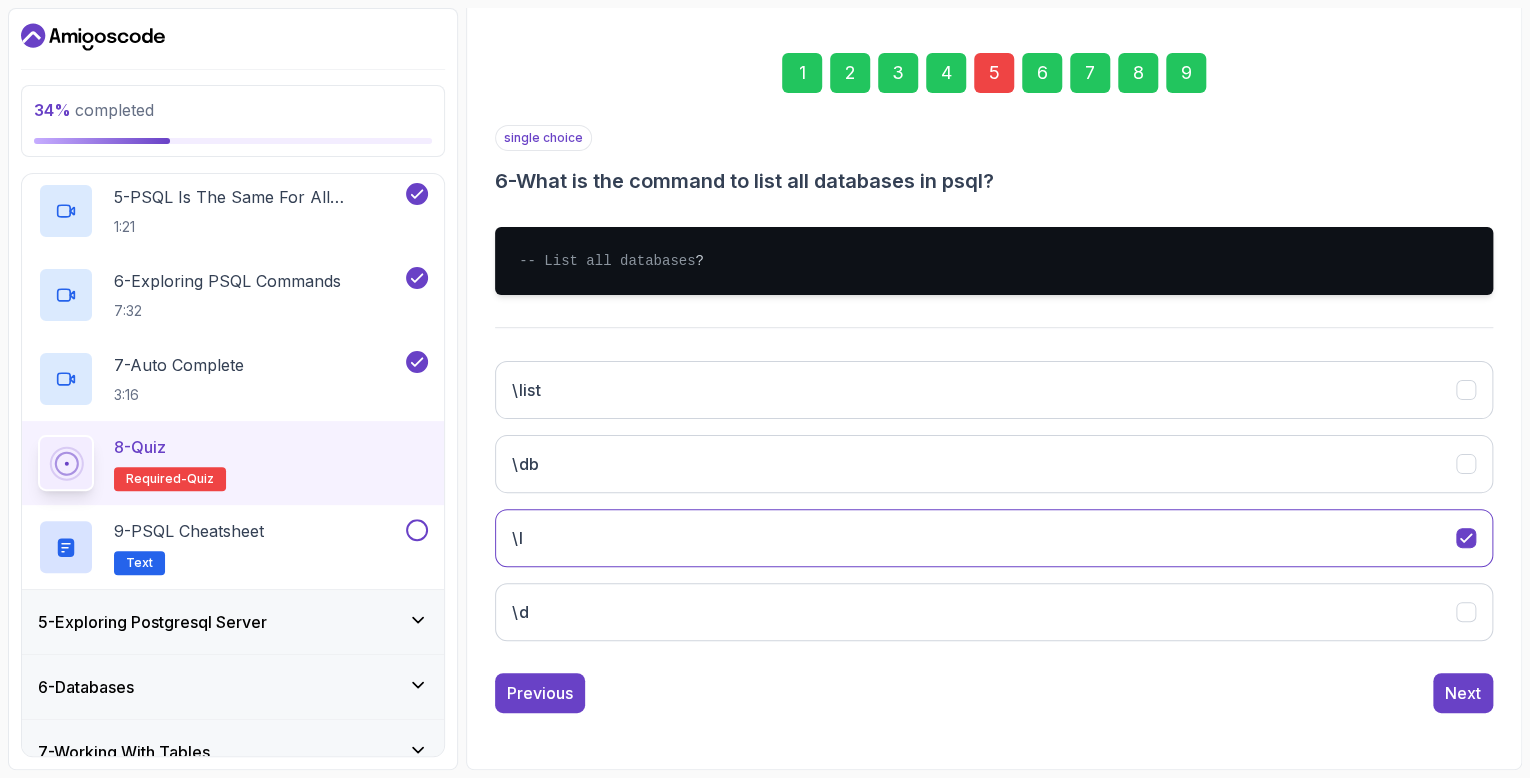 click on "9" at bounding box center [1186, 73] 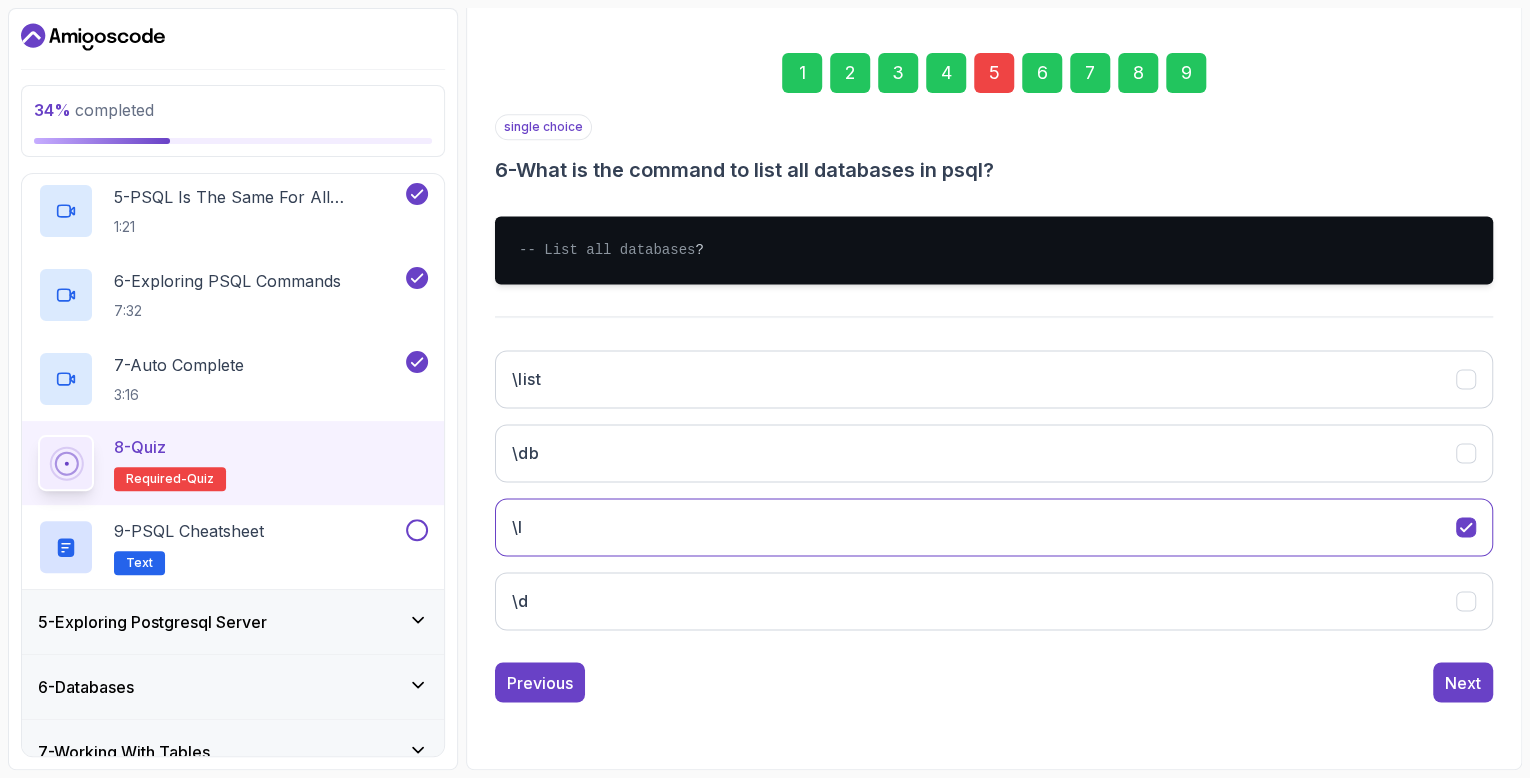 scroll, scrollTop: 260, scrollLeft: 0, axis: vertical 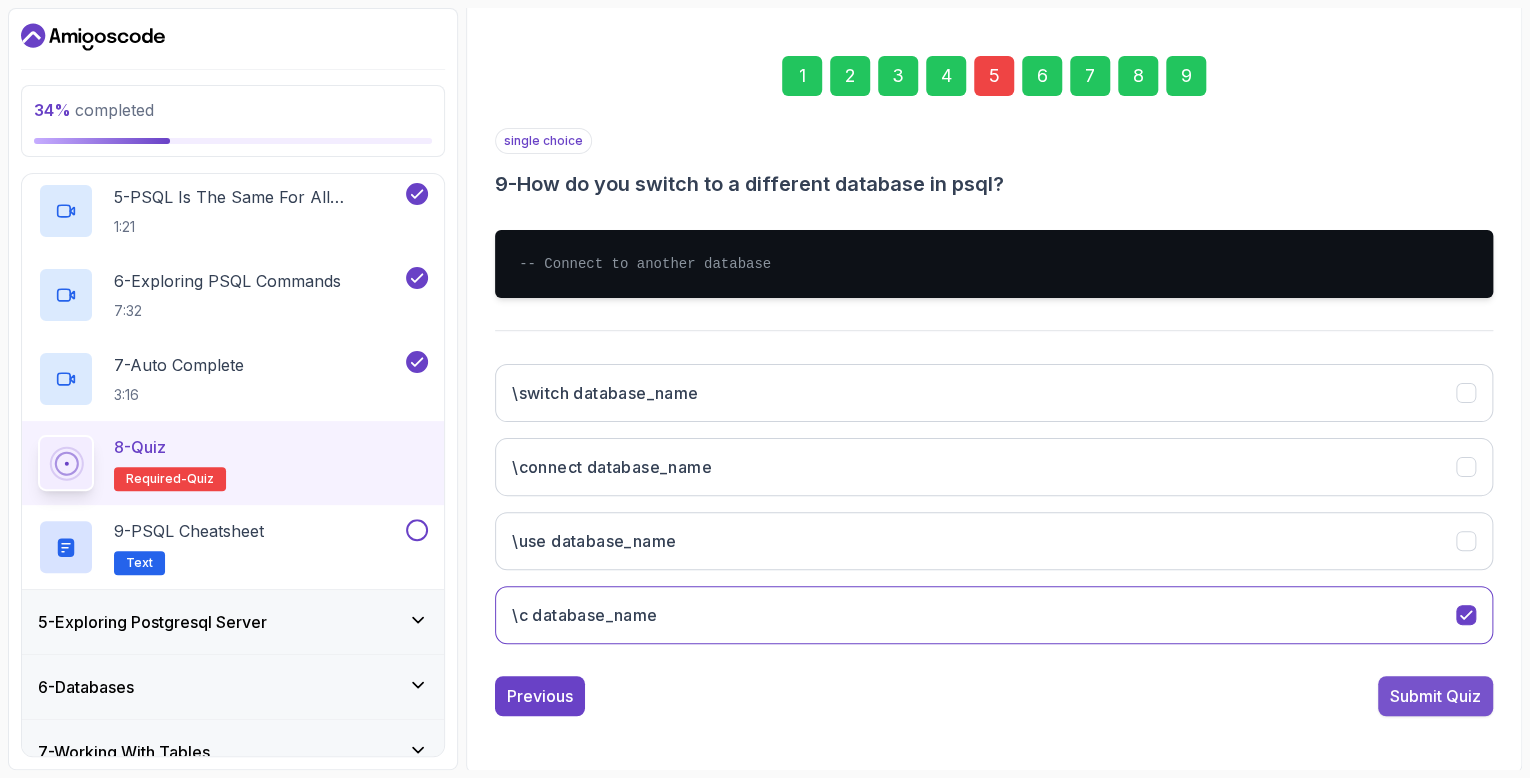 click on "Submit Quiz" at bounding box center (1435, 696) 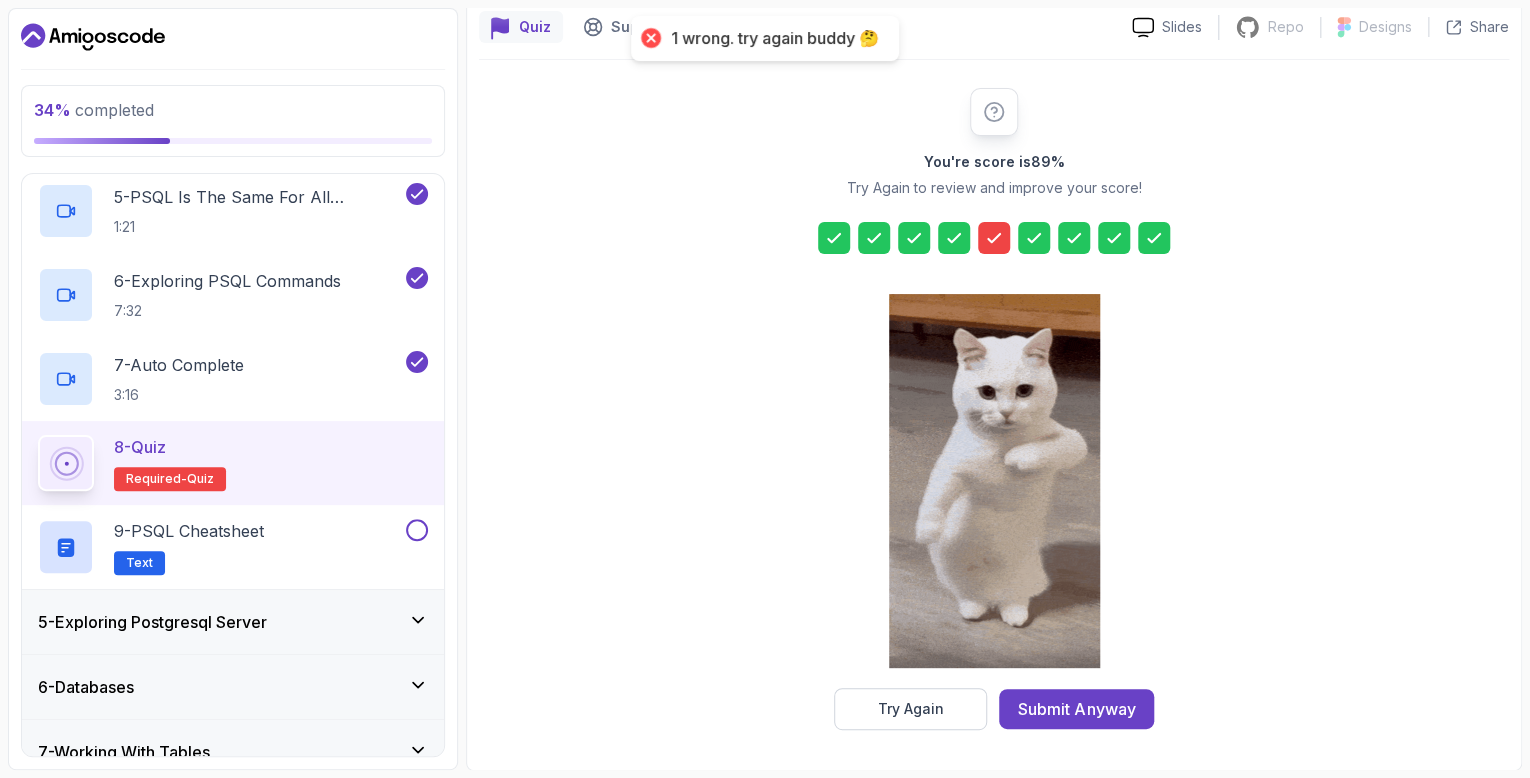 click 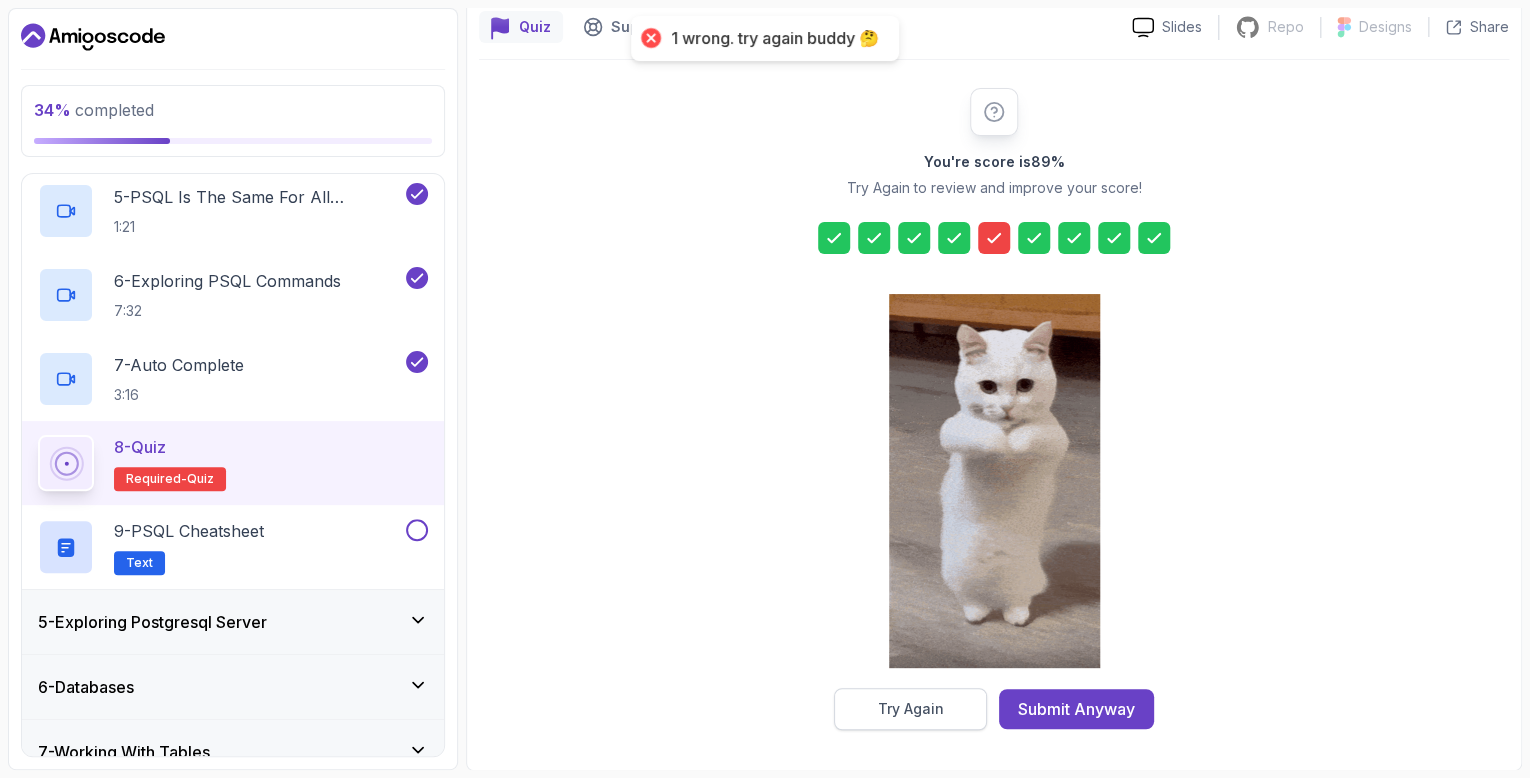 click on "Try Again" at bounding box center (910, 709) 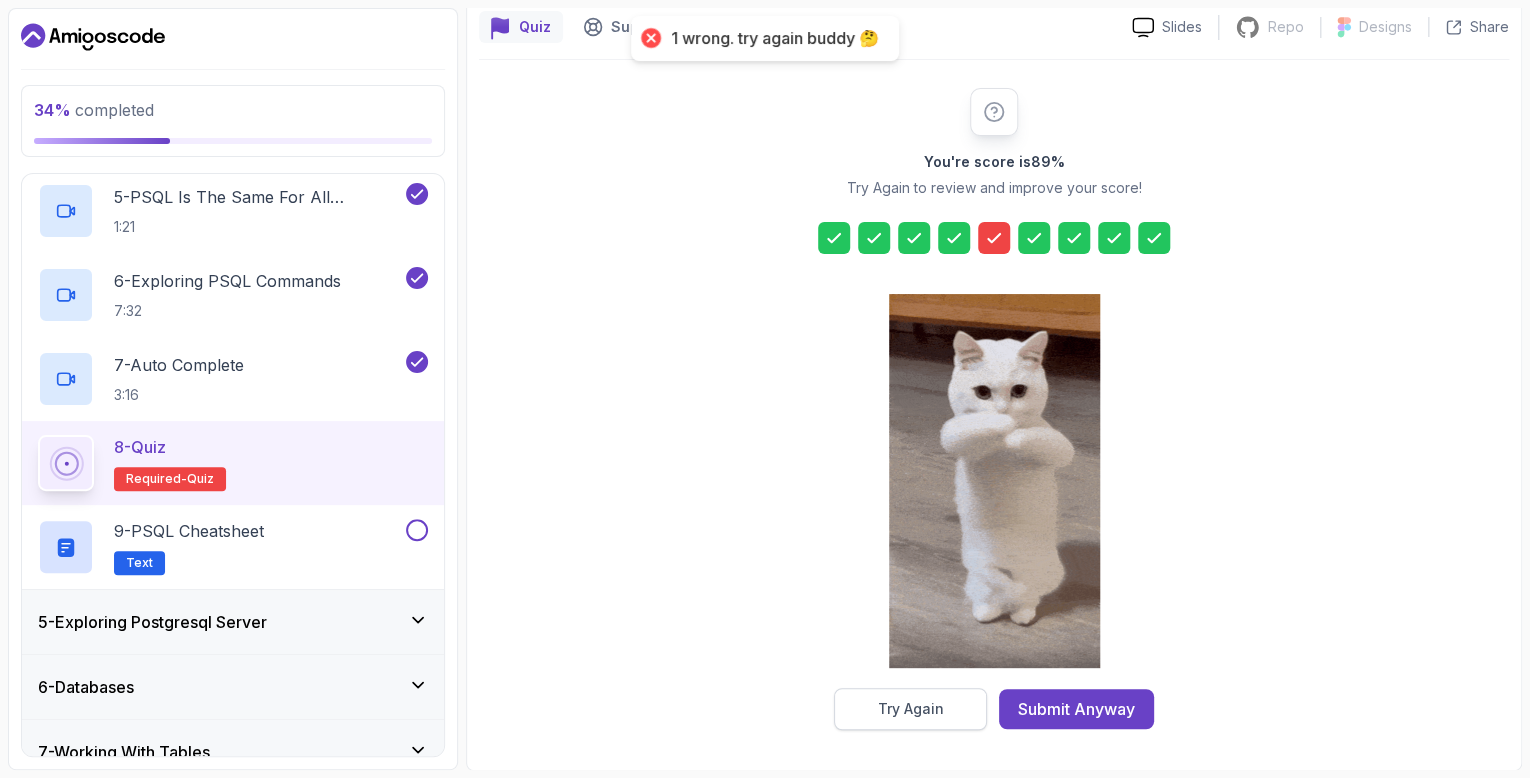 scroll, scrollTop: 144, scrollLeft: 0, axis: vertical 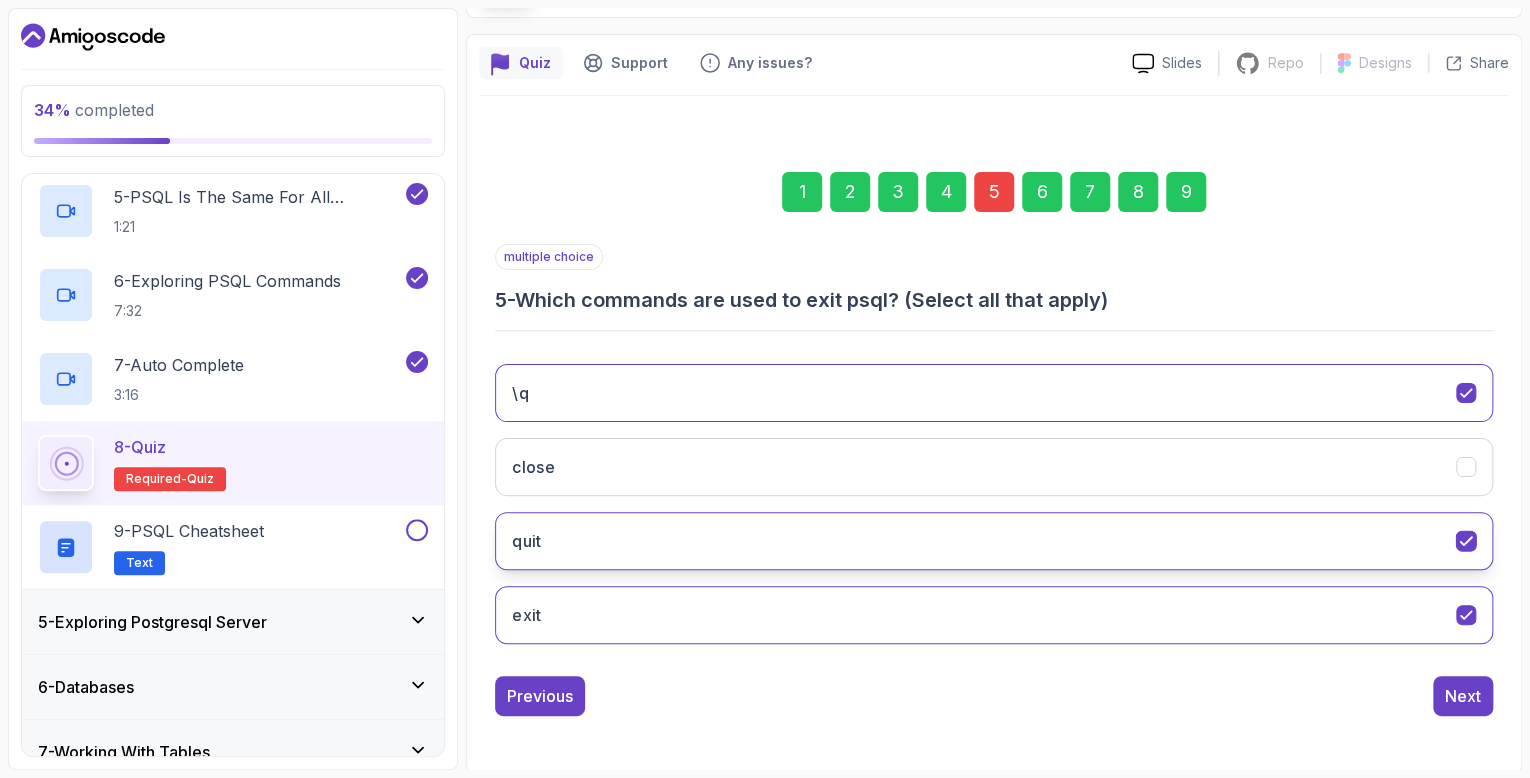 click on "quit" at bounding box center (994, 541) 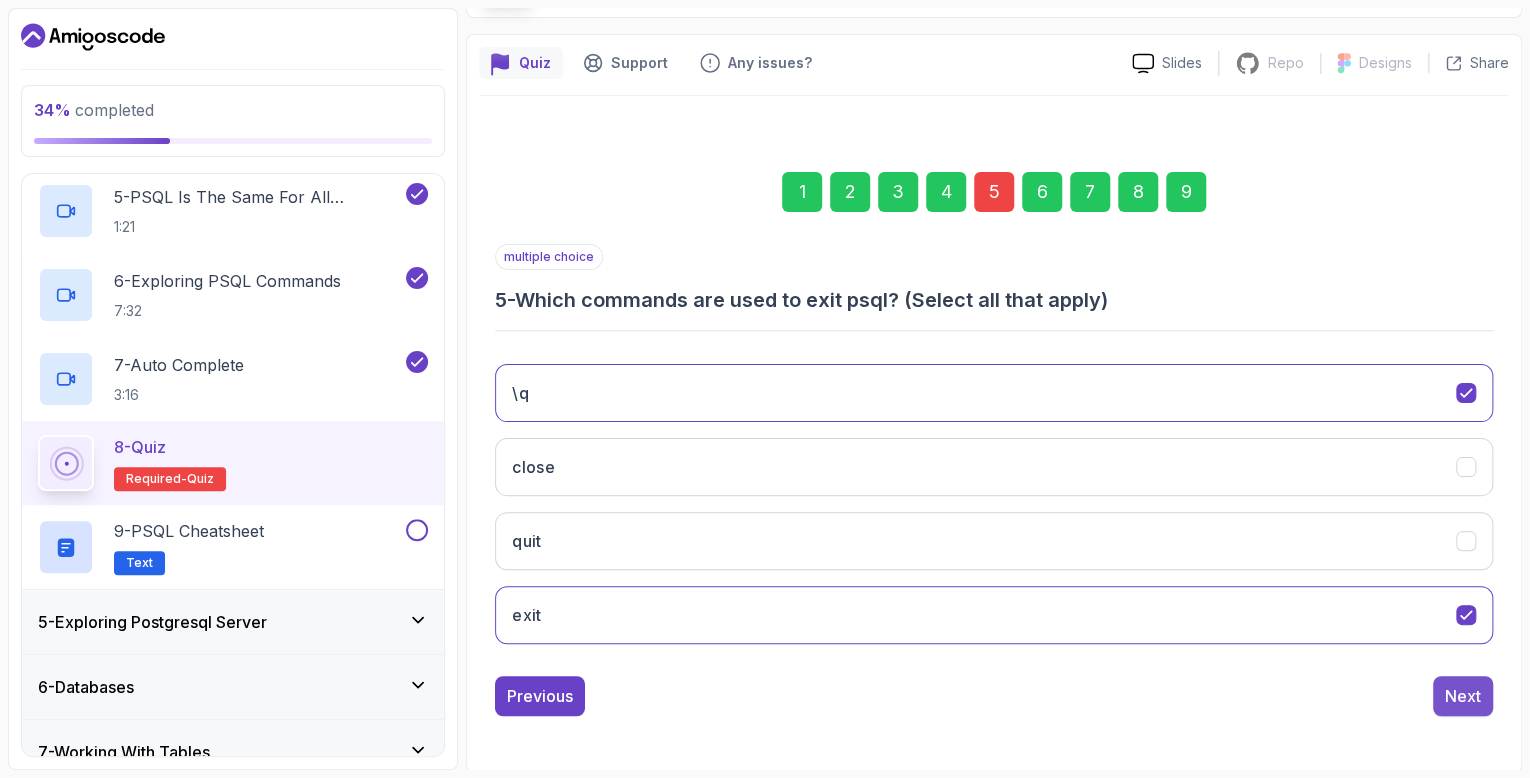 click on "Next" at bounding box center [1463, 696] 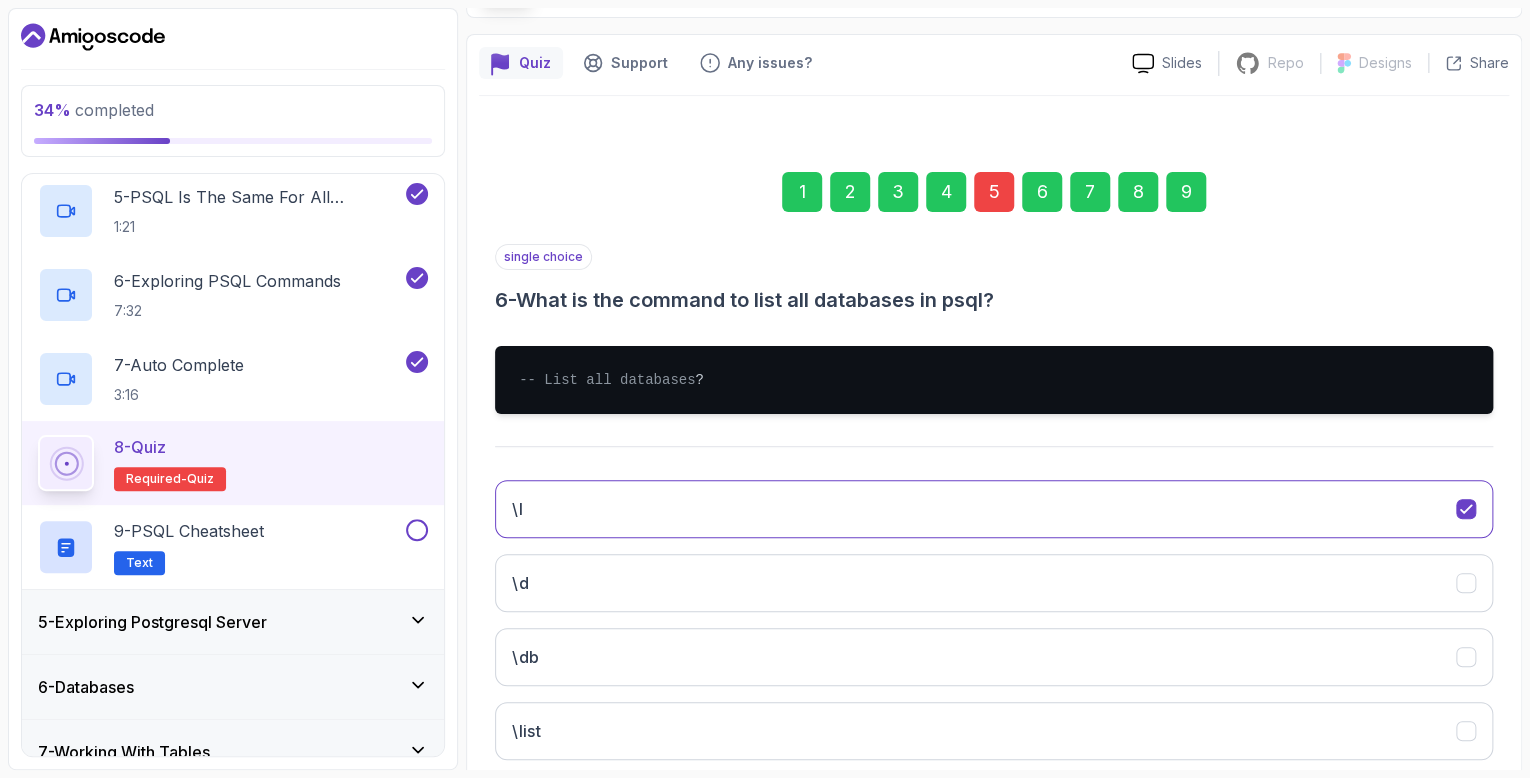 scroll, scrollTop: 280, scrollLeft: 0, axis: vertical 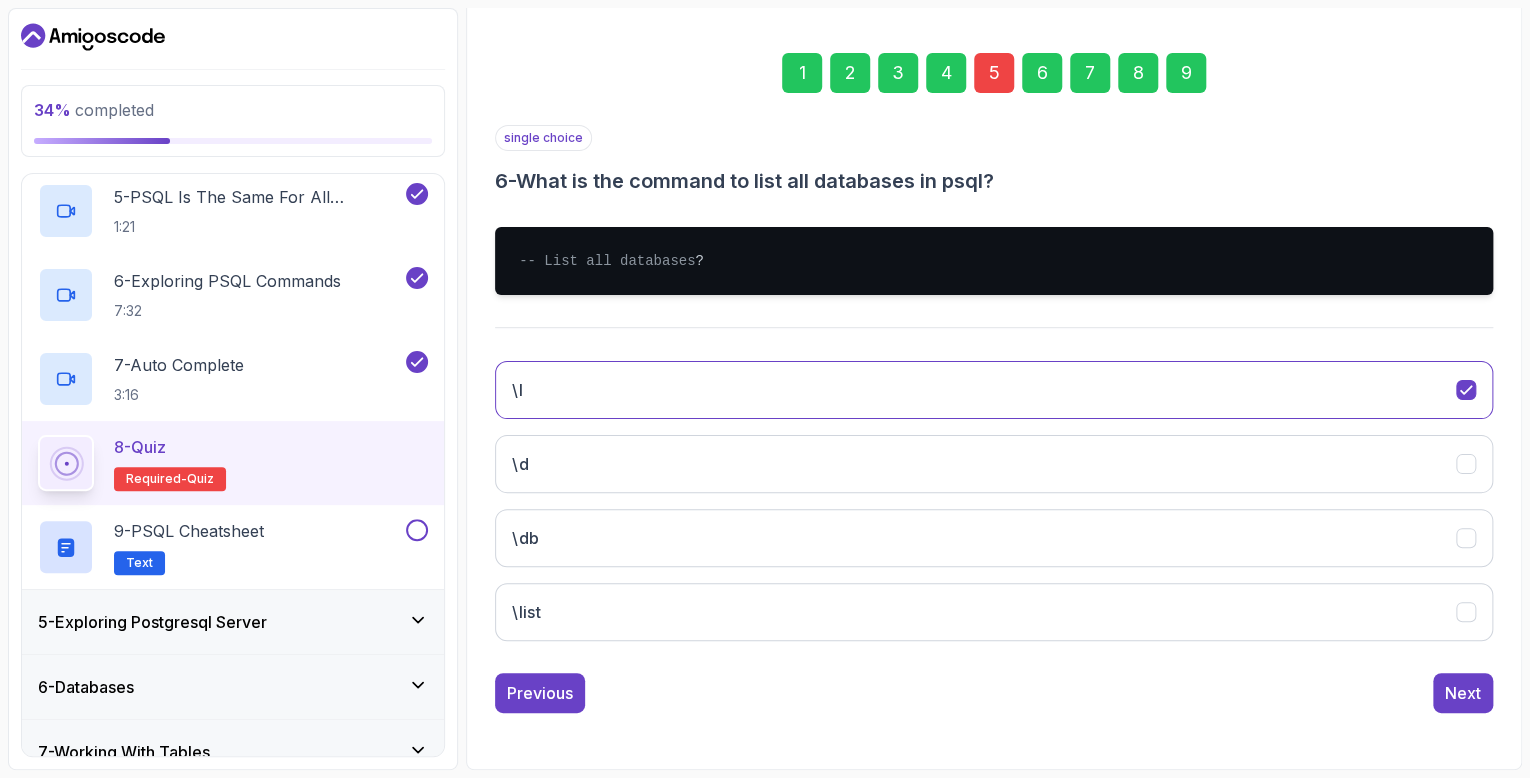 click on "9" at bounding box center (1186, 73) 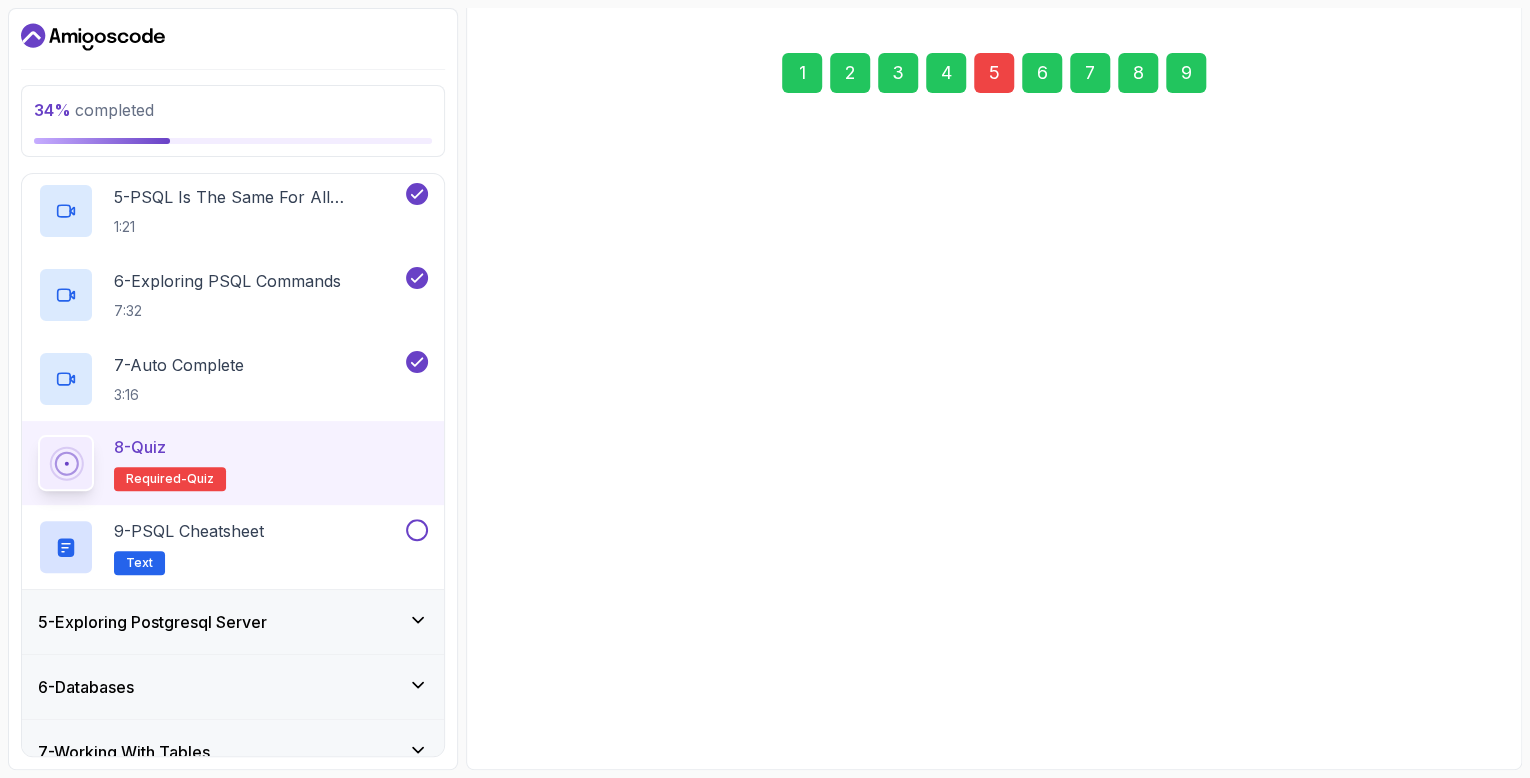 scroll, scrollTop: 260, scrollLeft: 0, axis: vertical 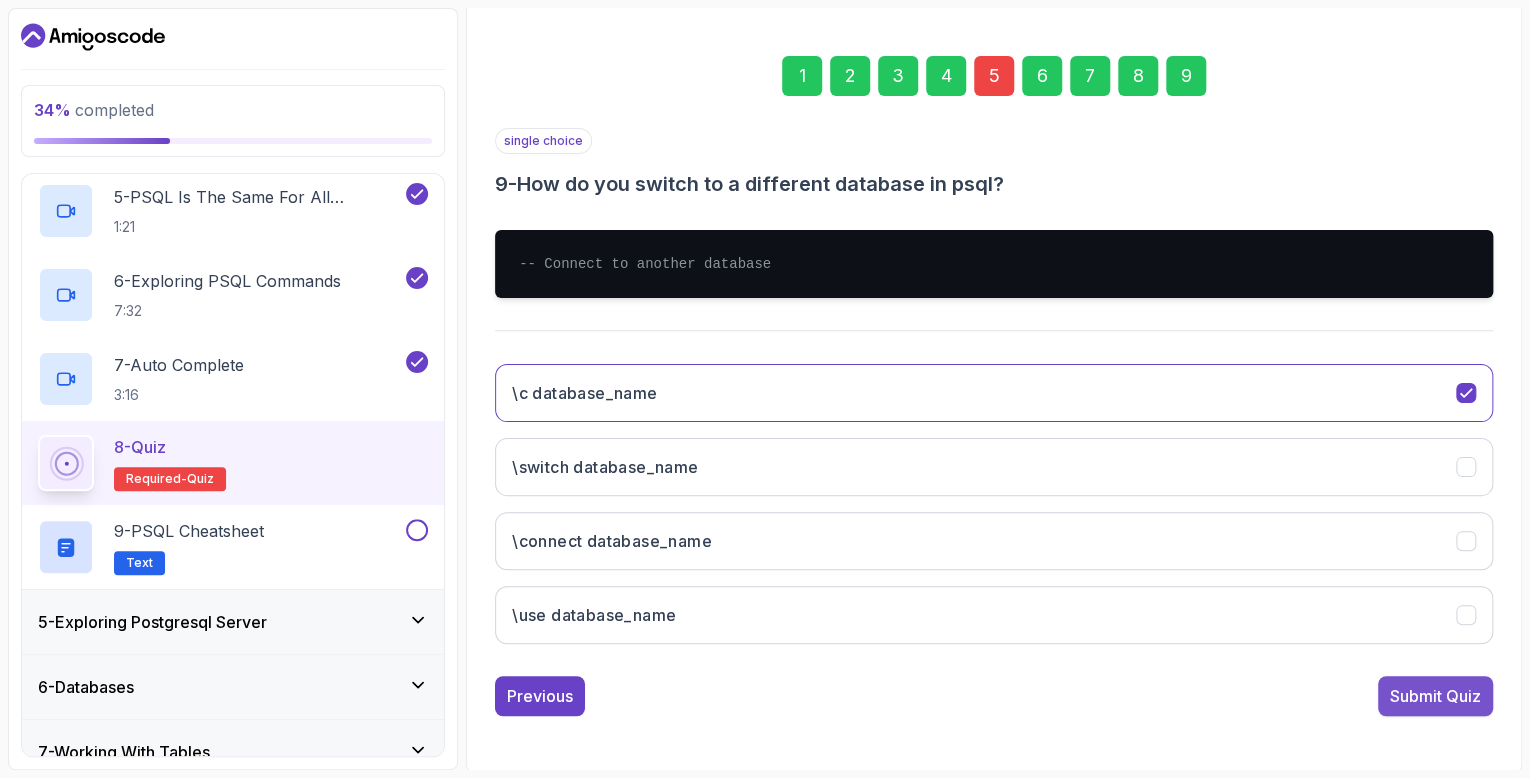 click on "Submit Quiz" at bounding box center [1435, 696] 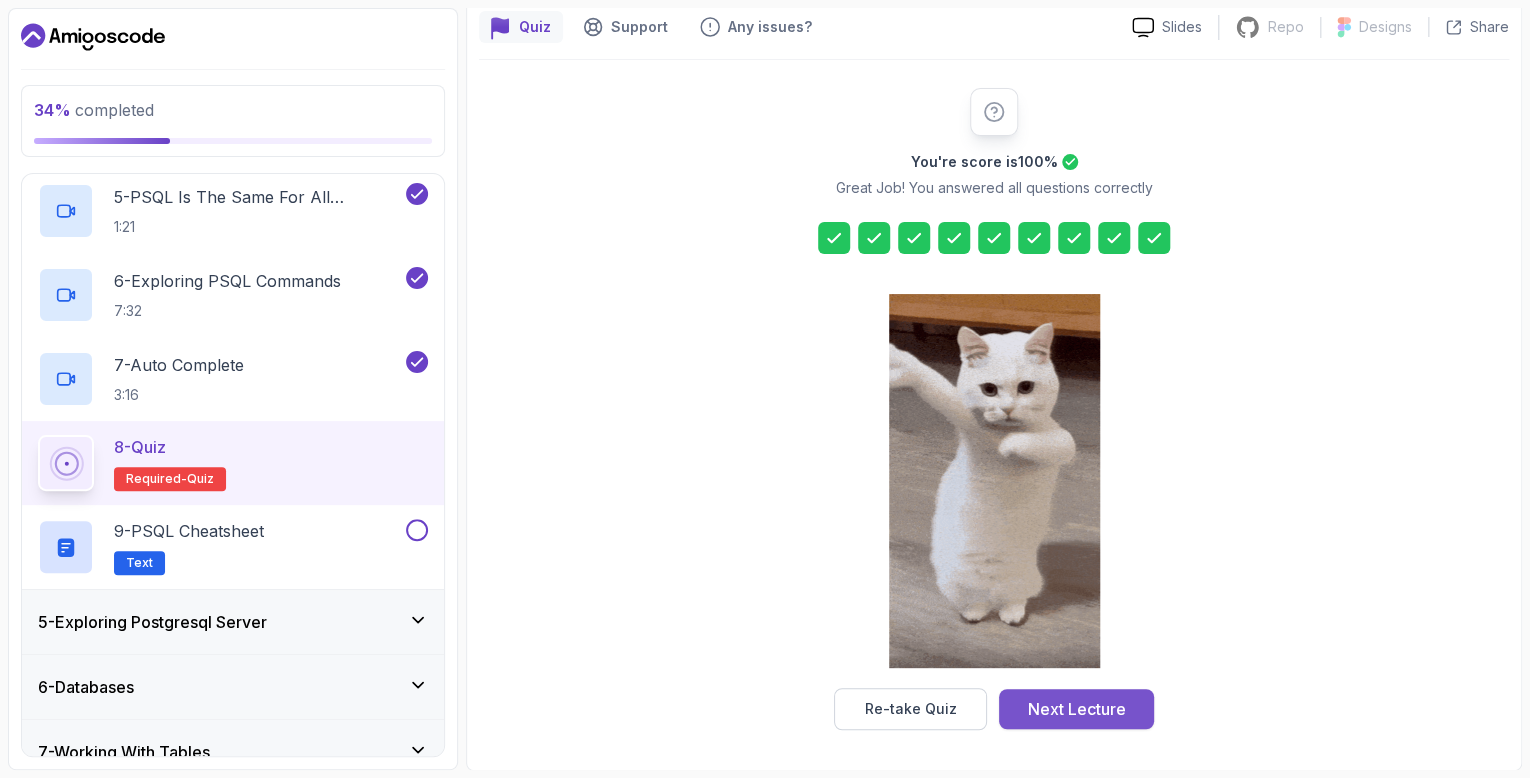 click on "Next Lecture" at bounding box center (1077, 709) 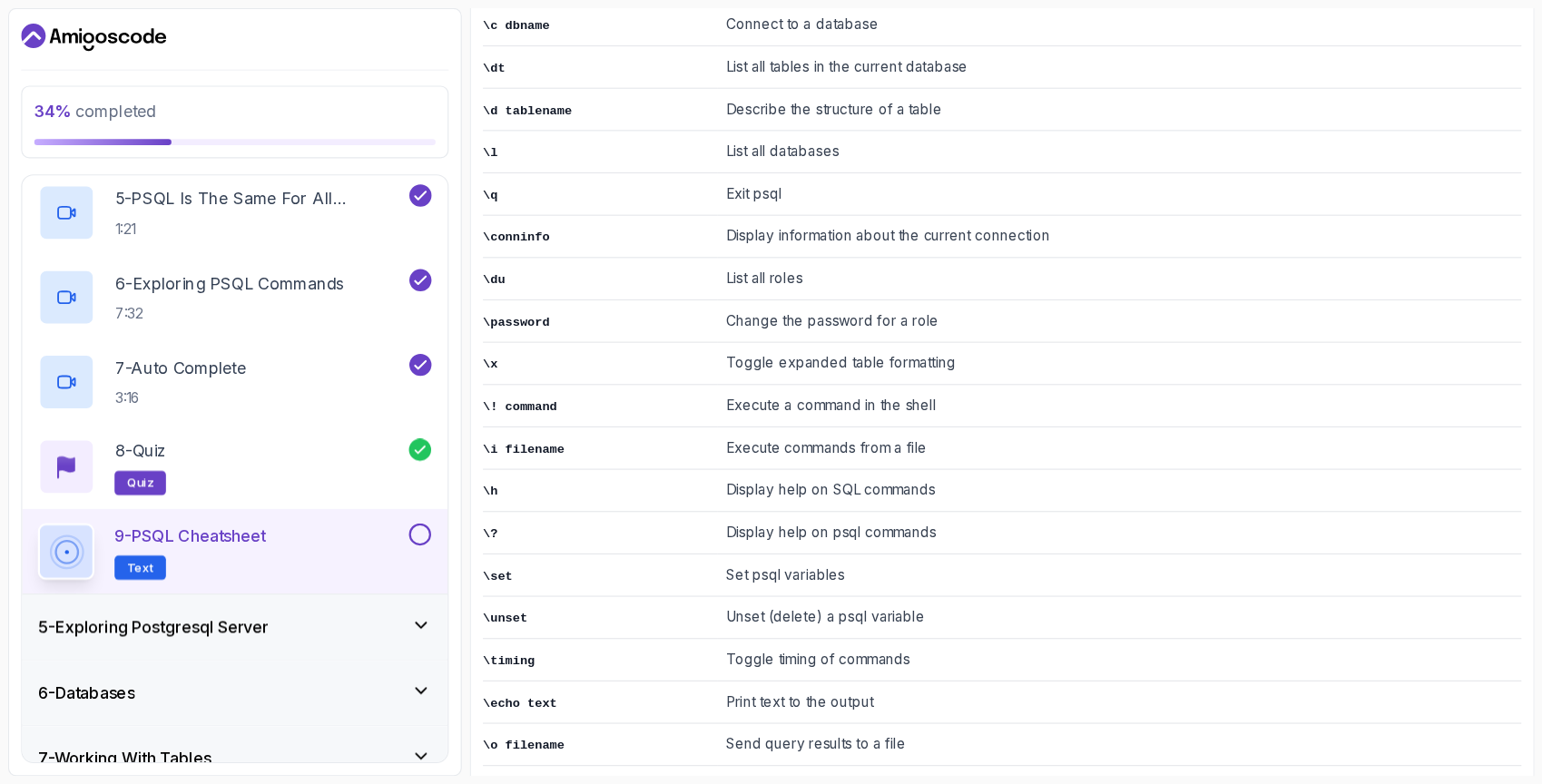 scroll, scrollTop: 369, scrollLeft: 0, axis: vertical 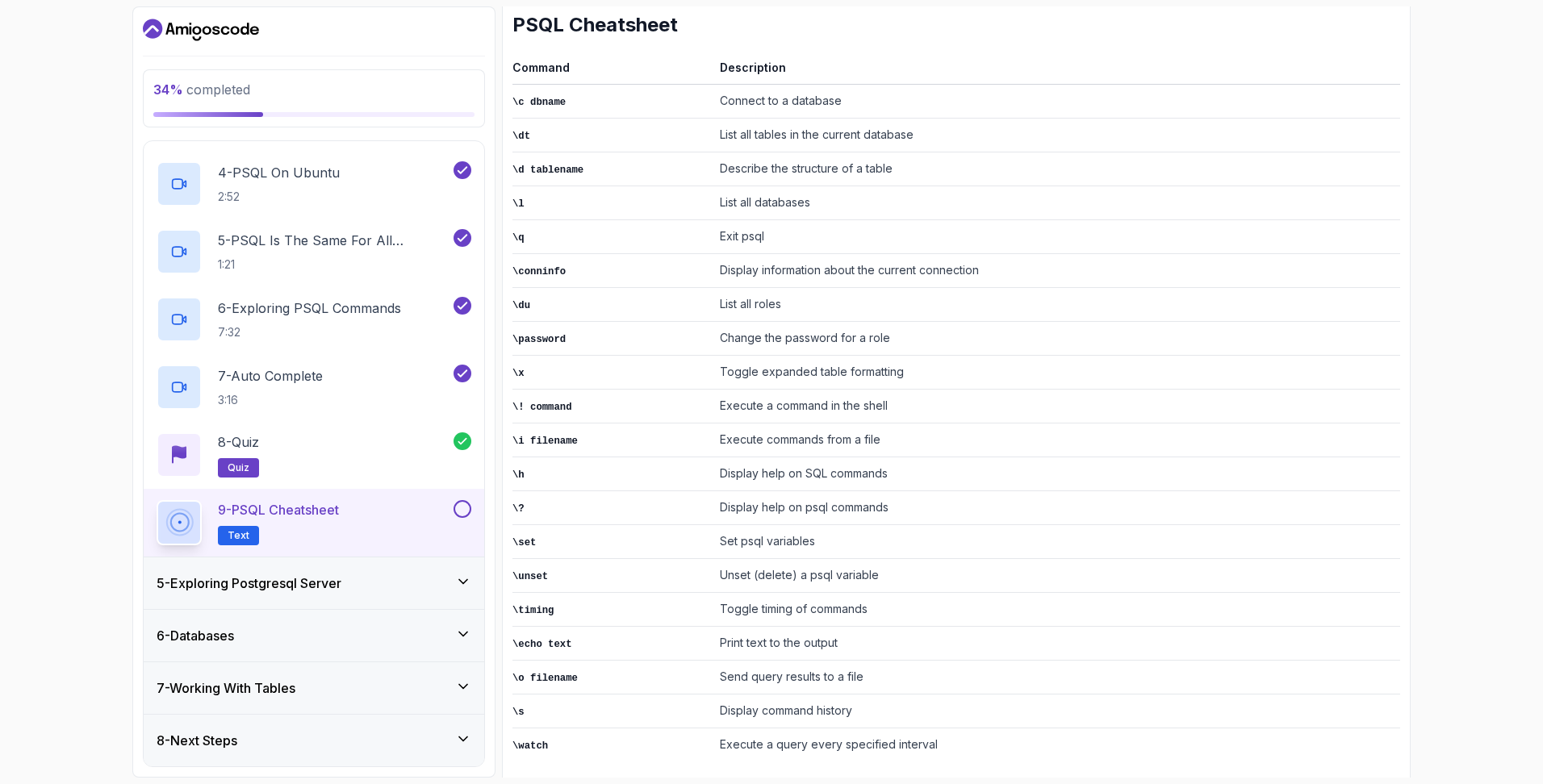 click at bounding box center [462, 509] 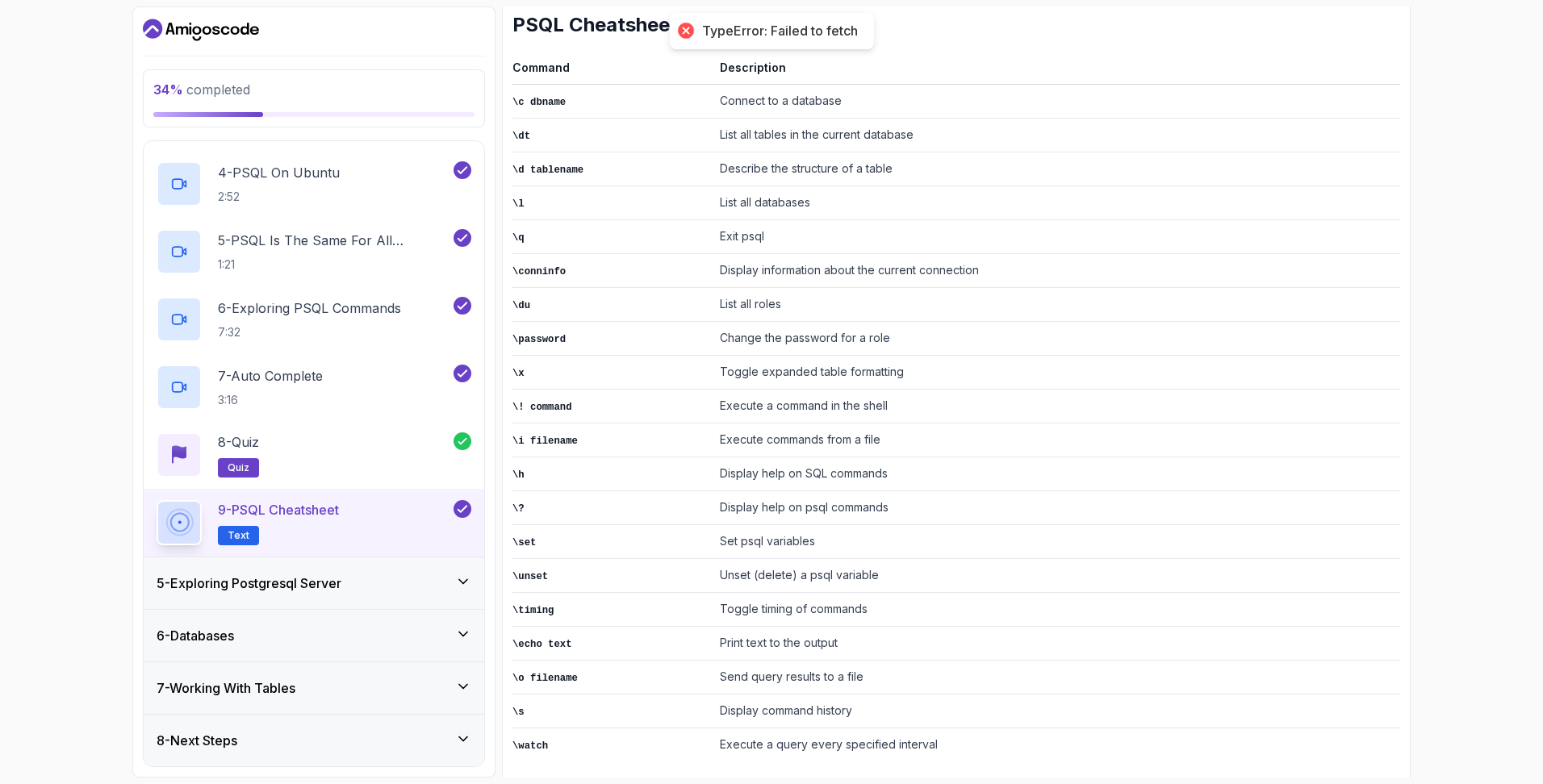 click on "5  -  Exploring Postgresql Server" at bounding box center [314, 583] 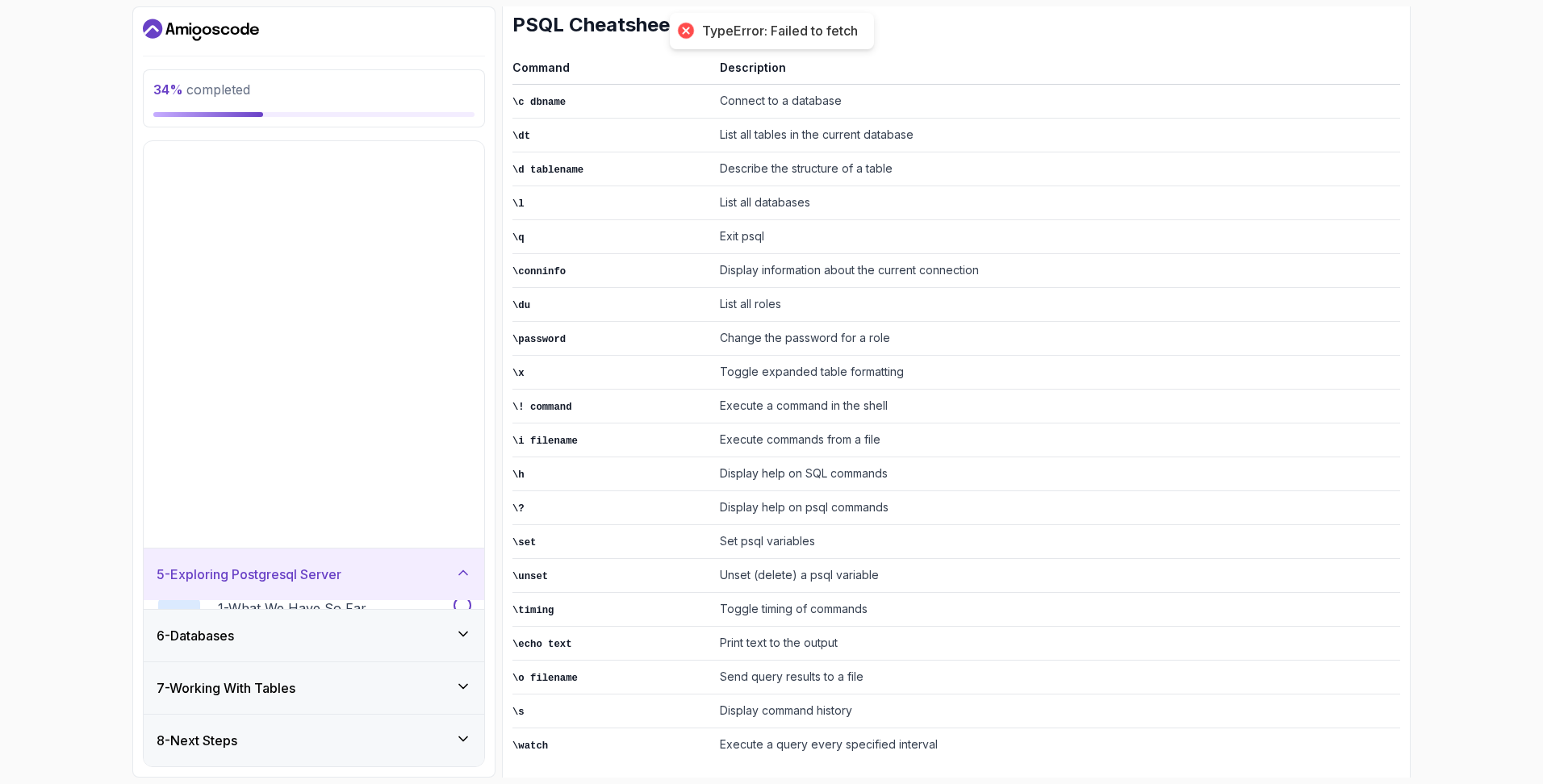 scroll, scrollTop: 0, scrollLeft: 0, axis: both 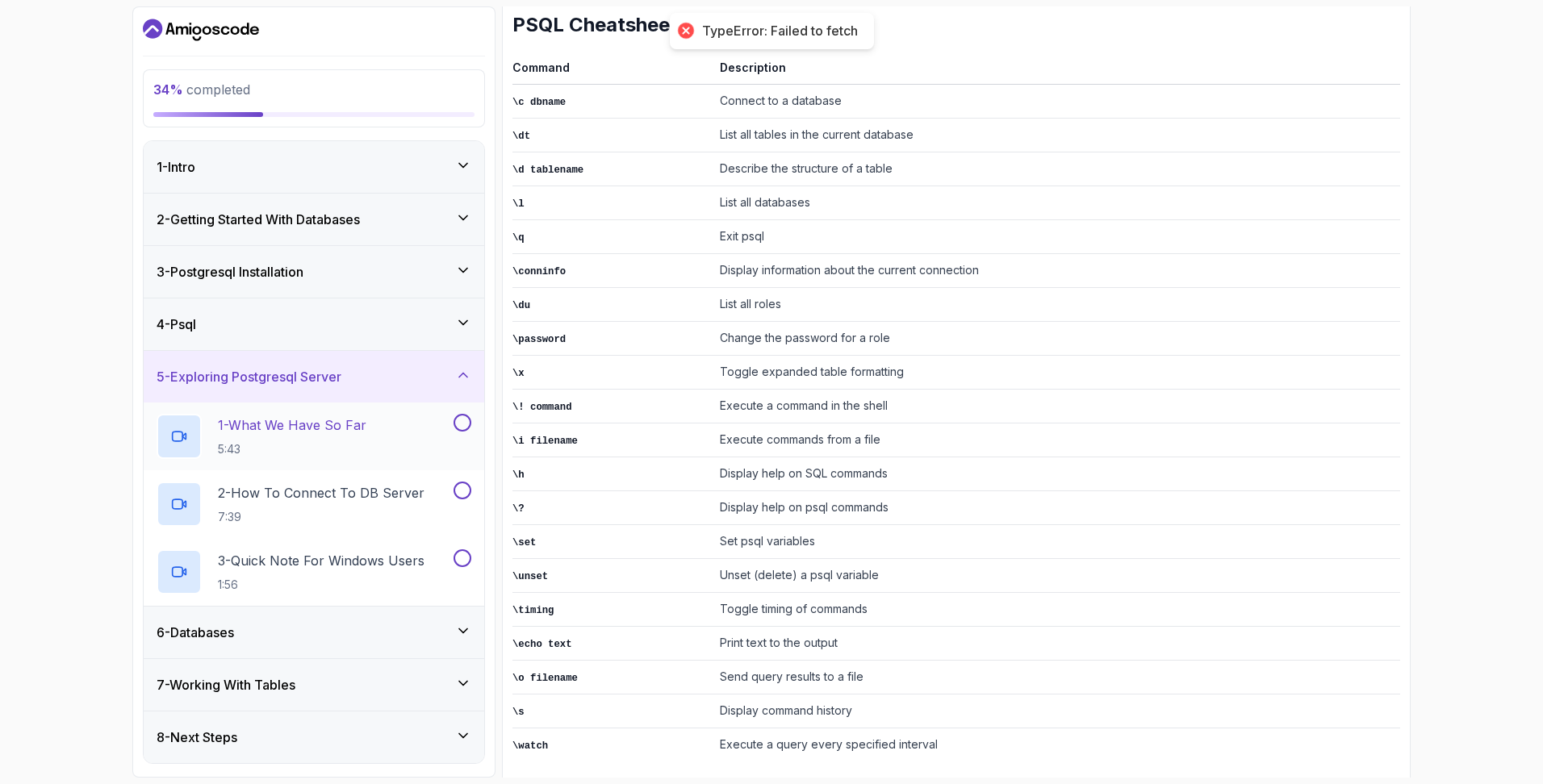 click on "1  -  What We Have So Far" at bounding box center (292, 425) 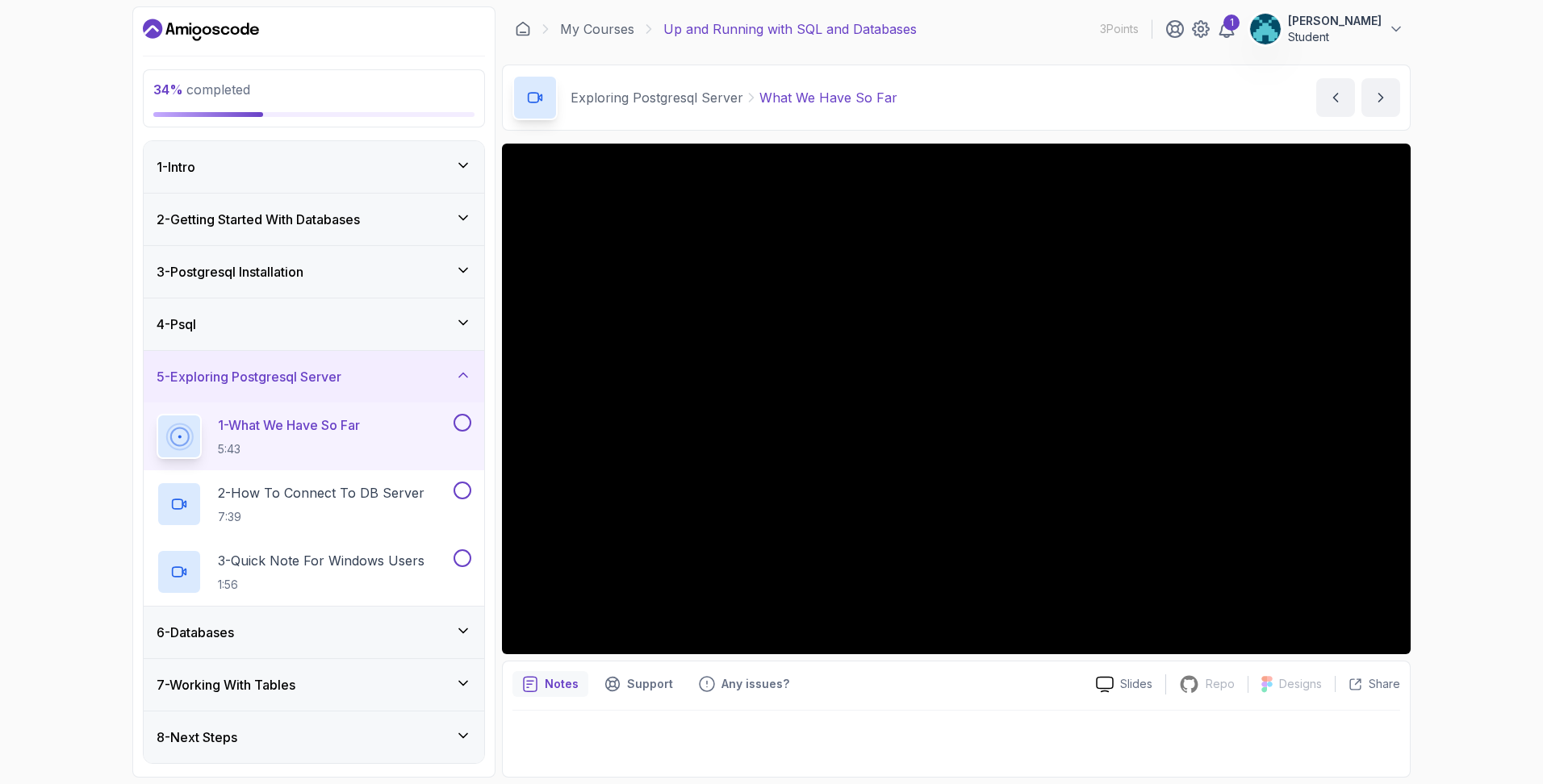 click on "4  -  Psql" at bounding box center (314, 324) 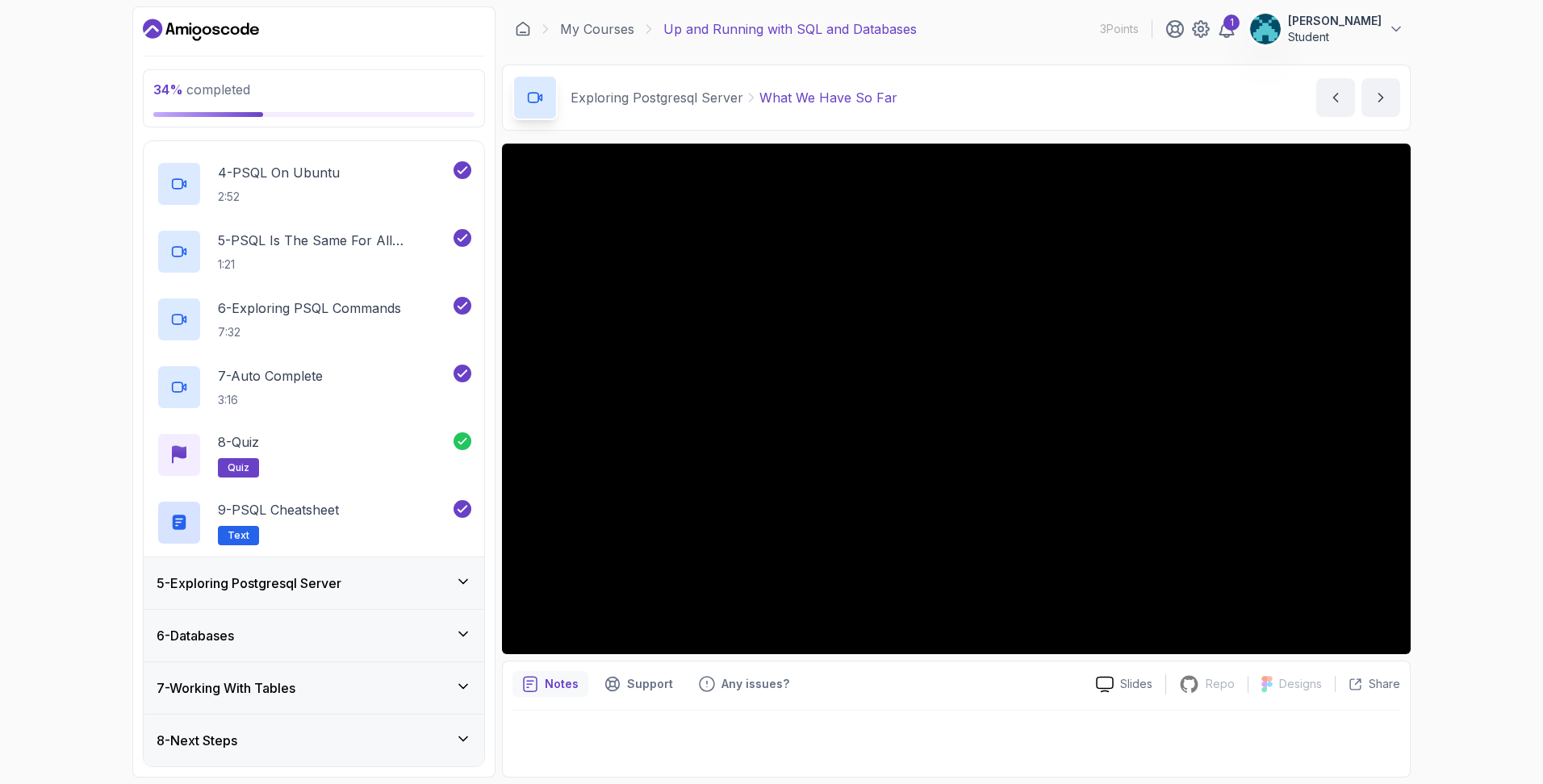 scroll, scrollTop: 402, scrollLeft: 0, axis: vertical 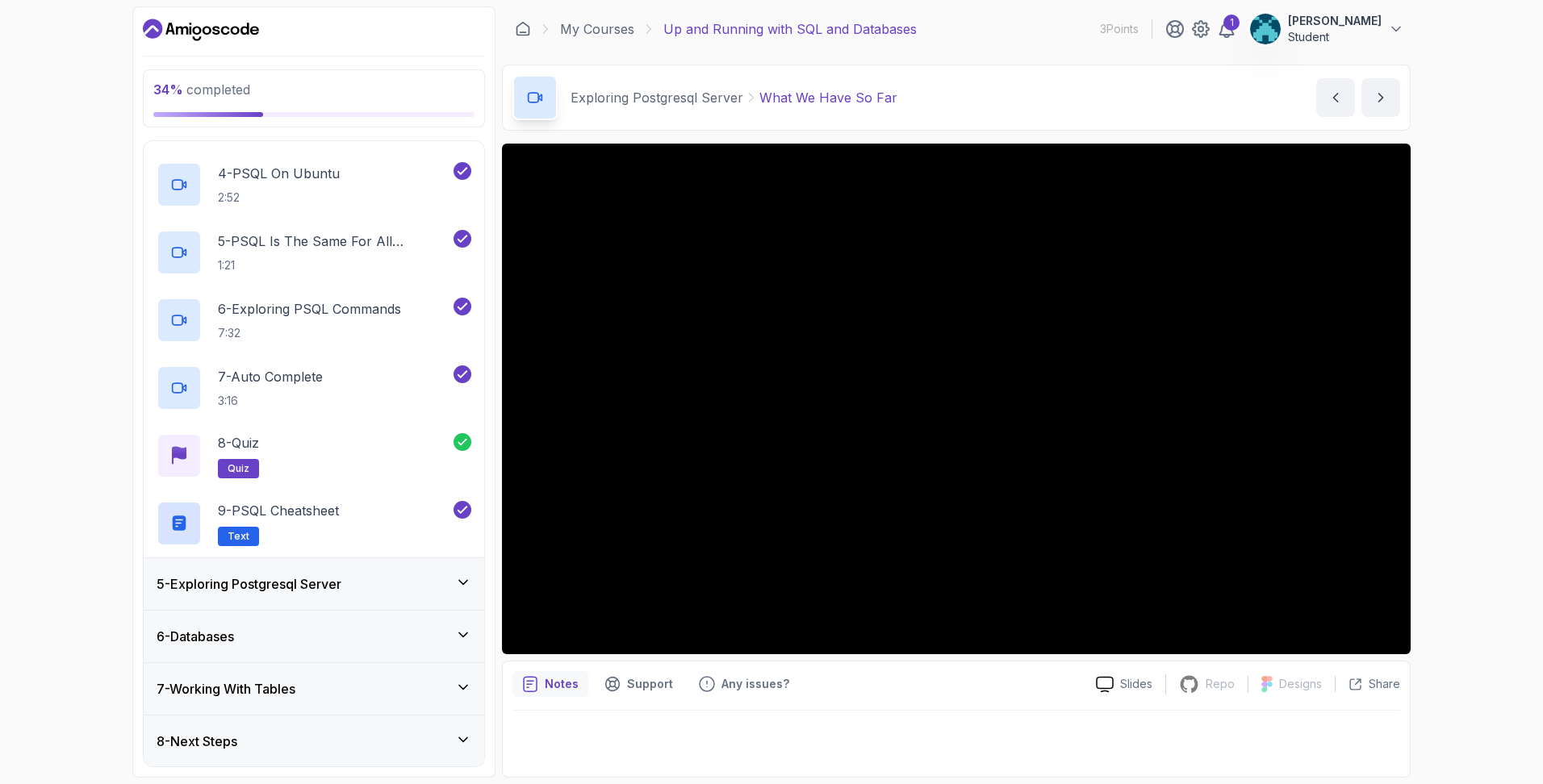 click on "5  -  Exploring Postgresql Server" at bounding box center [314, 584] 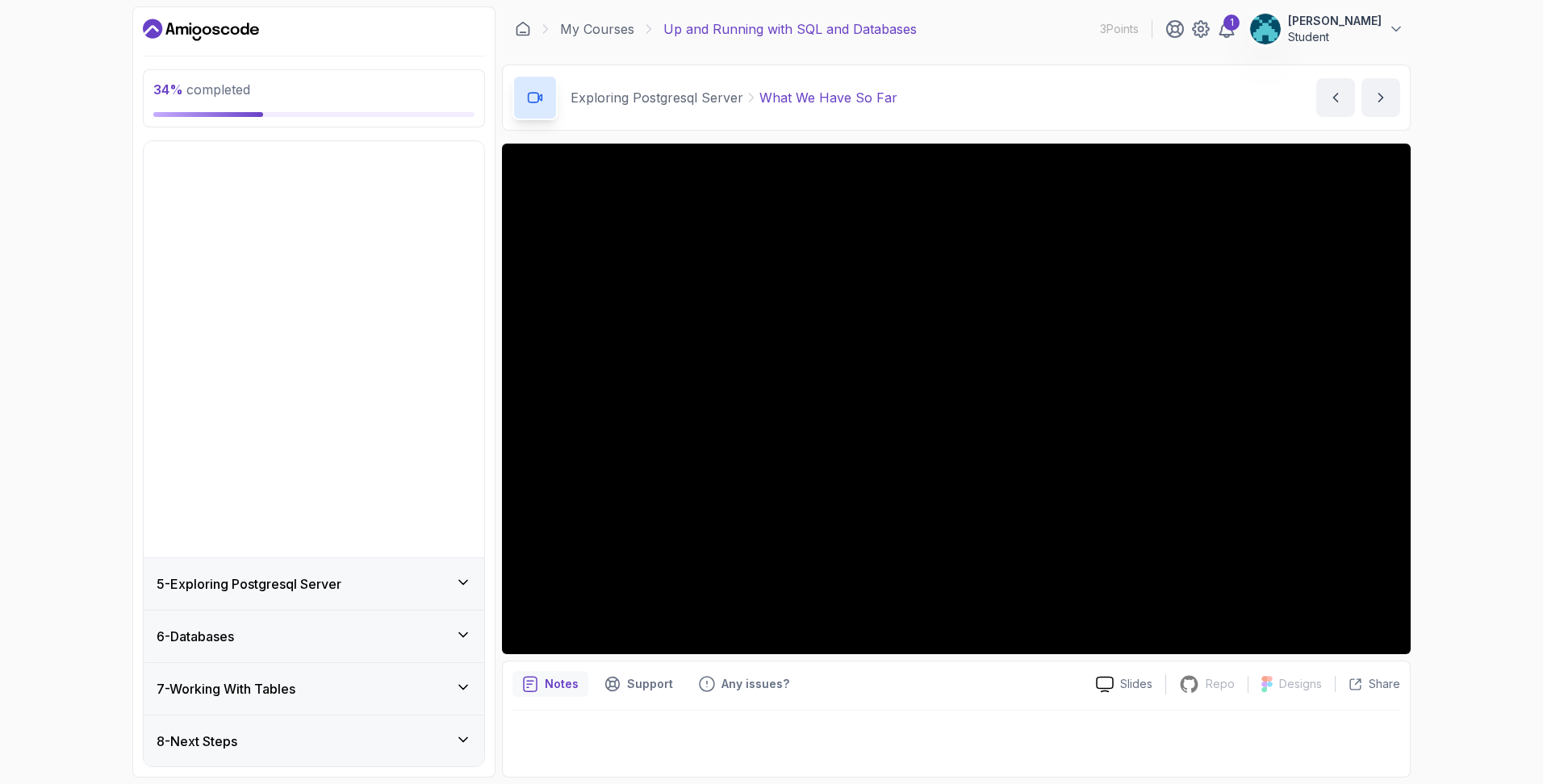scroll, scrollTop: 0, scrollLeft: 0, axis: both 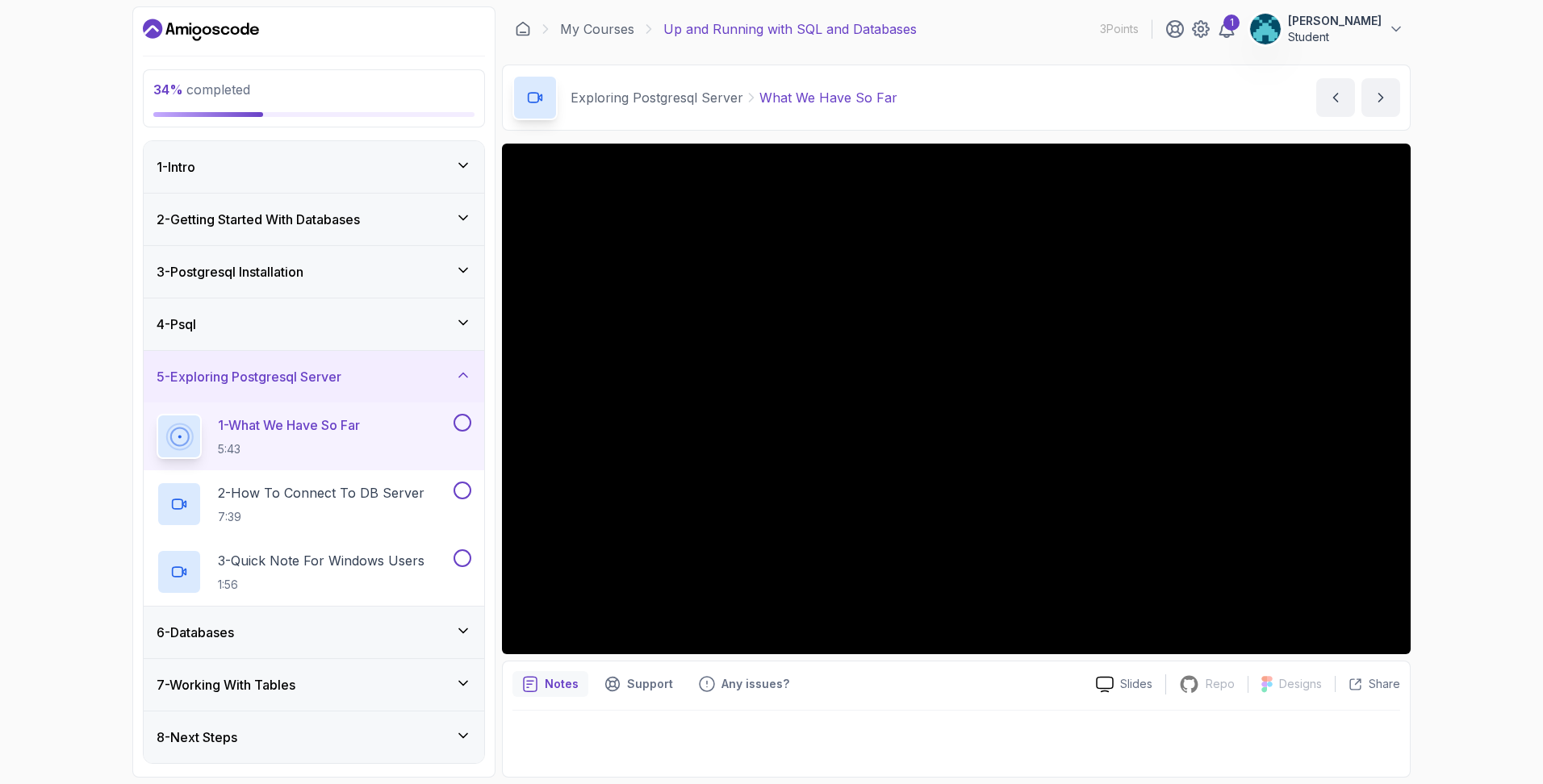 click on "1  -  What We Have So Far 5:43" at bounding box center (303, 436) 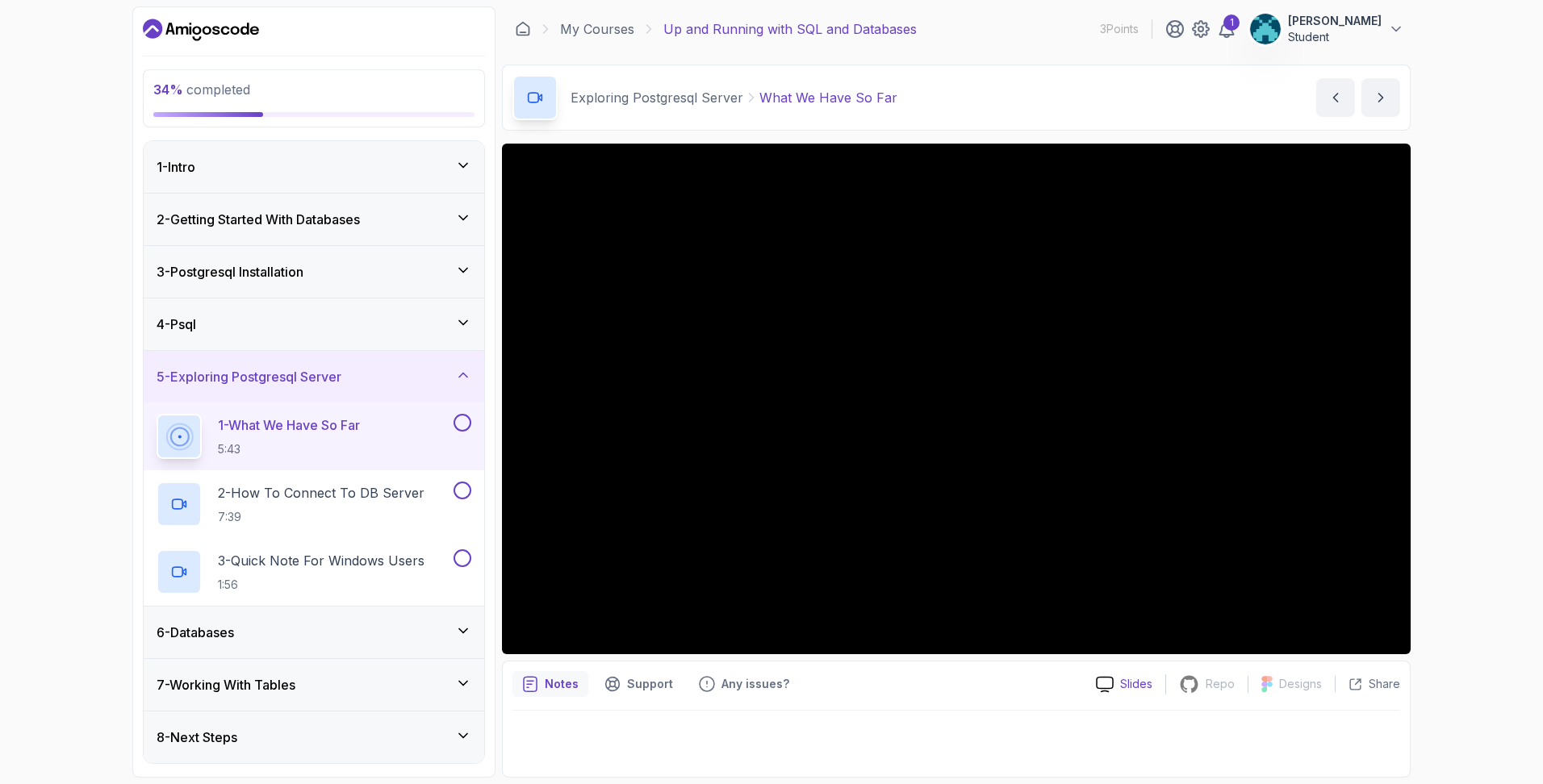 click on "Slides" at bounding box center (1136, 684) 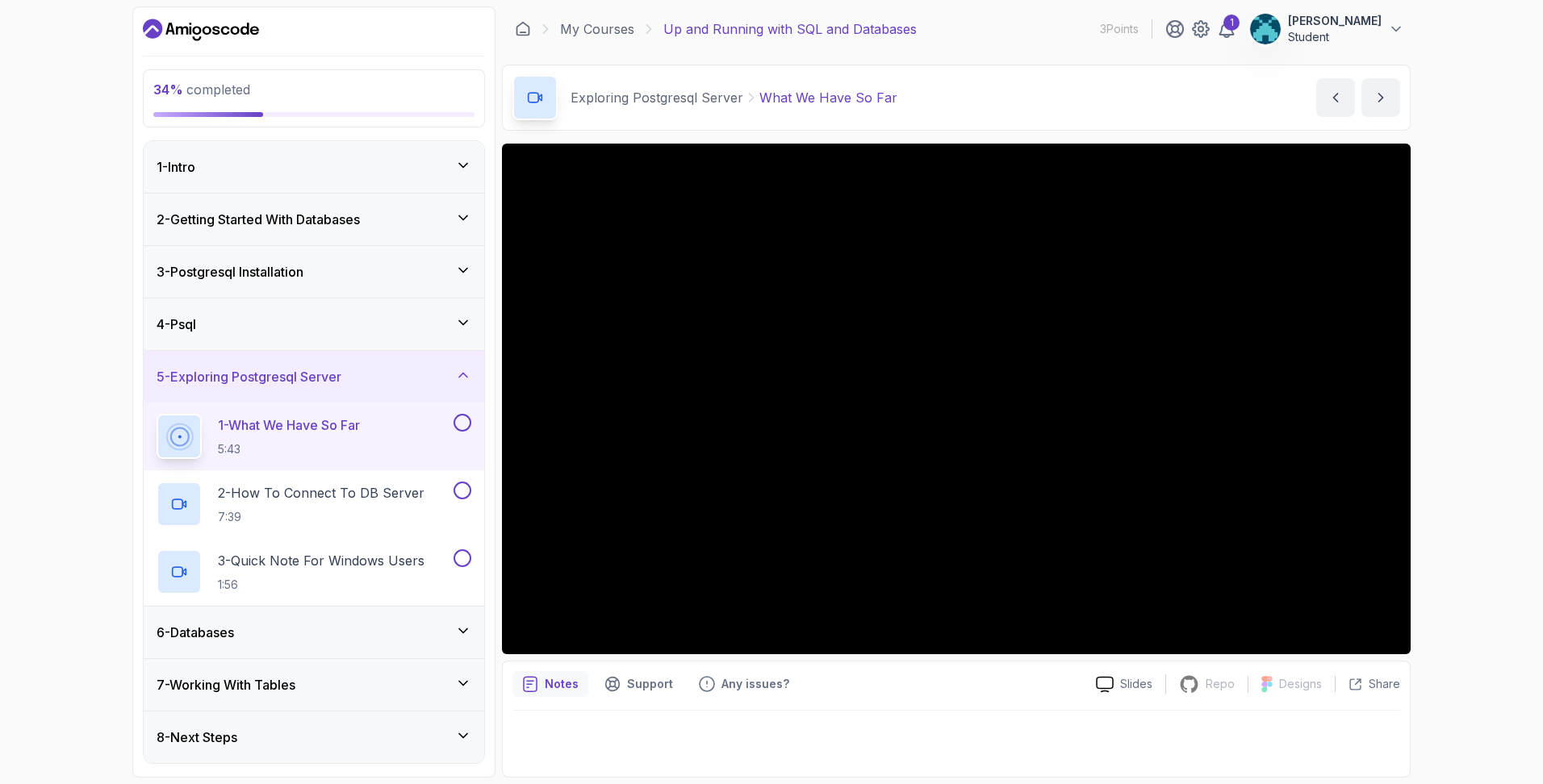 click on "[PERSON_NAME] Student" at bounding box center (1327, 29) 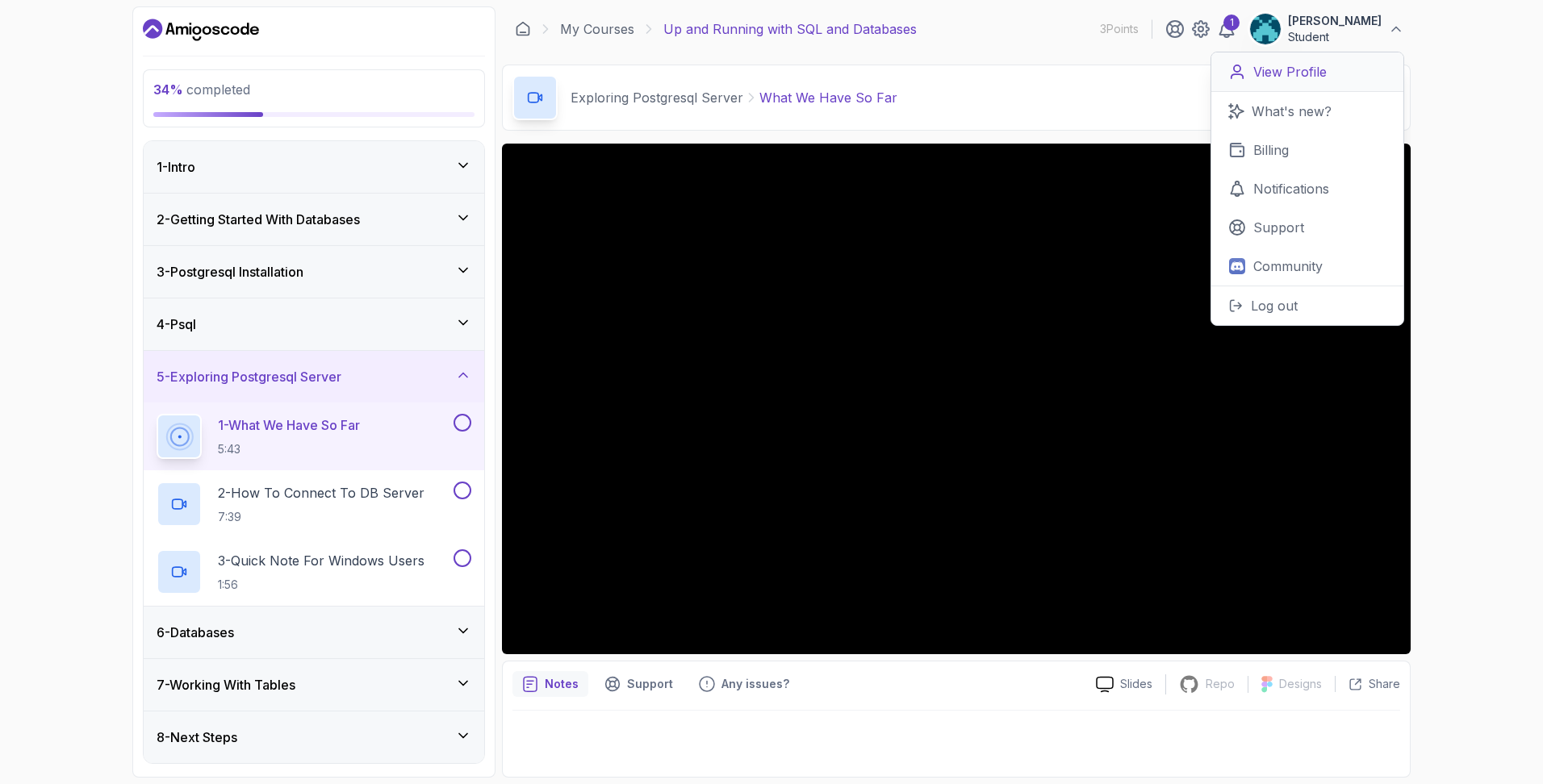 click on "View Profile" at bounding box center (1307, 72) 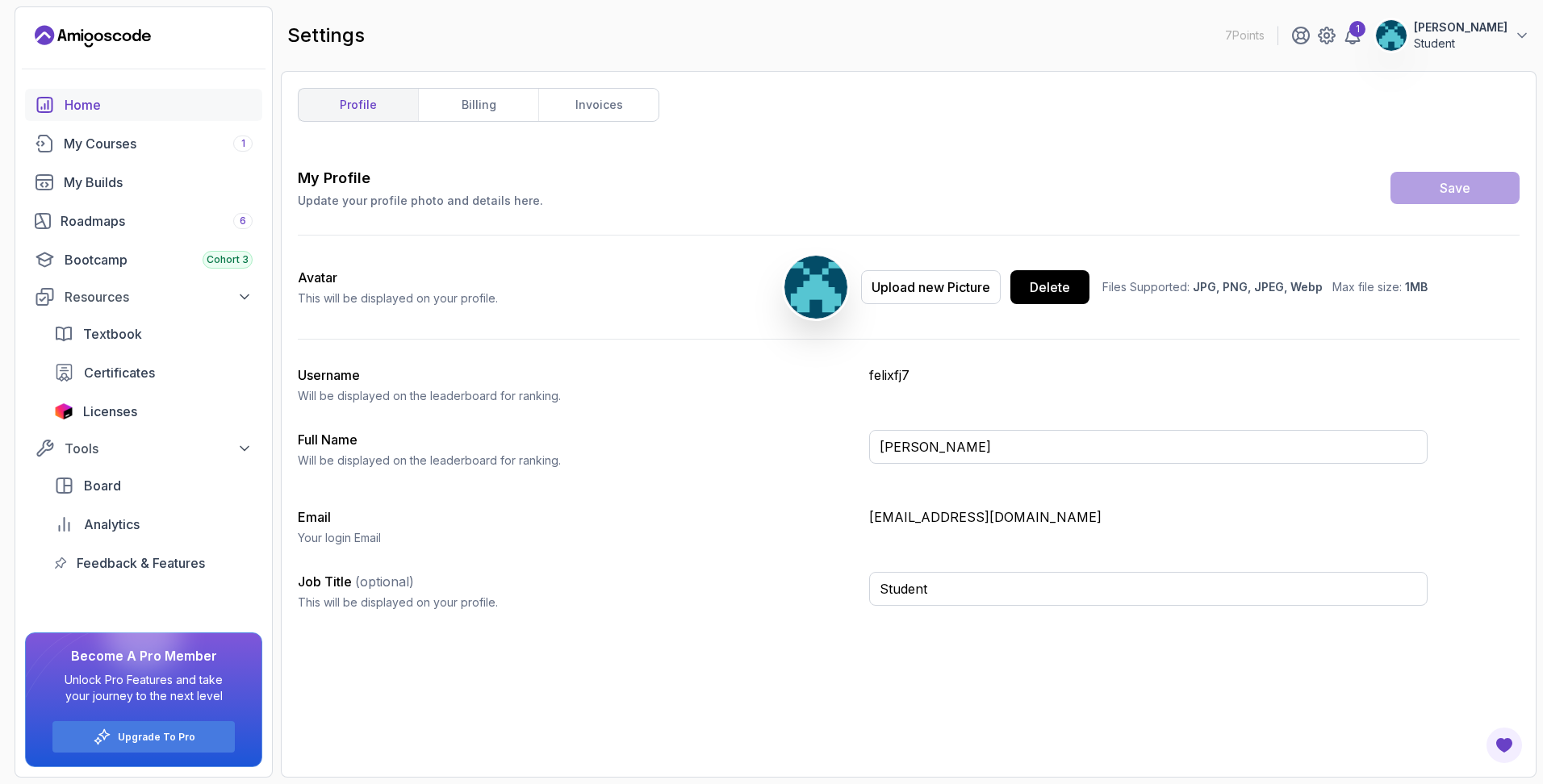 click on "Home" at bounding box center [158, 105] 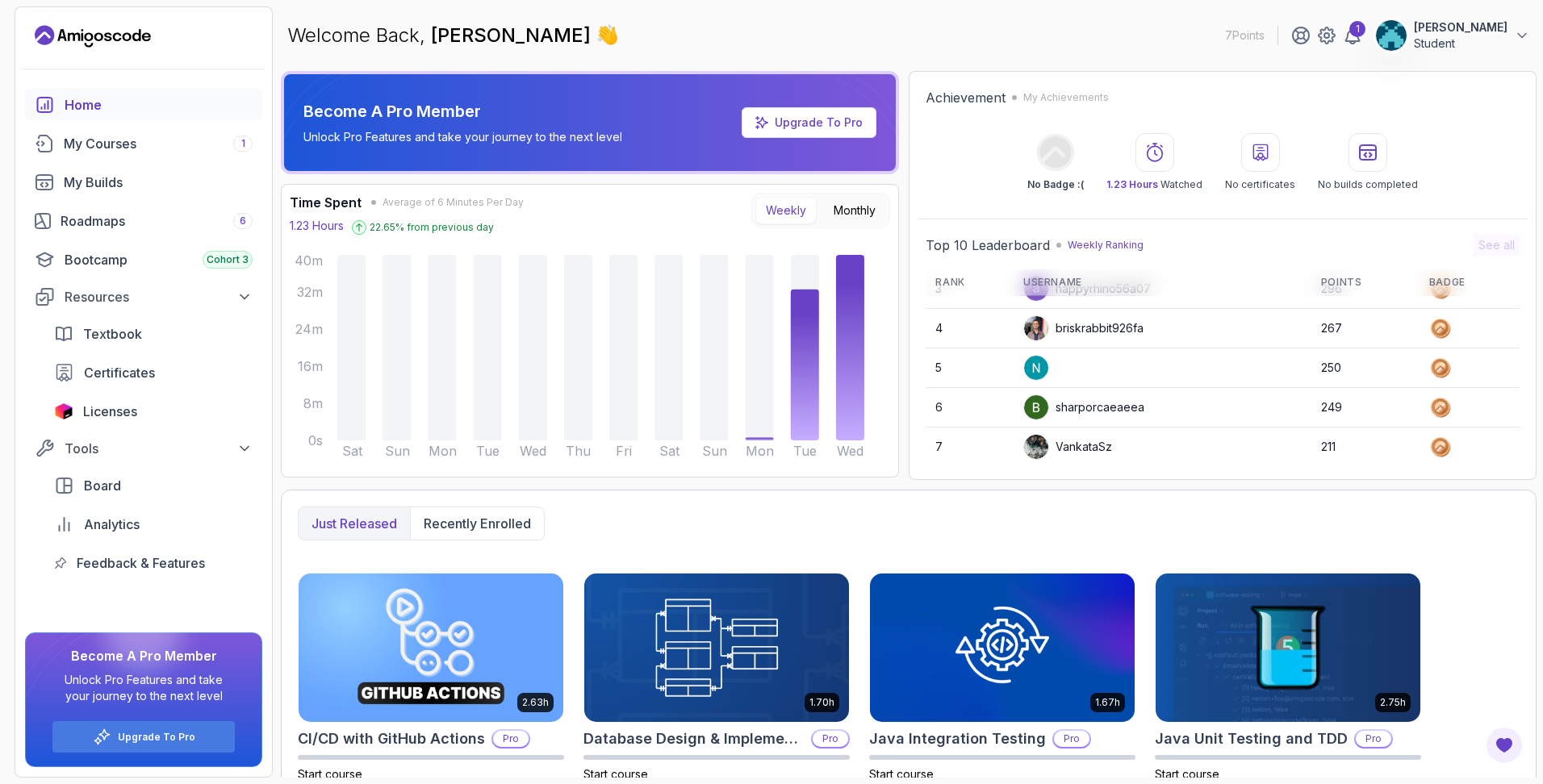 scroll, scrollTop: 227, scrollLeft: 0, axis: vertical 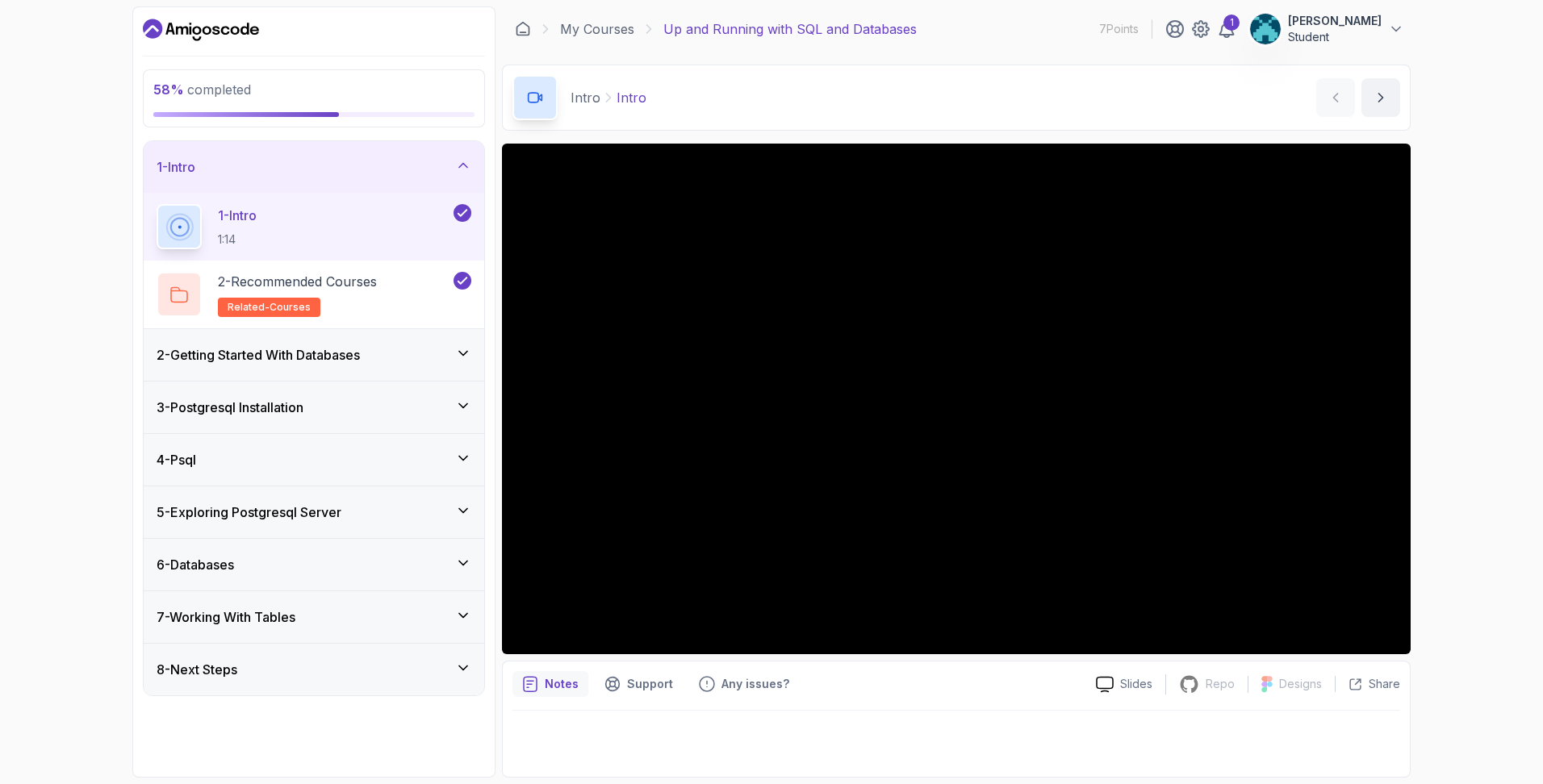 click on "5  -  Exploring Postgresql Server" at bounding box center [249, 512] 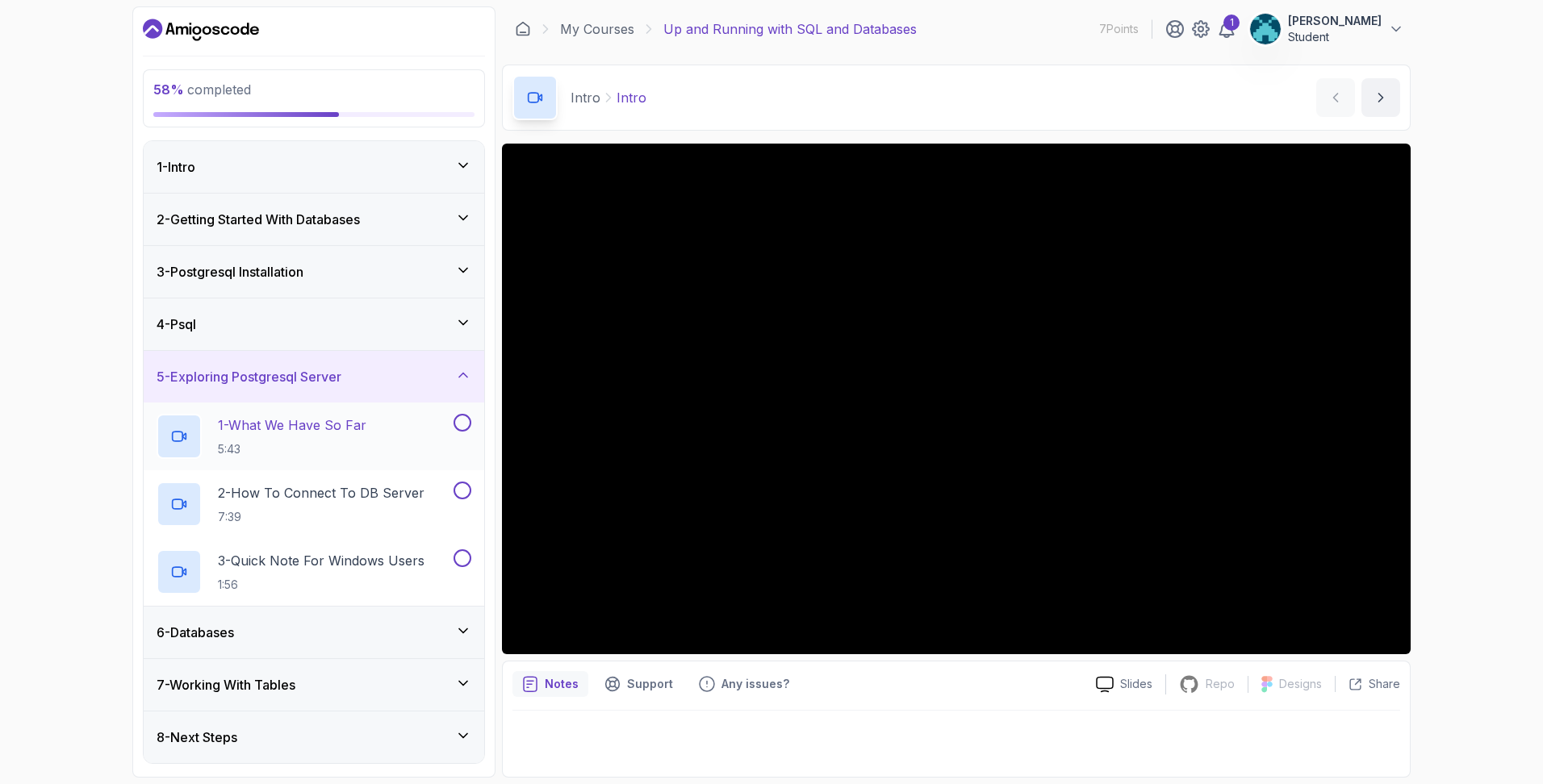 click at bounding box center (462, 423) 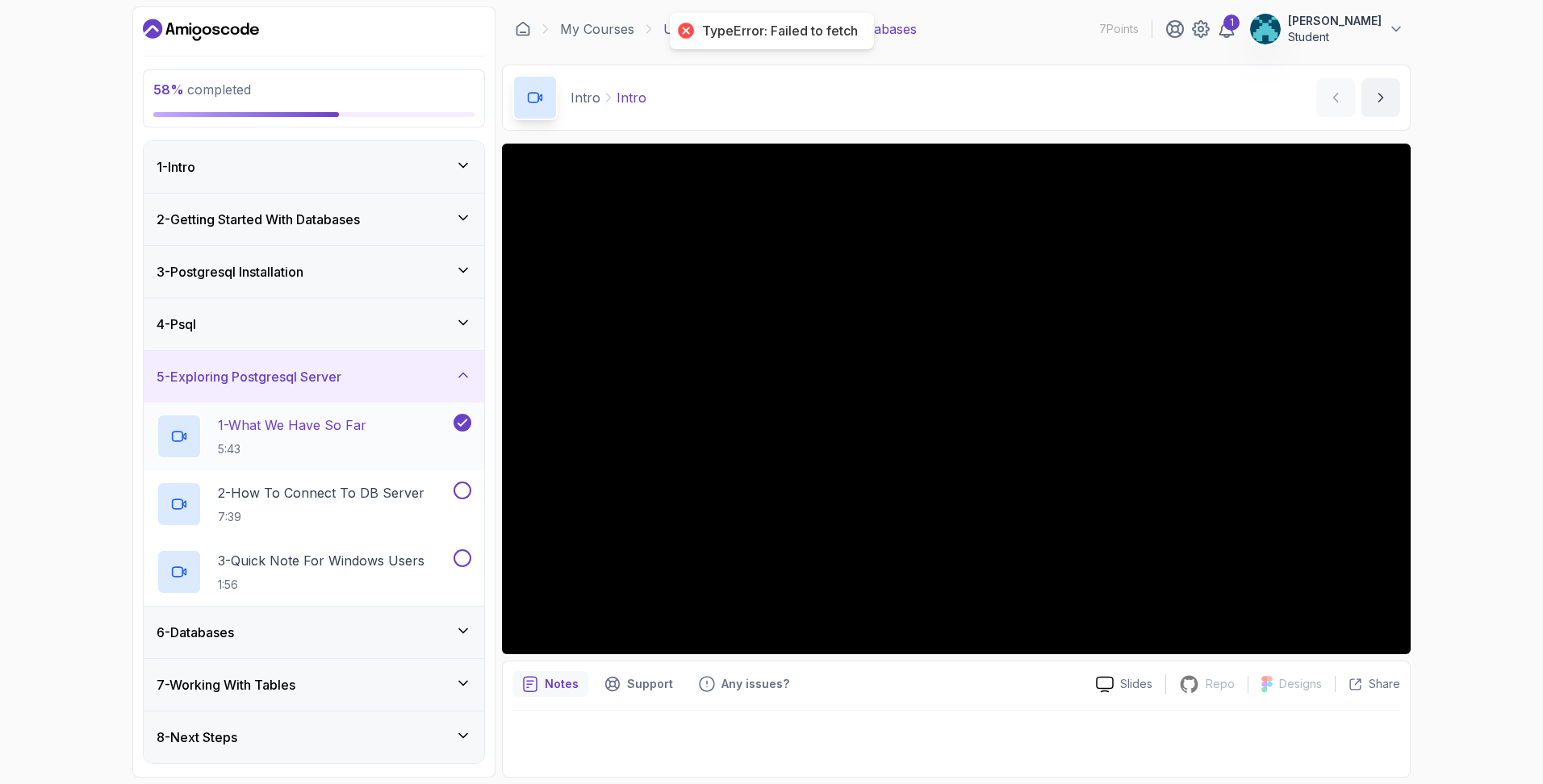 click on "5:43" at bounding box center (292, 449) 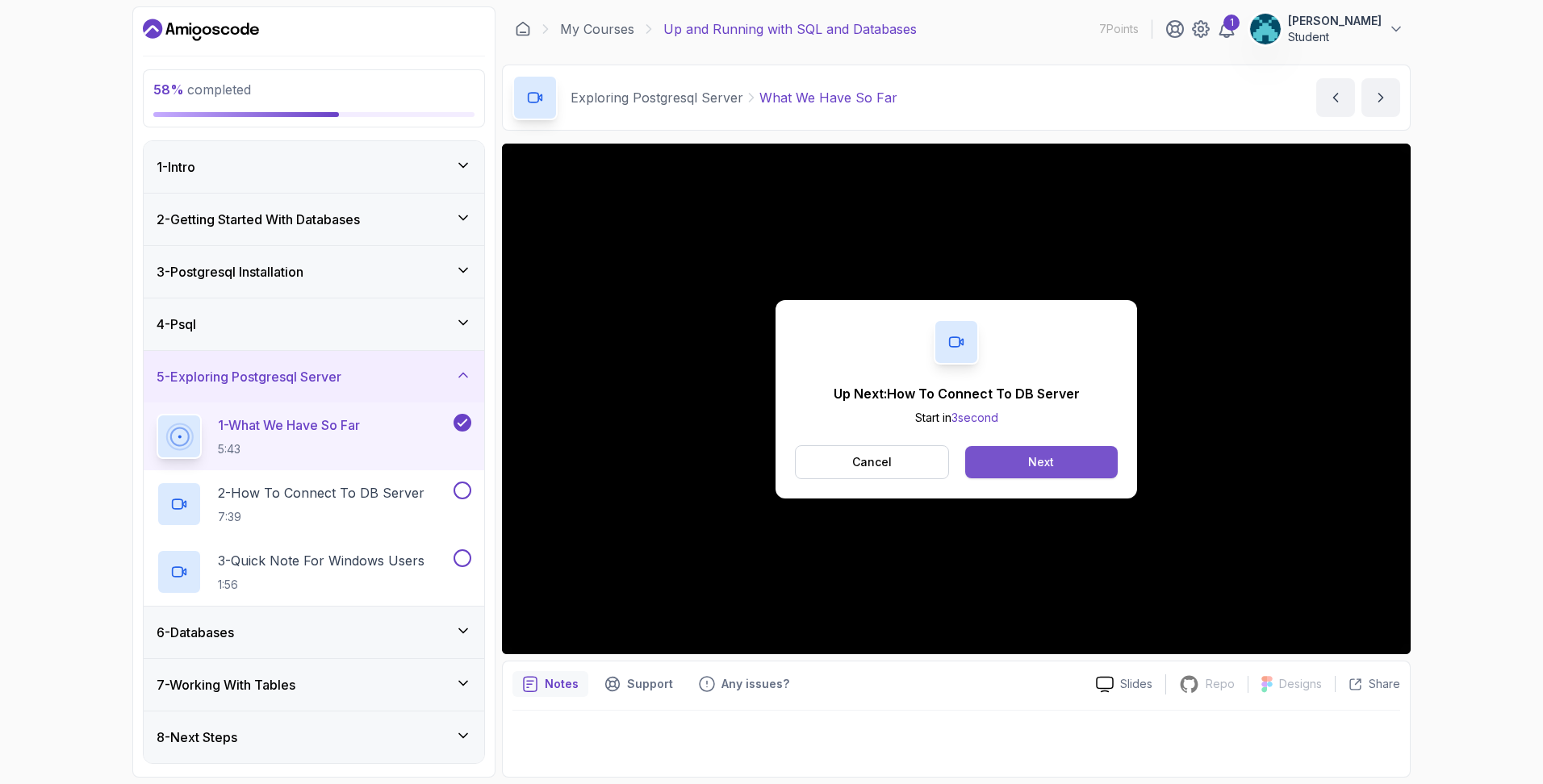 click on "Next" at bounding box center (1041, 462) 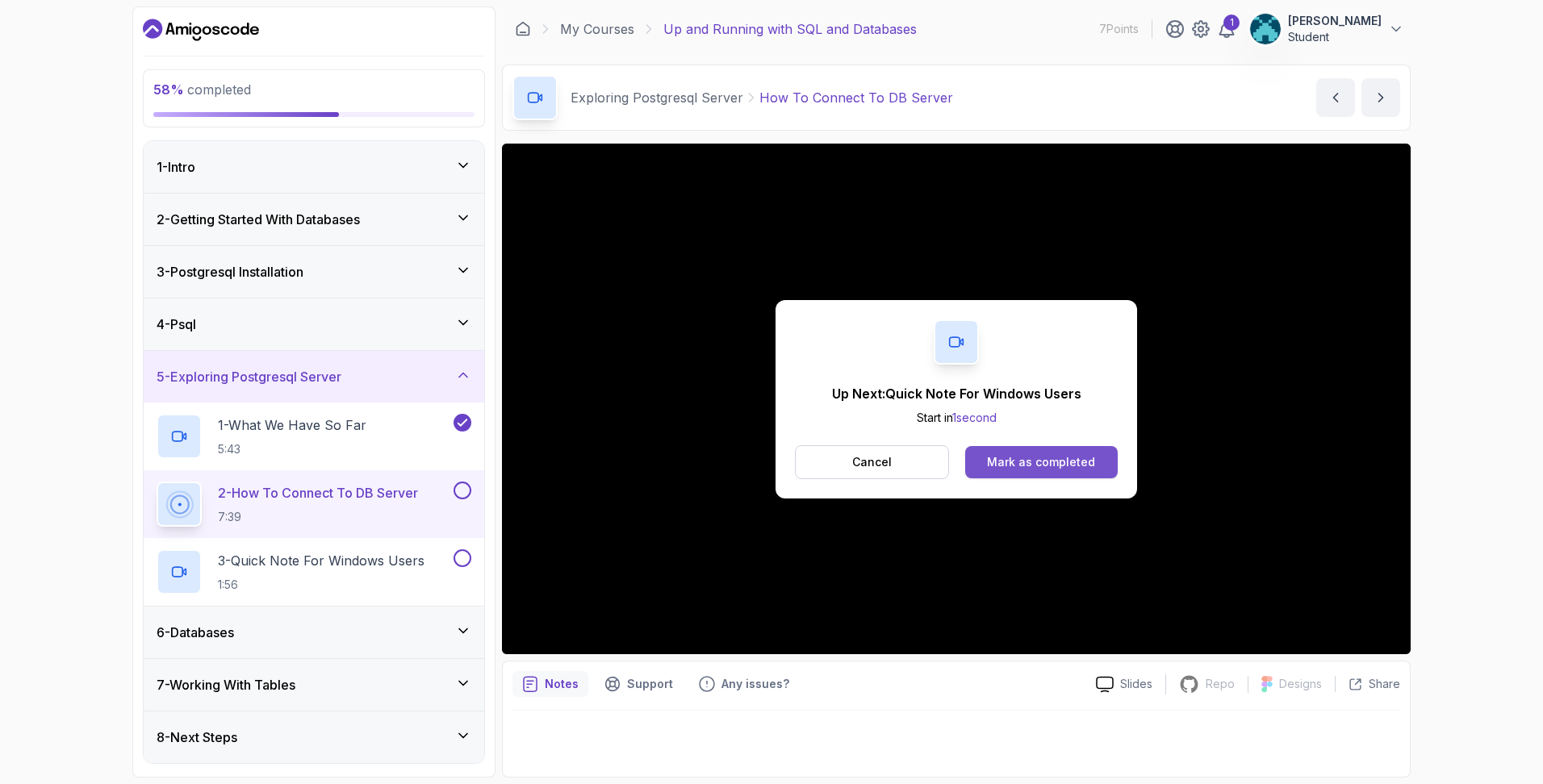 click on "Mark as completed" at bounding box center (1041, 462) 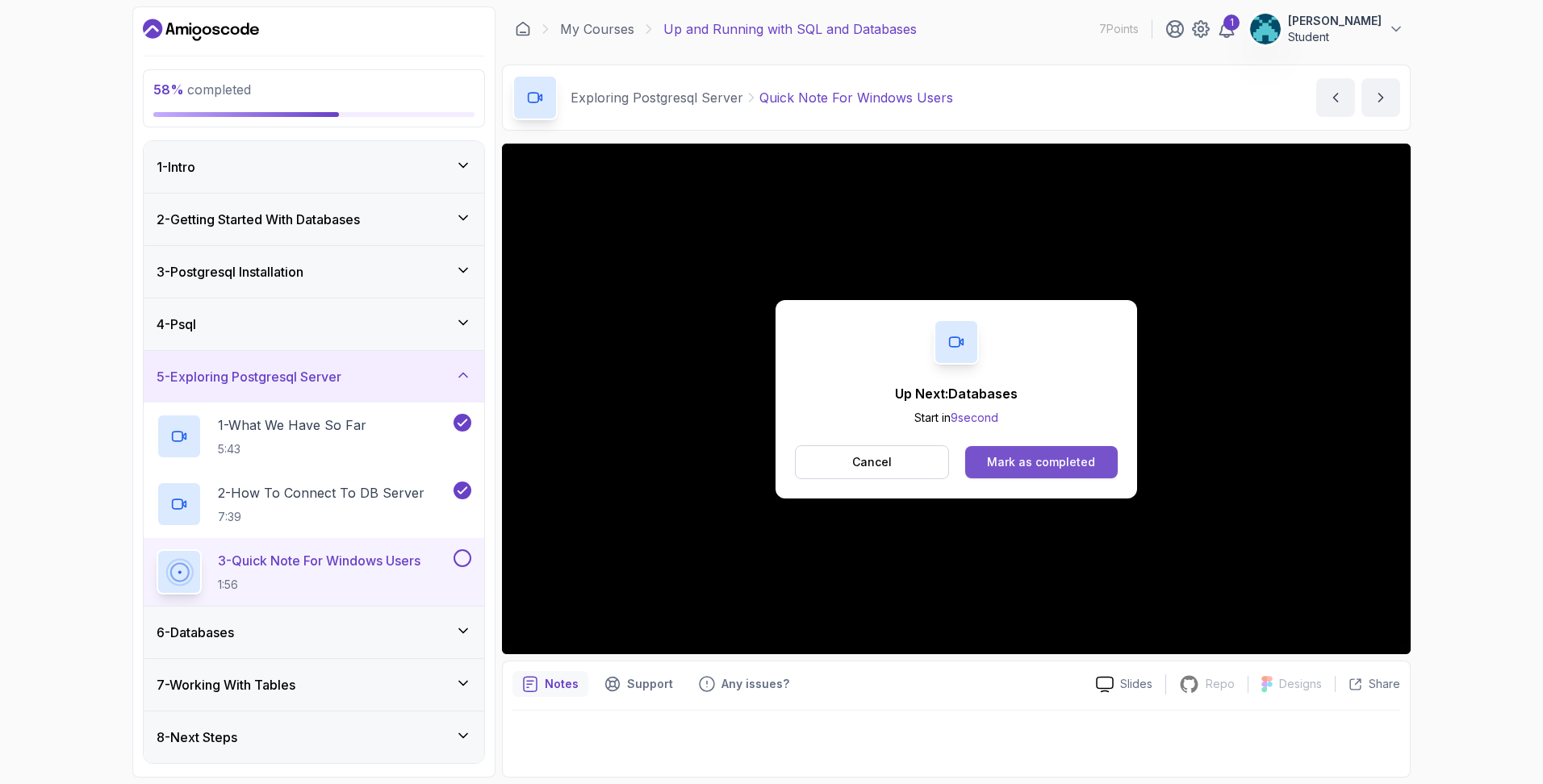 click on "Mark as completed" at bounding box center [1041, 462] 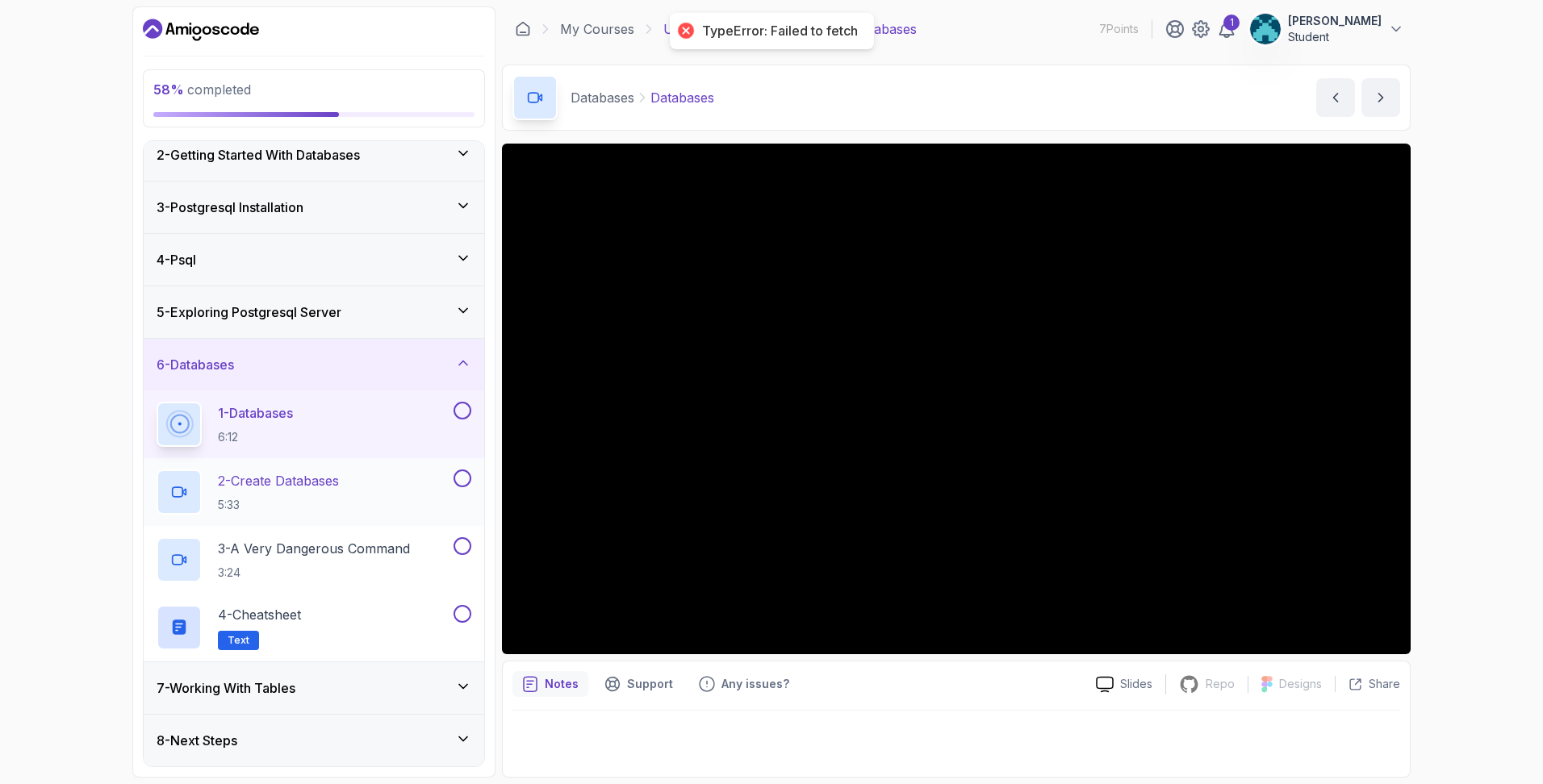 scroll, scrollTop: 61, scrollLeft: 0, axis: vertical 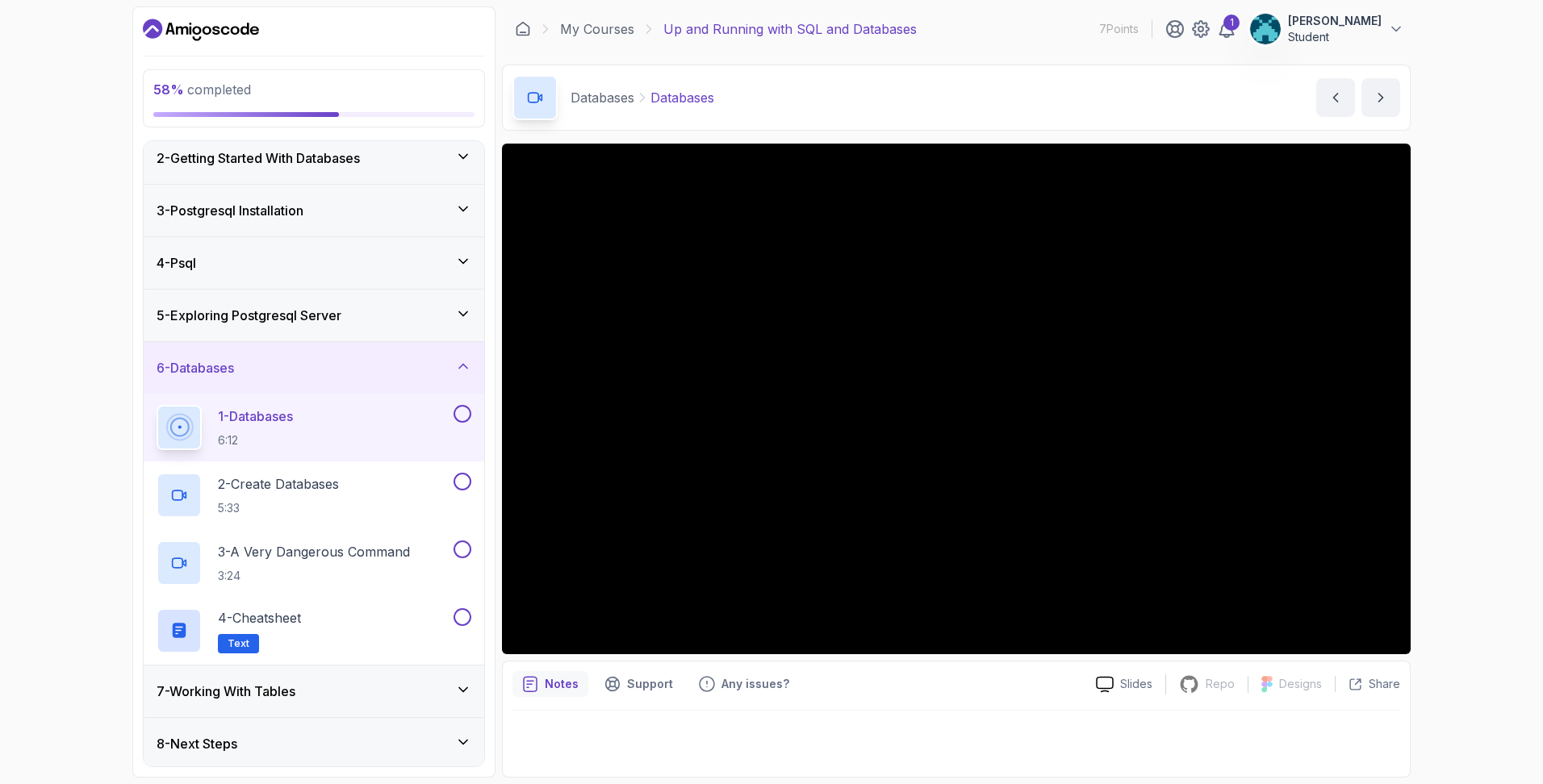 click on "7  -  Working With Tables" at bounding box center (314, 691) 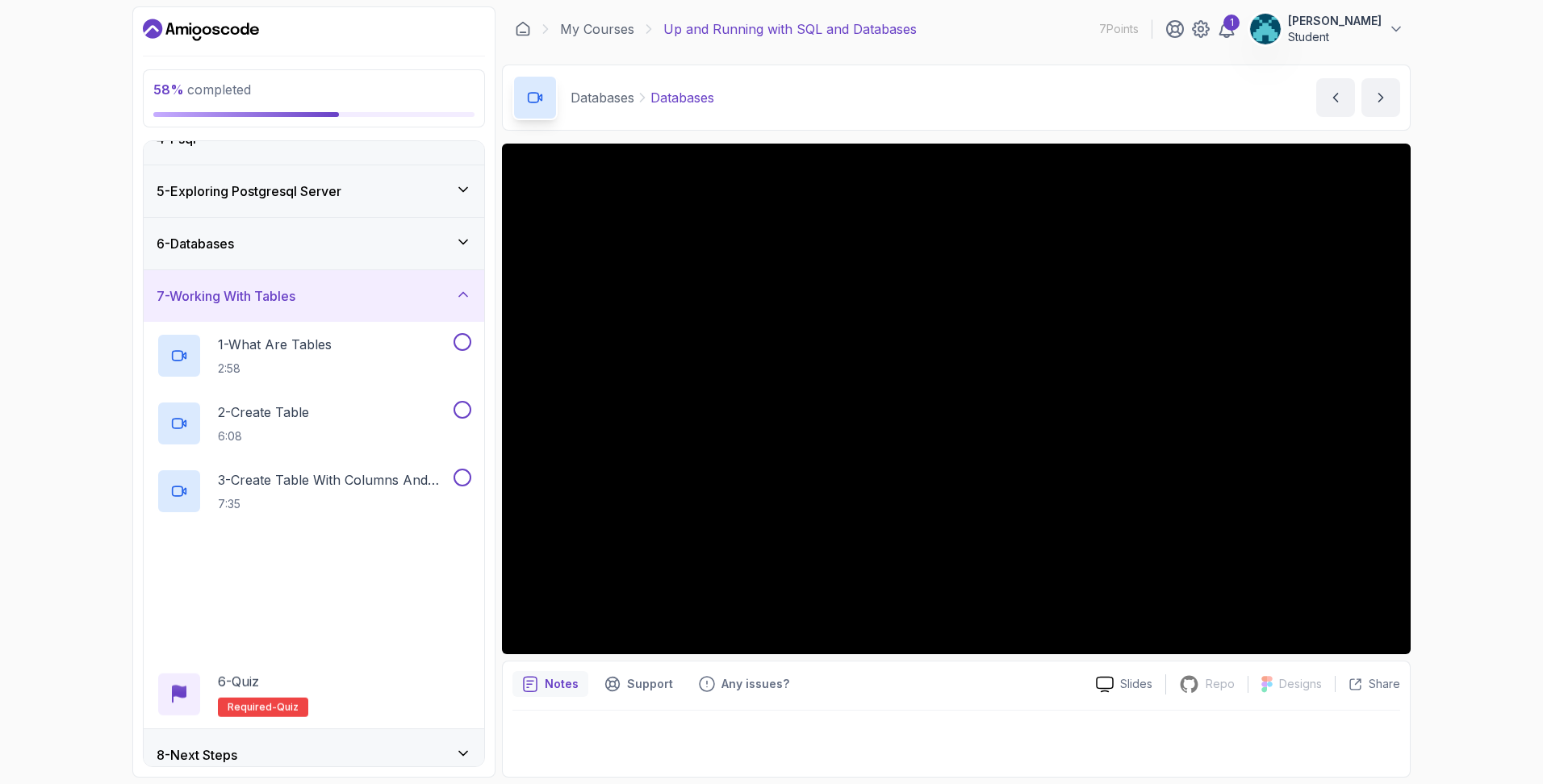 scroll, scrollTop: 200, scrollLeft: 0, axis: vertical 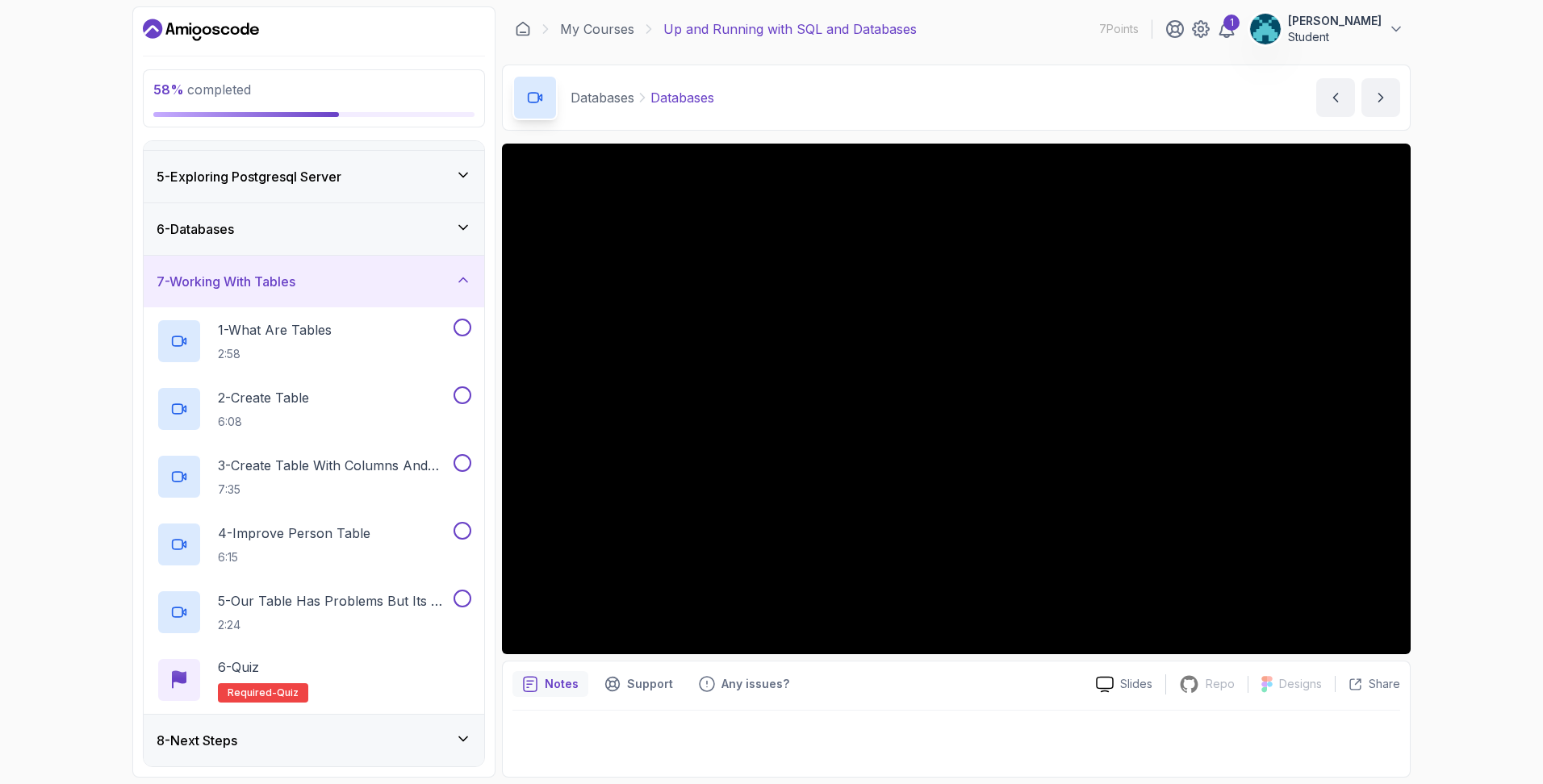 click on "8  -  Next Steps" at bounding box center (314, 740) 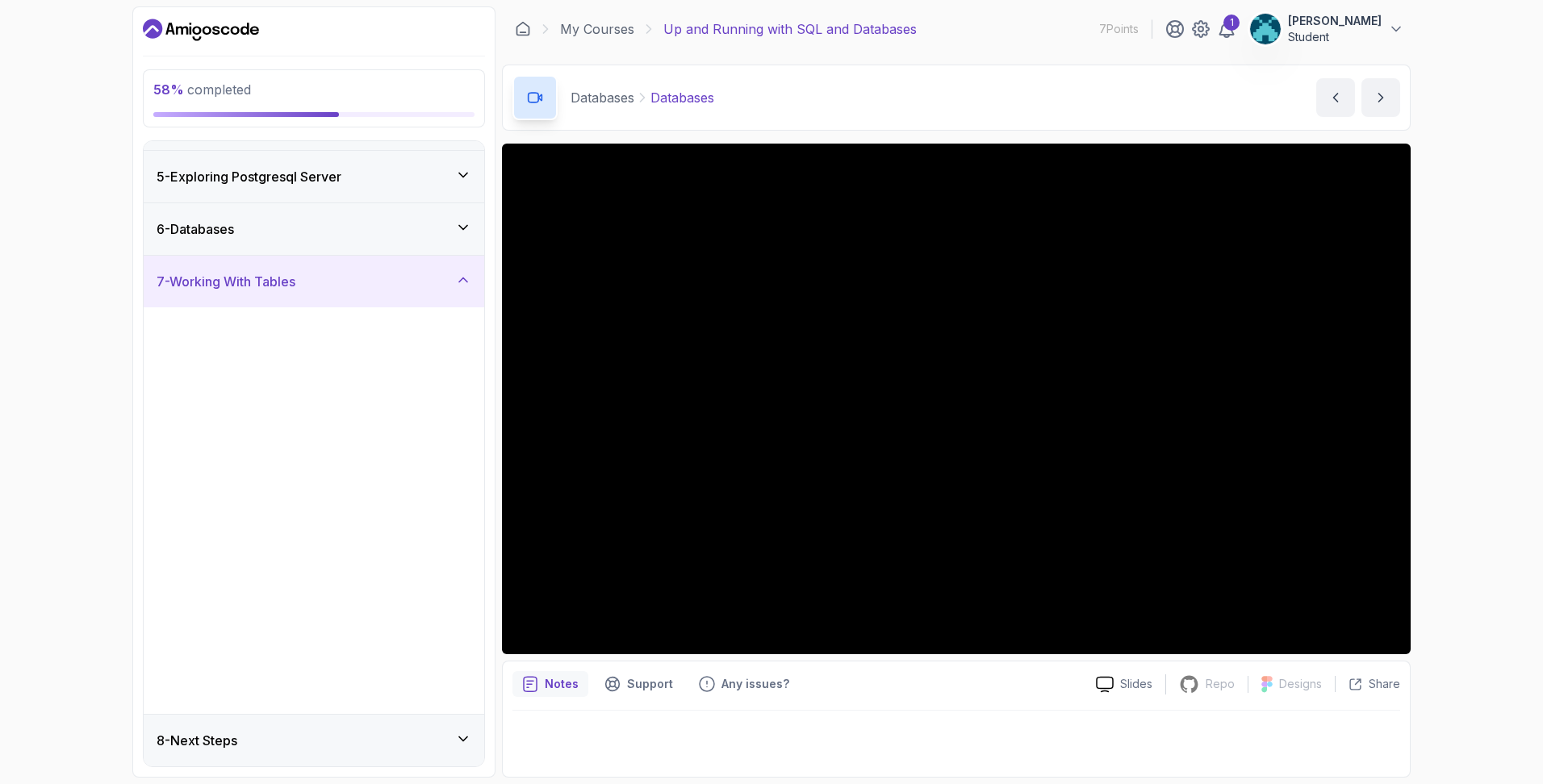 scroll, scrollTop: 0, scrollLeft: 0, axis: both 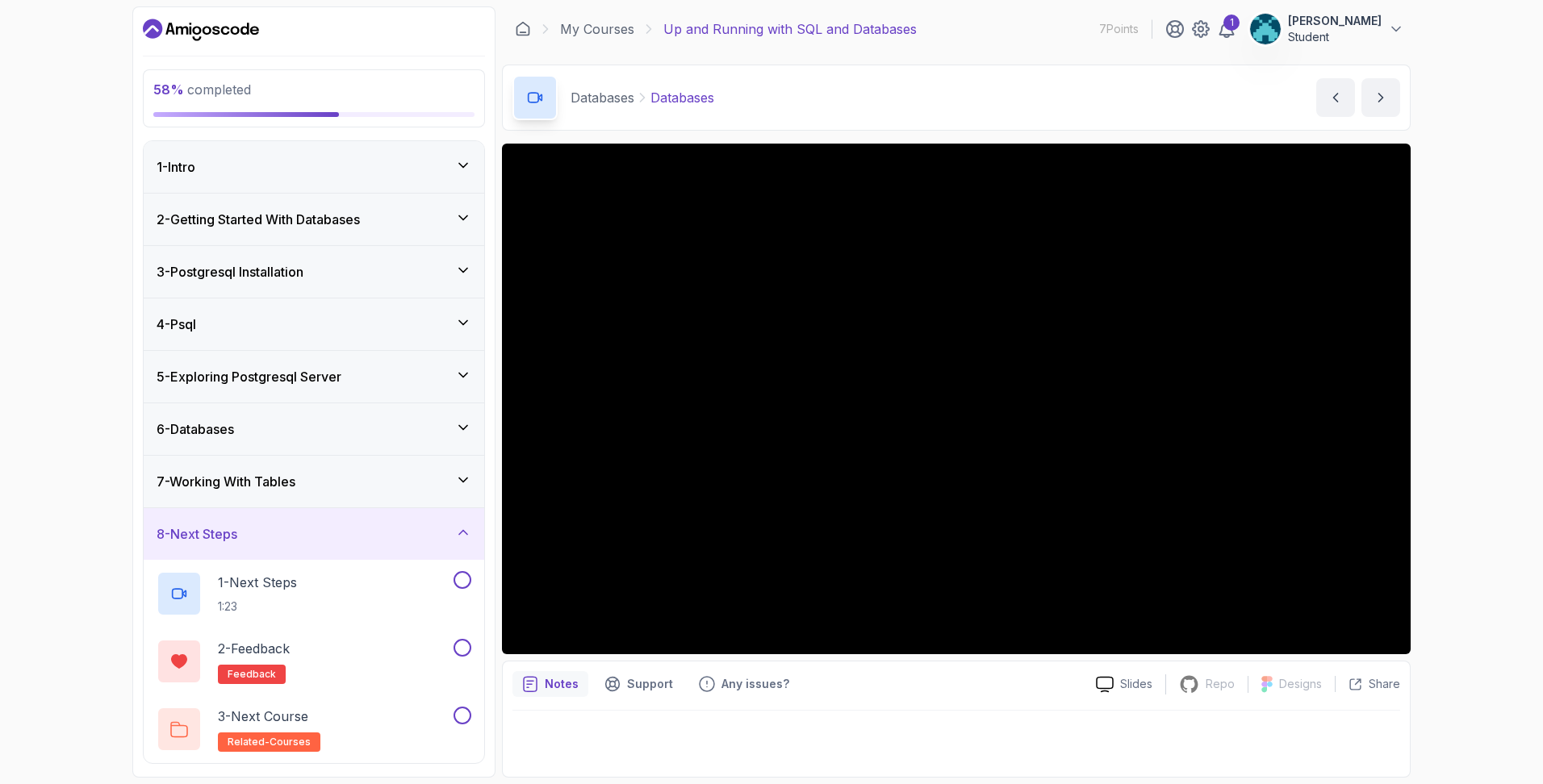 click on "6  -  Databases" at bounding box center [314, 429] 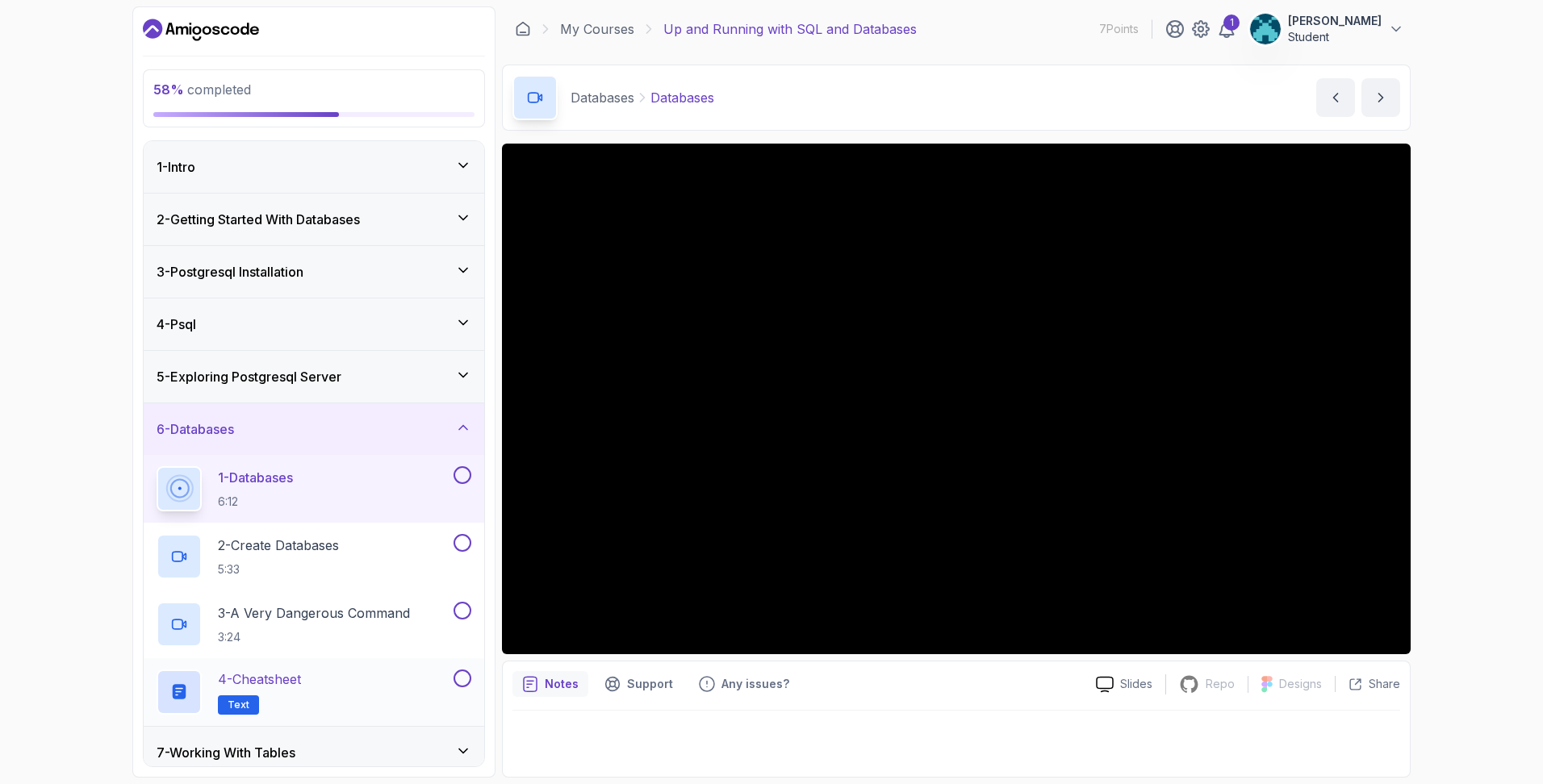 scroll, scrollTop: 65, scrollLeft: 0, axis: vertical 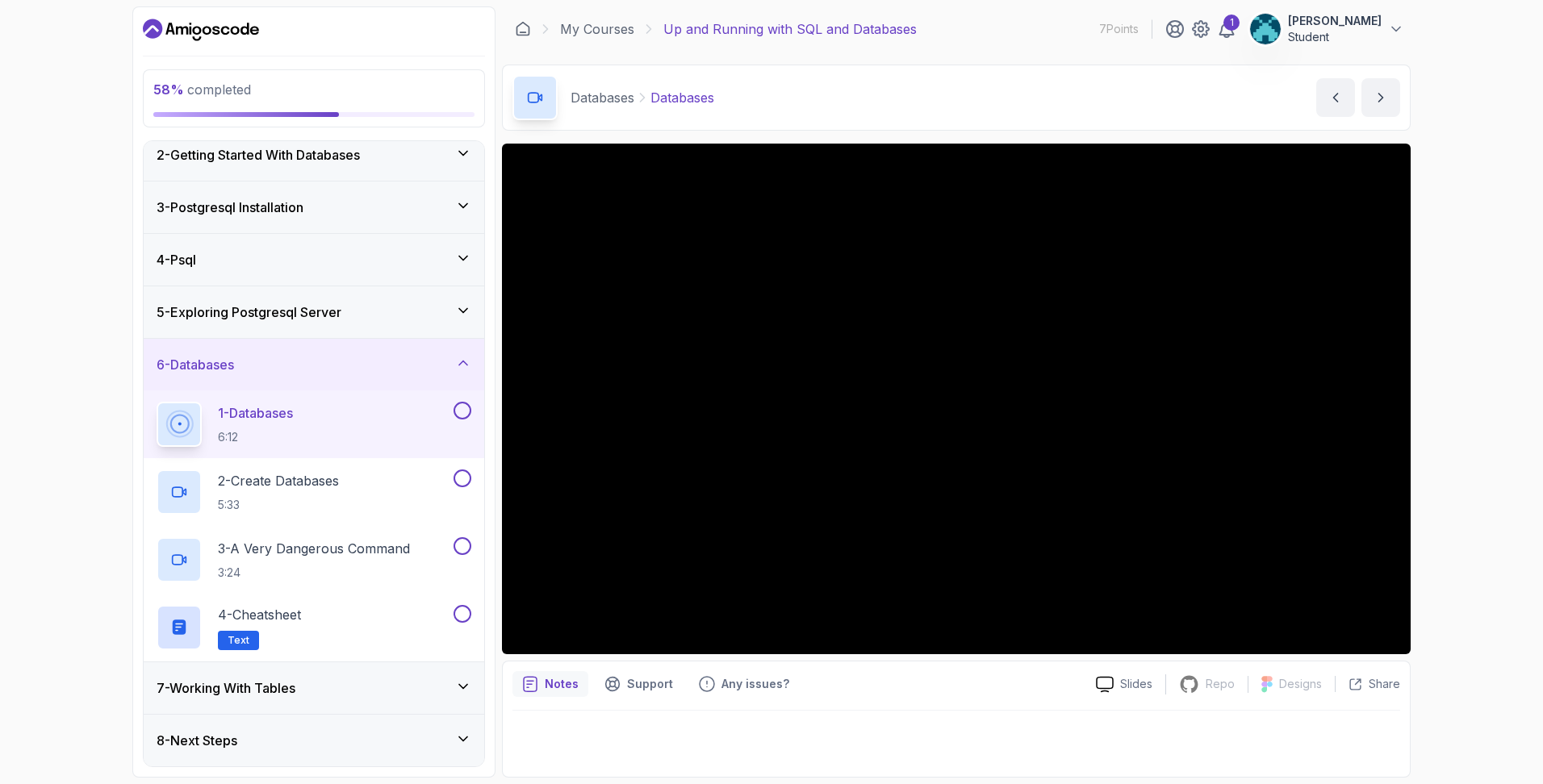 click on "7  -  Working With Tables" at bounding box center (314, 688) 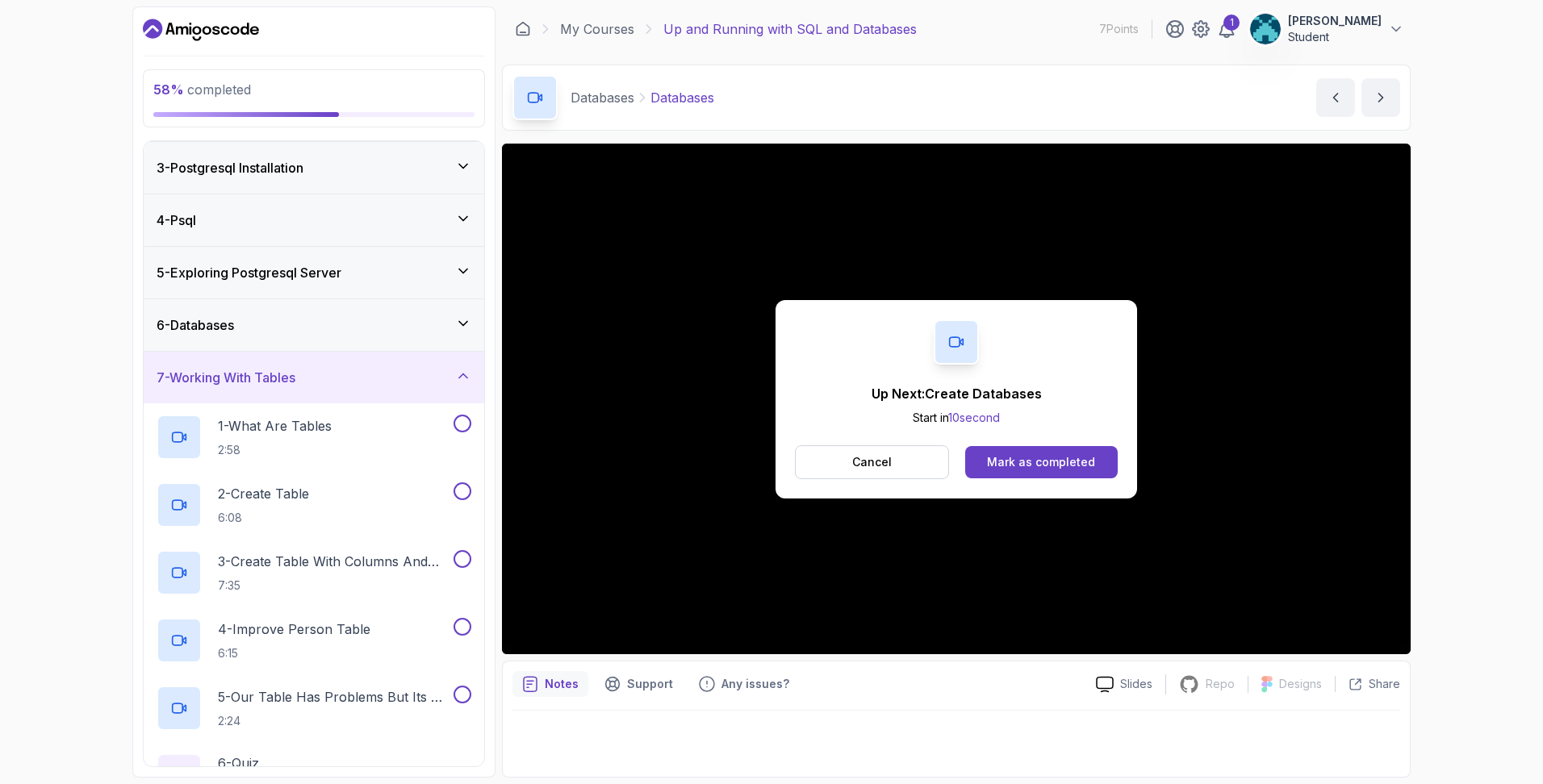 scroll, scrollTop: 0, scrollLeft: 0, axis: both 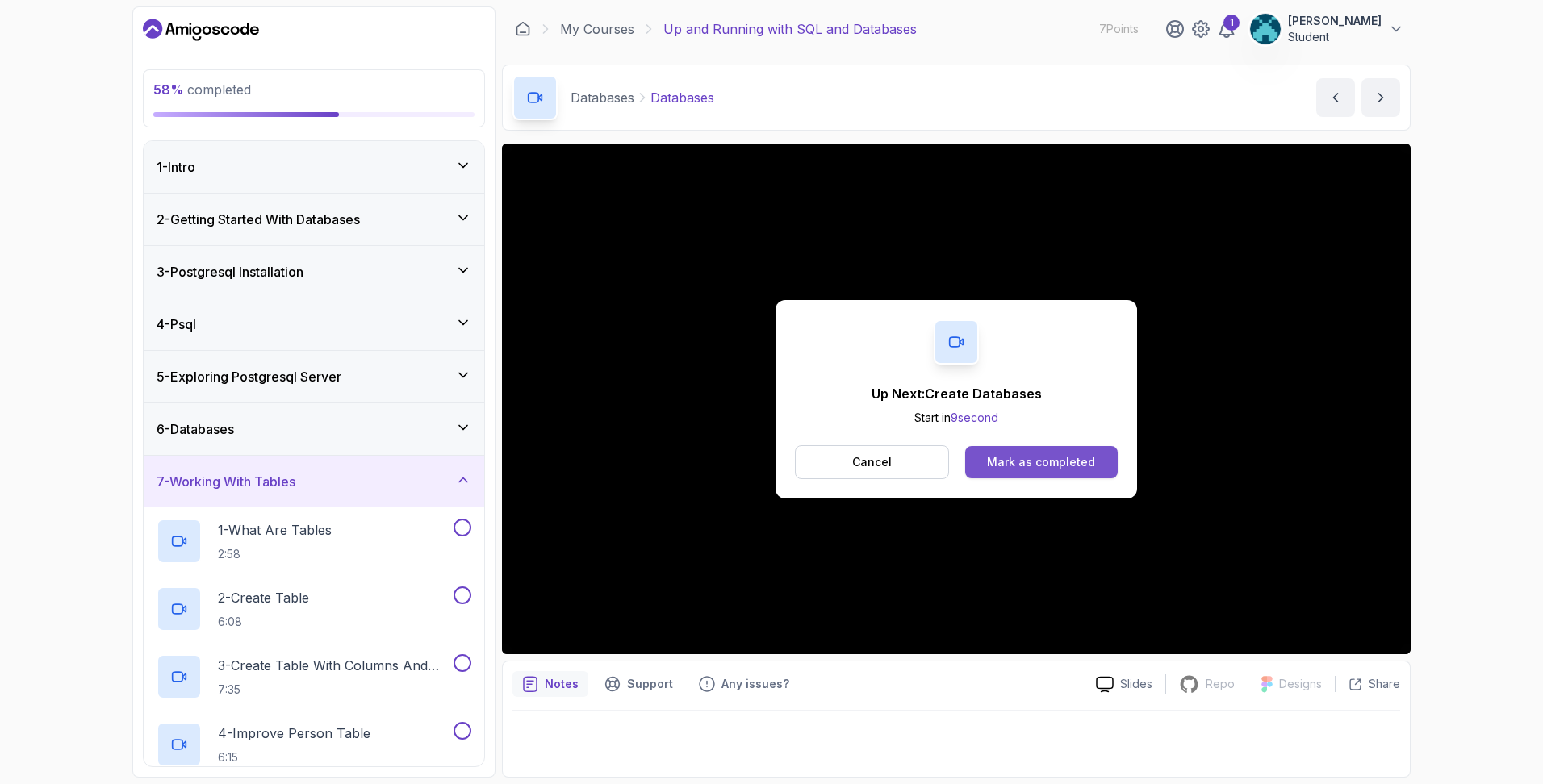 click on "Mark as completed" at bounding box center (1041, 462) 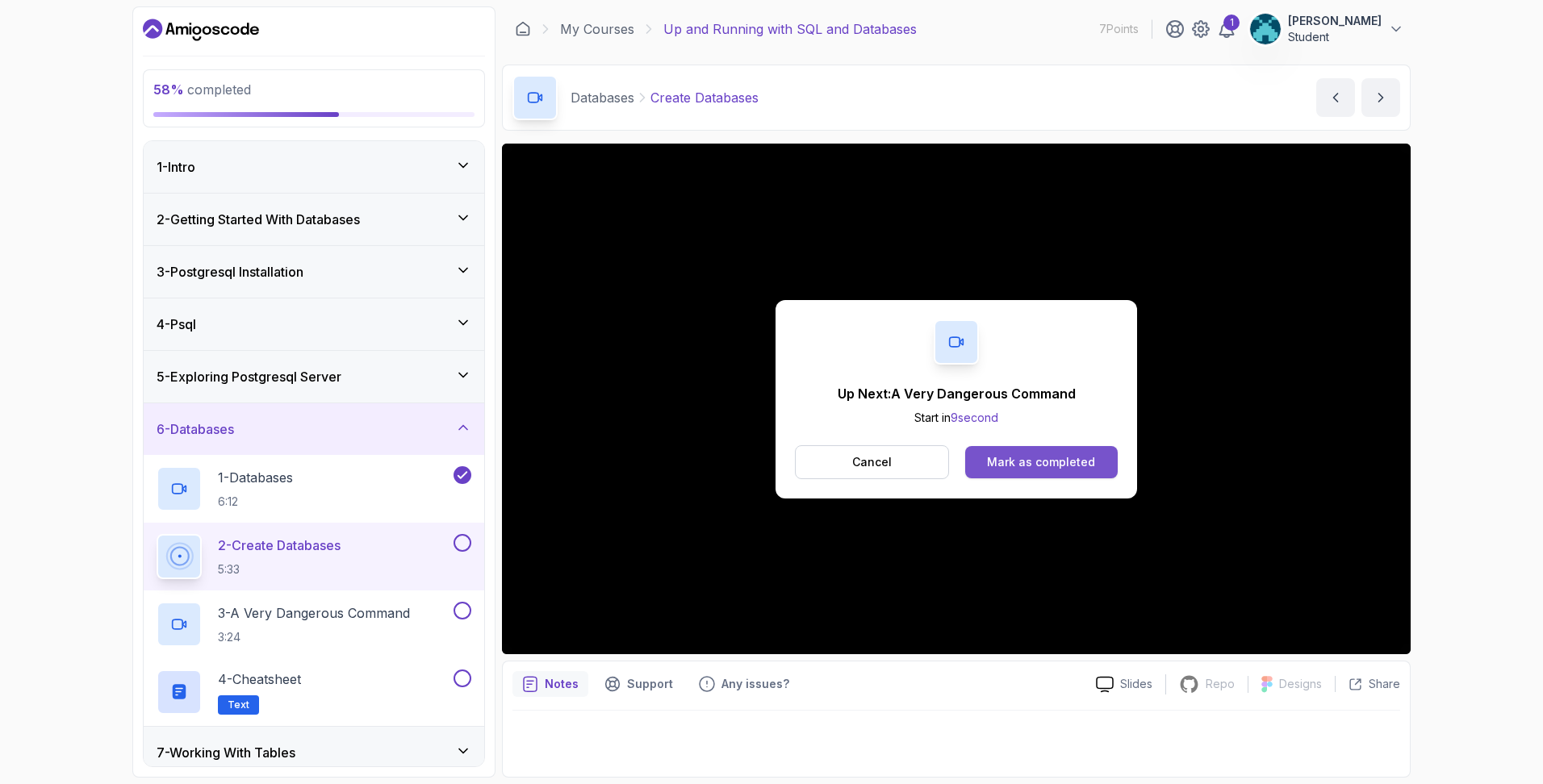 click on "Mark as completed" at bounding box center [1041, 462] 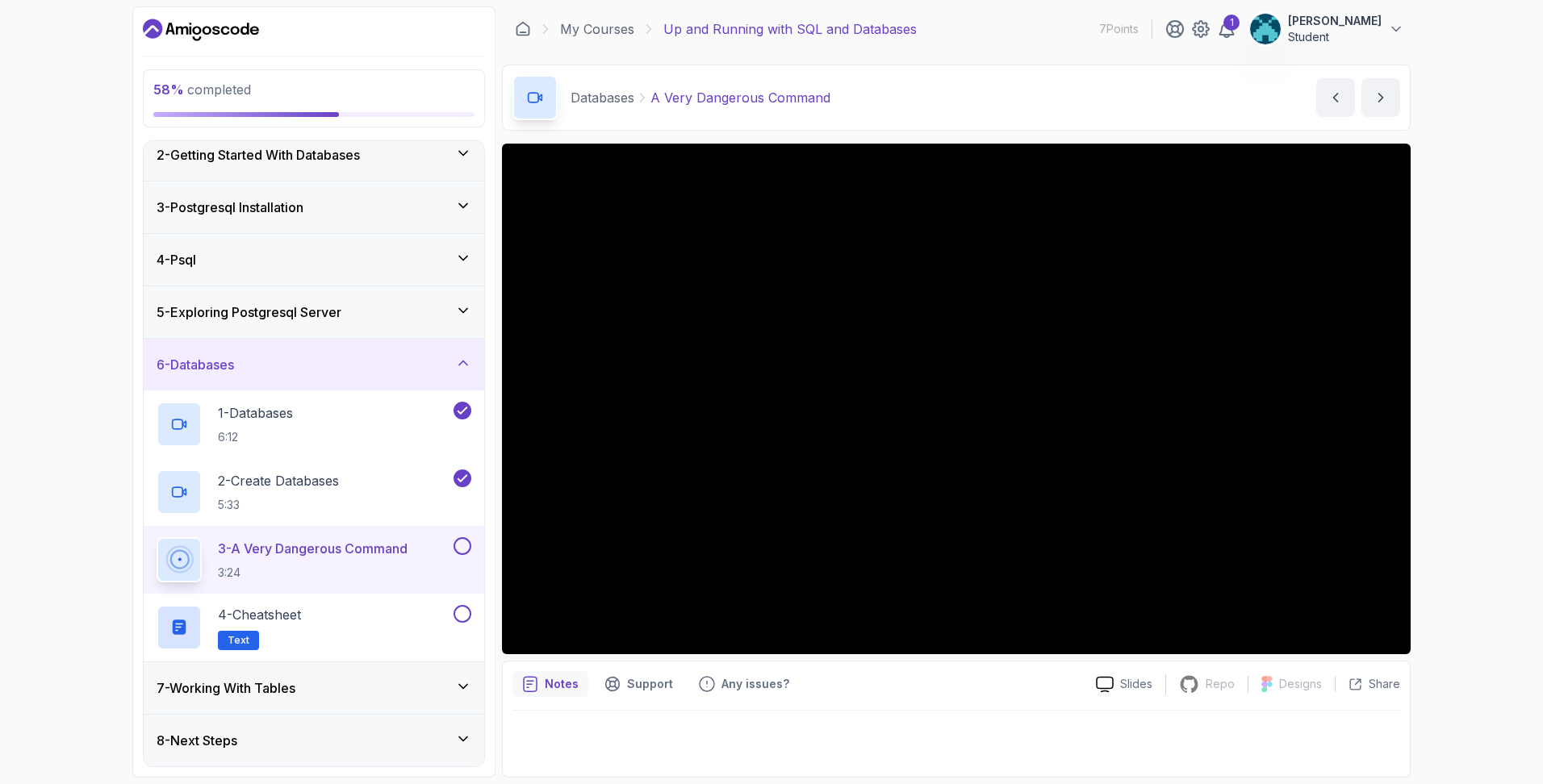 scroll, scrollTop: 0, scrollLeft: 0, axis: both 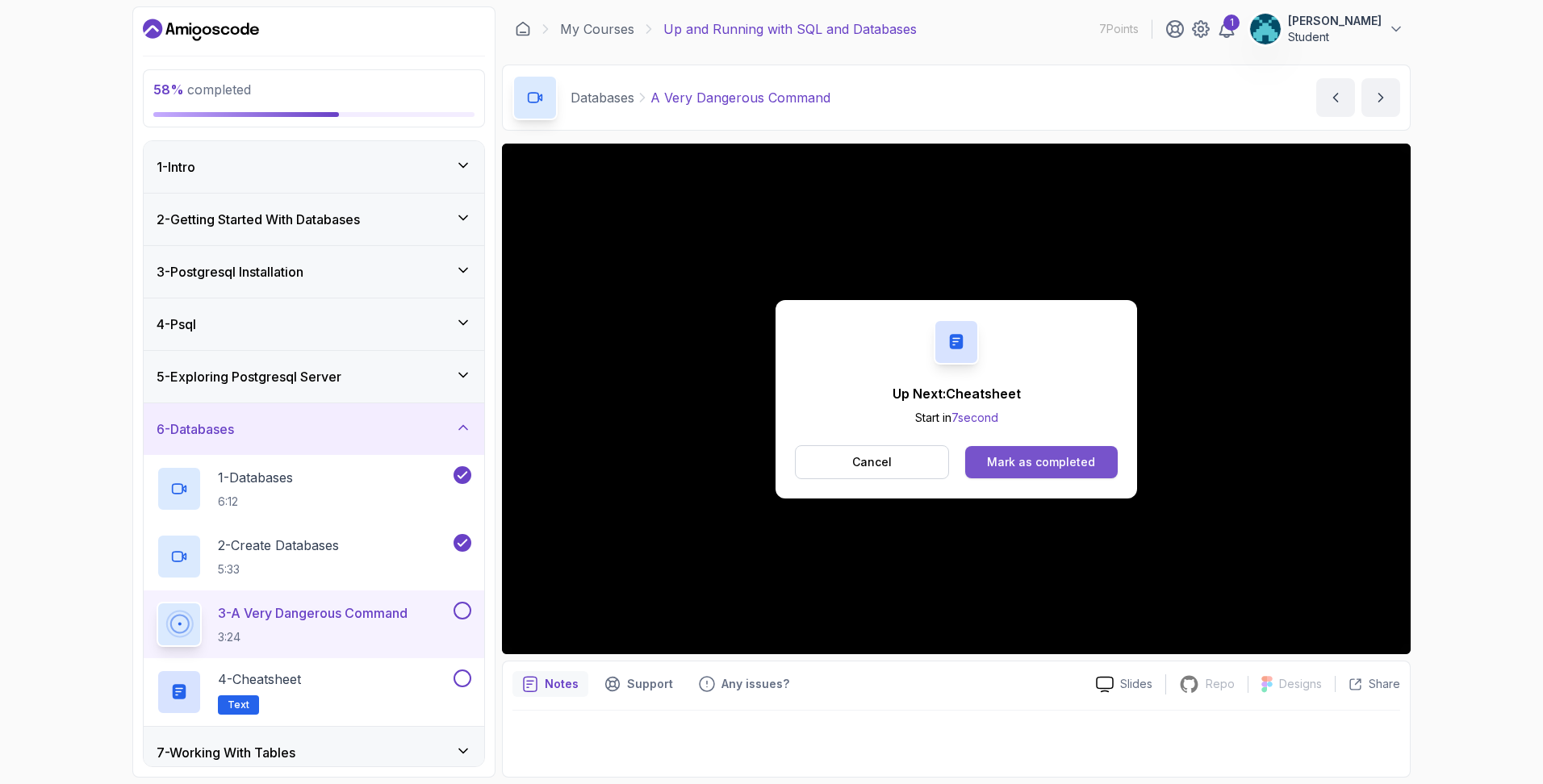 click on "Mark as completed" at bounding box center (1041, 462) 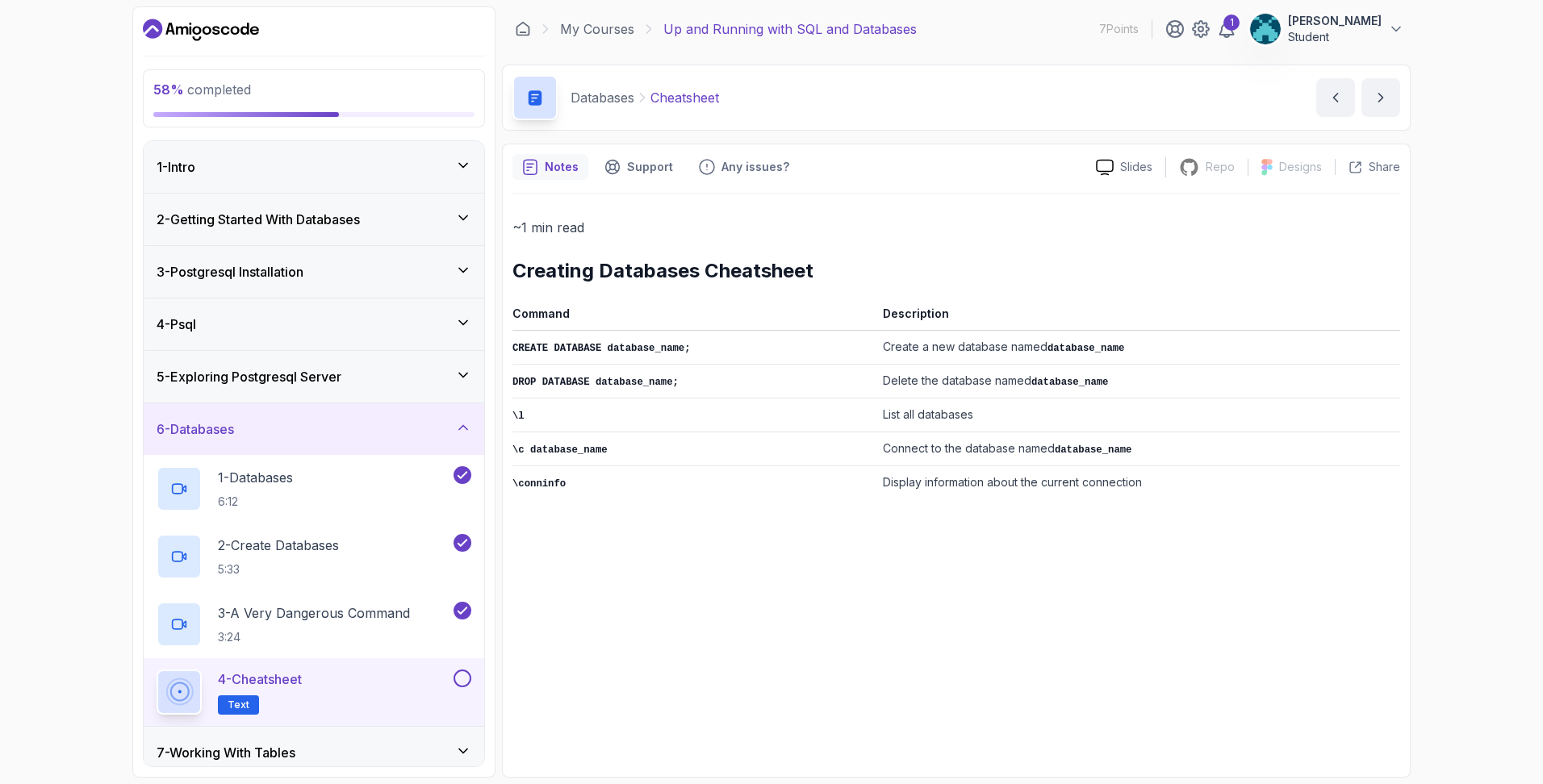 click at bounding box center (462, 678) 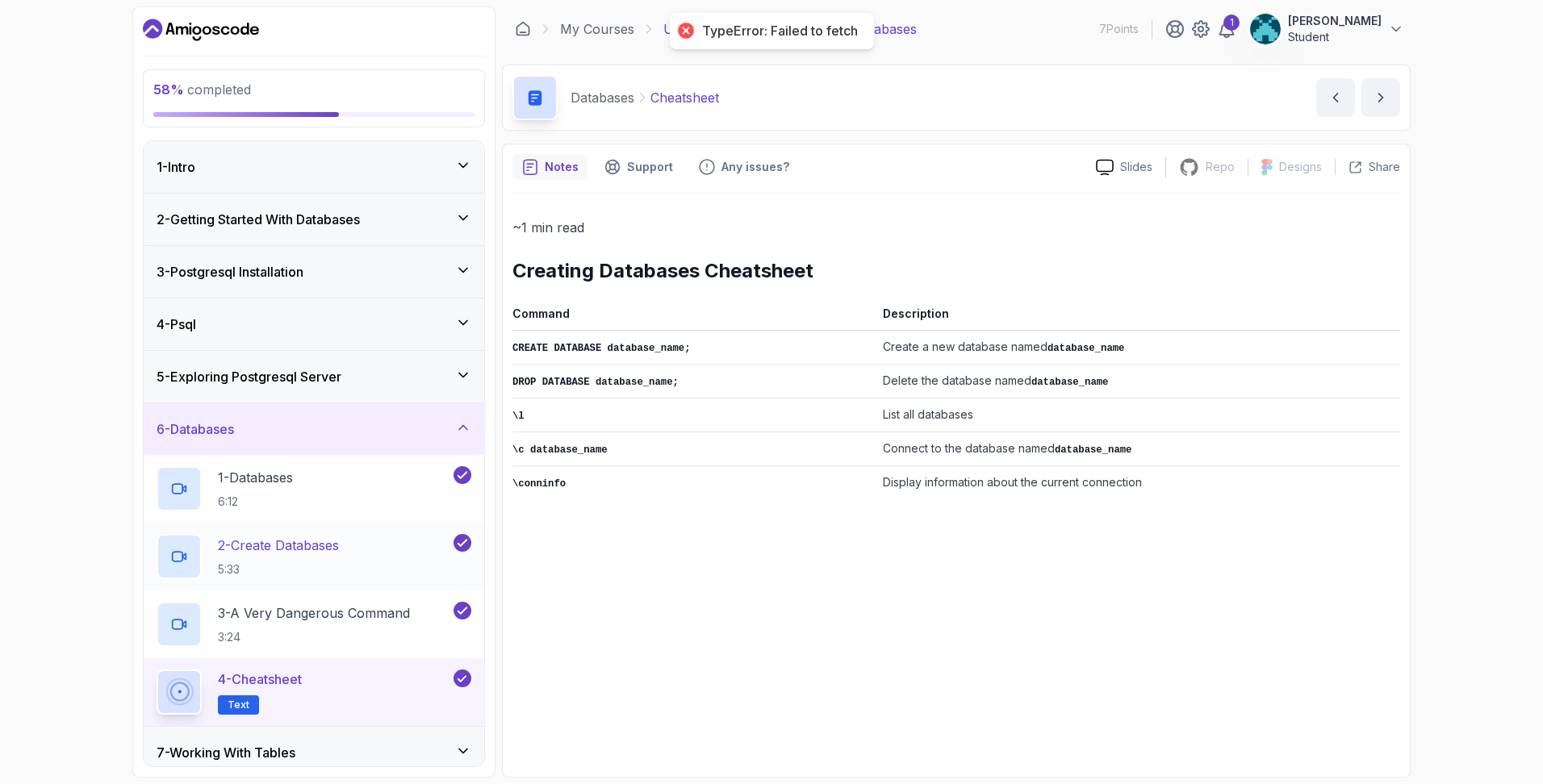 scroll, scrollTop: 65, scrollLeft: 0, axis: vertical 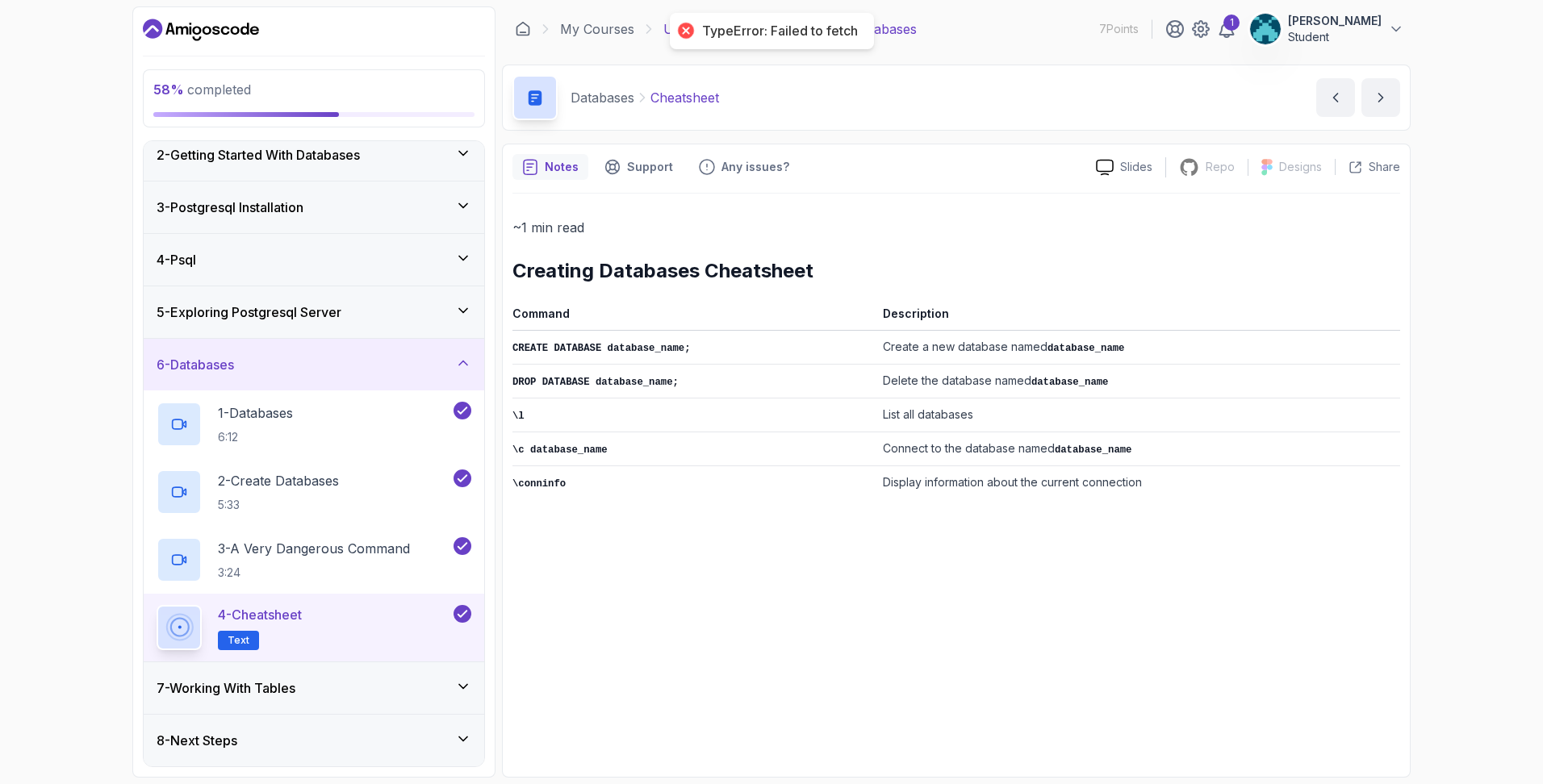 click on "7  -  Working With Tables" at bounding box center [314, 688] 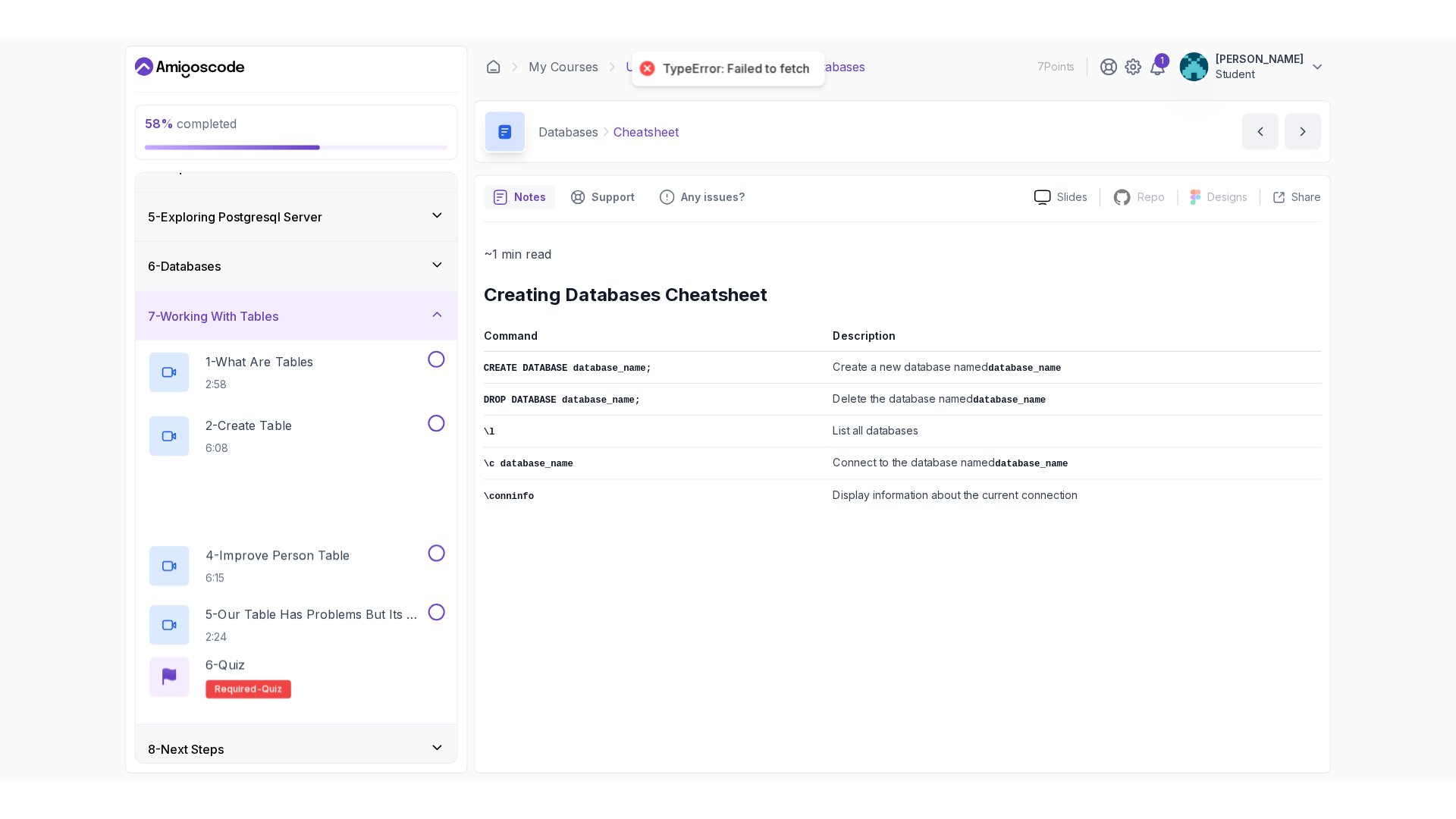 scroll, scrollTop: 188, scrollLeft: 0, axis: vertical 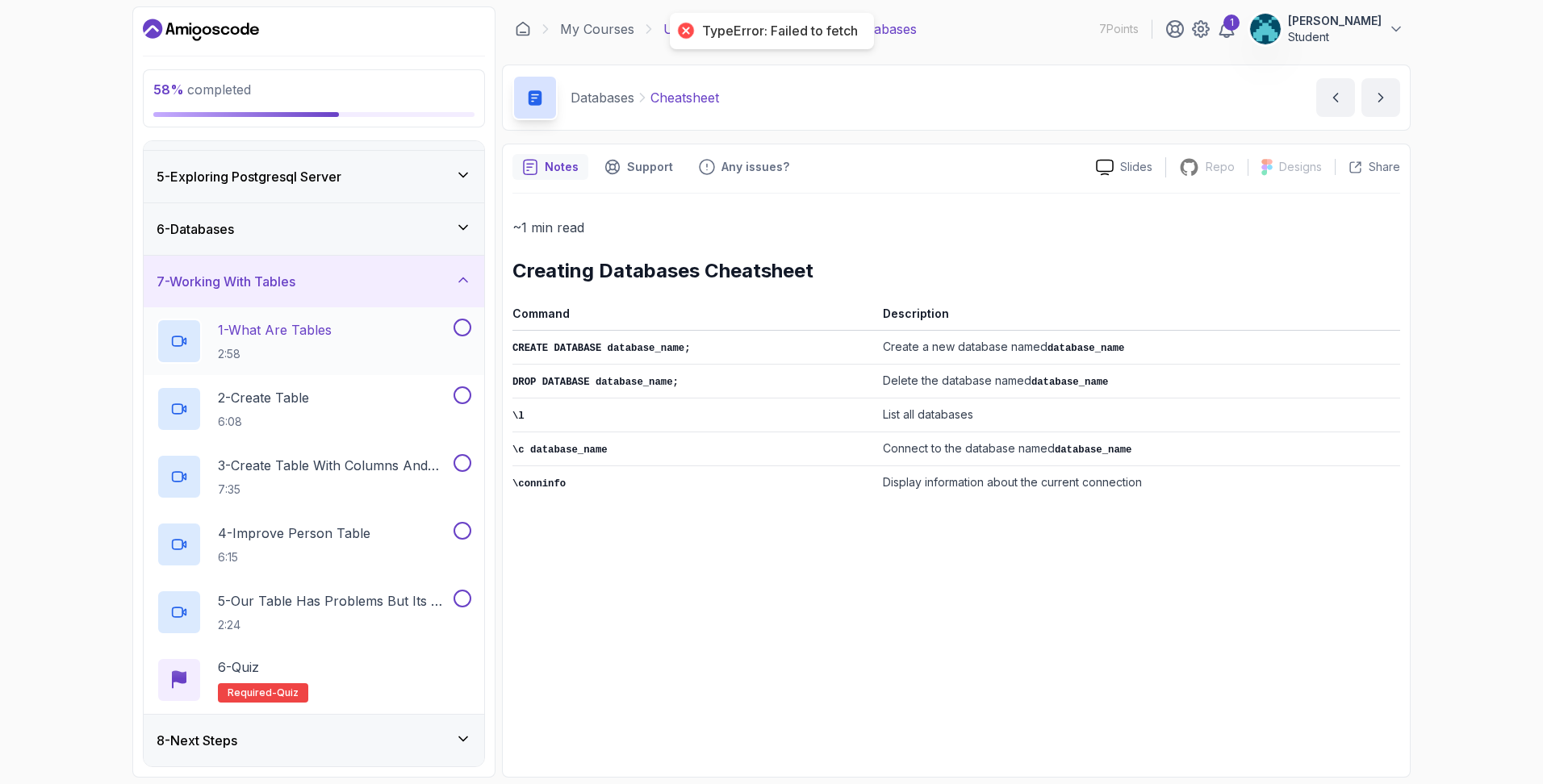 click on "1  -  What Are Tables" at bounding box center (274, 330) 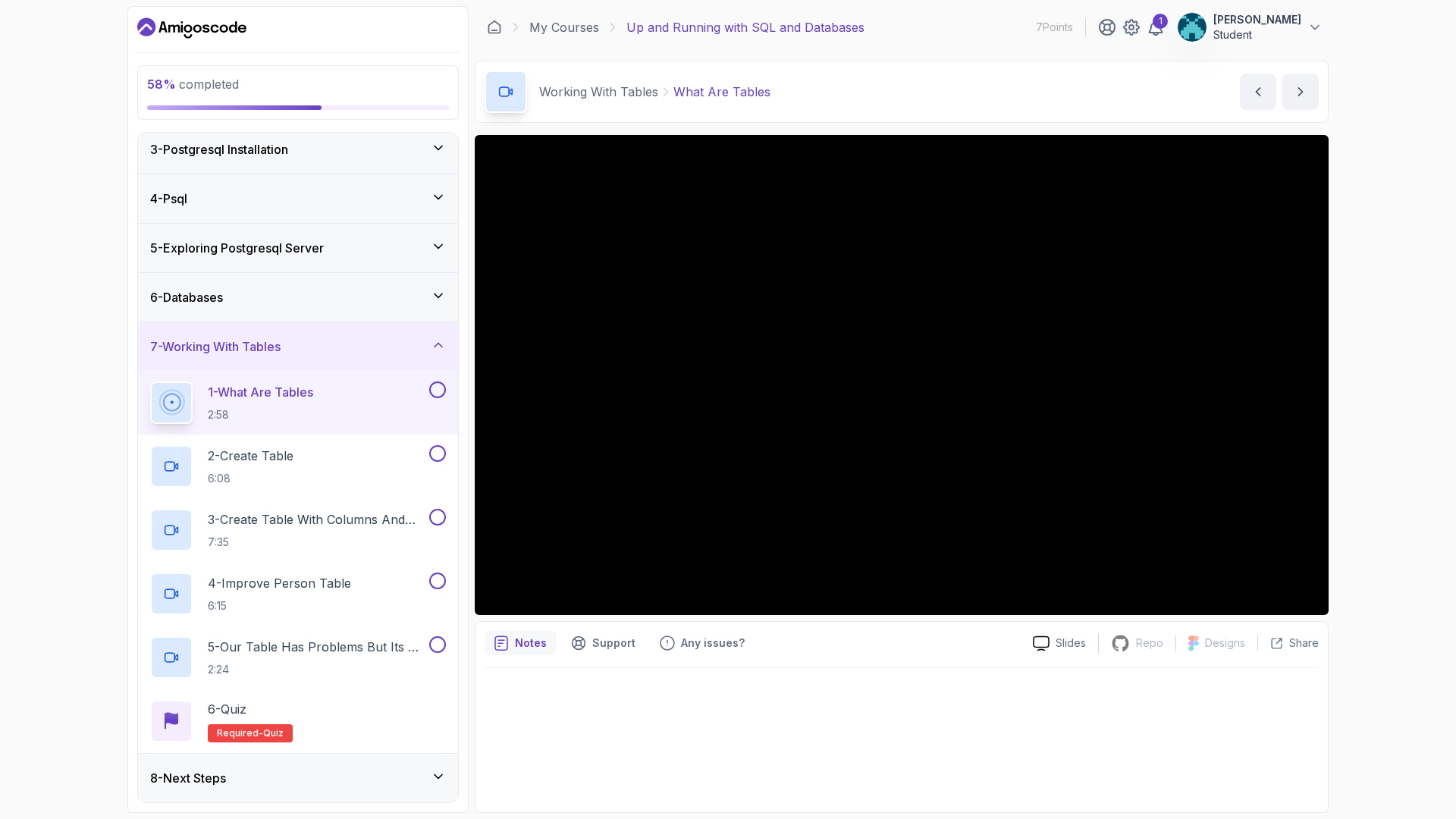scroll, scrollTop: 188, scrollLeft: 0, axis: vertical 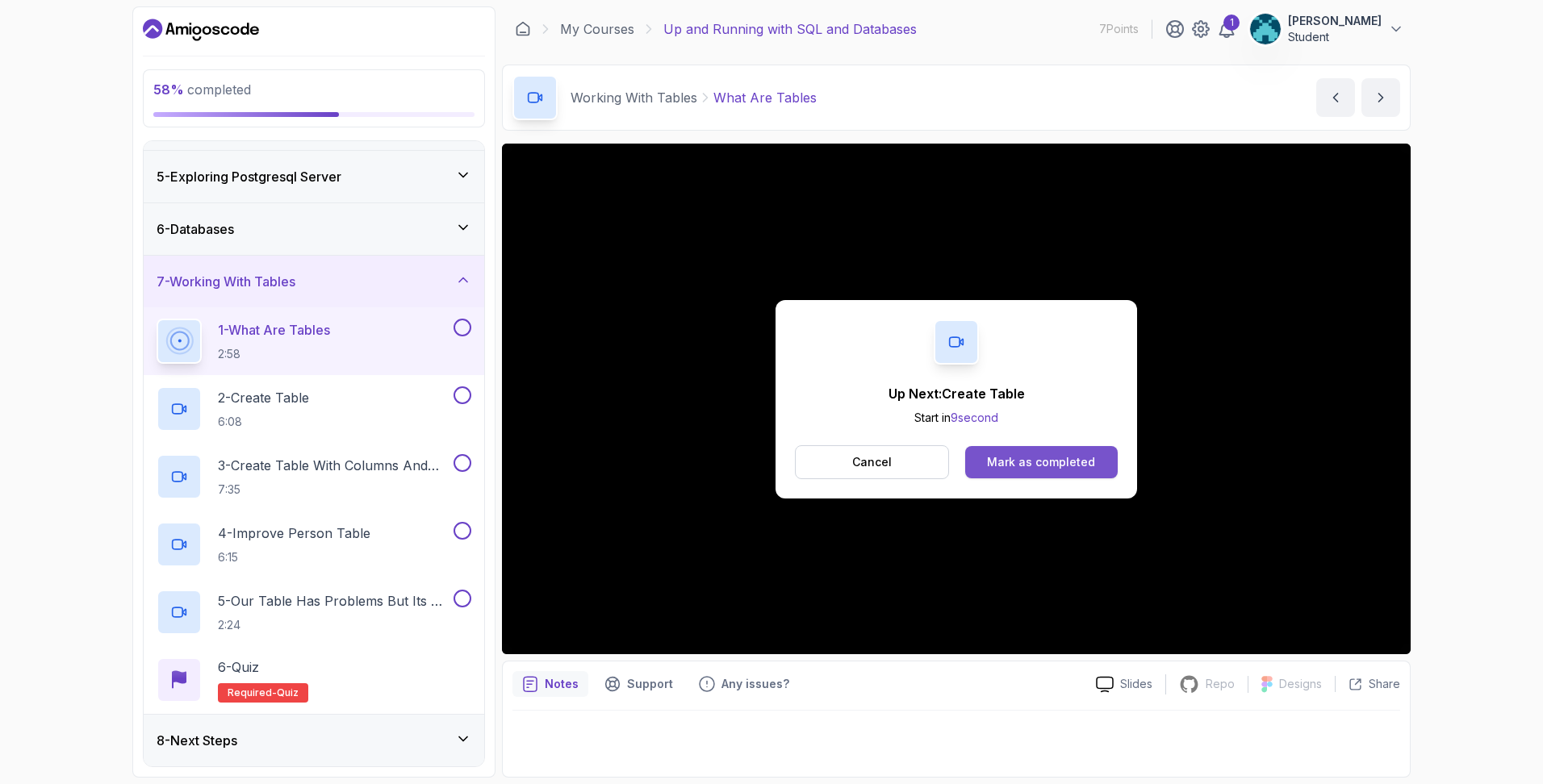 click on "Mark as completed" at bounding box center (1041, 462) 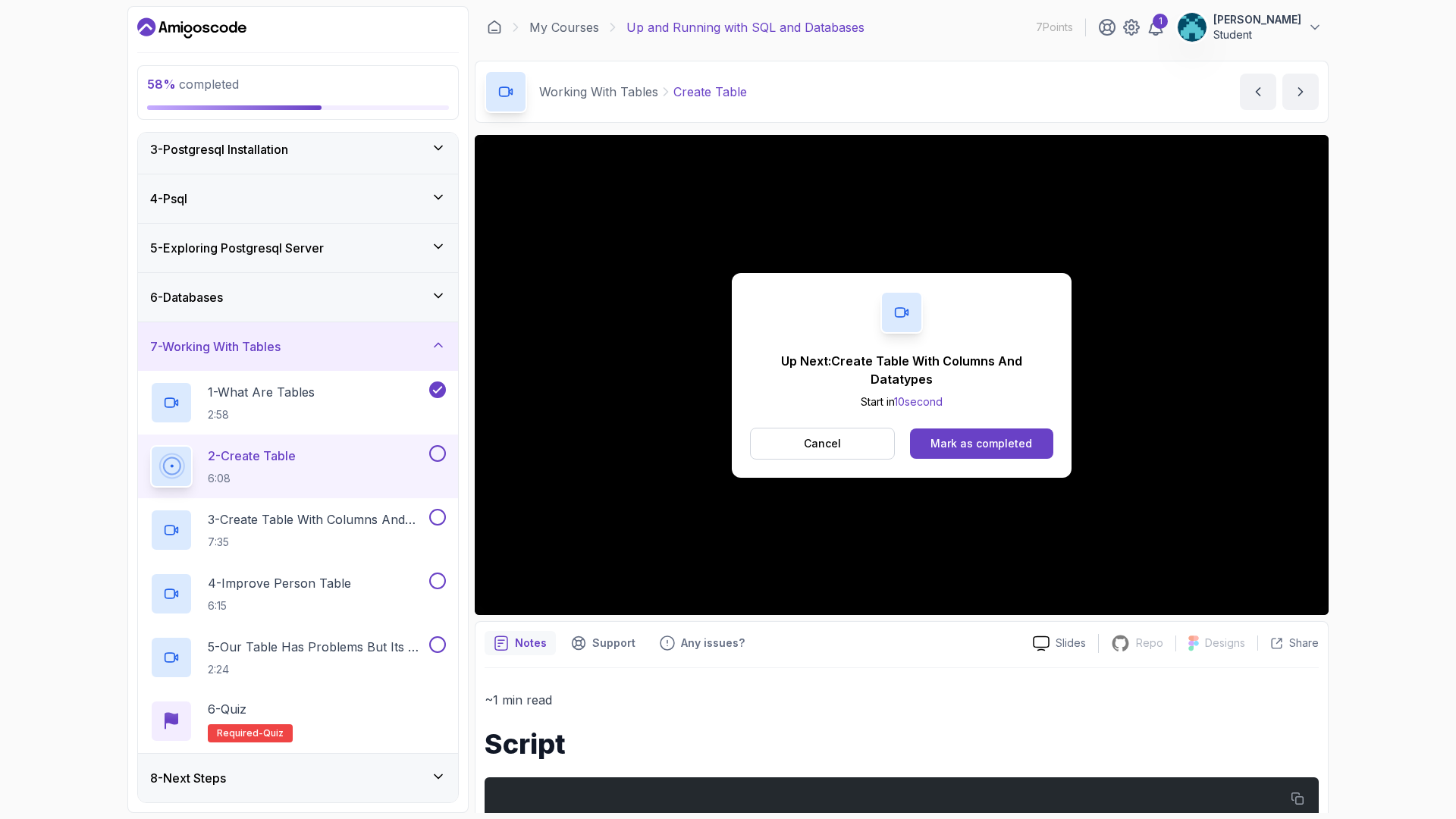 scroll, scrollTop: 188, scrollLeft: 0, axis: vertical 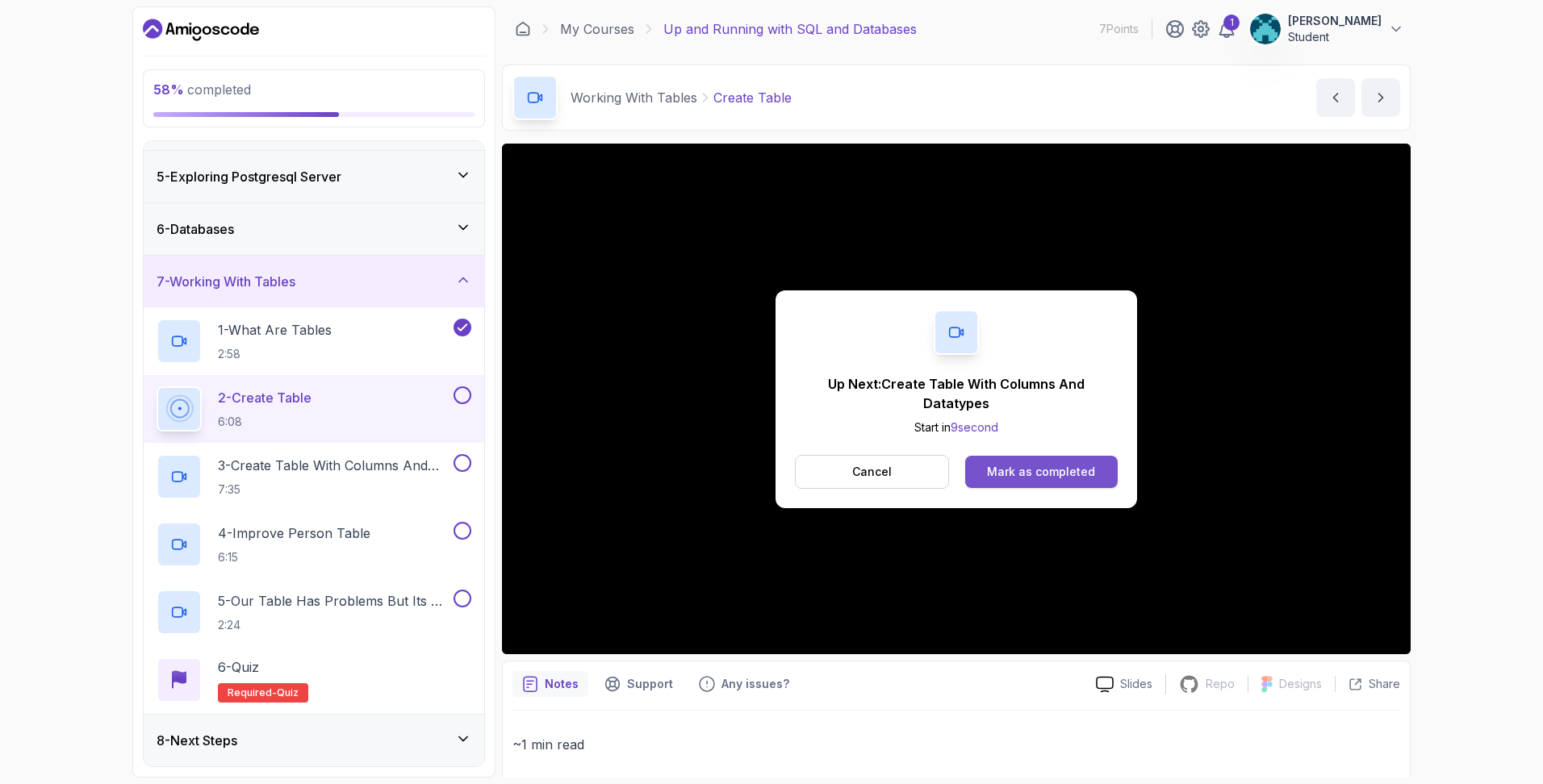 click on "Mark as completed" at bounding box center (1041, 472) 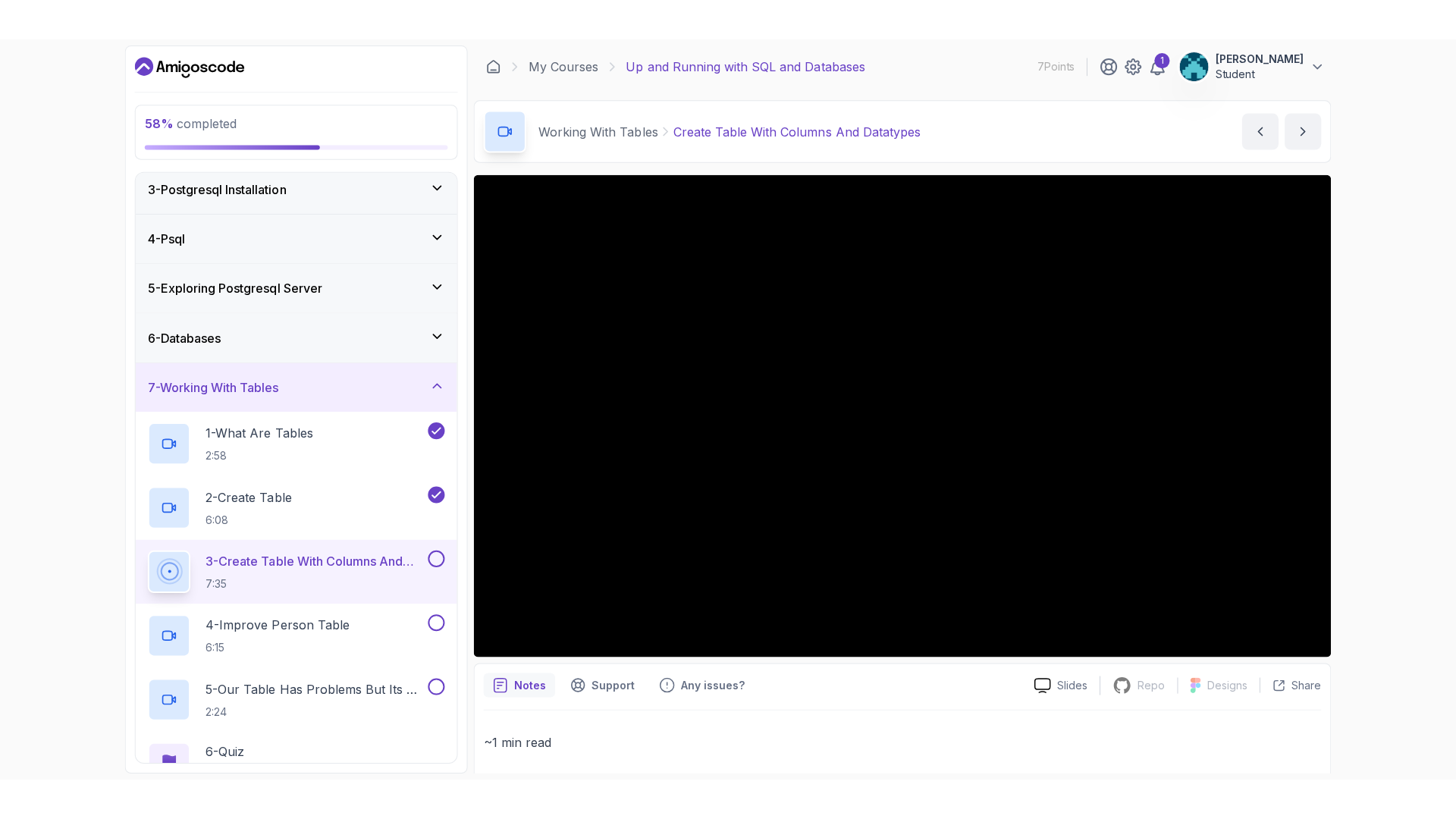 scroll, scrollTop: 188, scrollLeft: 0, axis: vertical 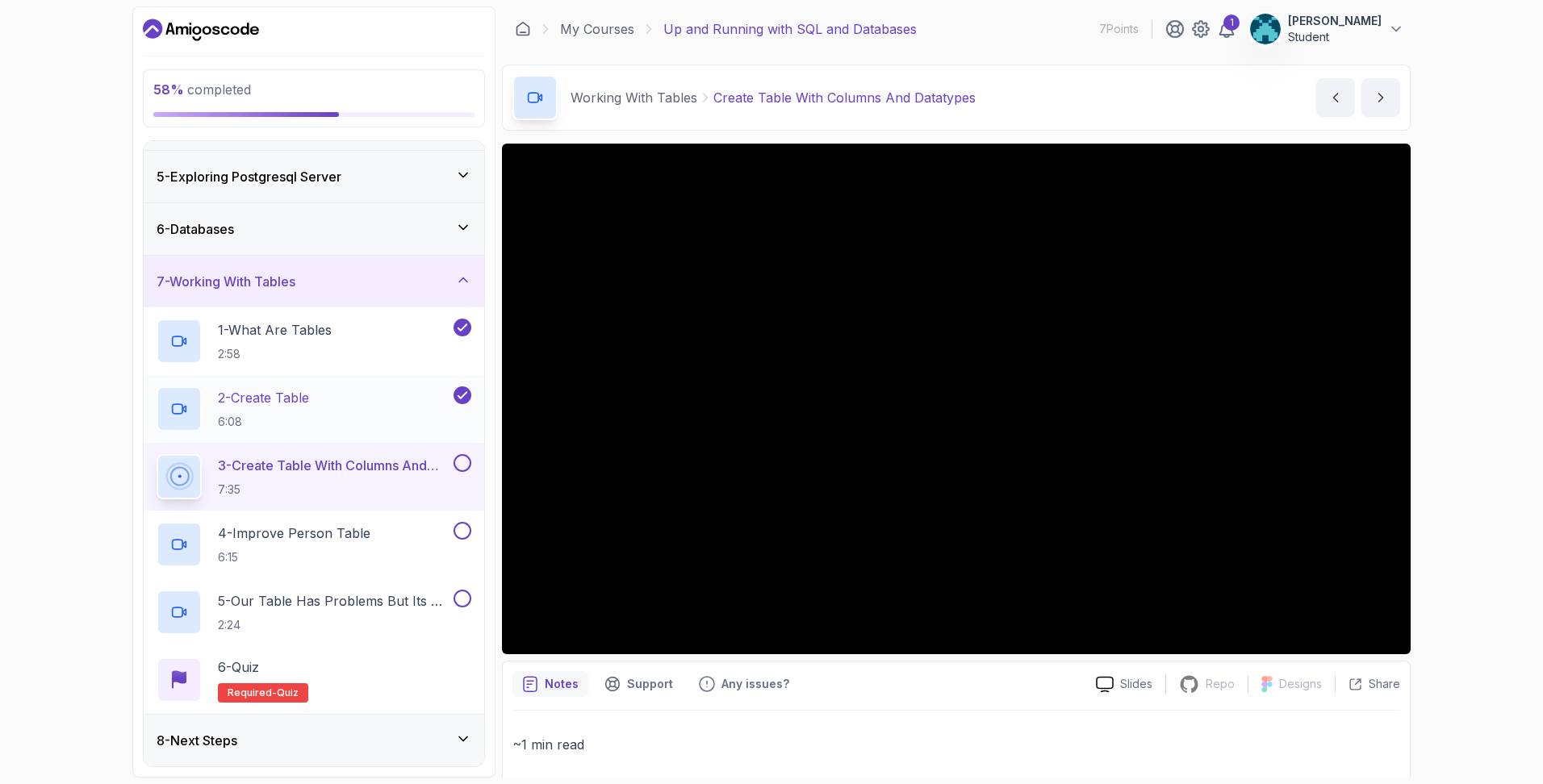 click on "2  -  Create Table 6:08" at bounding box center [303, 409] 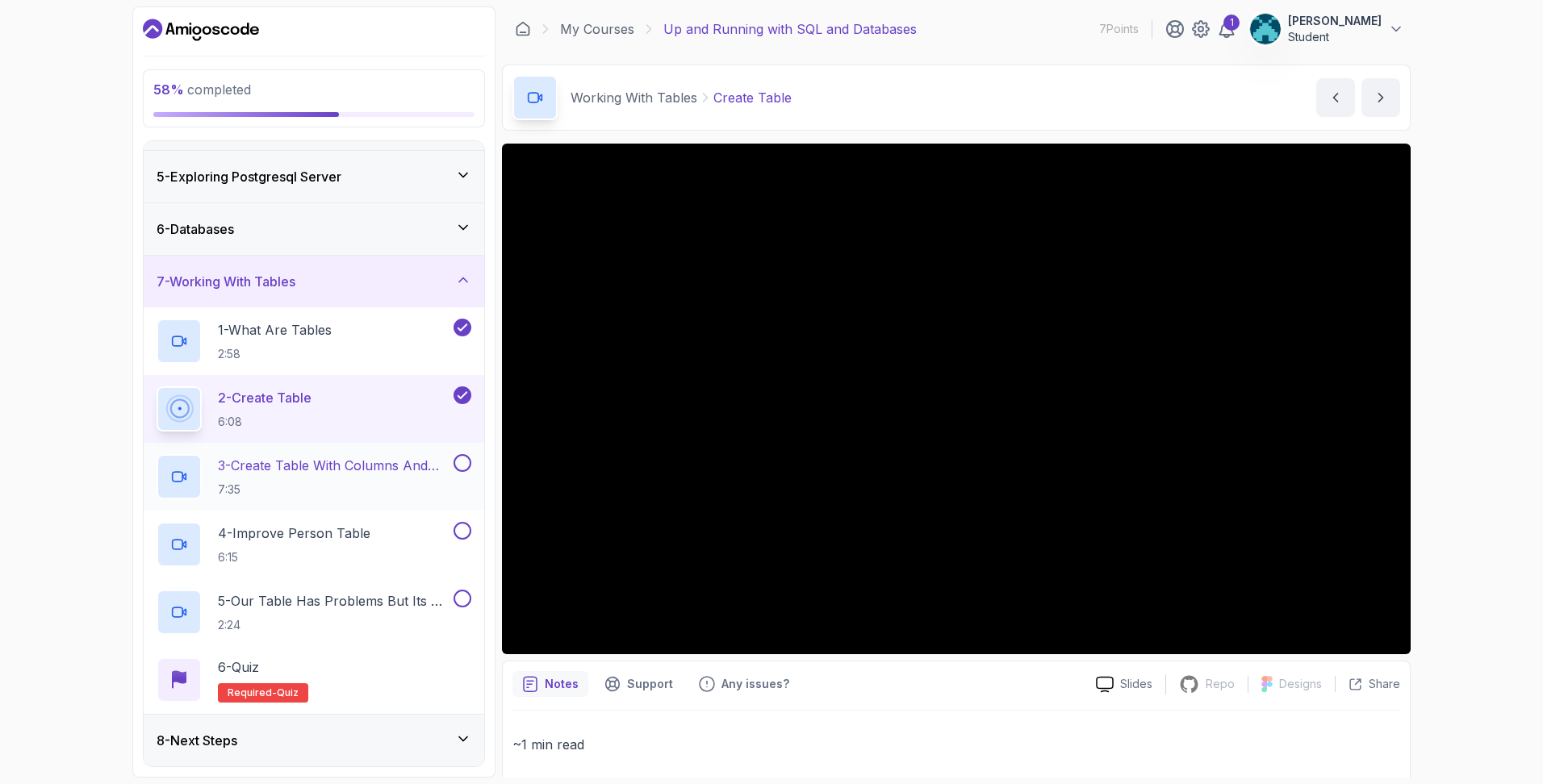 click on "3  -  Create Table With Columns And Datatypes" at bounding box center (334, 465) 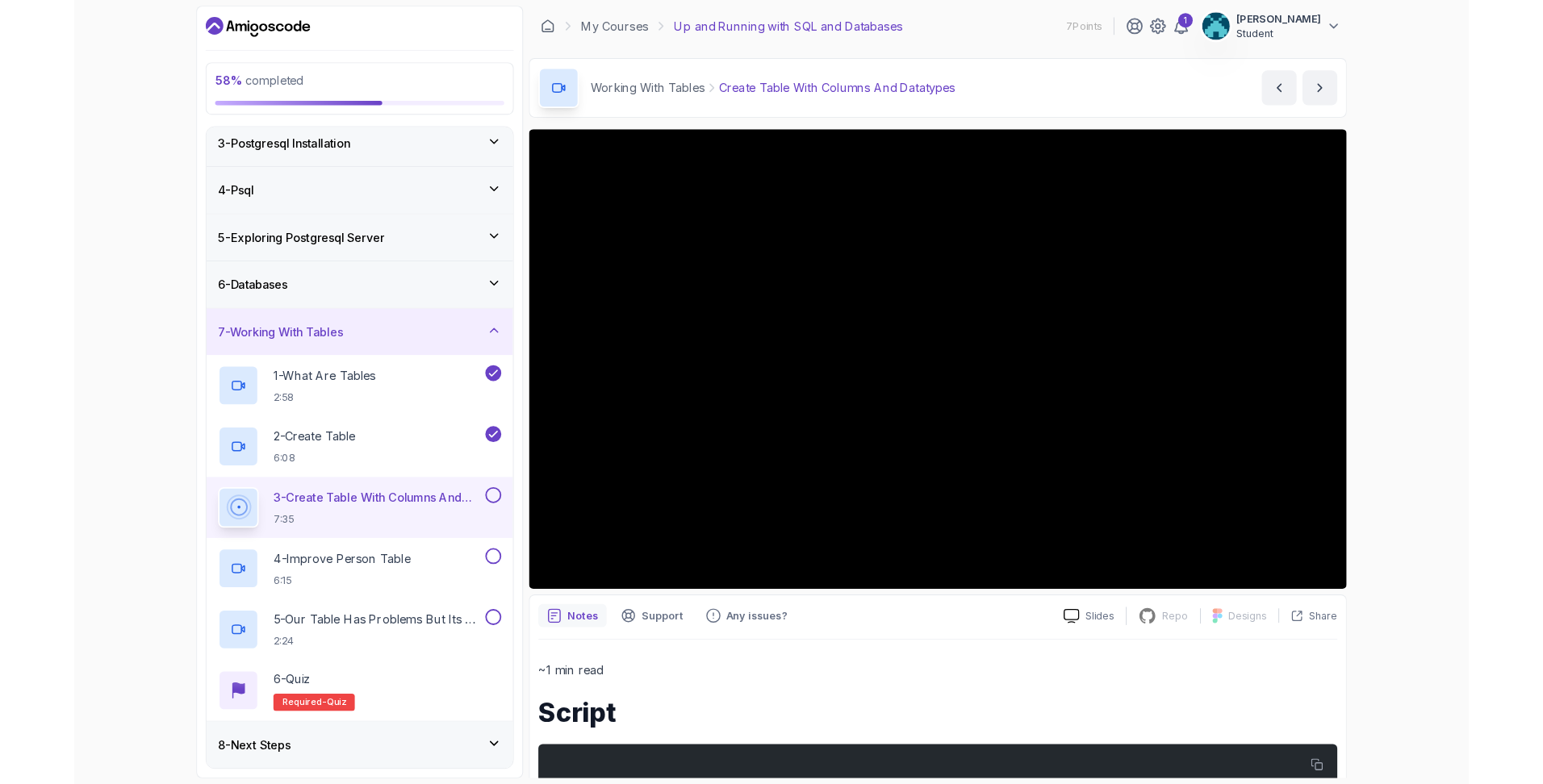 scroll, scrollTop: 200, scrollLeft: 0, axis: vertical 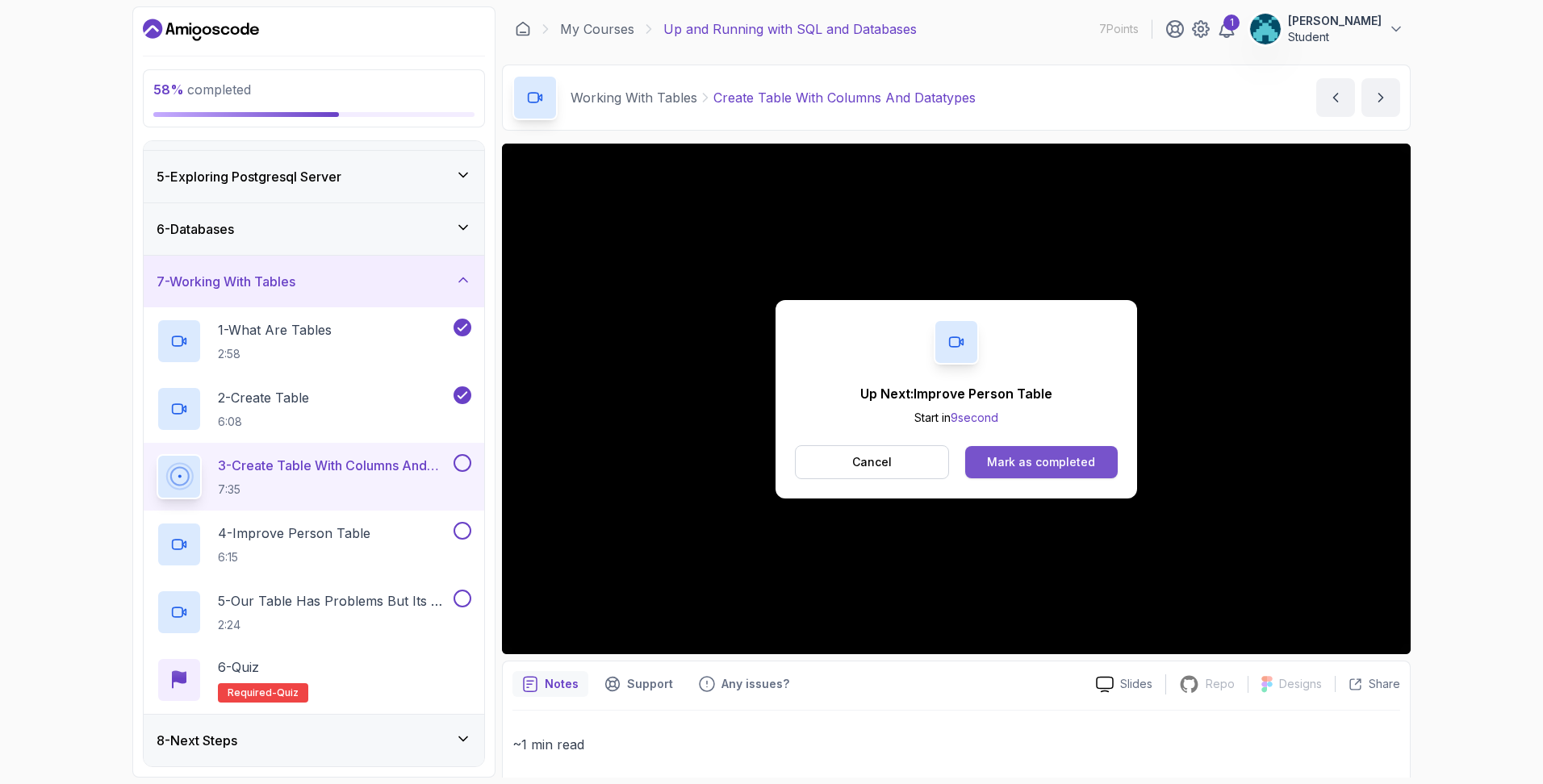 click on "Mark as completed" at bounding box center [1041, 462] 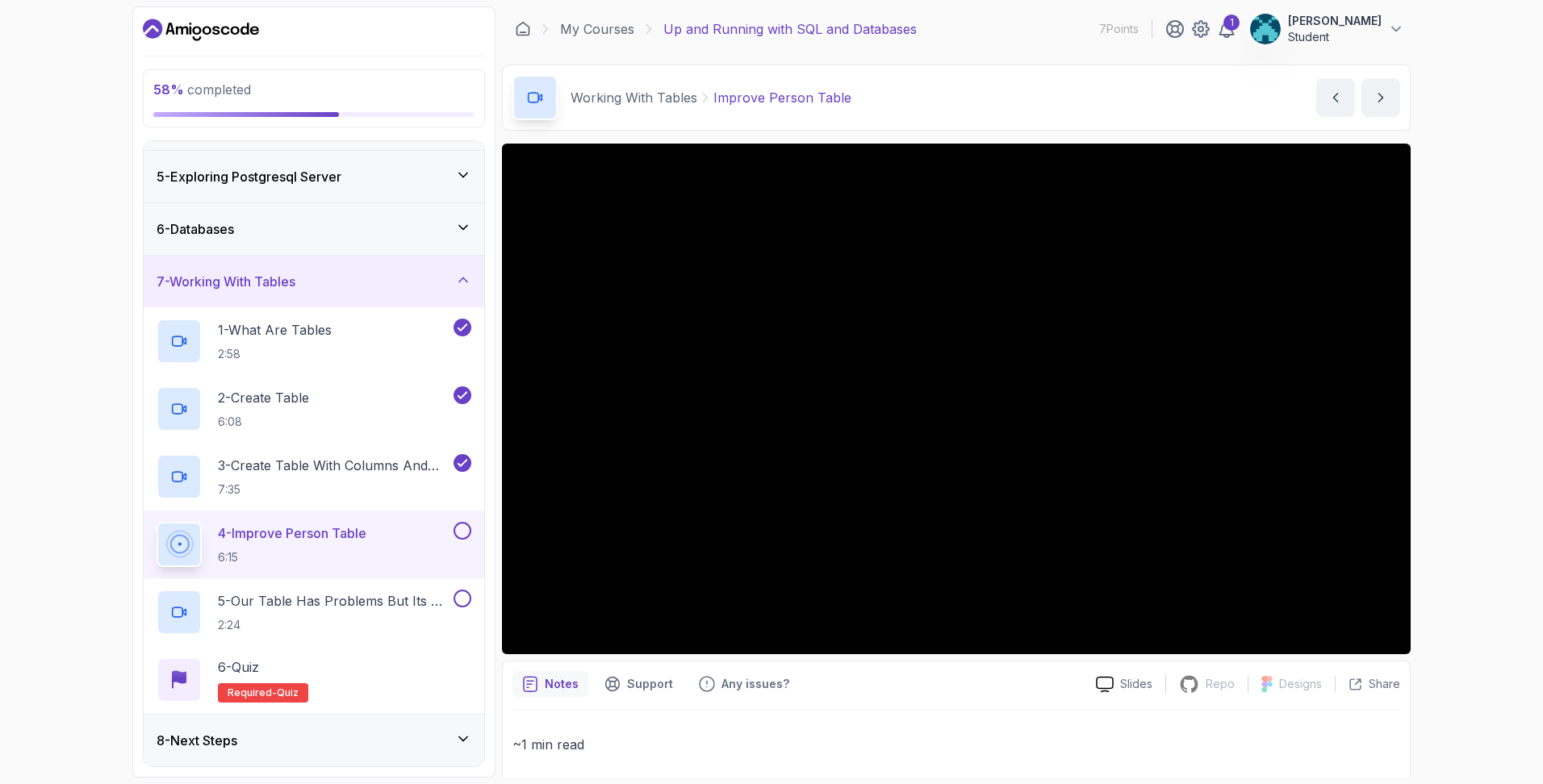 click on "8  -  Next Steps" at bounding box center [314, 740] 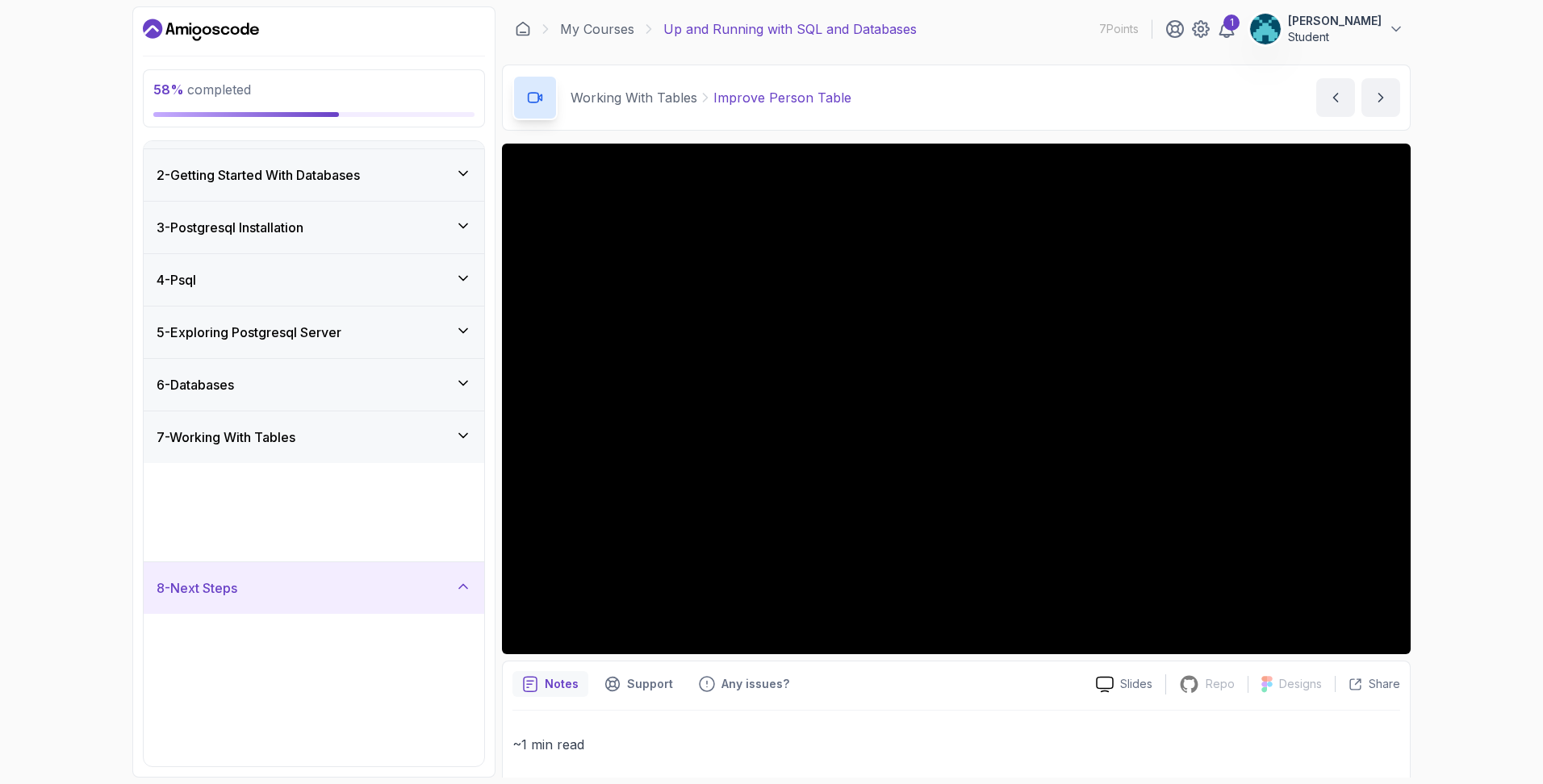 scroll, scrollTop: 0, scrollLeft: 0, axis: both 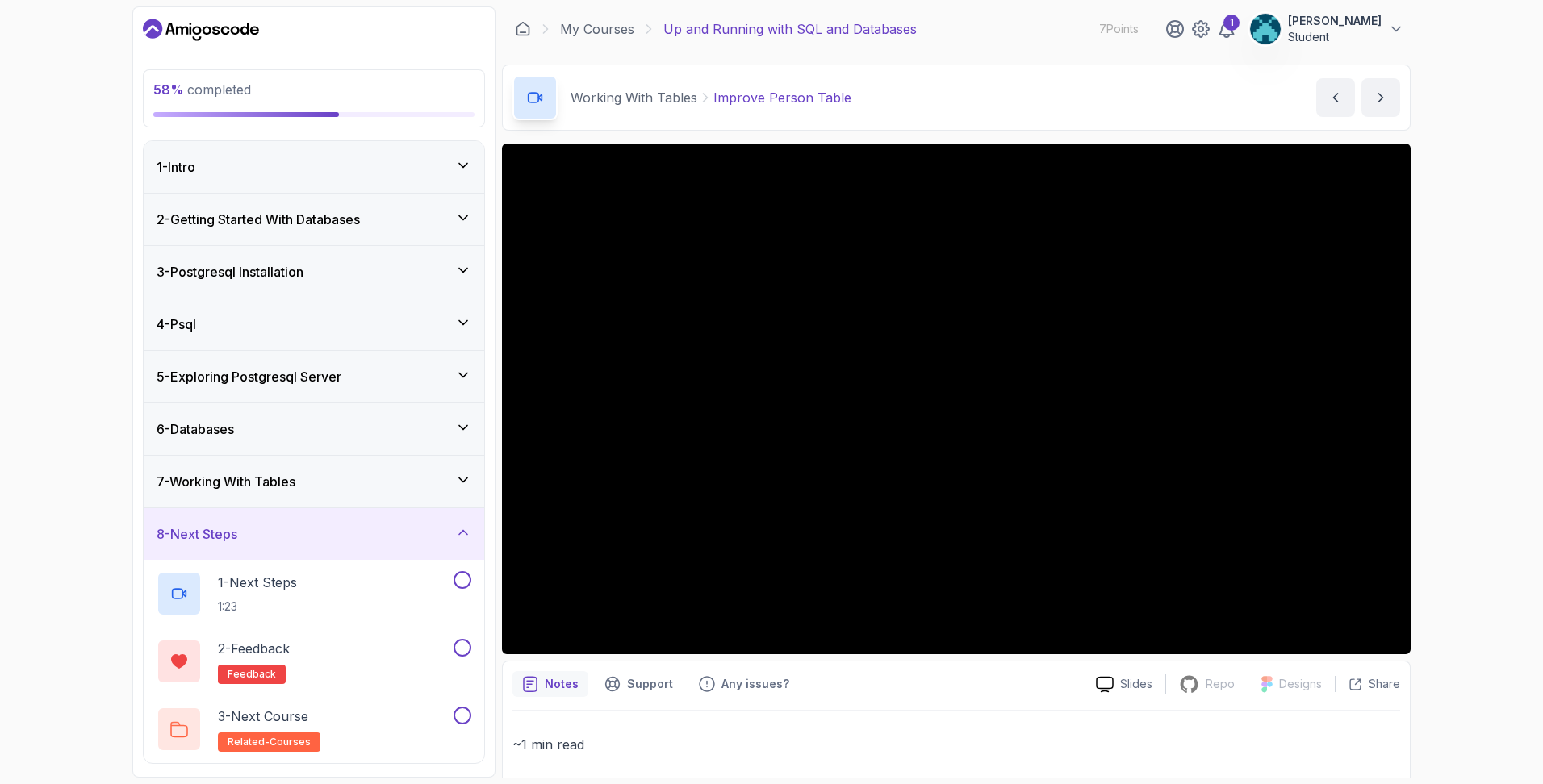 click on "7  -  Working With Tables" at bounding box center (314, 482) 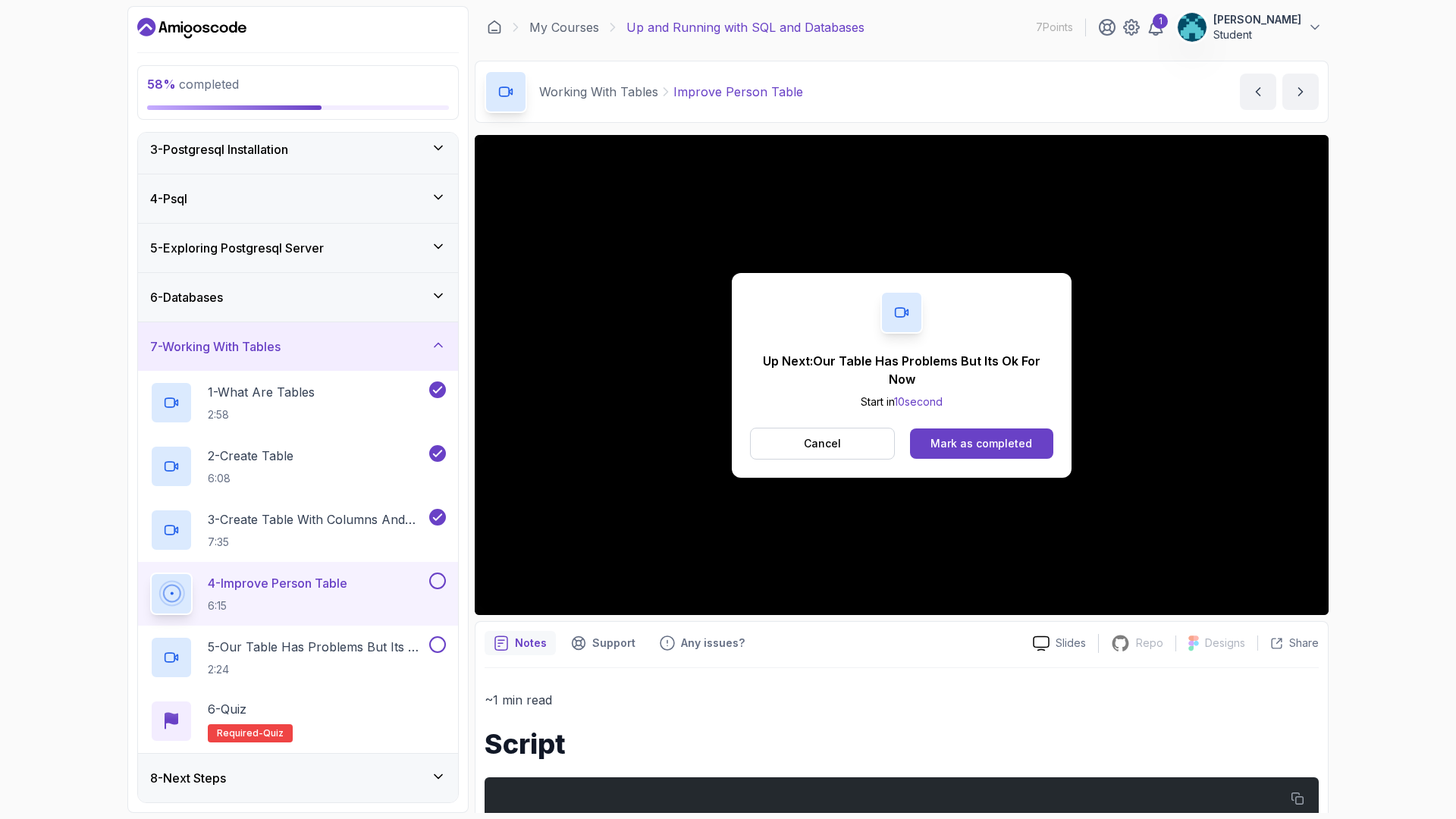 scroll, scrollTop: 188, scrollLeft: 0, axis: vertical 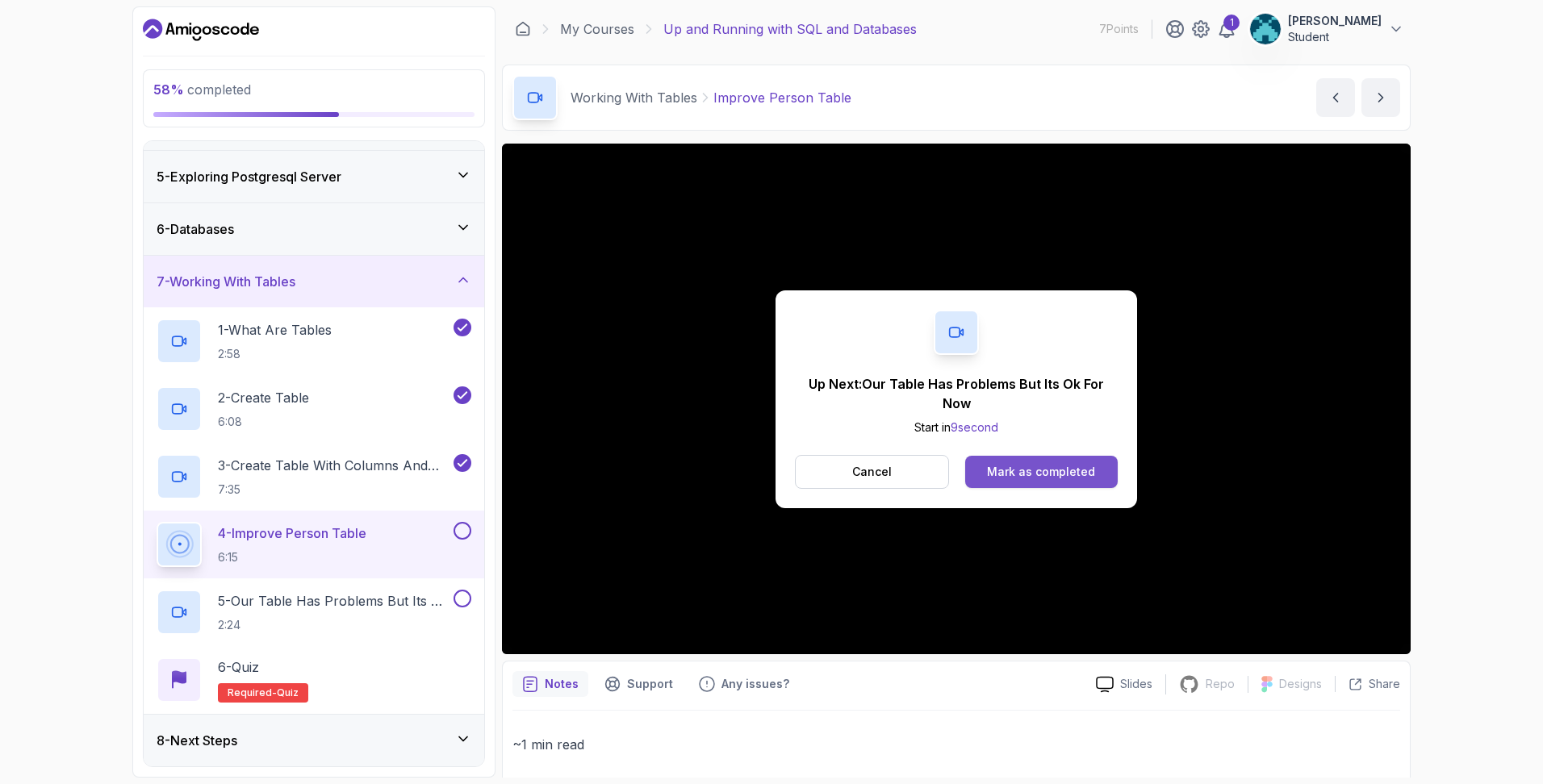 click on "Mark as completed" at bounding box center [1041, 472] 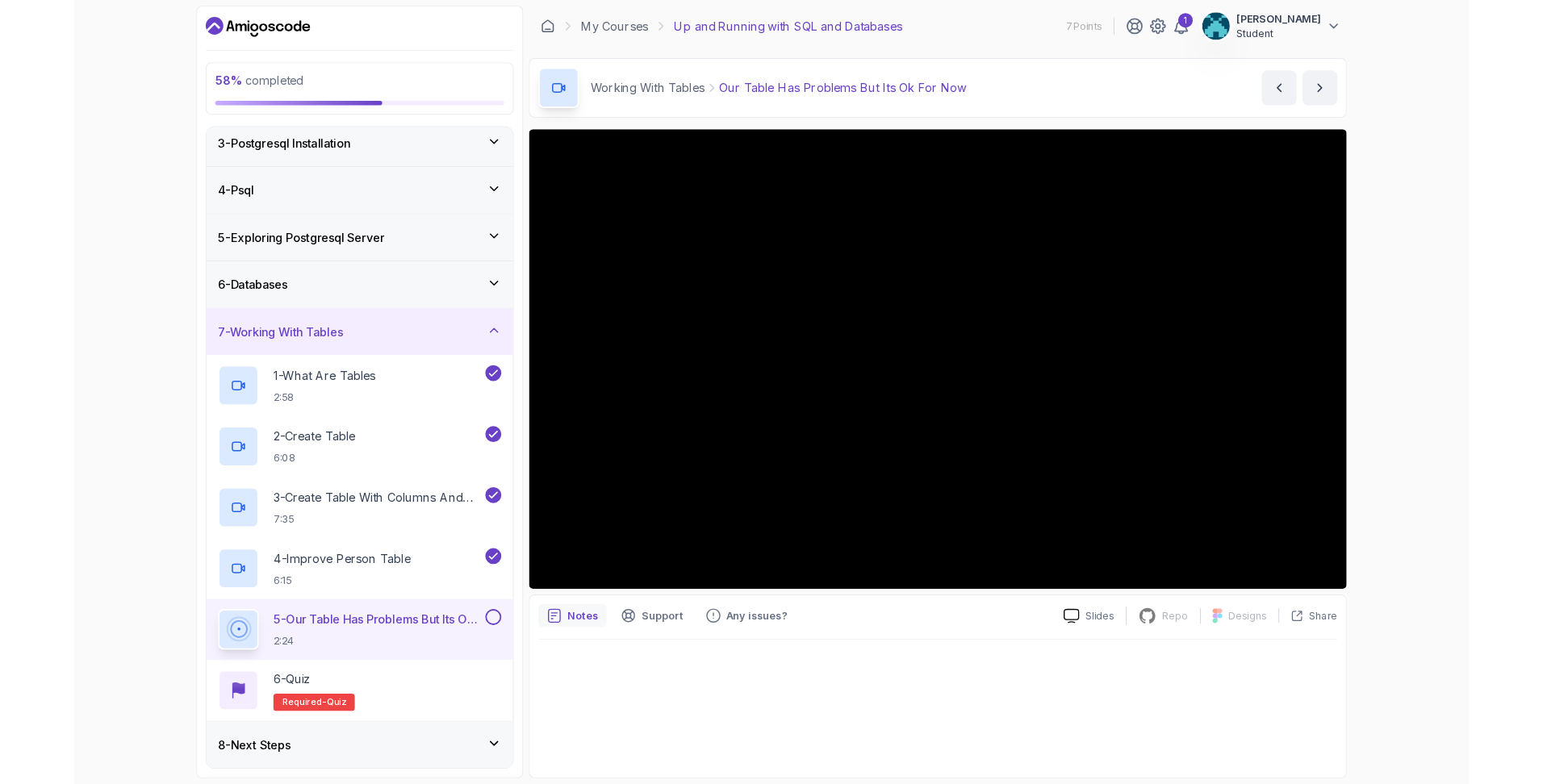 scroll, scrollTop: 200, scrollLeft: 0, axis: vertical 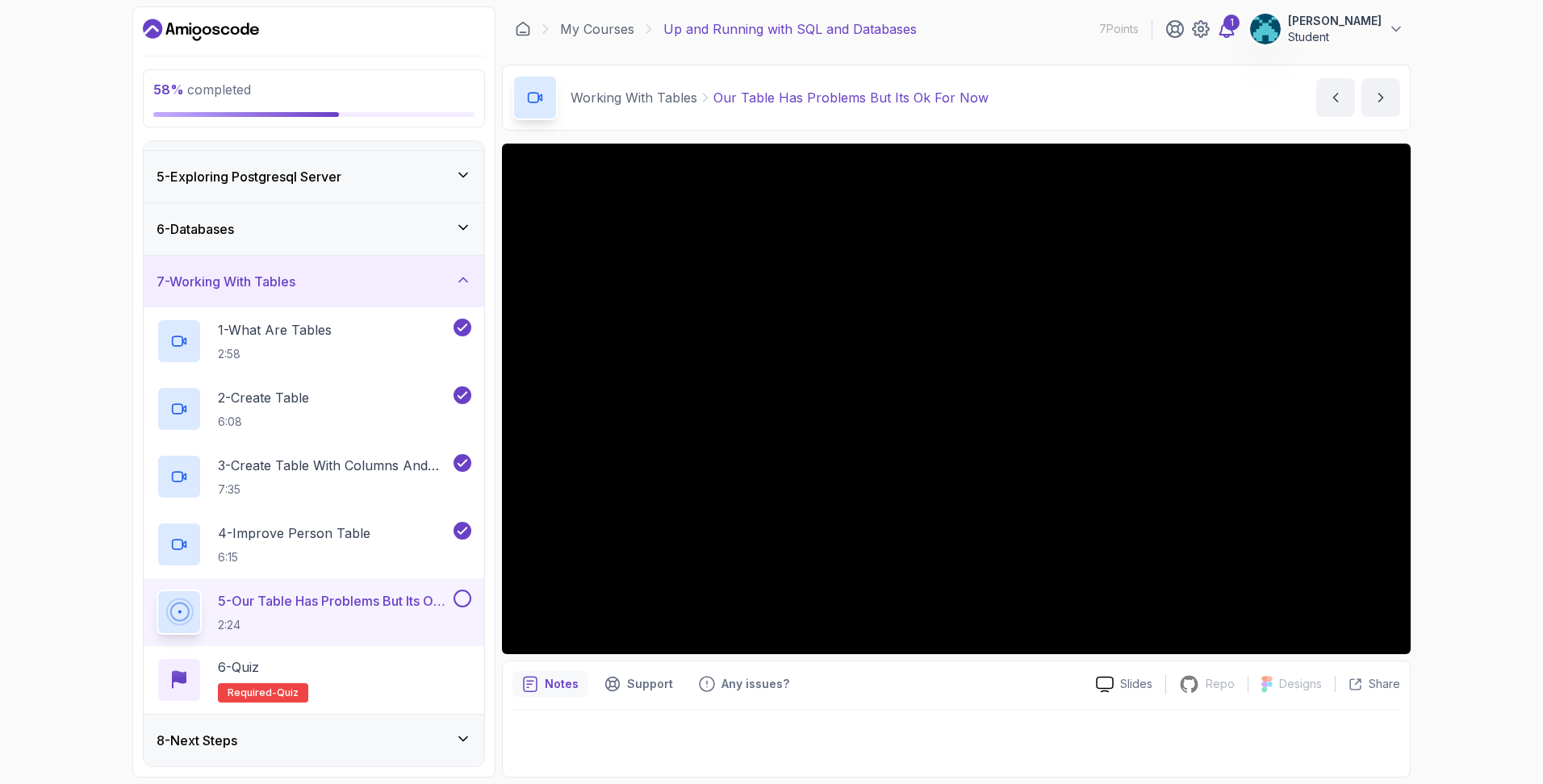 click 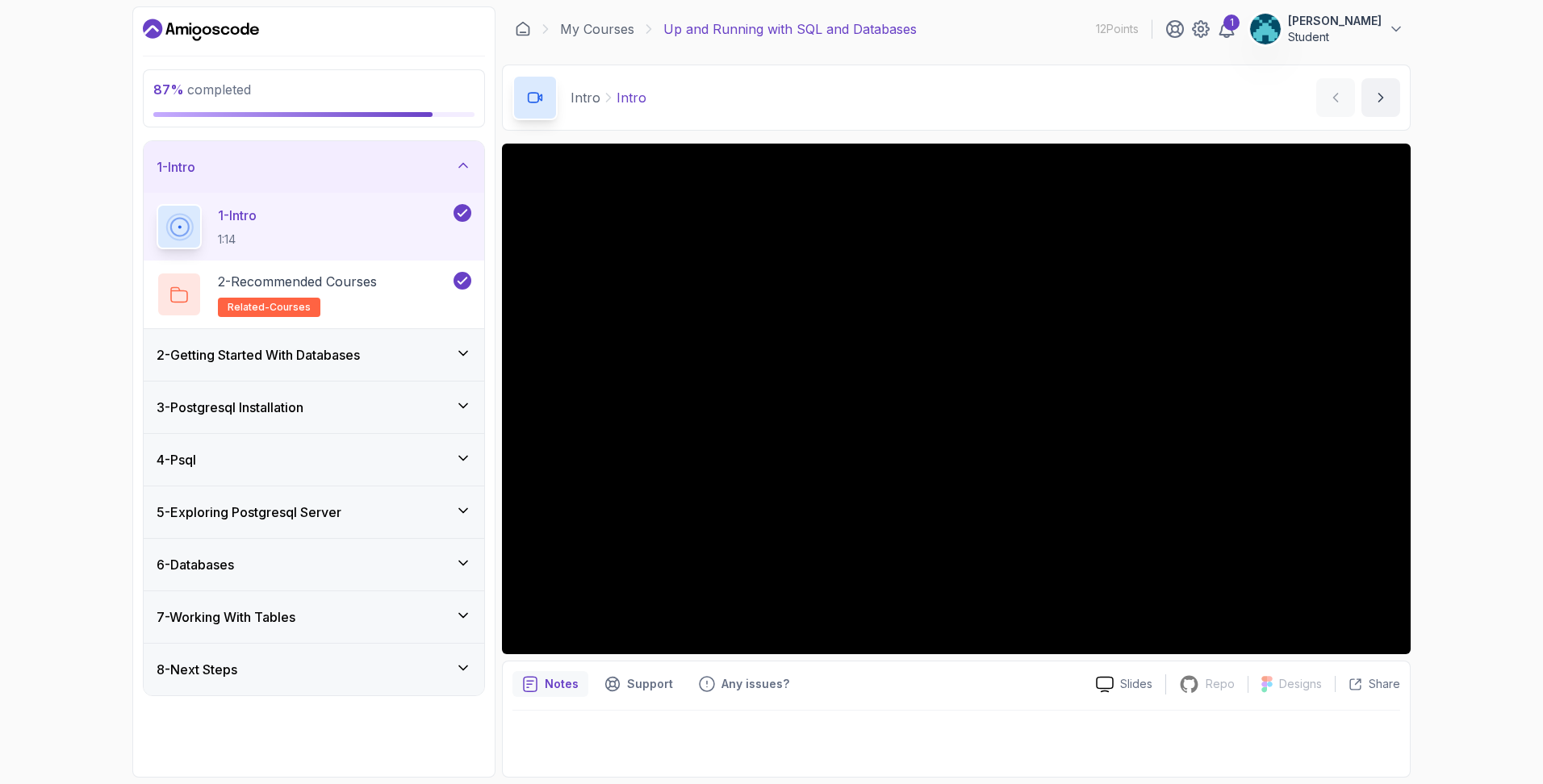 click on "7  -  Working With Tables" at bounding box center (314, 617) 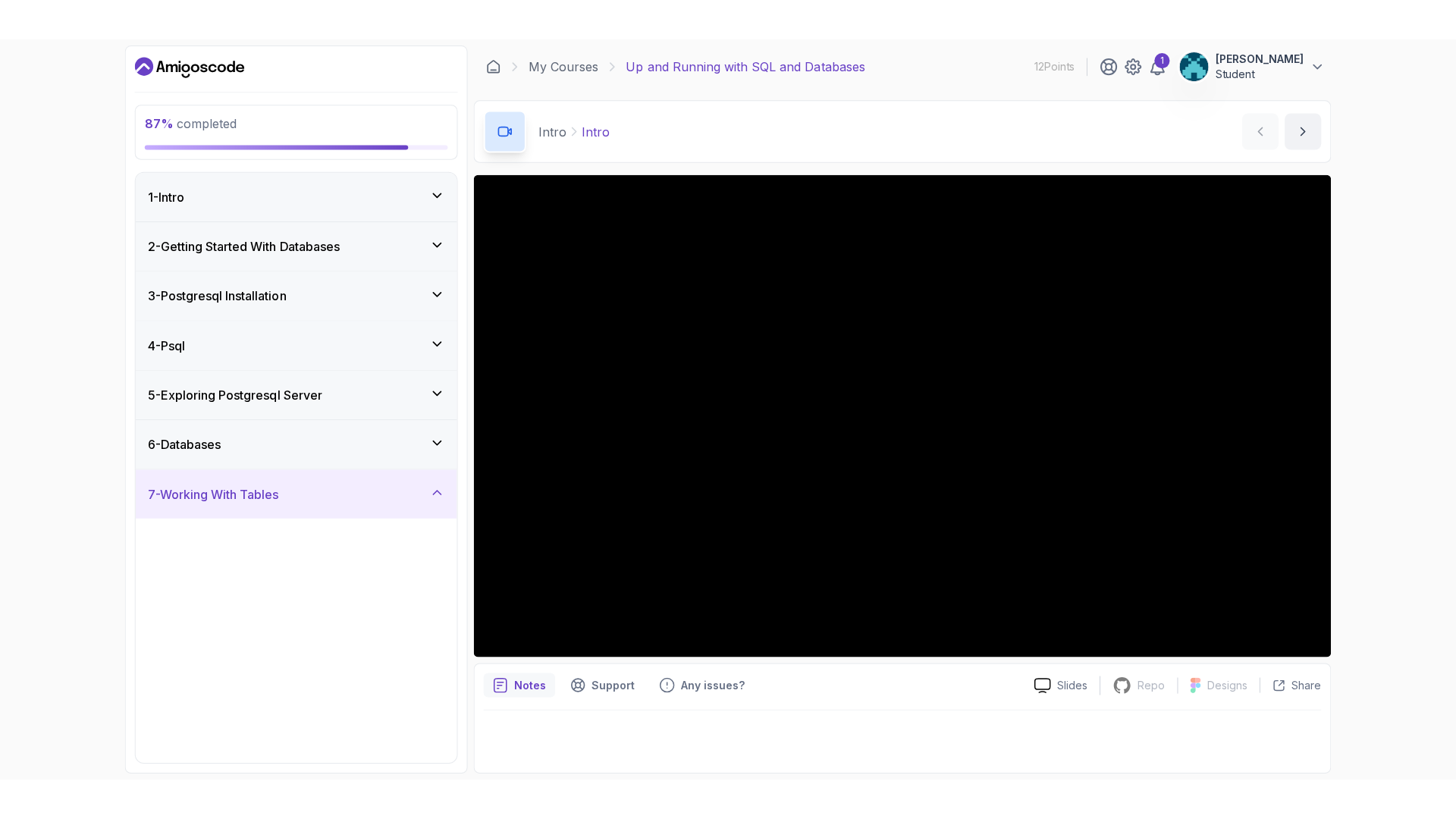scroll, scrollTop: 188, scrollLeft: 0, axis: vertical 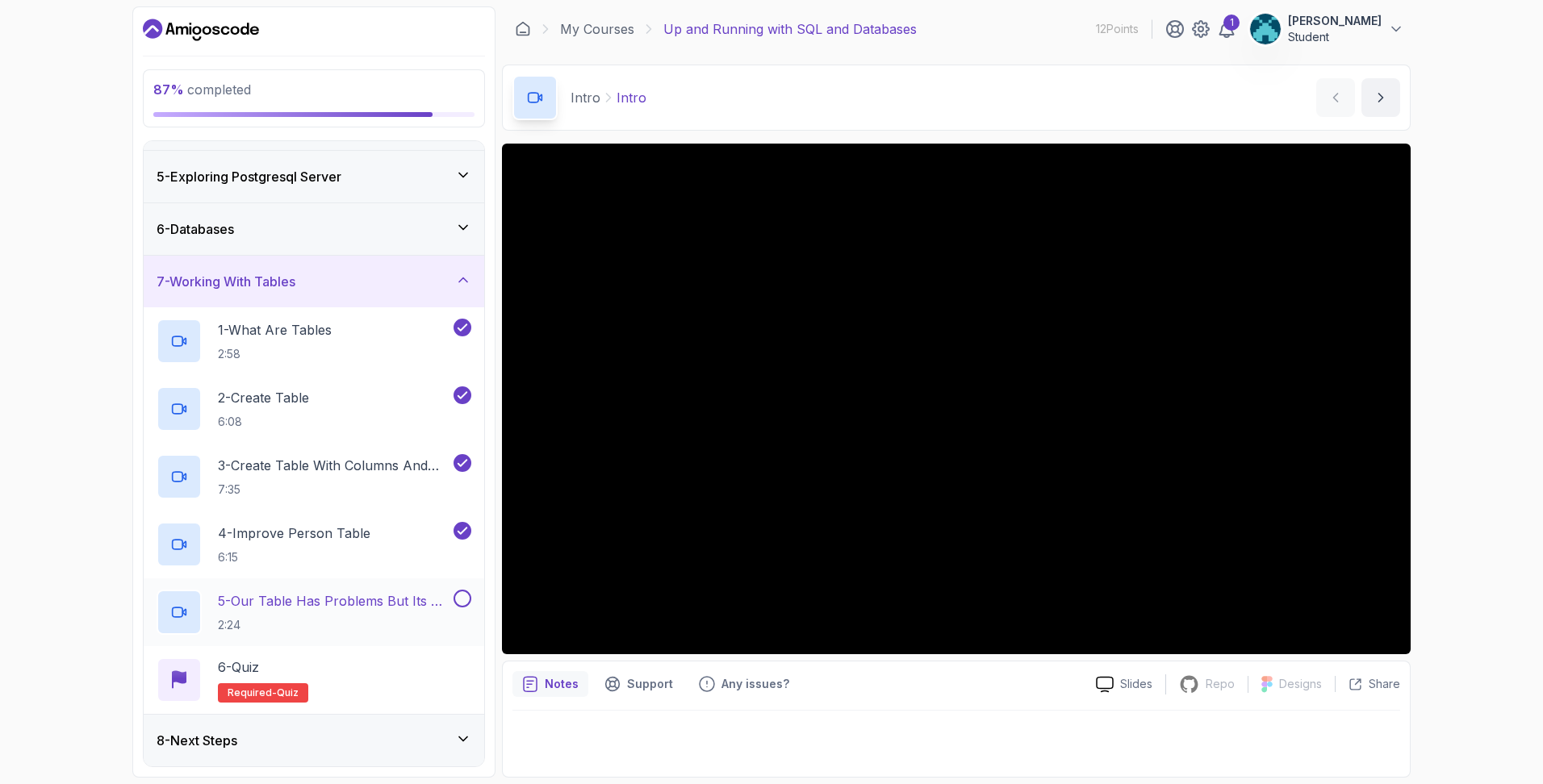 click on "2:24" at bounding box center (334, 625) 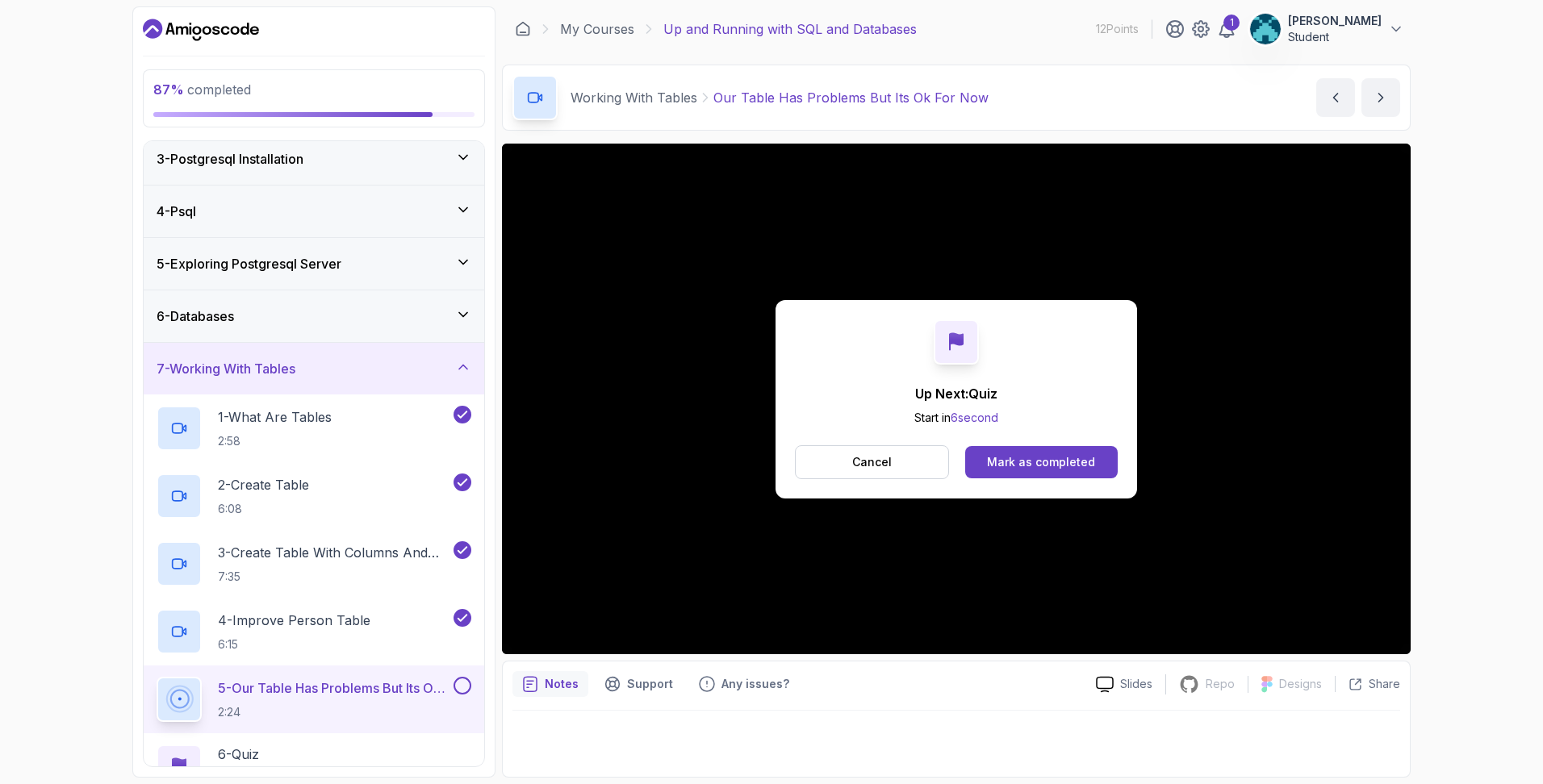 scroll, scrollTop: 200, scrollLeft: 0, axis: vertical 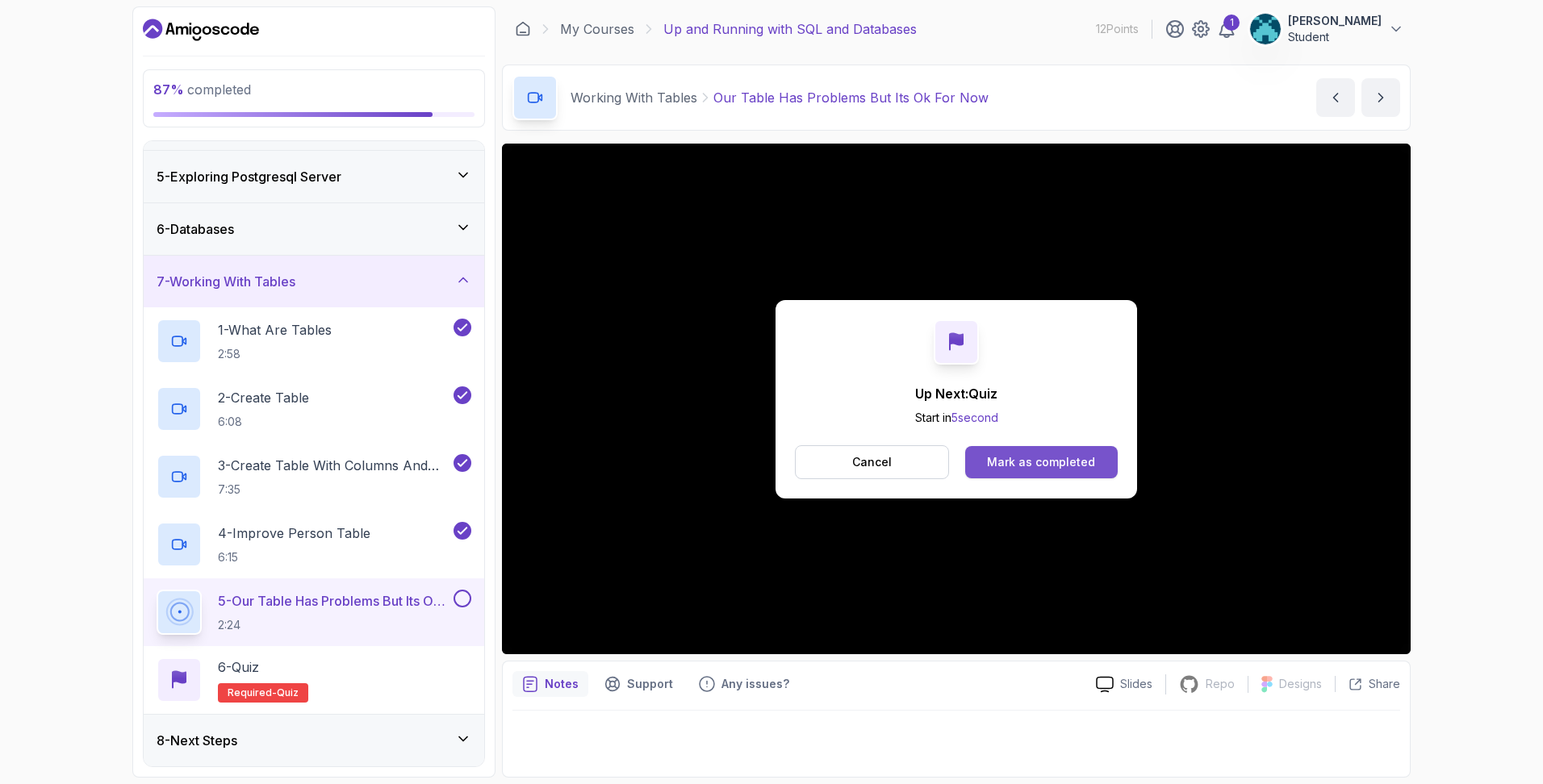 click on "Mark as completed" at bounding box center (1041, 462) 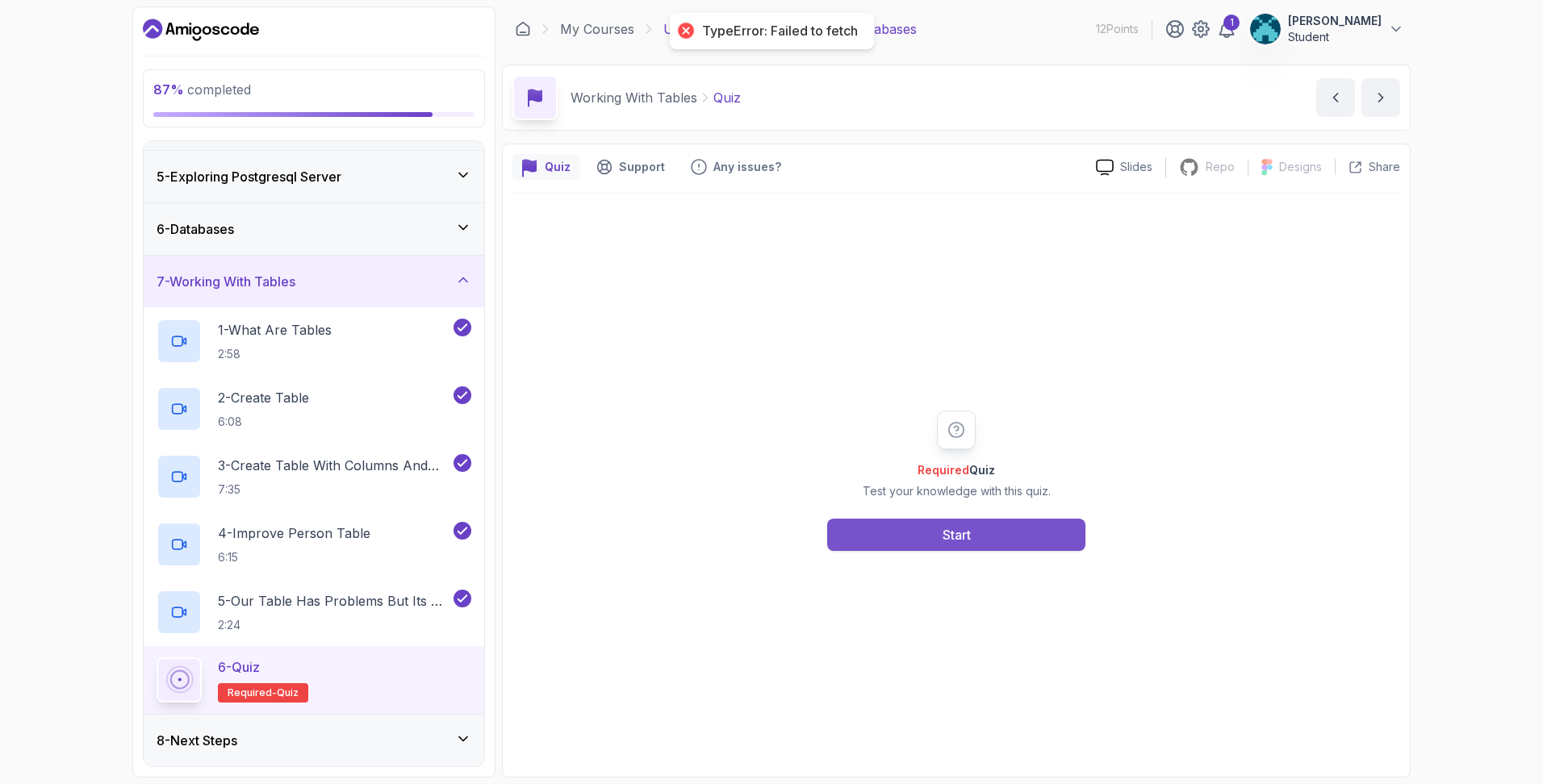 click on "Start" at bounding box center [956, 535] 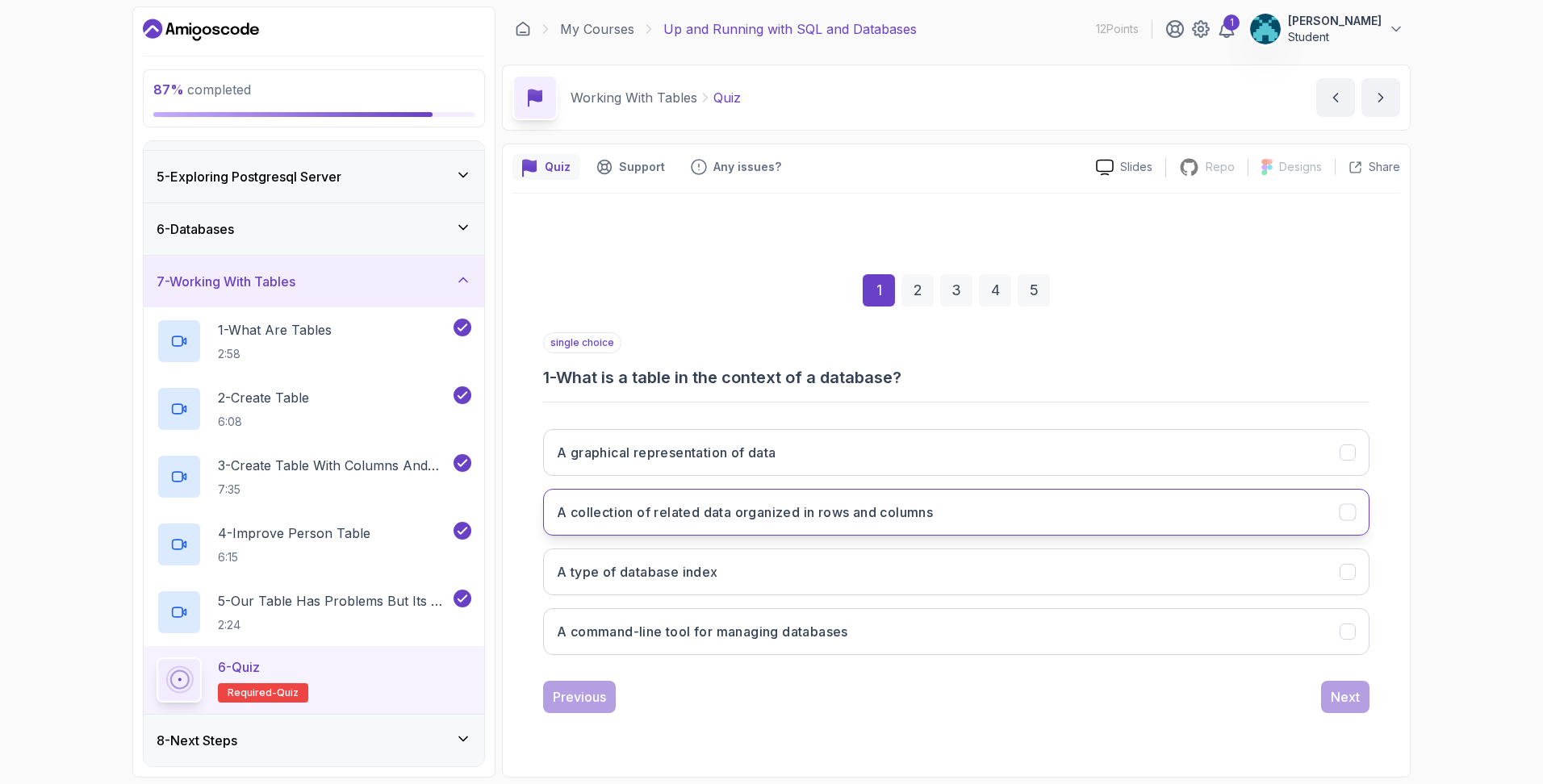 click on "A collection of related data organized in rows and columns" at bounding box center (956, 512) 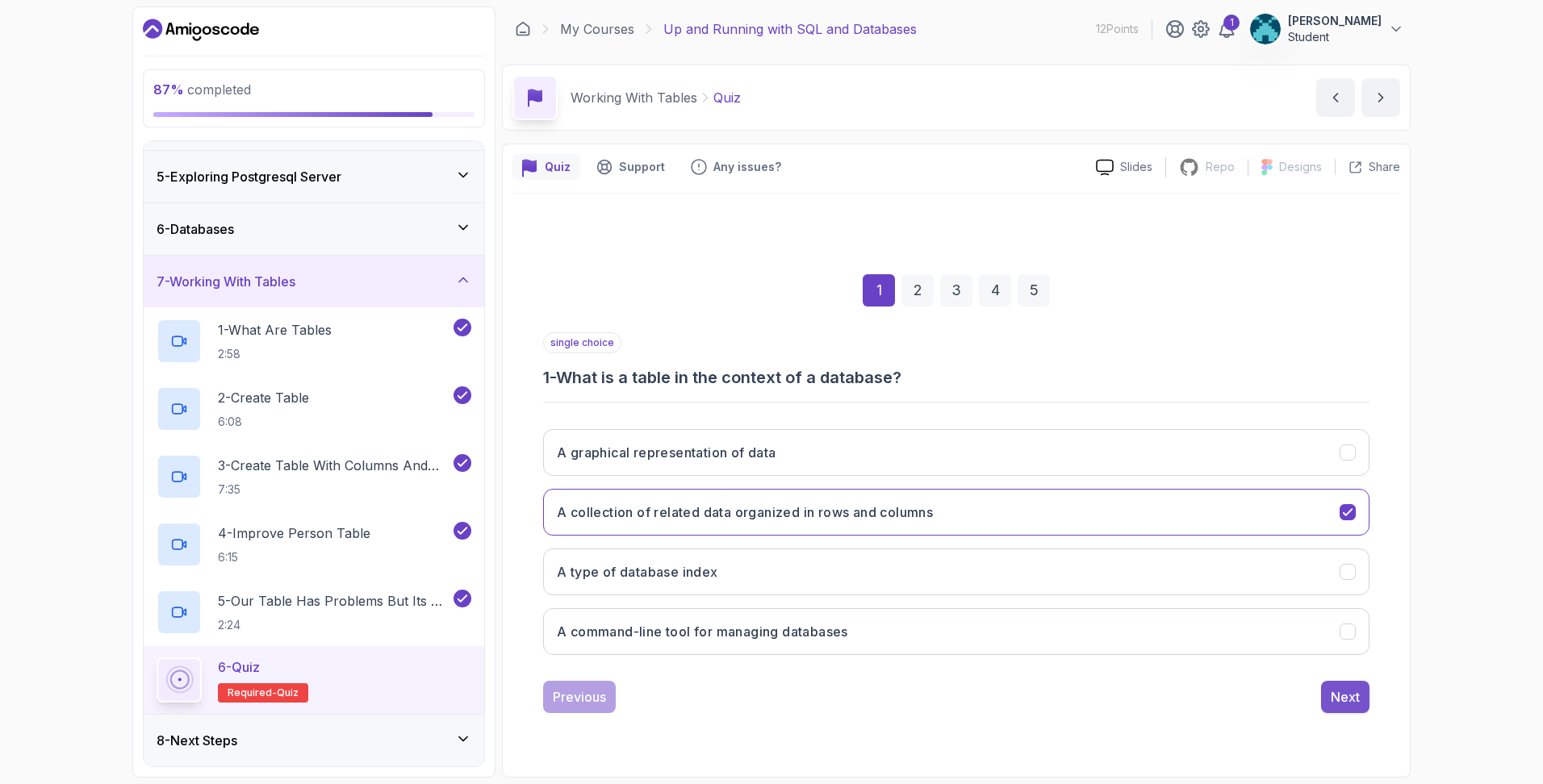 click on "Next" at bounding box center [1345, 697] 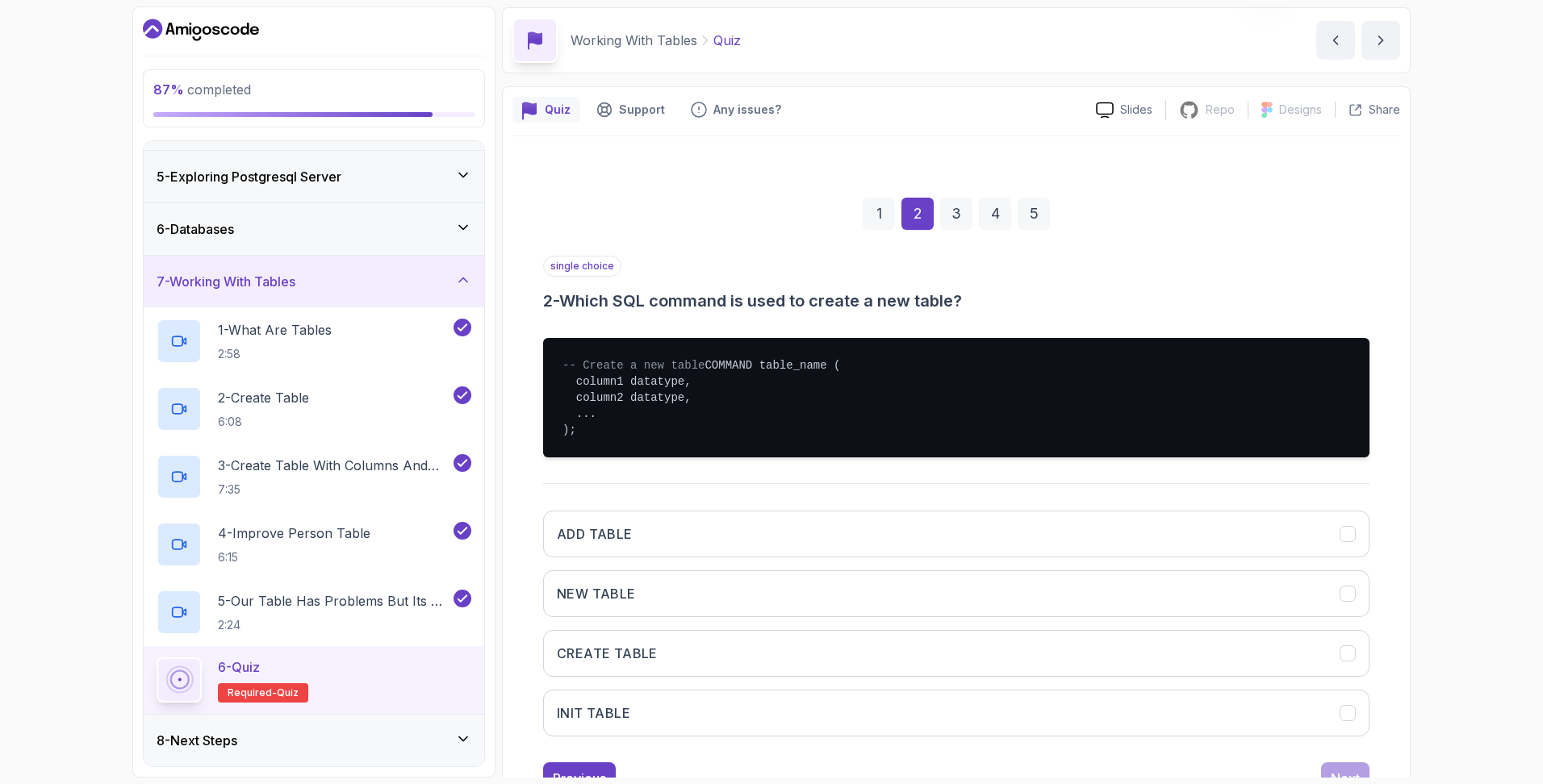 scroll, scrollTop: 136, scrollLeft: 0, axis: vertical 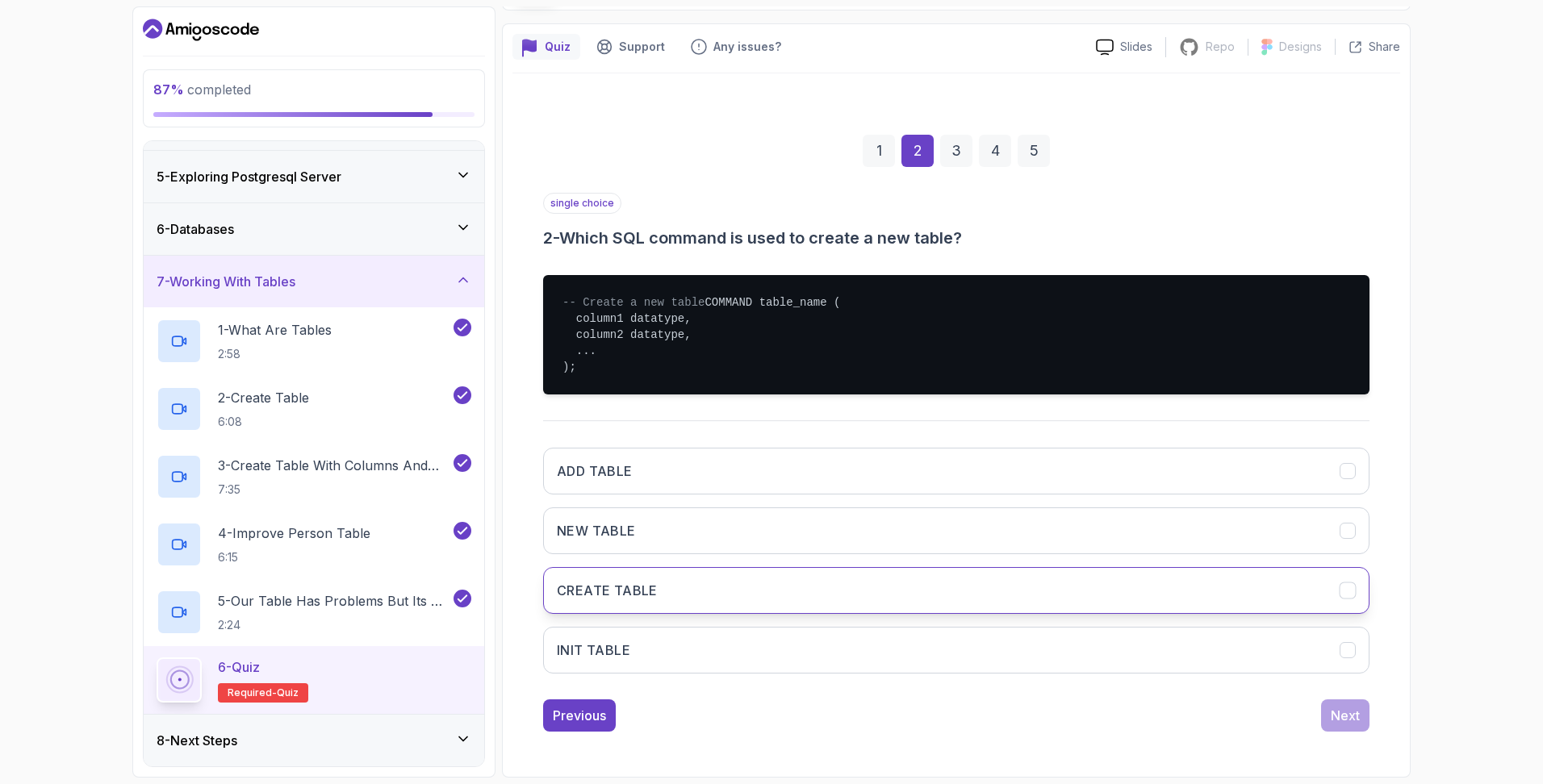 click on "CREATE TABLE" at bounding box center (956, 590) 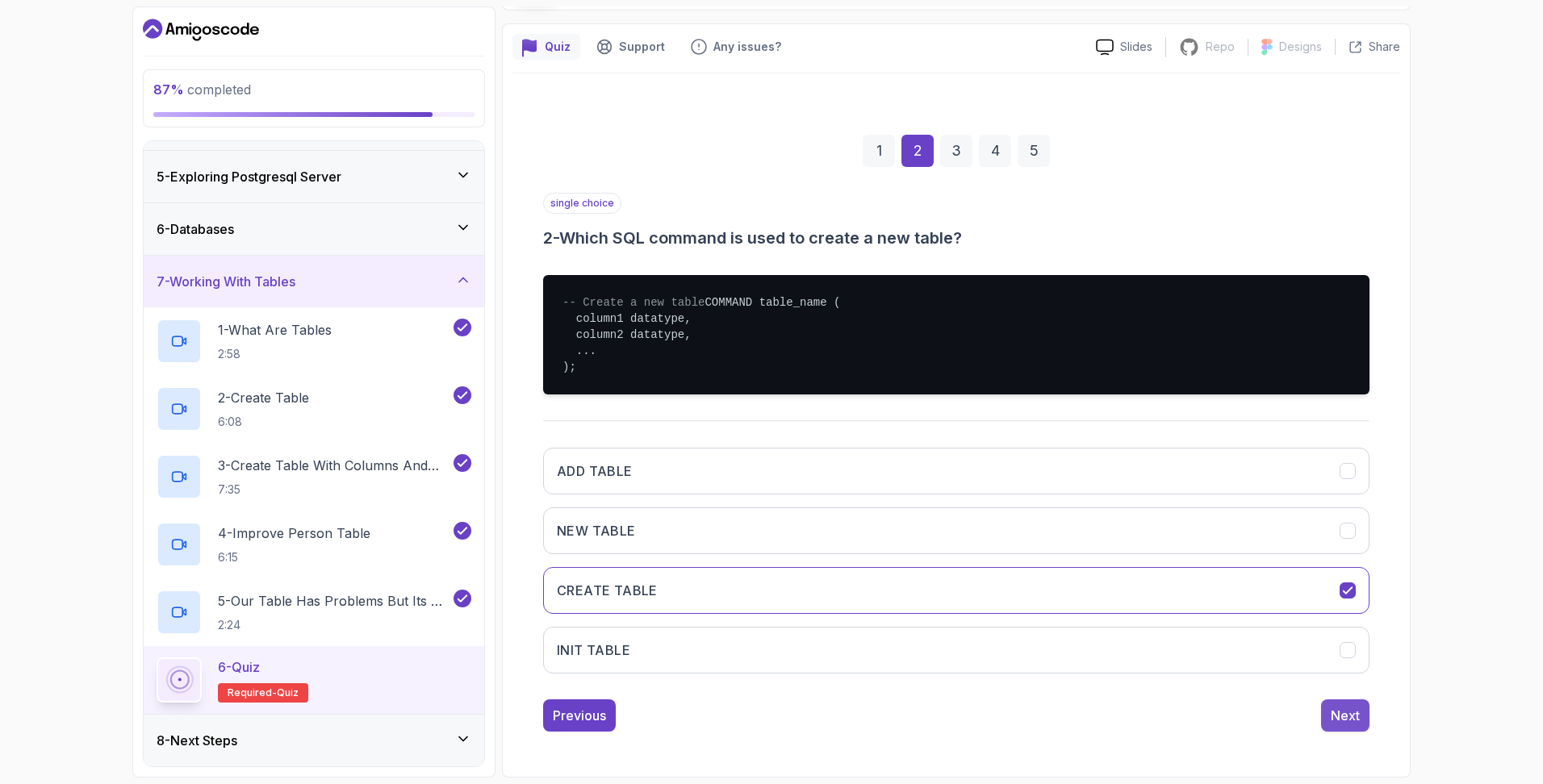 click on "Next" at bounding box center (1345, 715) 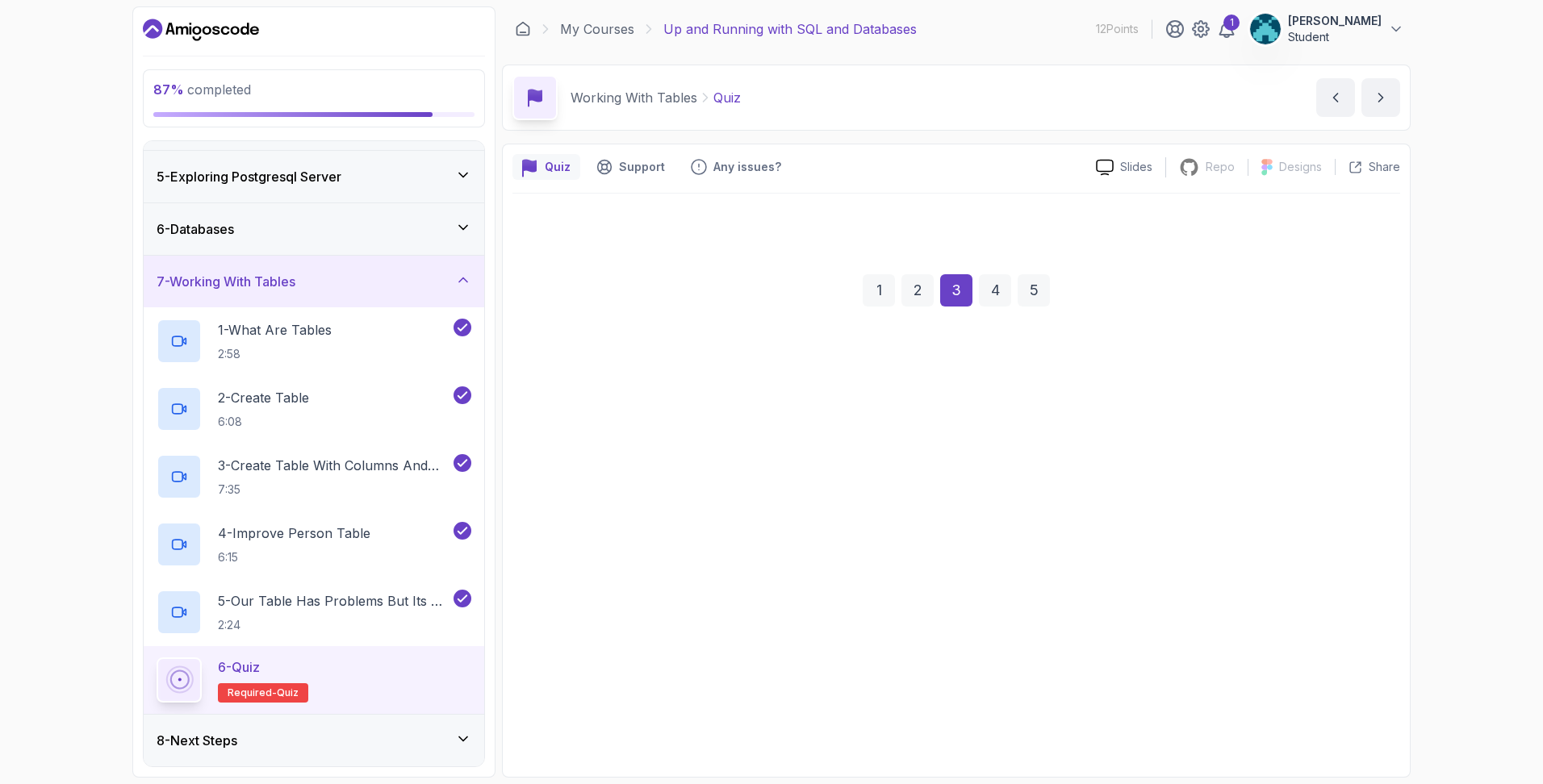scroll, scrollTop: 0, scrollLeft: 0, axis: both 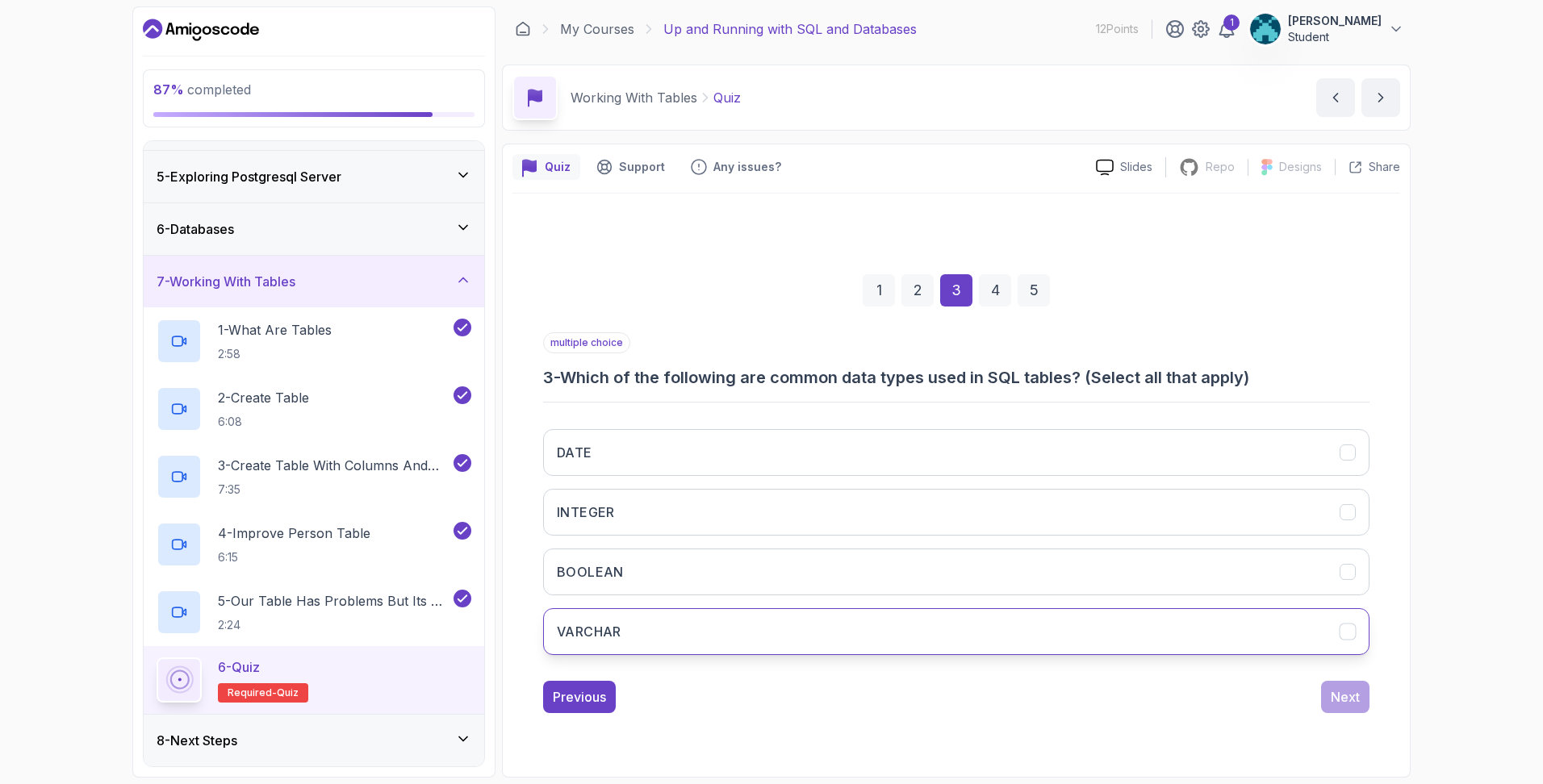 click on "VARCHAR" at bounding box center (956, 632) 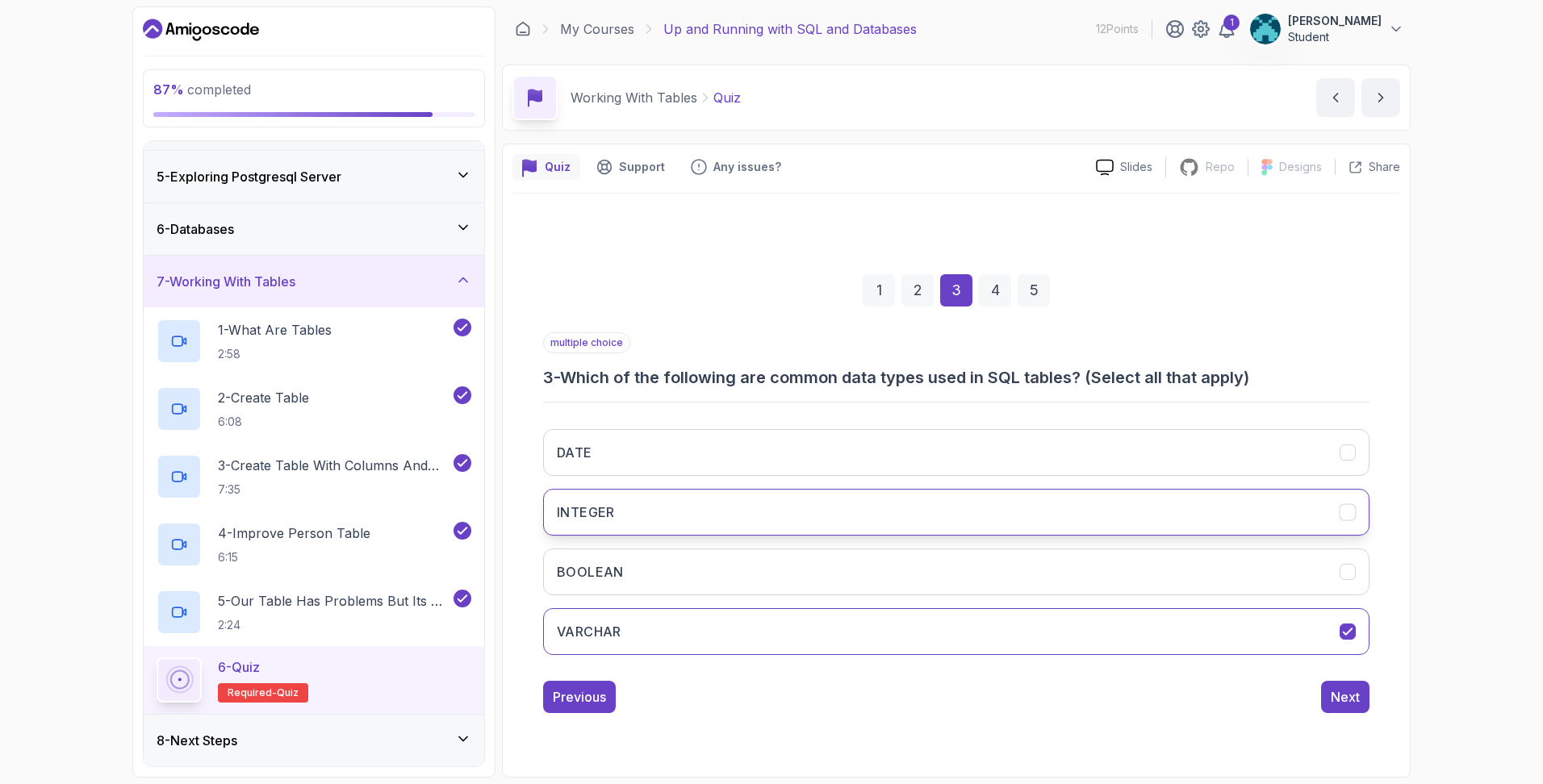 click on "INTEGER" at bounding box center [956, 512] 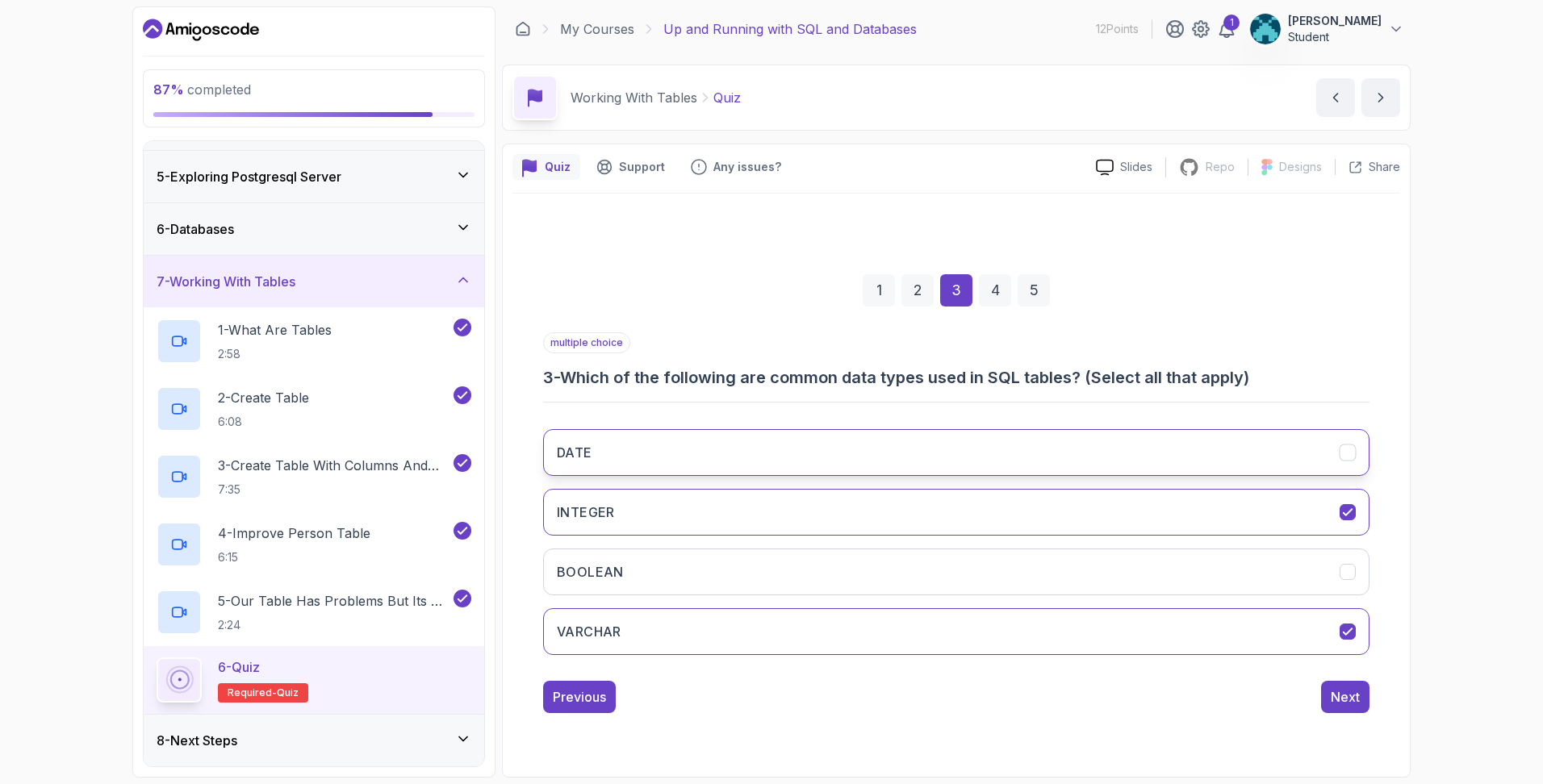 click on "DATE" at bounding box center (956, 452) 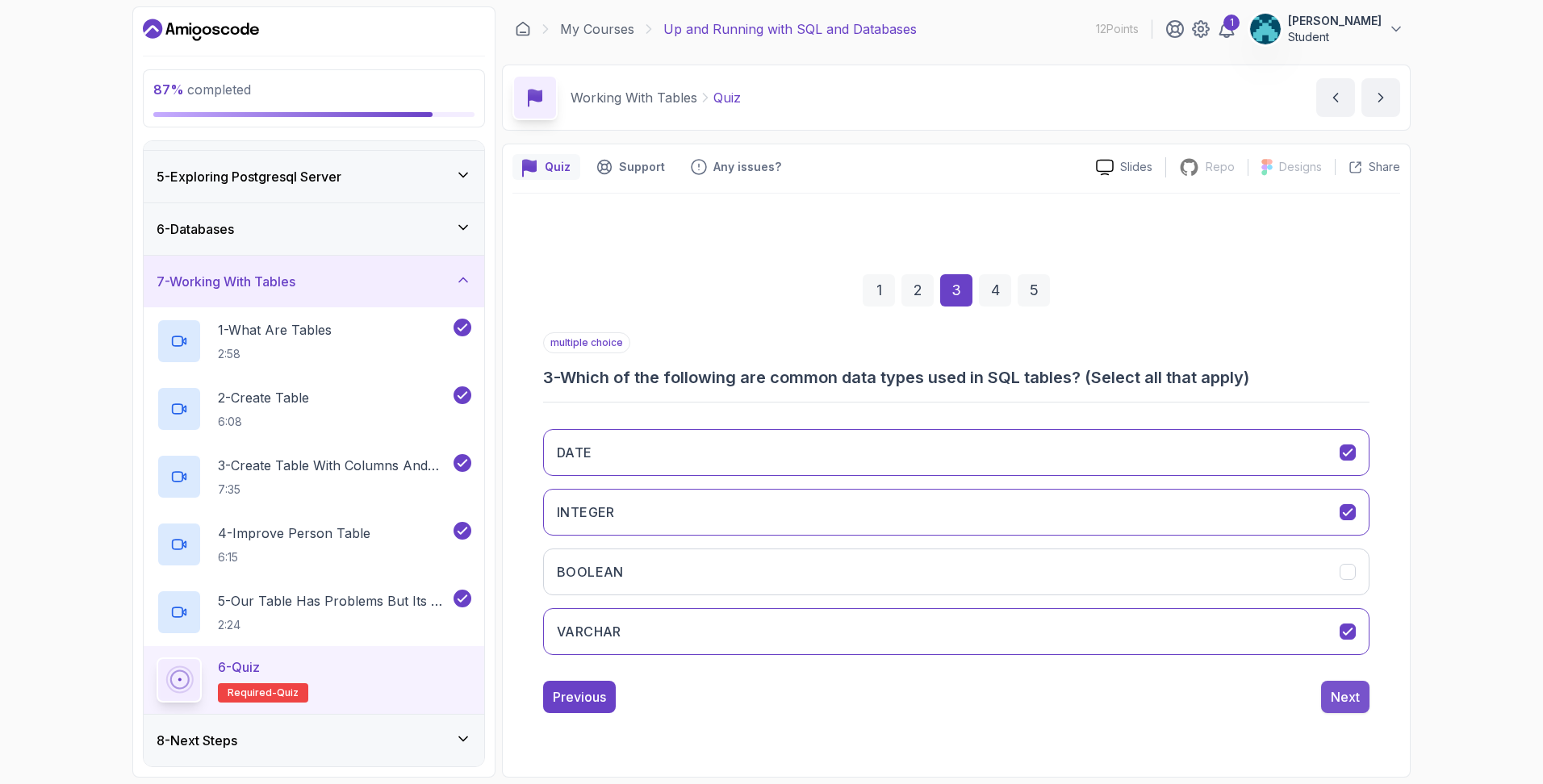 click on "Next" at bounding box center [1345, 697] 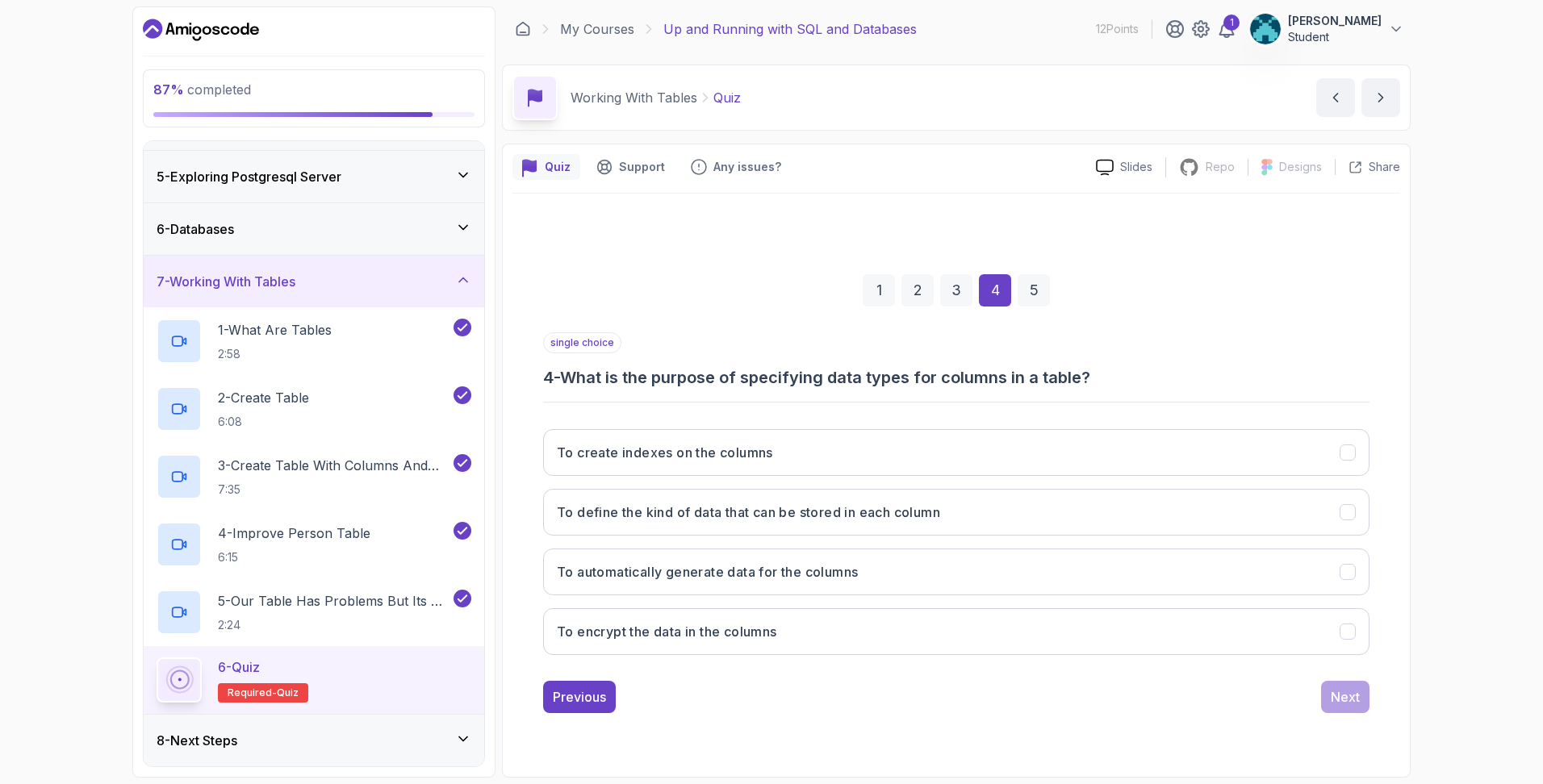 click on "3" at bounding box center (956, 290) 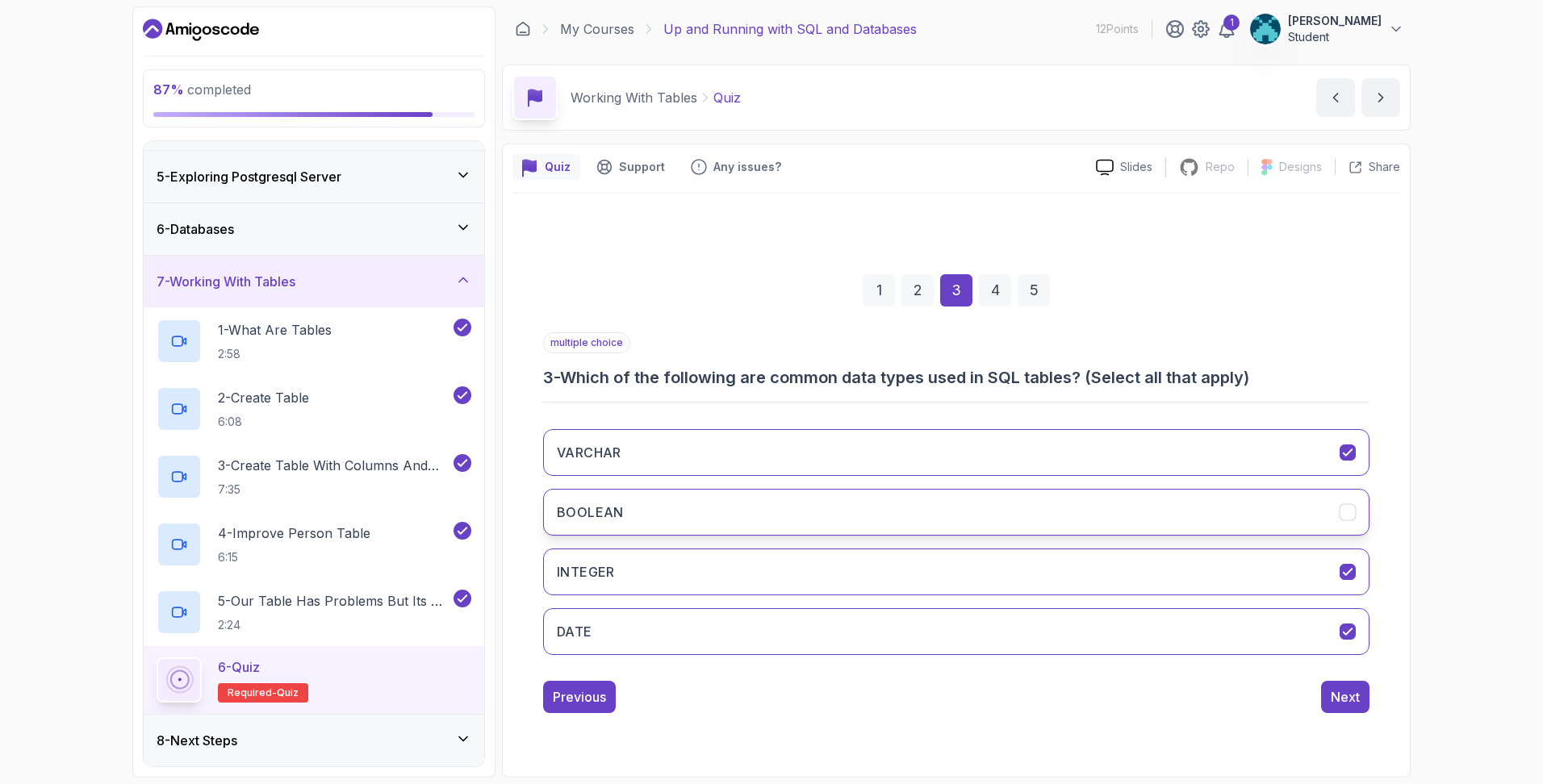 click on "BOOLEAN" at bounding box center (956, 512) 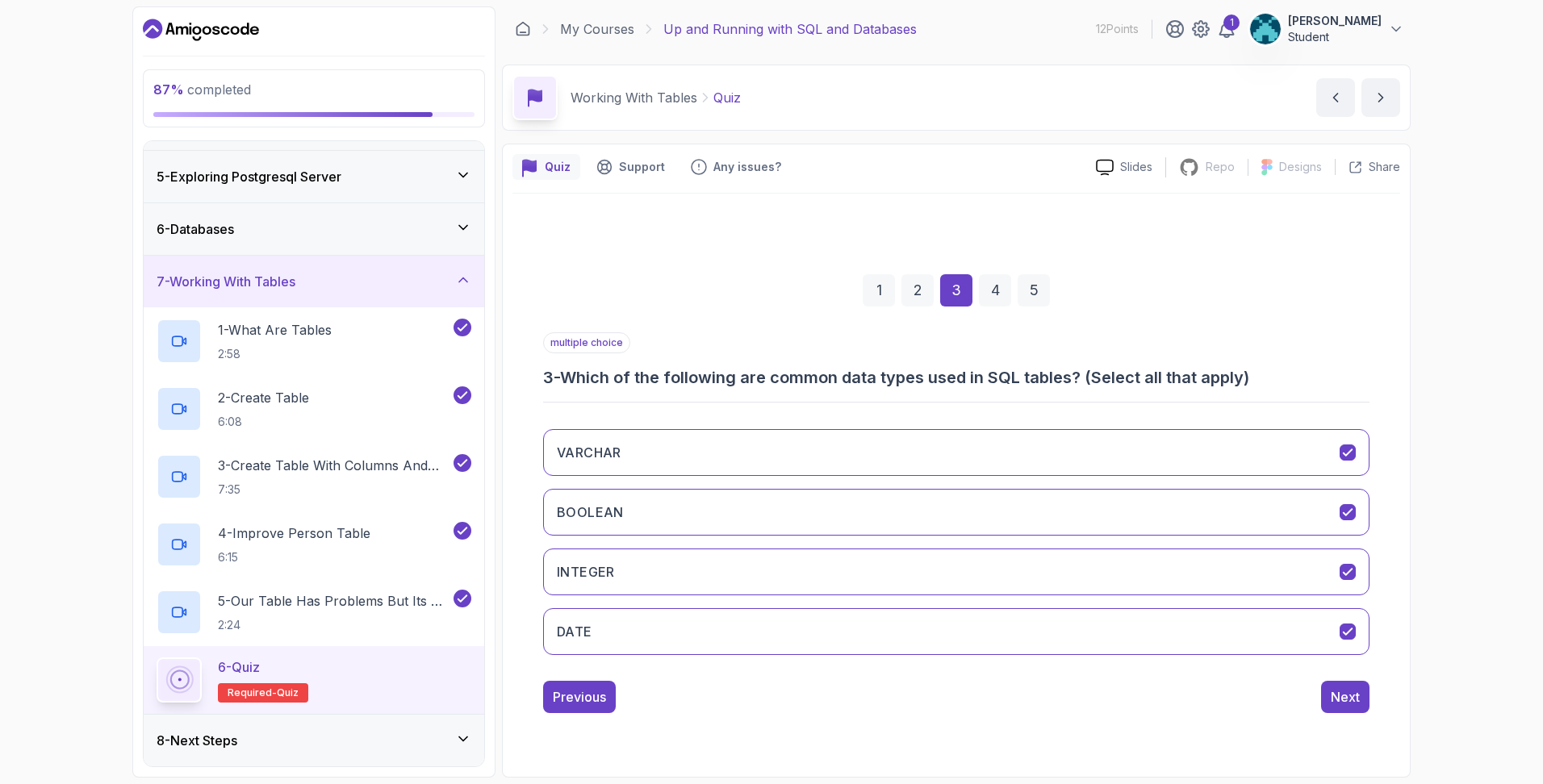 click on "4" at bounding box center (995, 290) 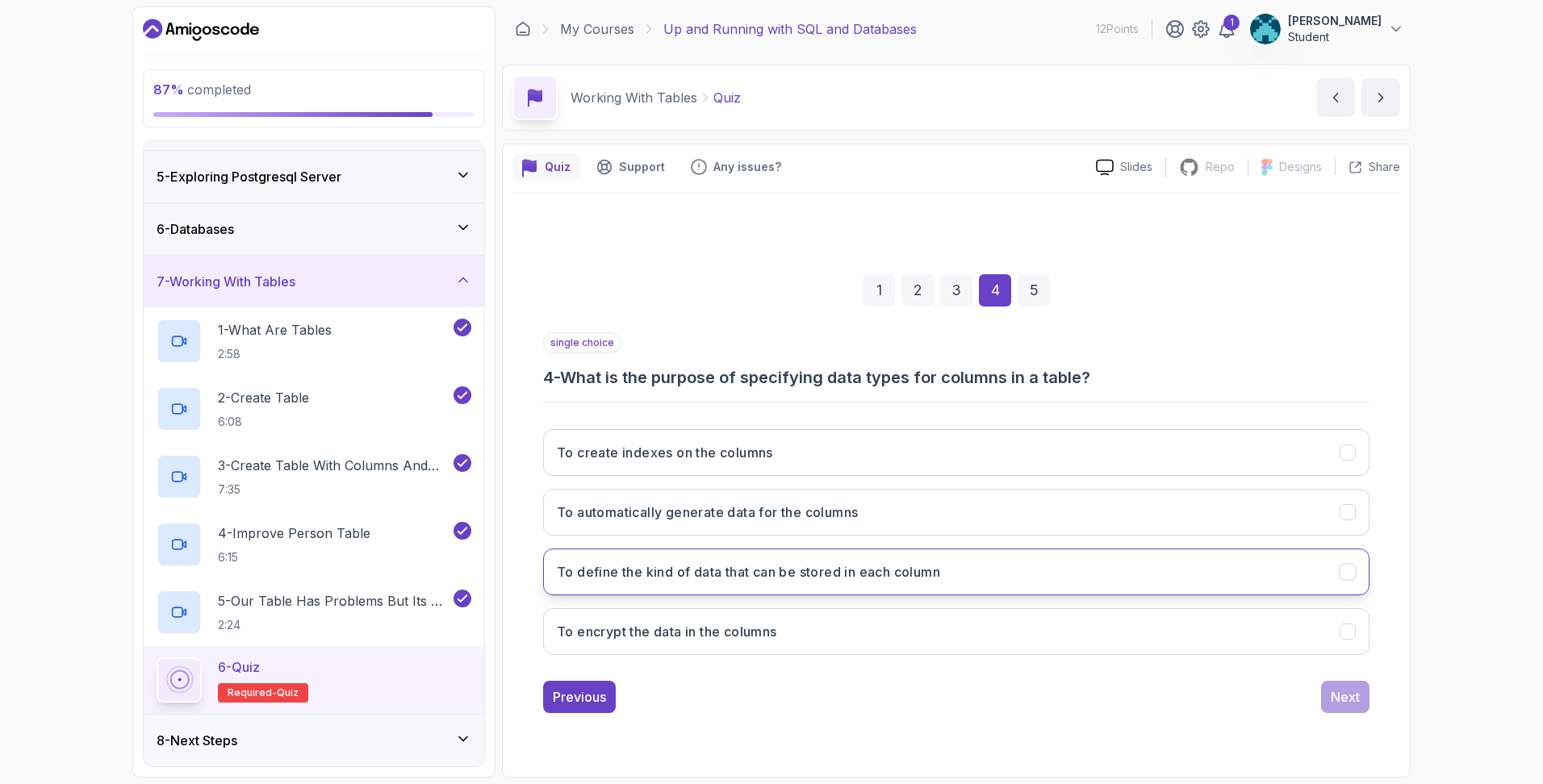 click on "To define the kind of data that can be stored in each column" at bounding box center (748, 572) 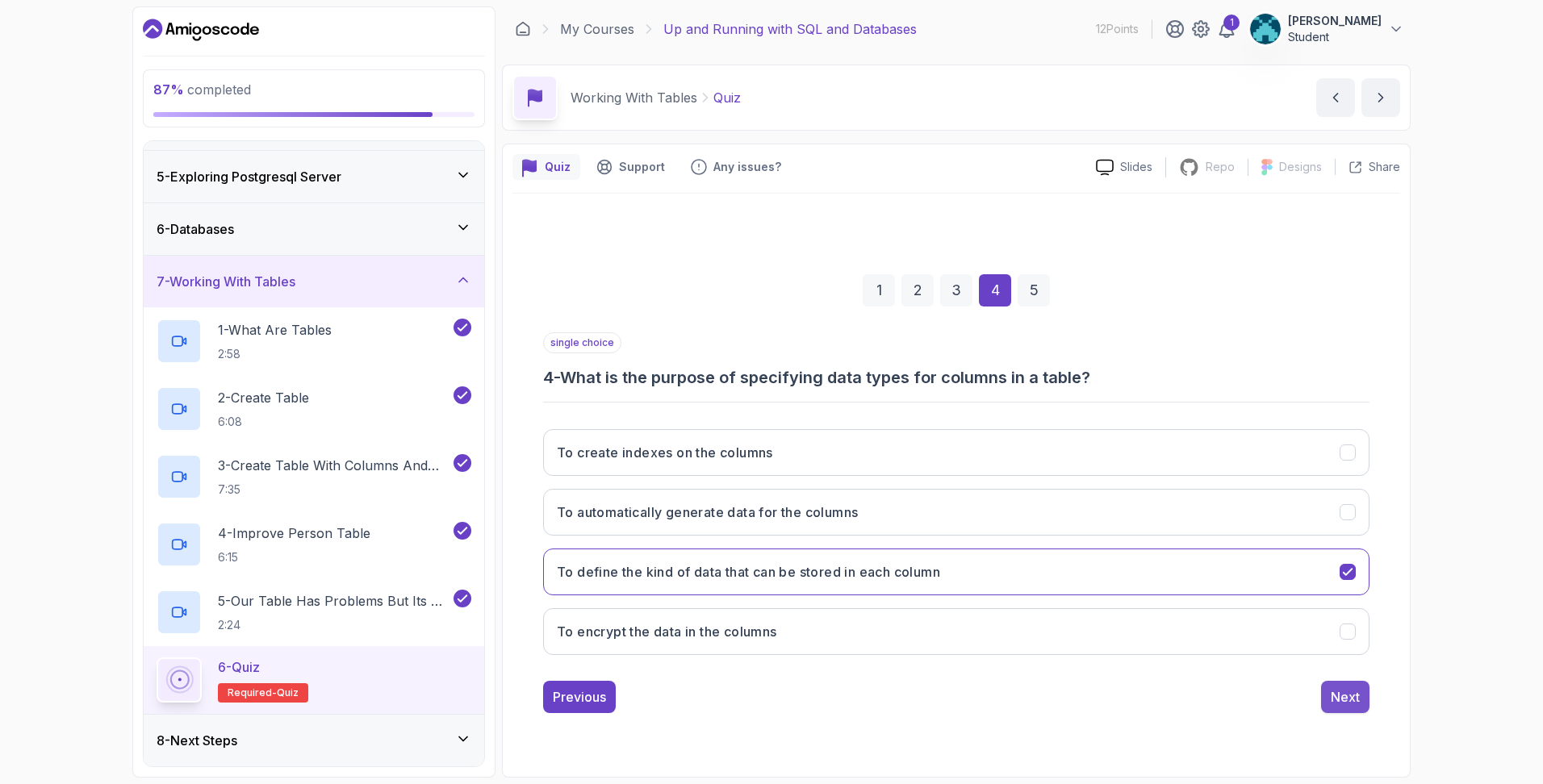 click on "Next" at bounding box center [1345, 697] 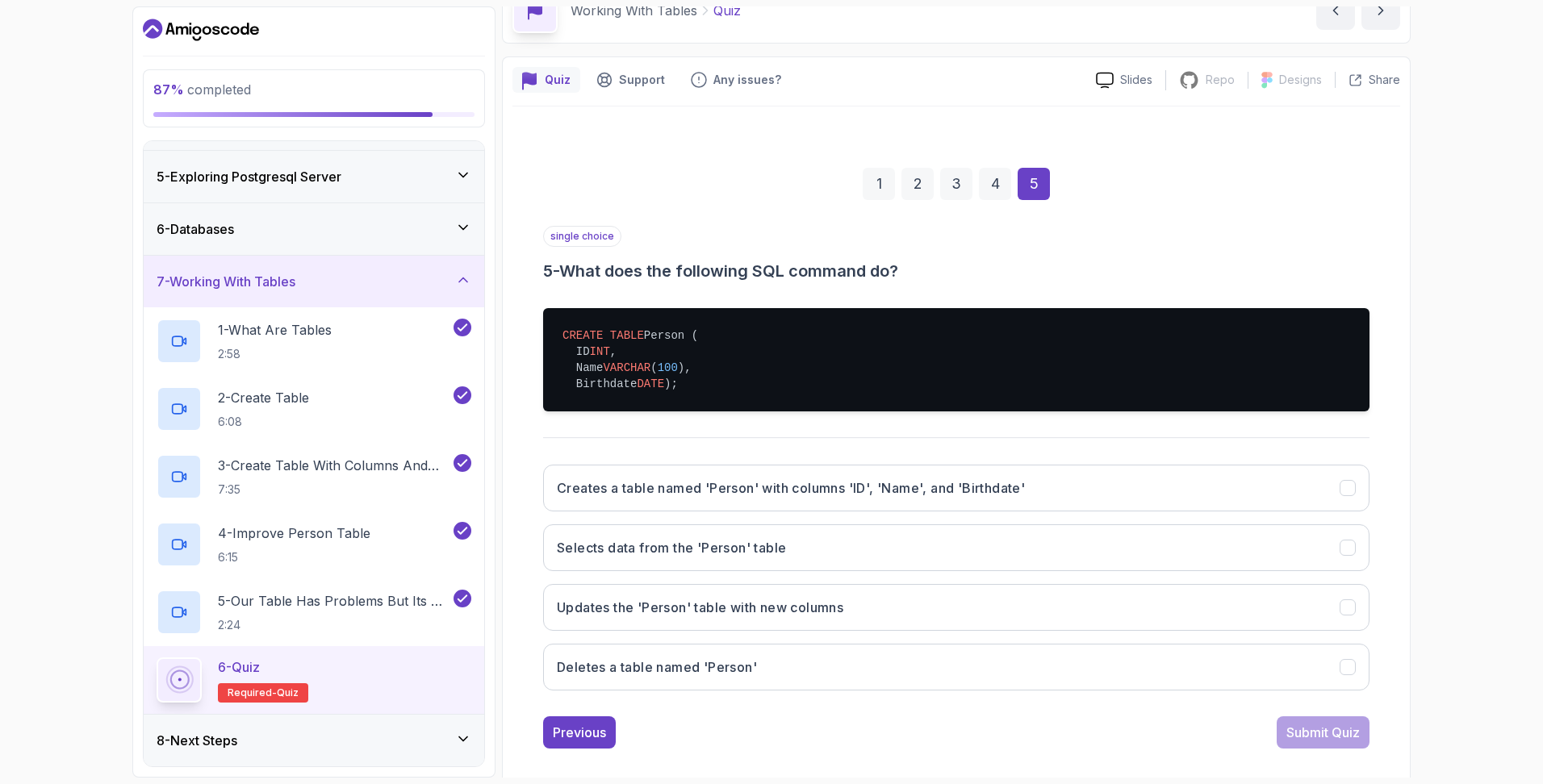 scroll, scrollTop: 120, scrollLeft: 0, axis: vertical 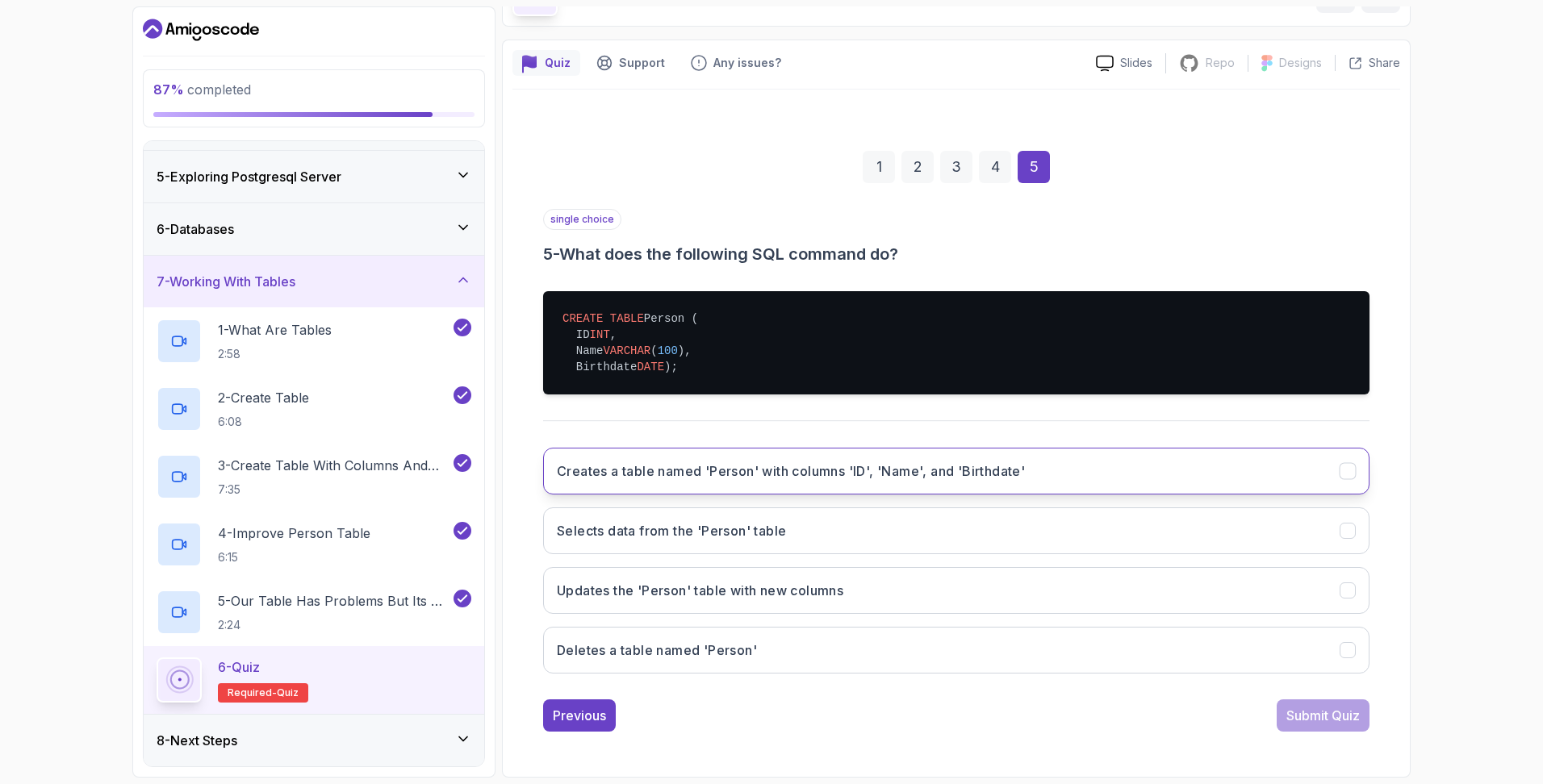 click on "Creates a table named 'Person' with columns 'ID', 'Name', and 'Birthdate'" at bounding box center (956, 471) 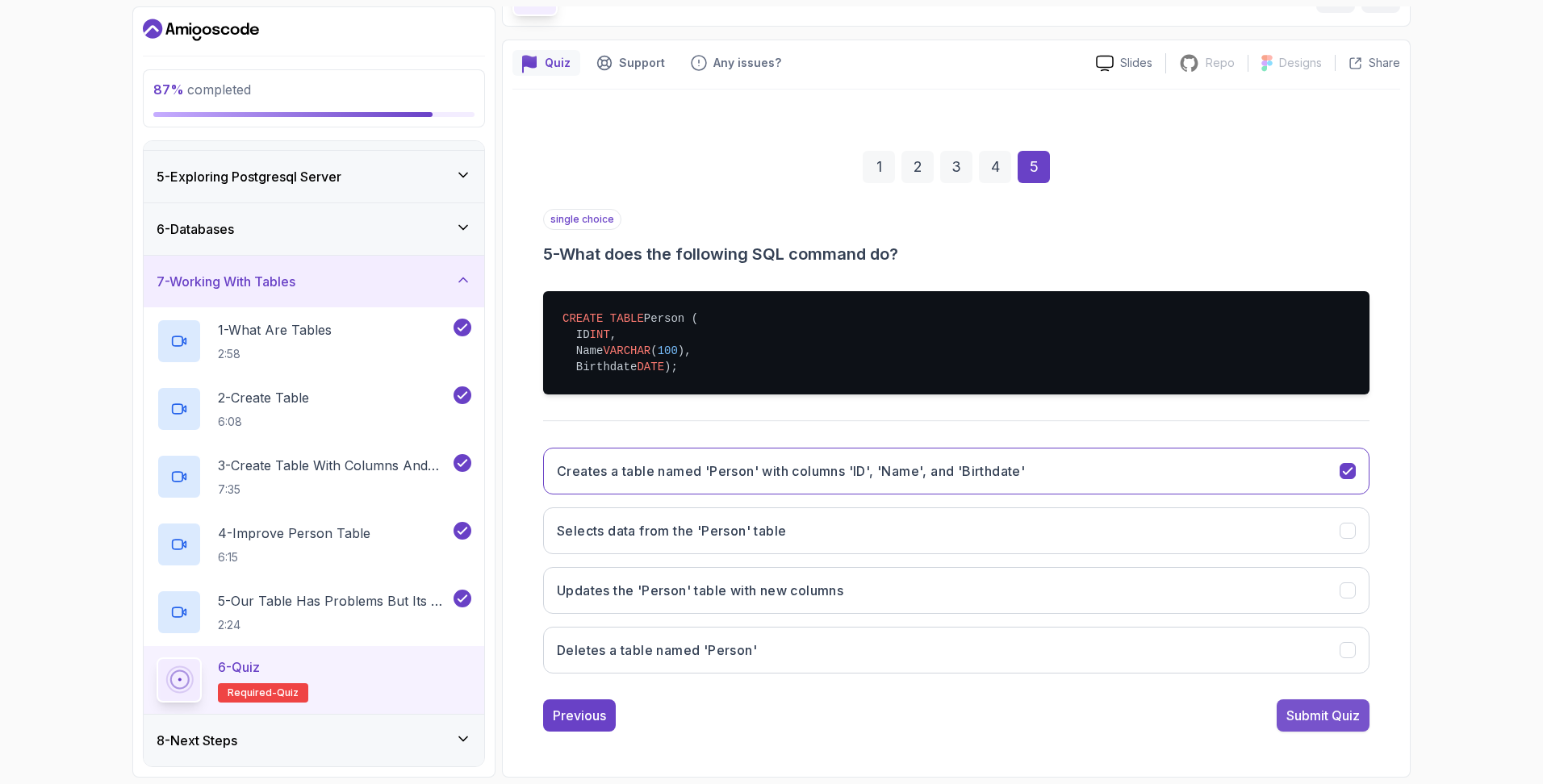 click on "Submit Quiz" at bounding box center (1323, 715) 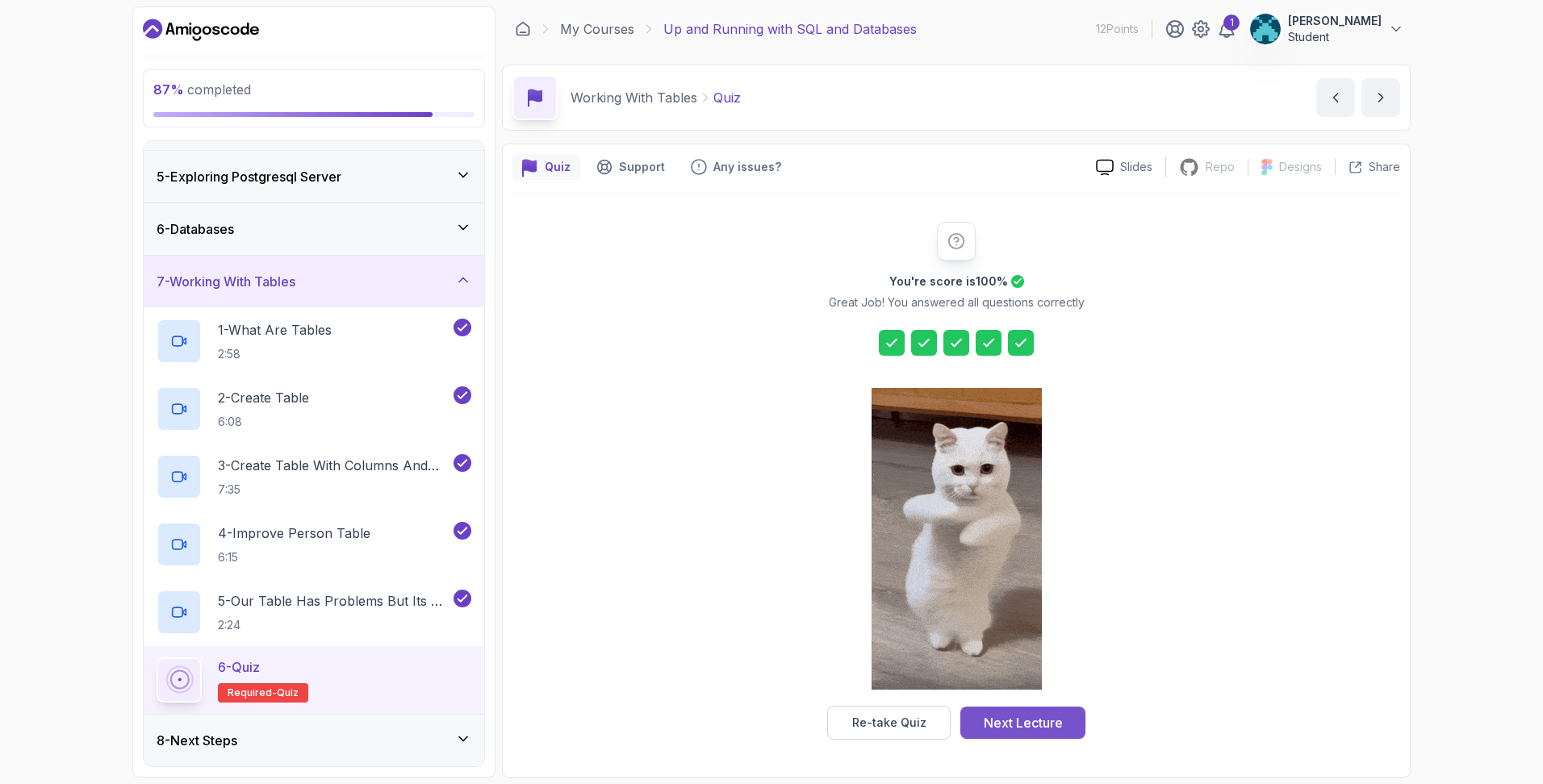 click on "Next Lecture" at bounding box center [1023, 723] 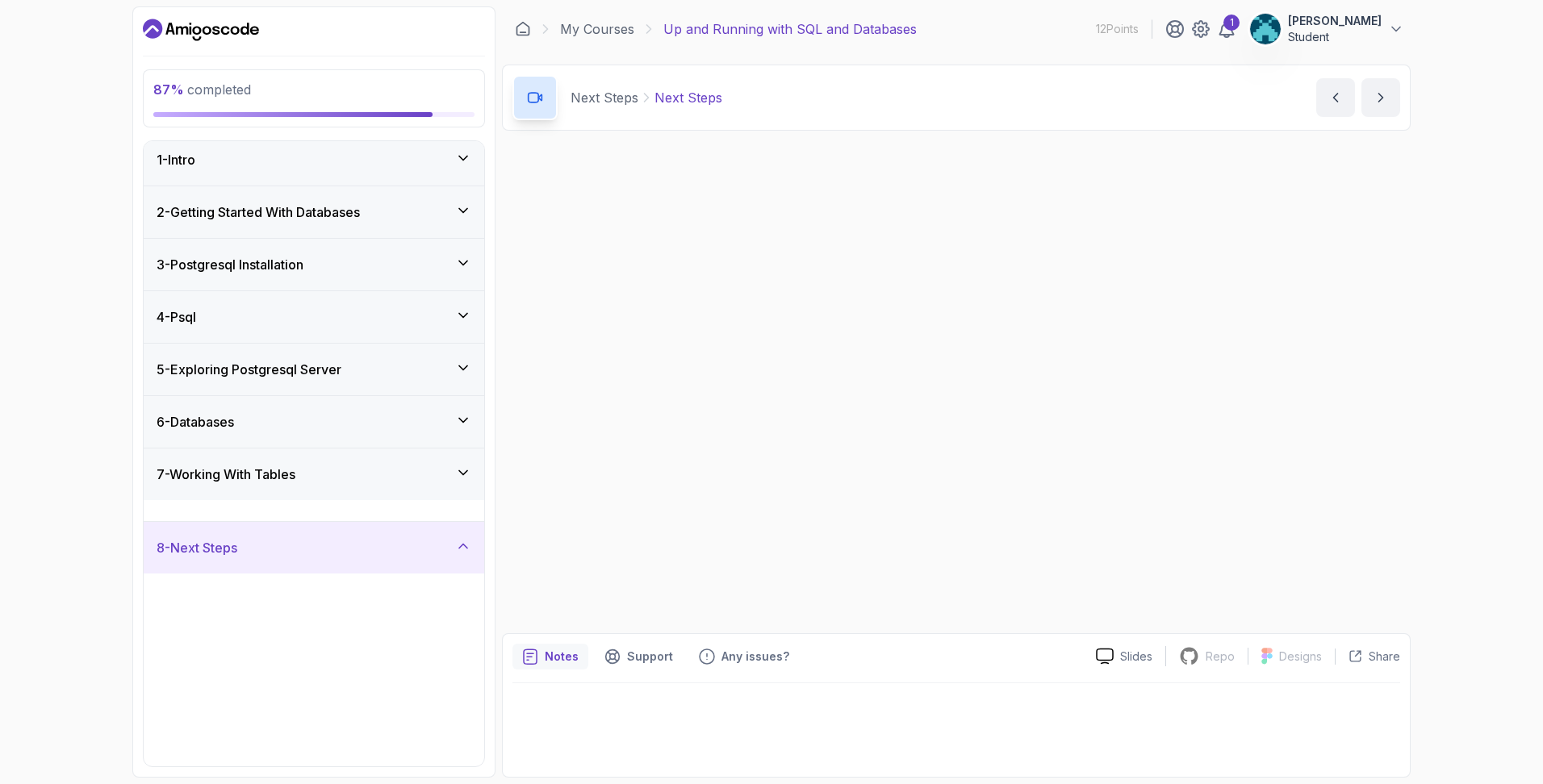 scroll, scrollTop: 0, scrollLeft: 0, axis: both 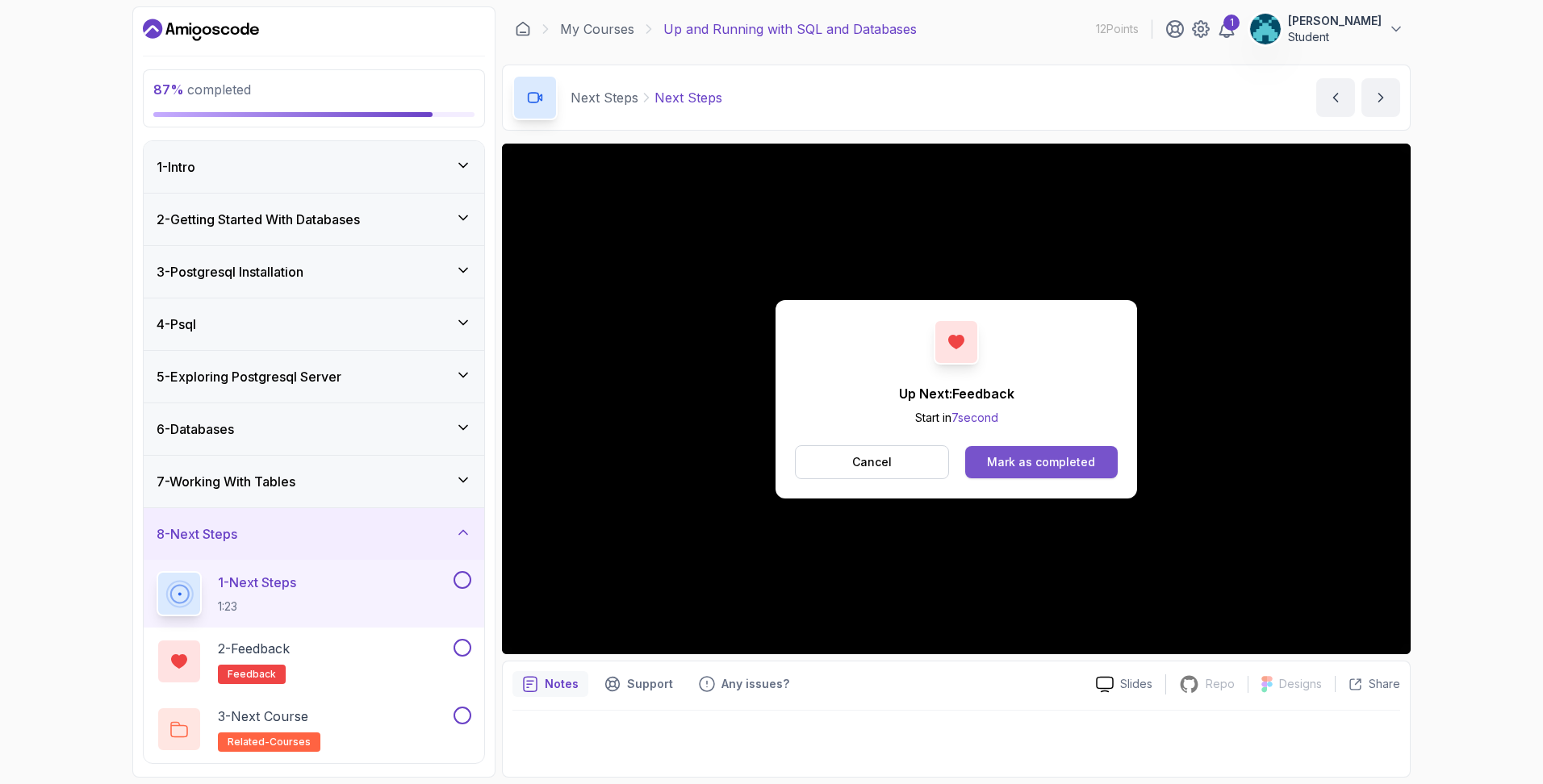 click on "Mark as completed" at bounding box center (1041, 462) 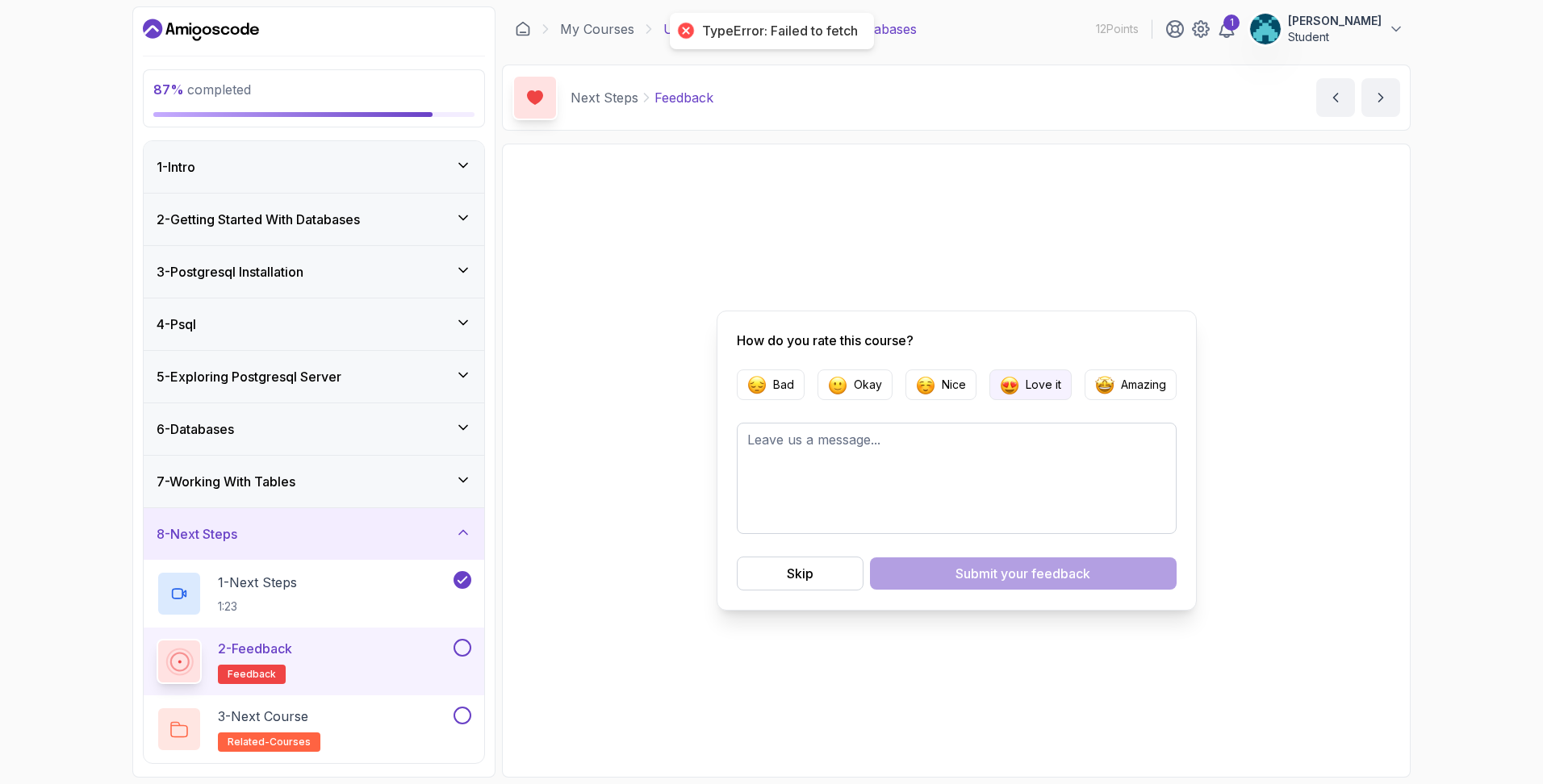 click at bounding box center [1010, 385] 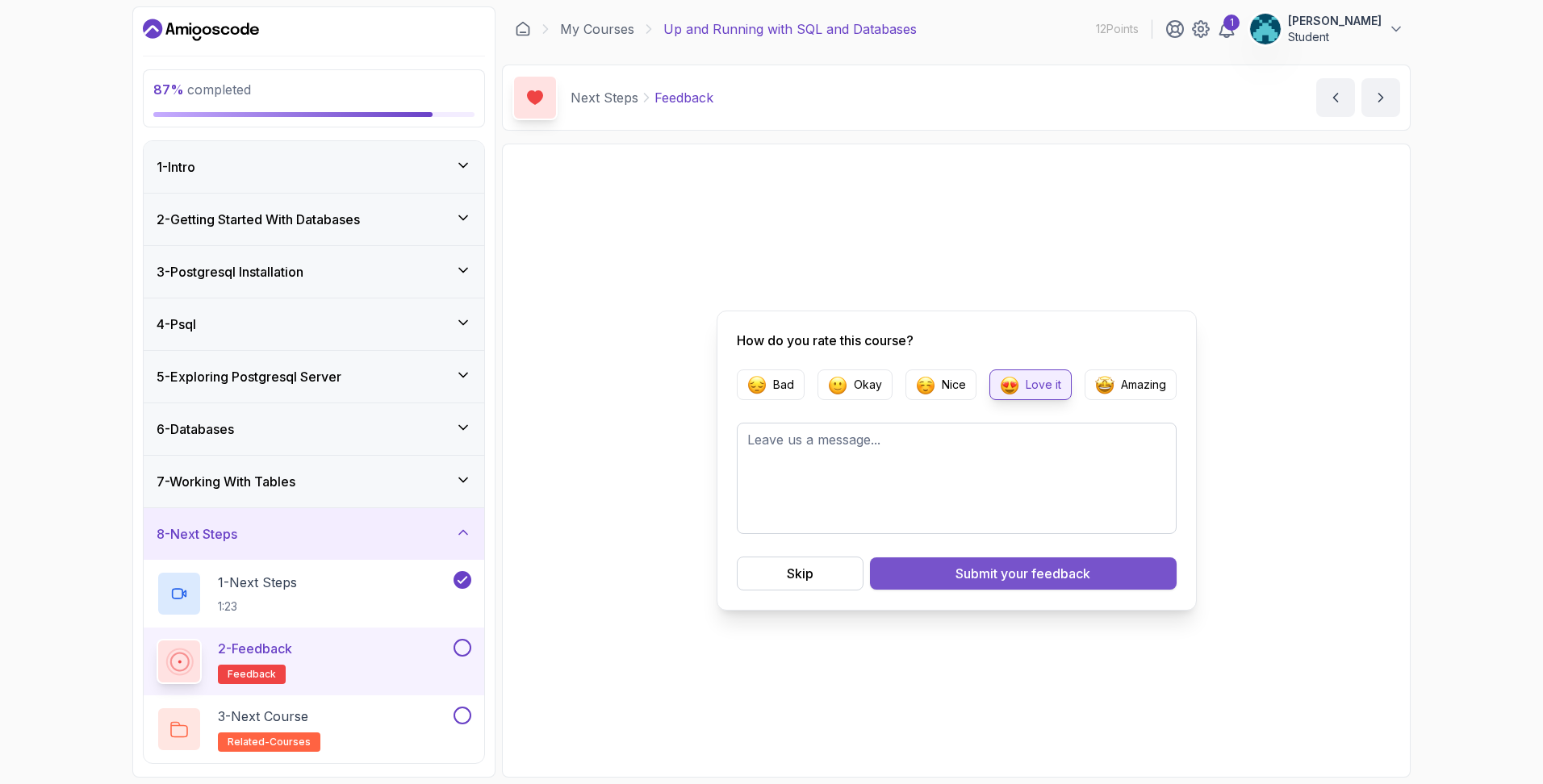 click on "Submit   your feedback" at bounding box center (1022, 573) 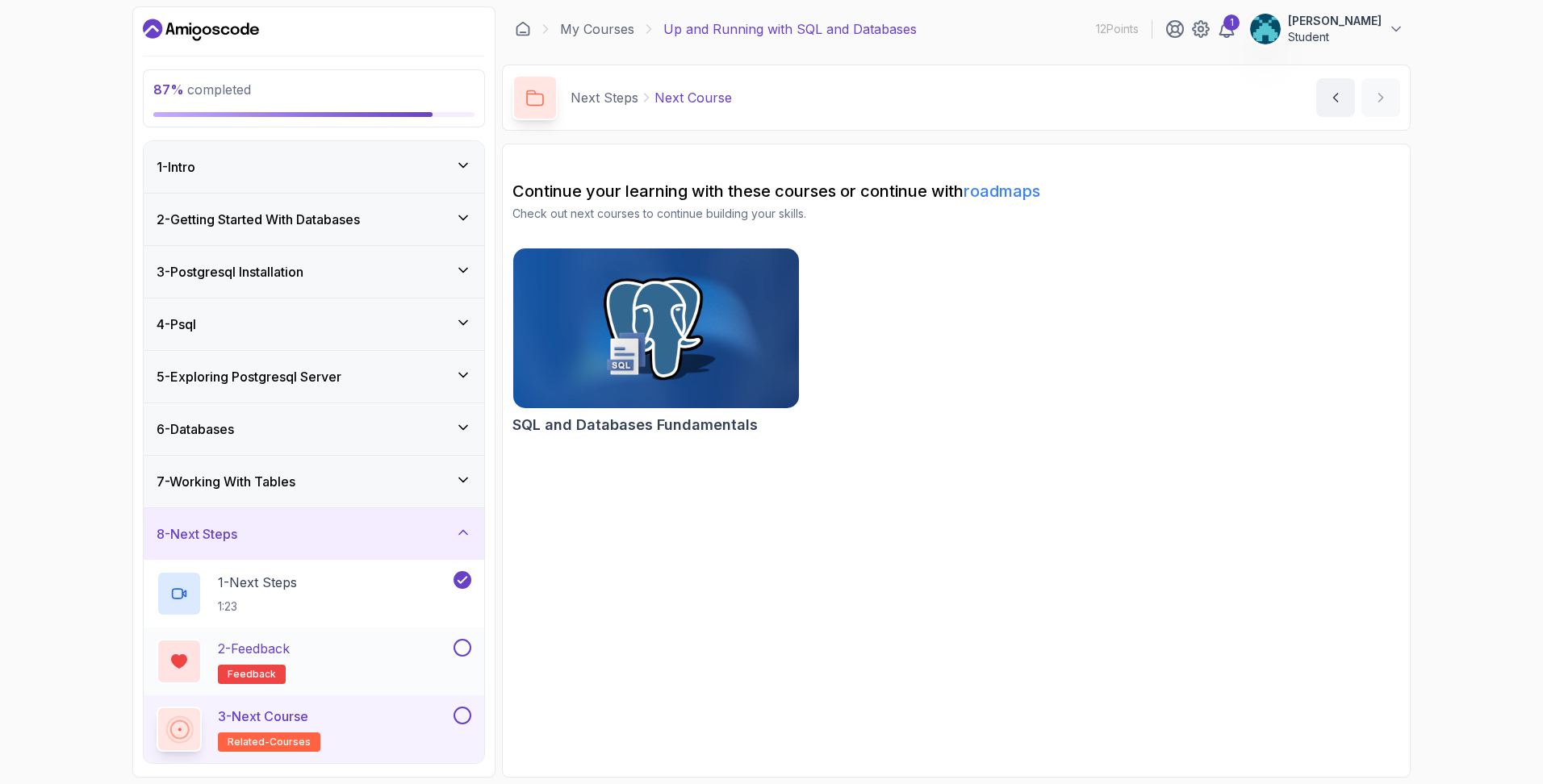 click at bounding box center (462, 648) 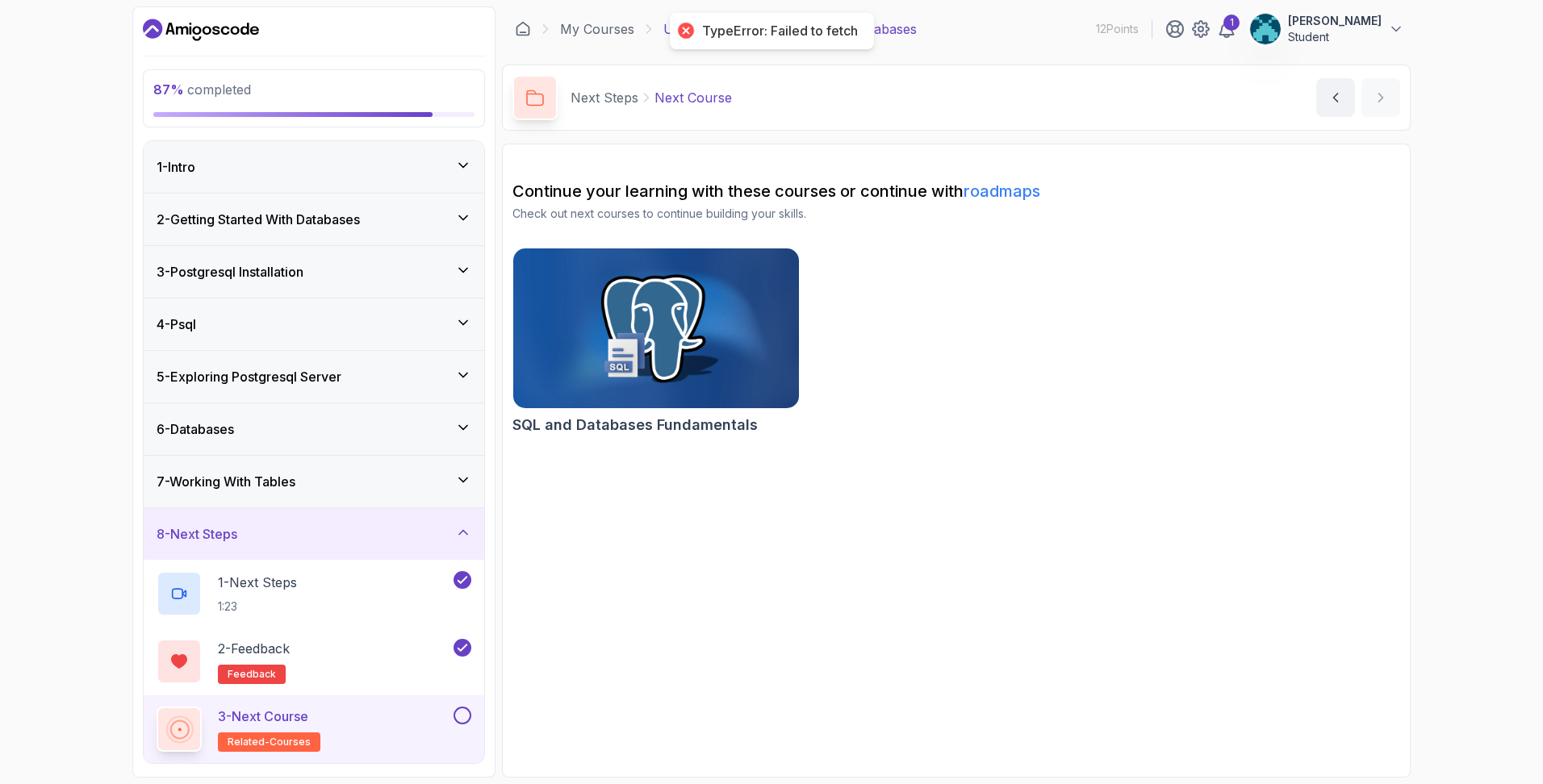 click at bounding box center (656, 328) 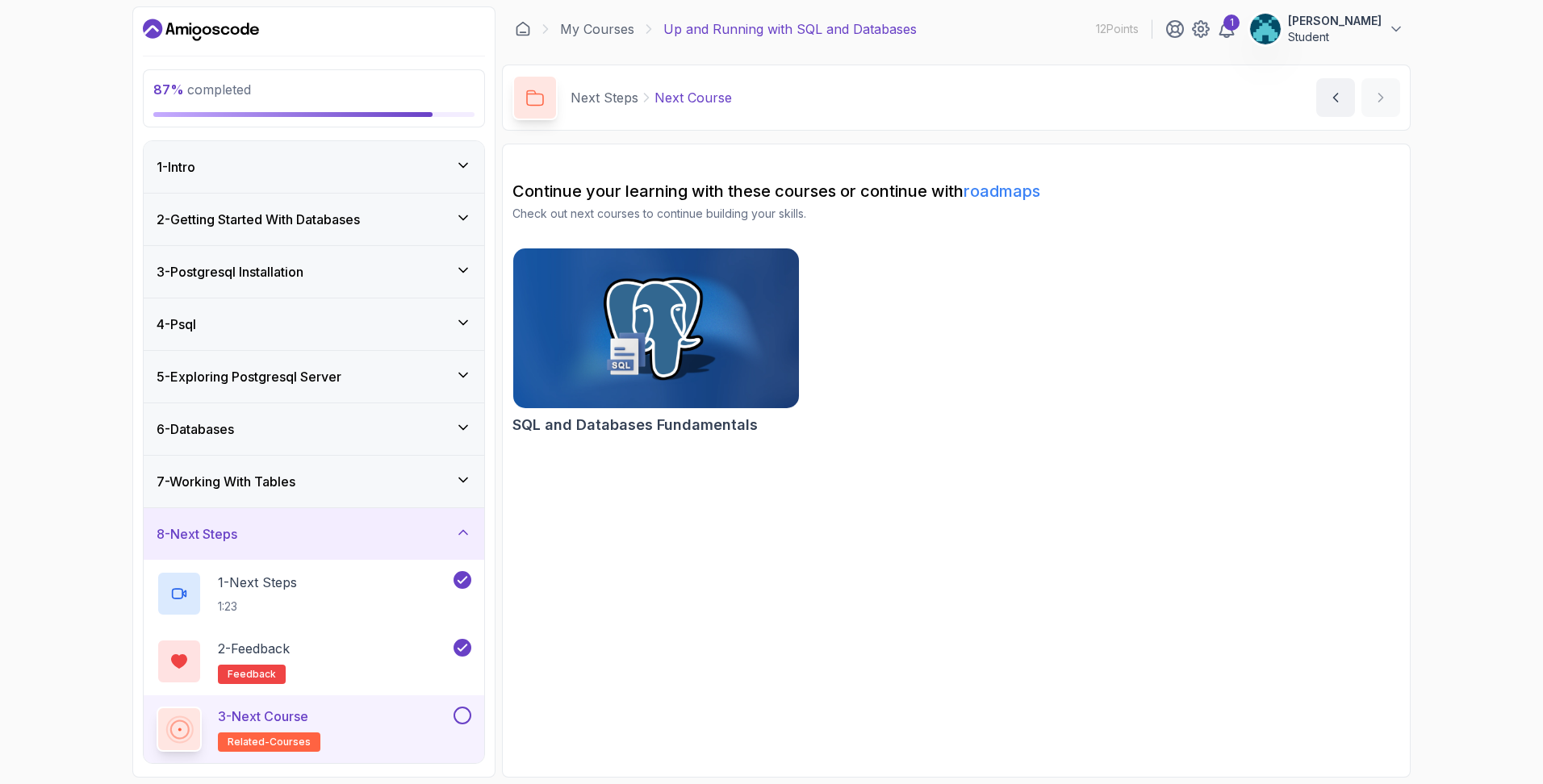 click at bounding box center (462, 715) 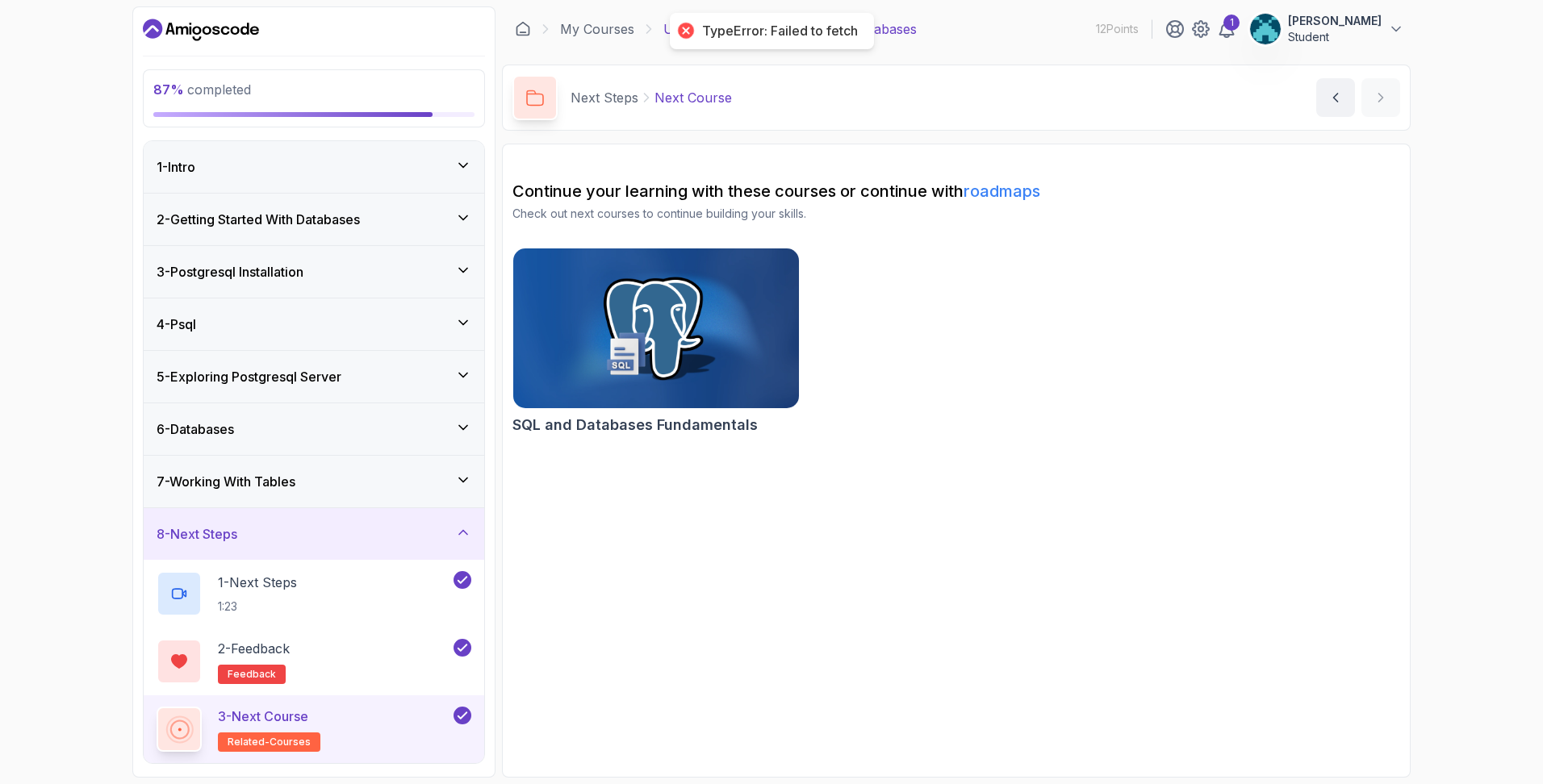 click 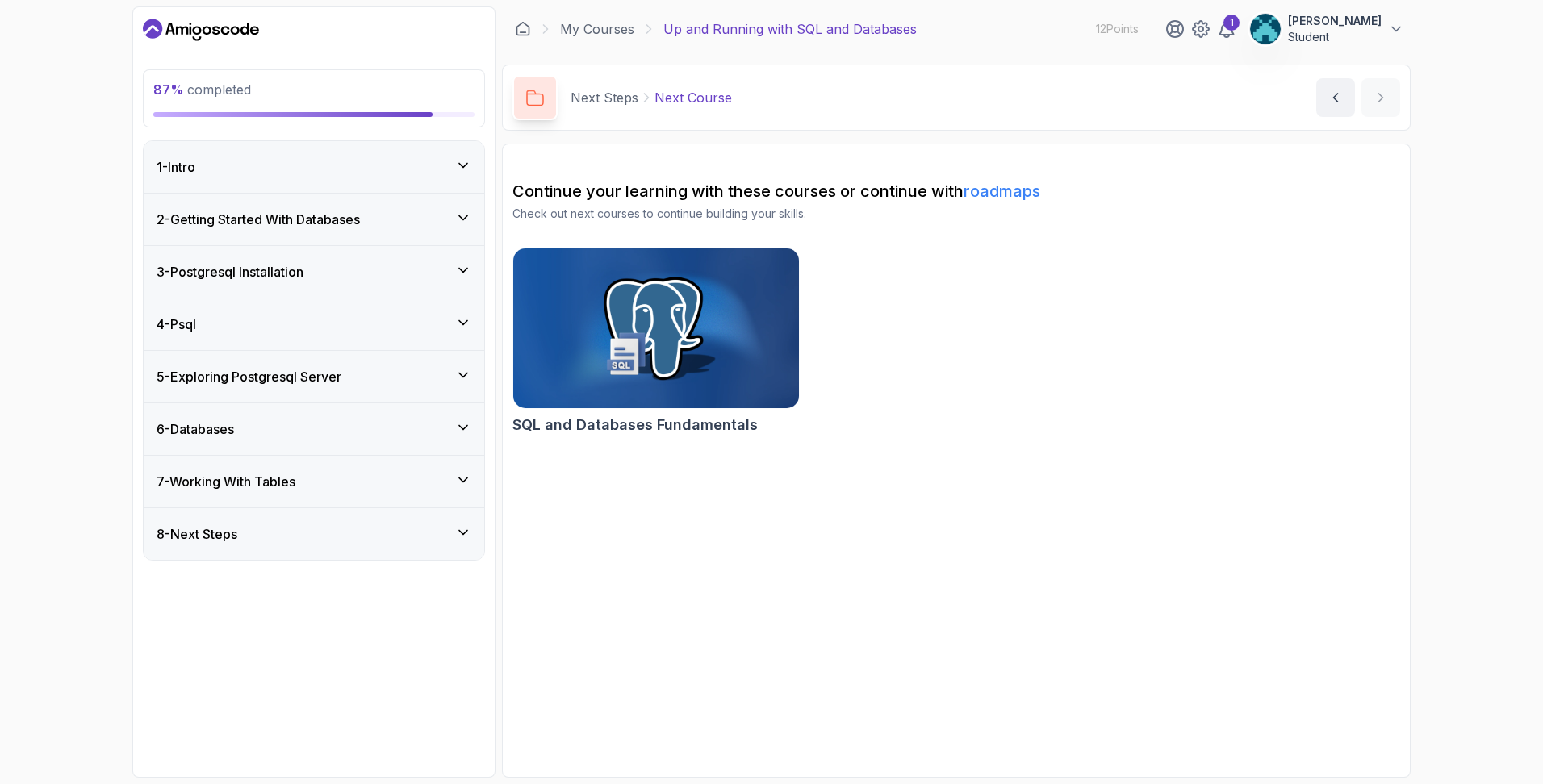 click 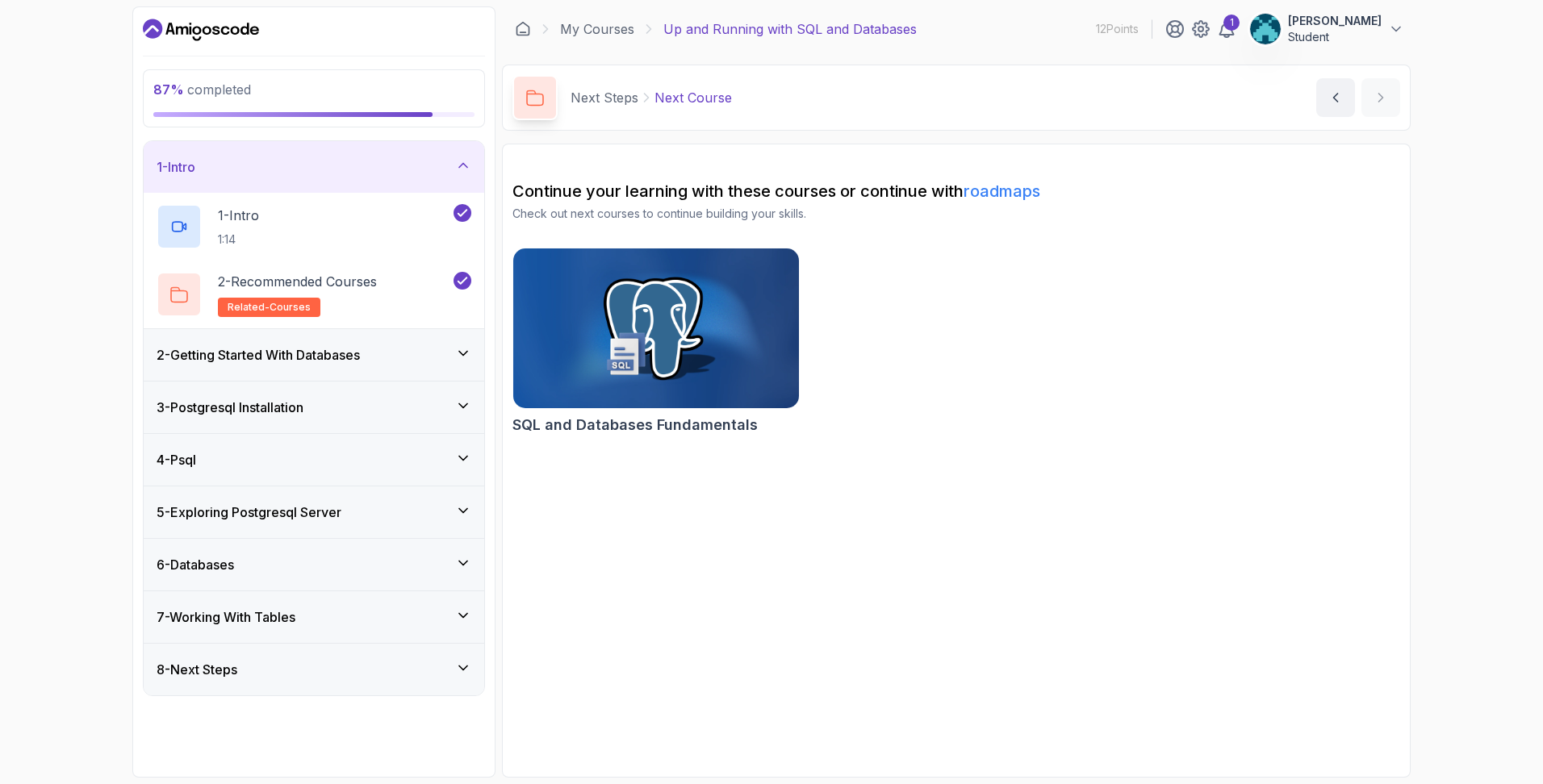 click on "2  -  Getting Started With Databases" at bounding box center [314, 355] 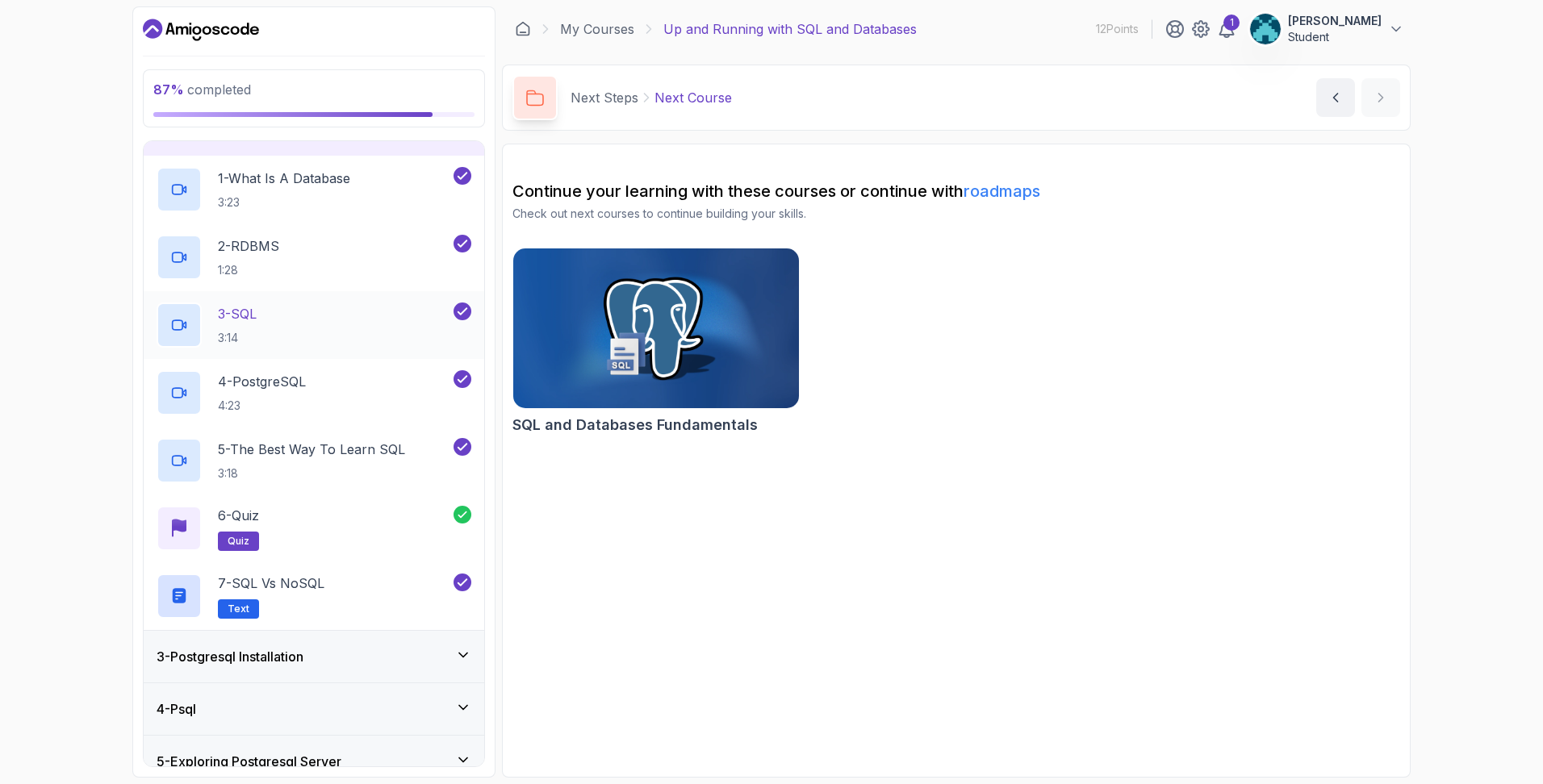 scroll, scrollTop: 168, scrollLeft: 0, axis: vertical 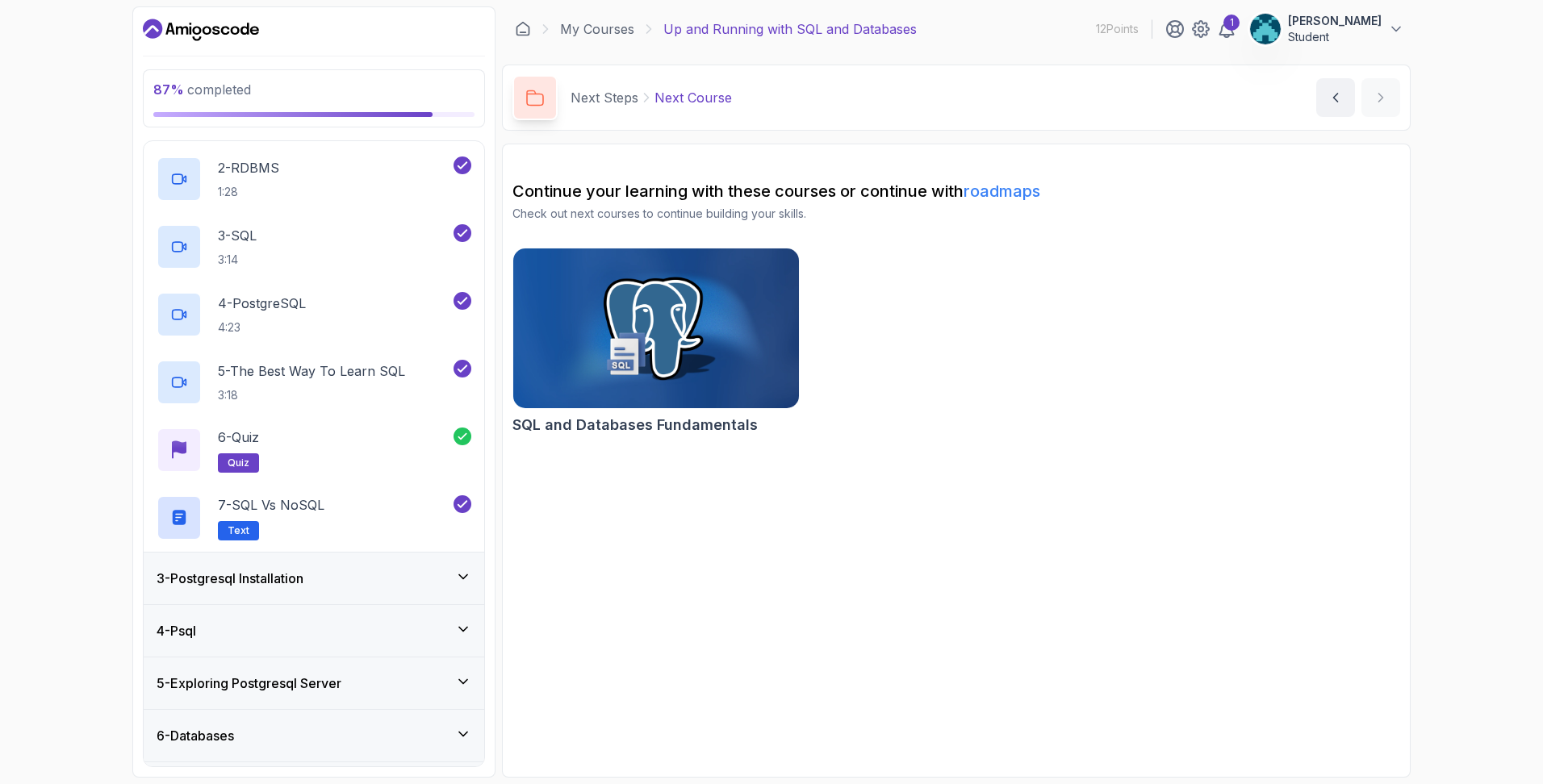 click on "3  -  Postgresql Installation" at bounding box center (314, 578) 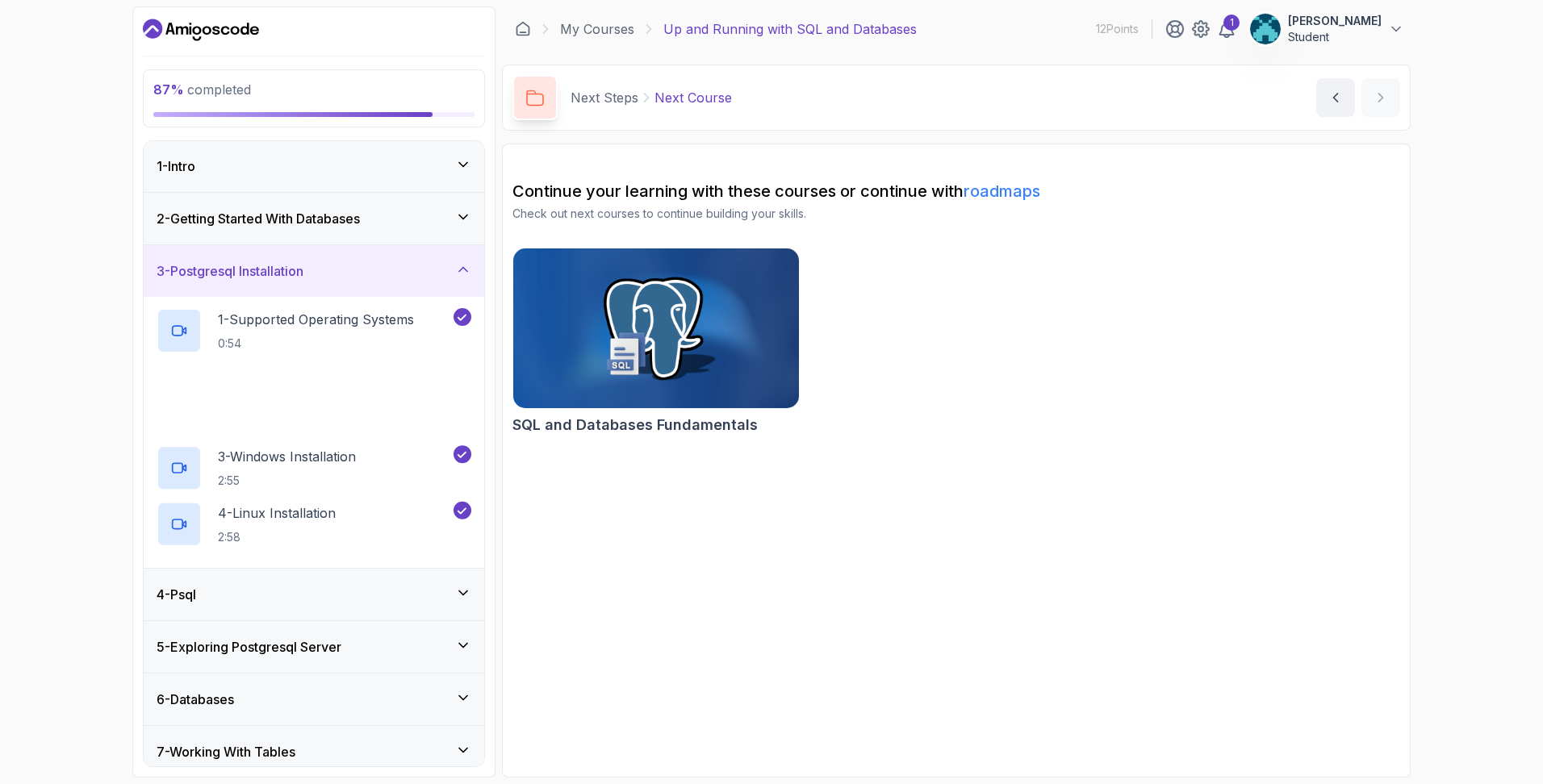 scroll, scrollTop: 65, scrollLeft: 0, axis: vertical 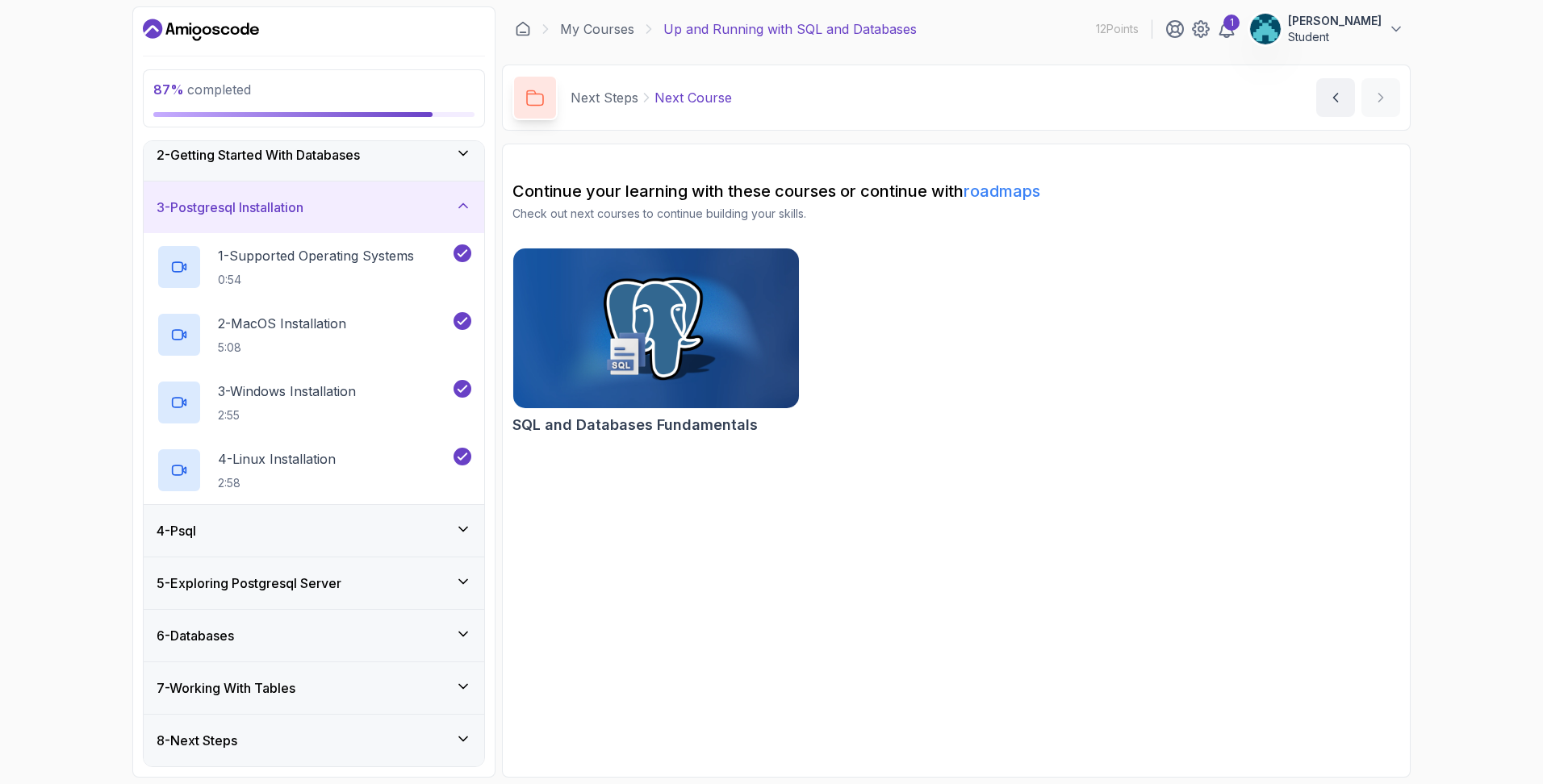 click on "4  -  Psql" at bounding box center (314, 531) 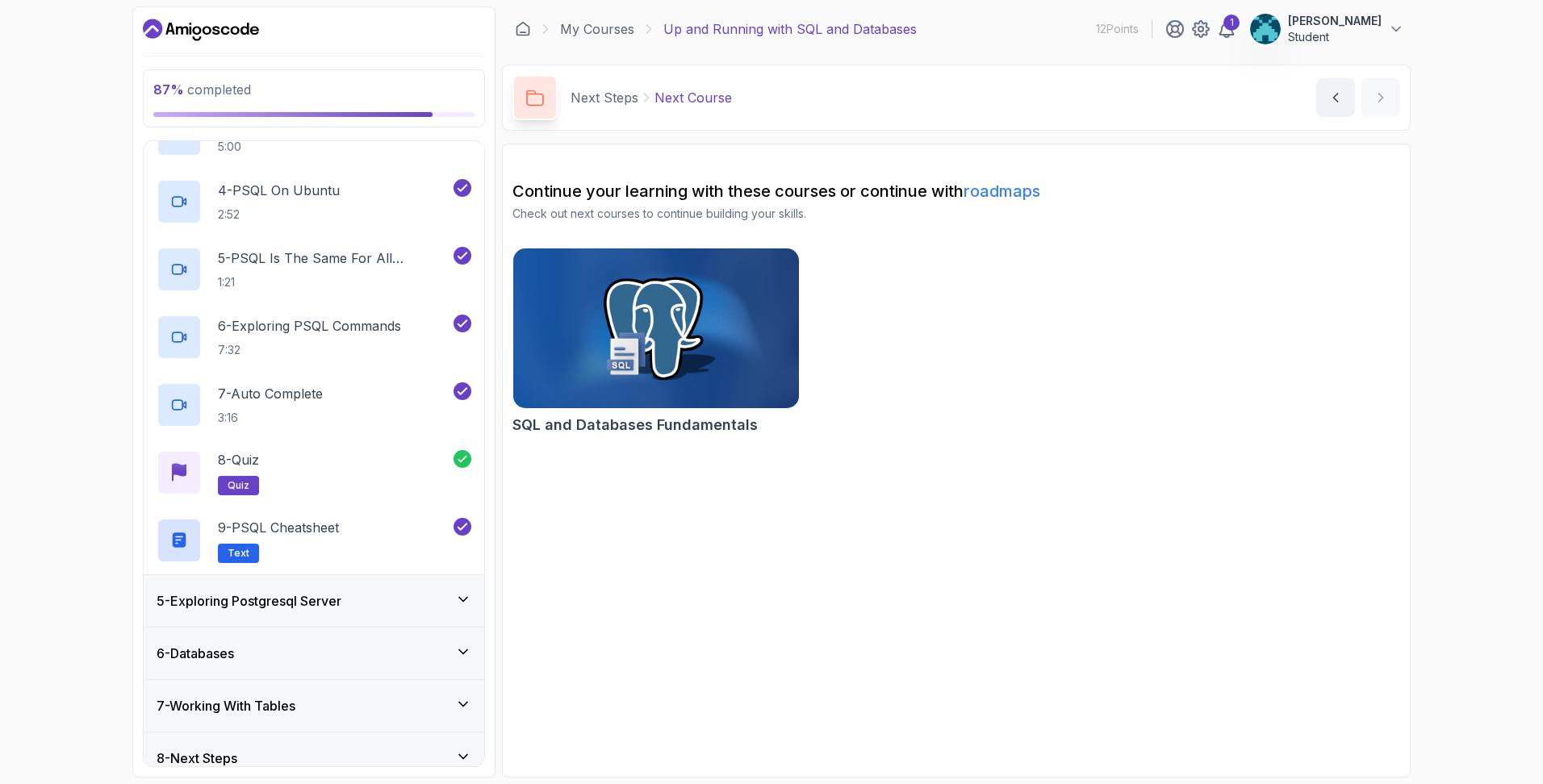scroll, scrollTop: 403, scrollLeft: 0, axis: vertical 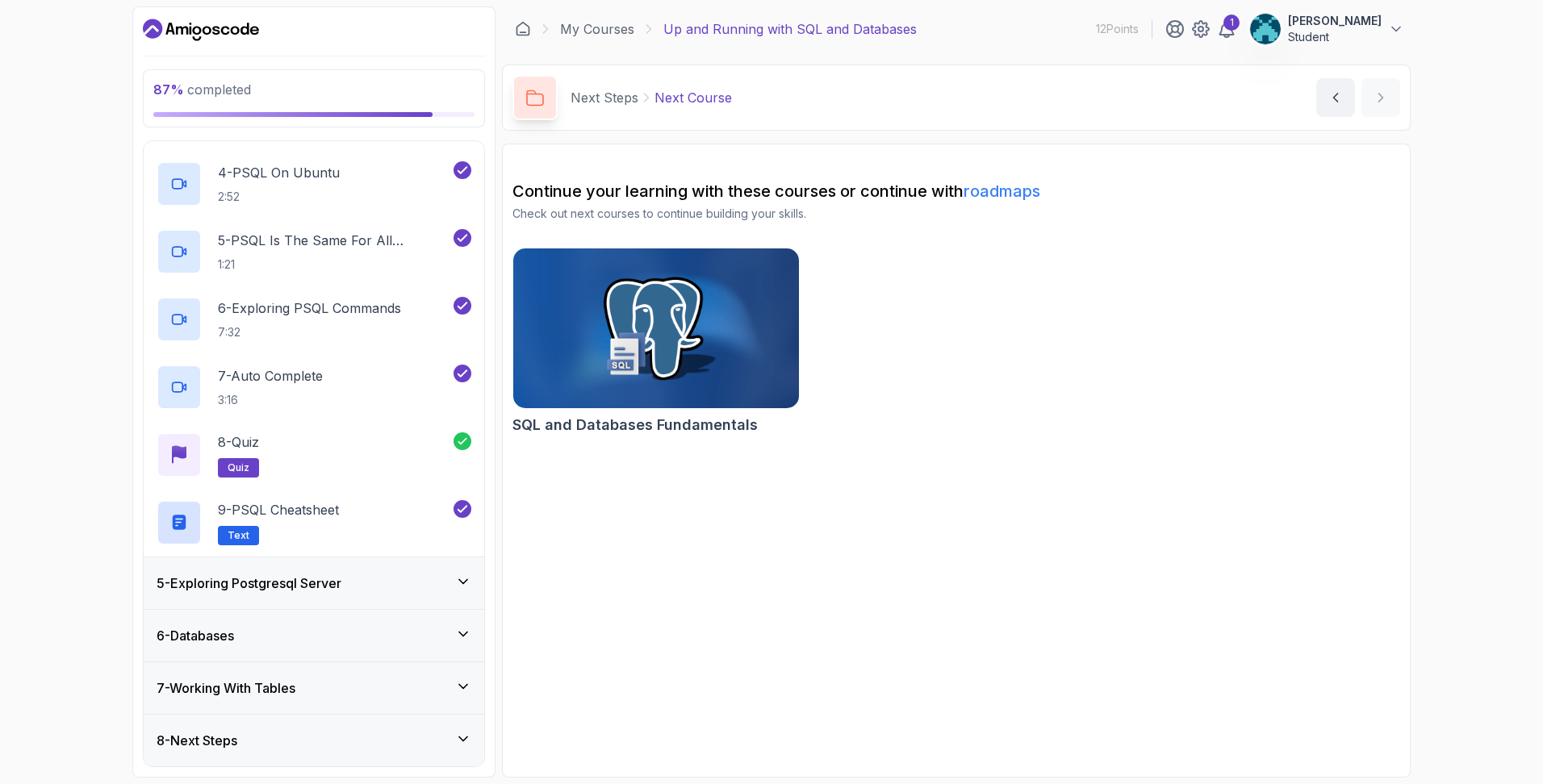 click on "5  -  Exploring Postgresql Server" at bounding box center (314, 583) 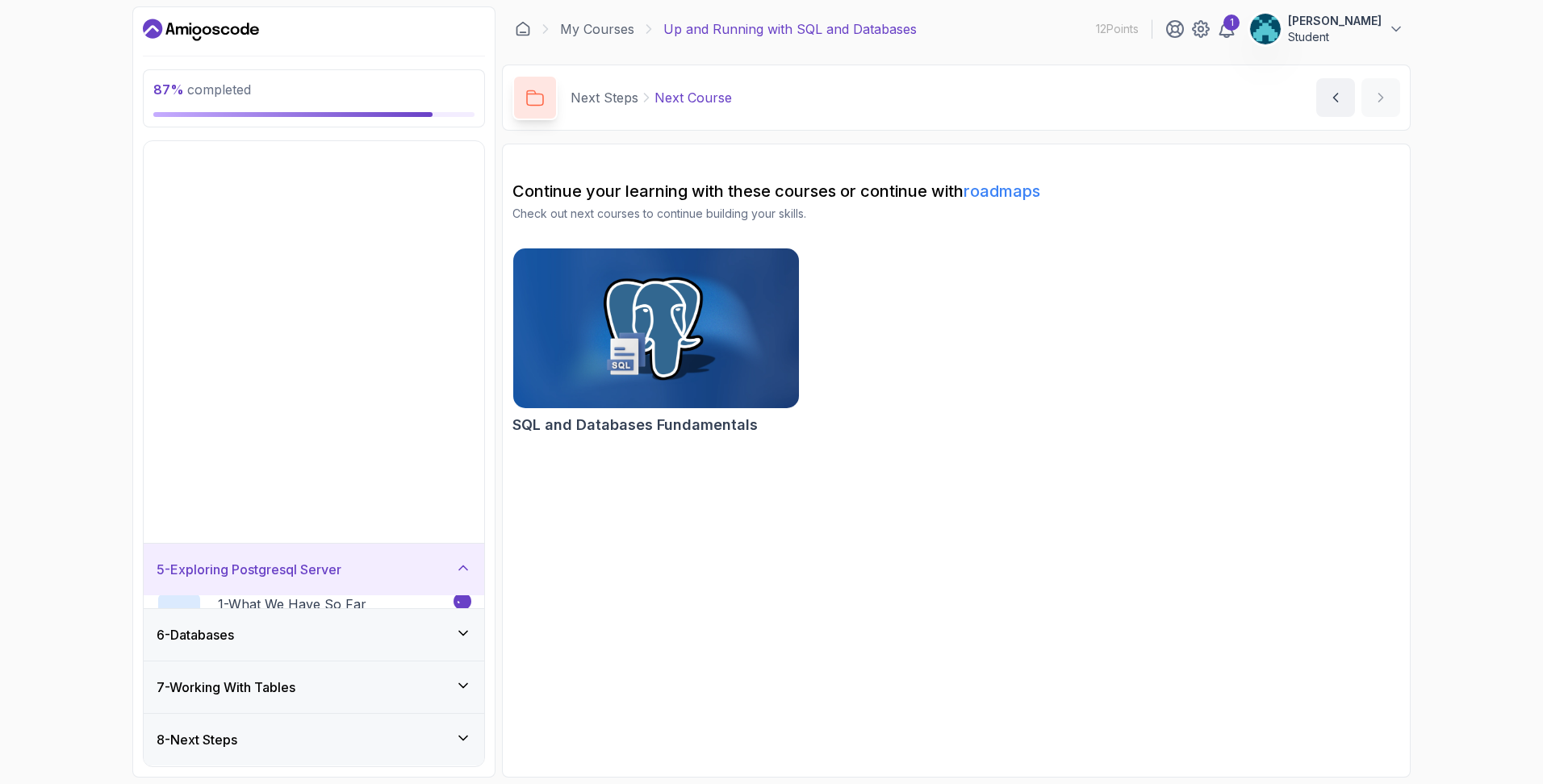 scroll, scrollTop: 0, scrollLeft: 0, axis: both 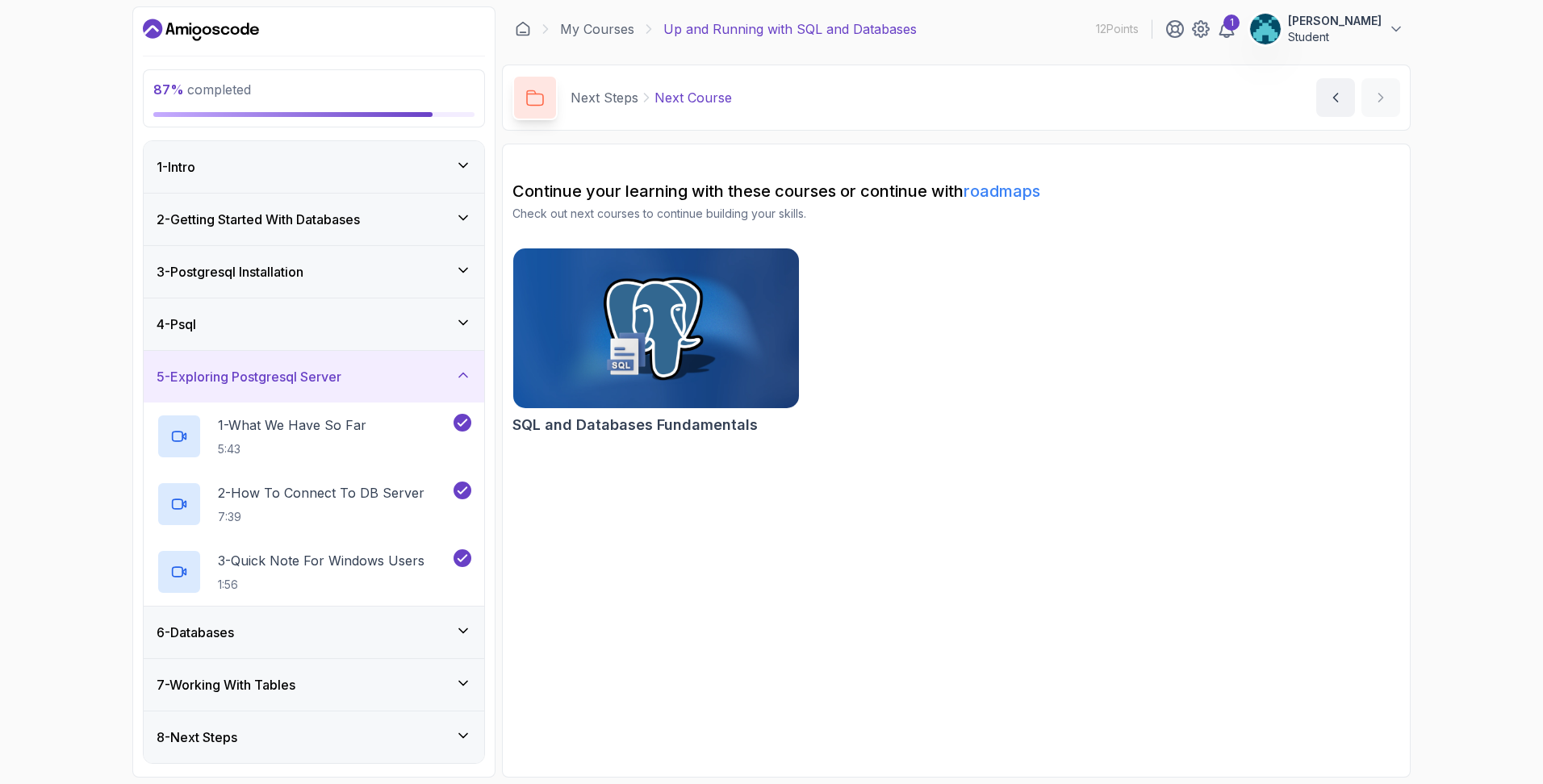 click on "6  -  Databases" at bounding box center [314, 632] 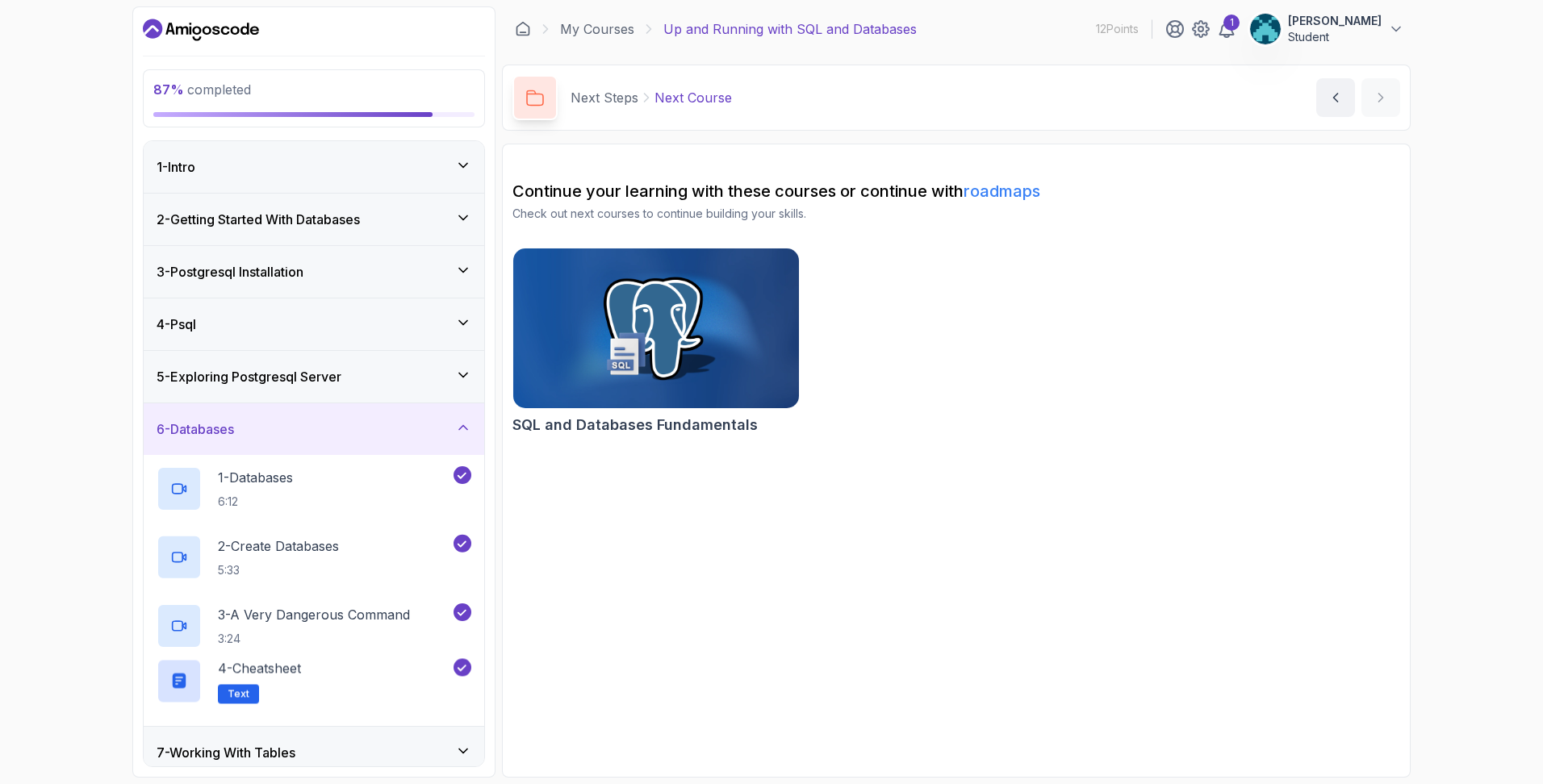 scroll, scrollTop: 65, scrollLeft: 0, axis: vertical 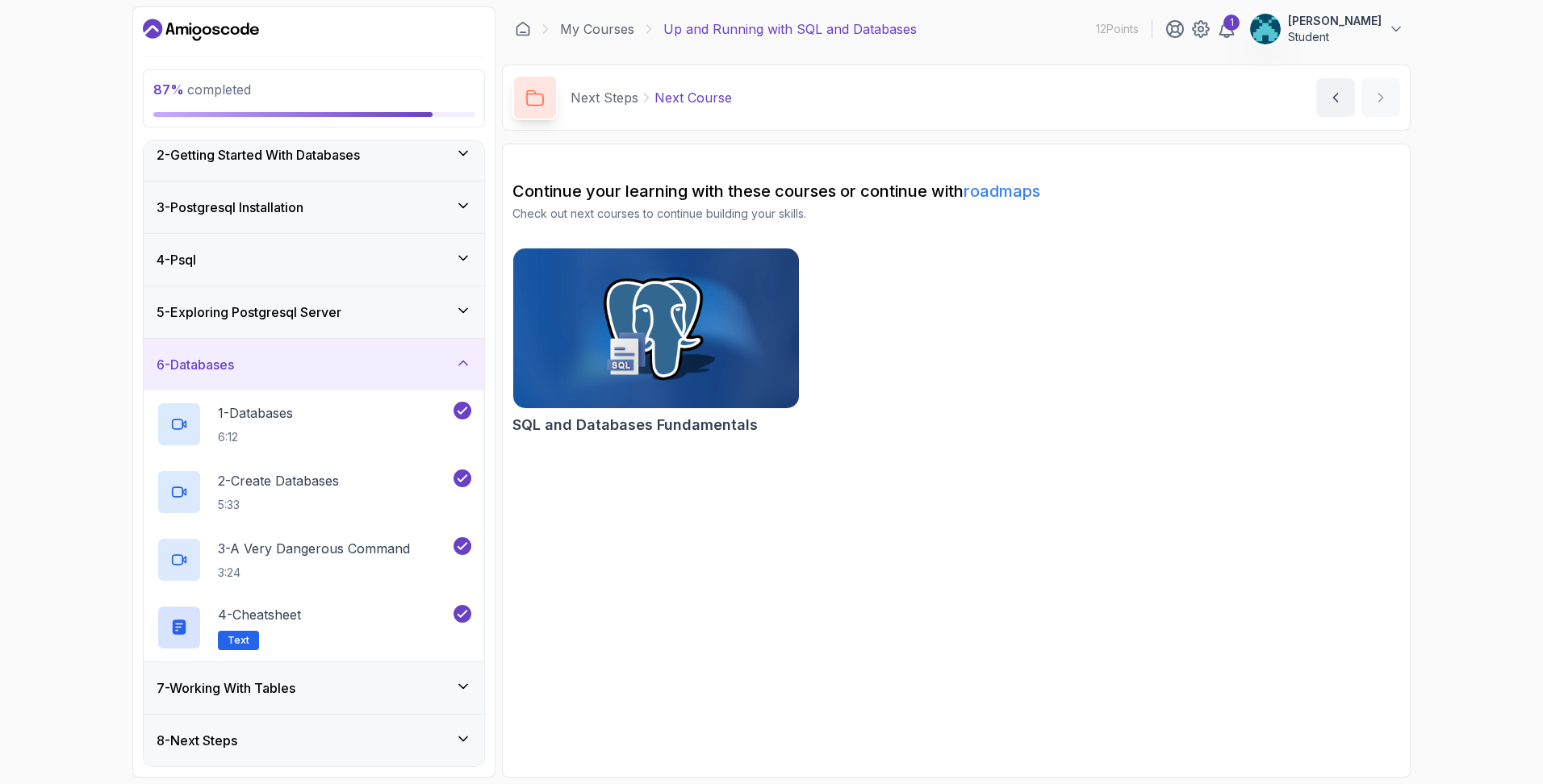 click on "7  -  Working With Tables" at bounding box center (314, 688) 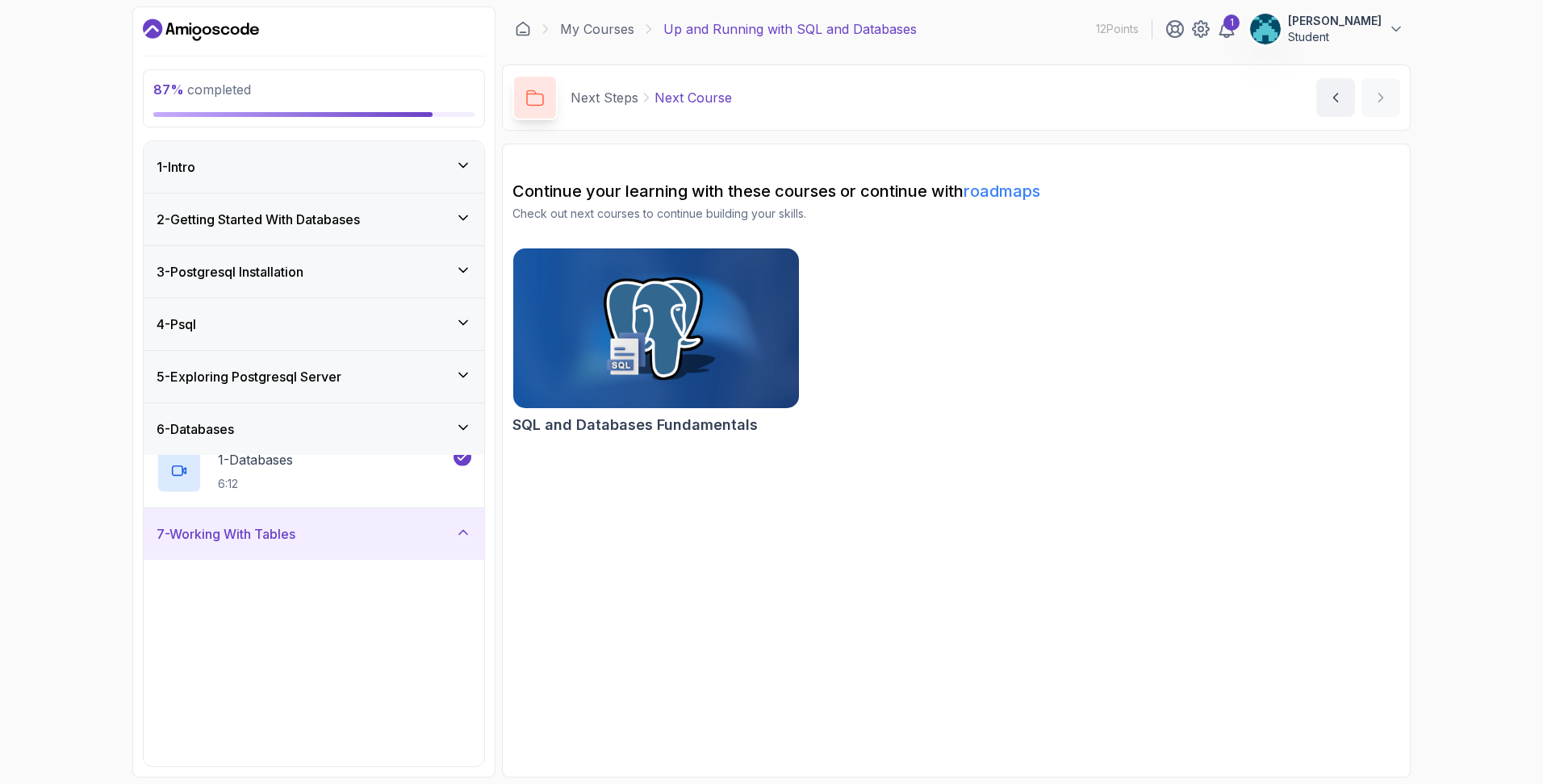 scroll, scrollTop: 200, scrollLeft: 0, axis: vertical 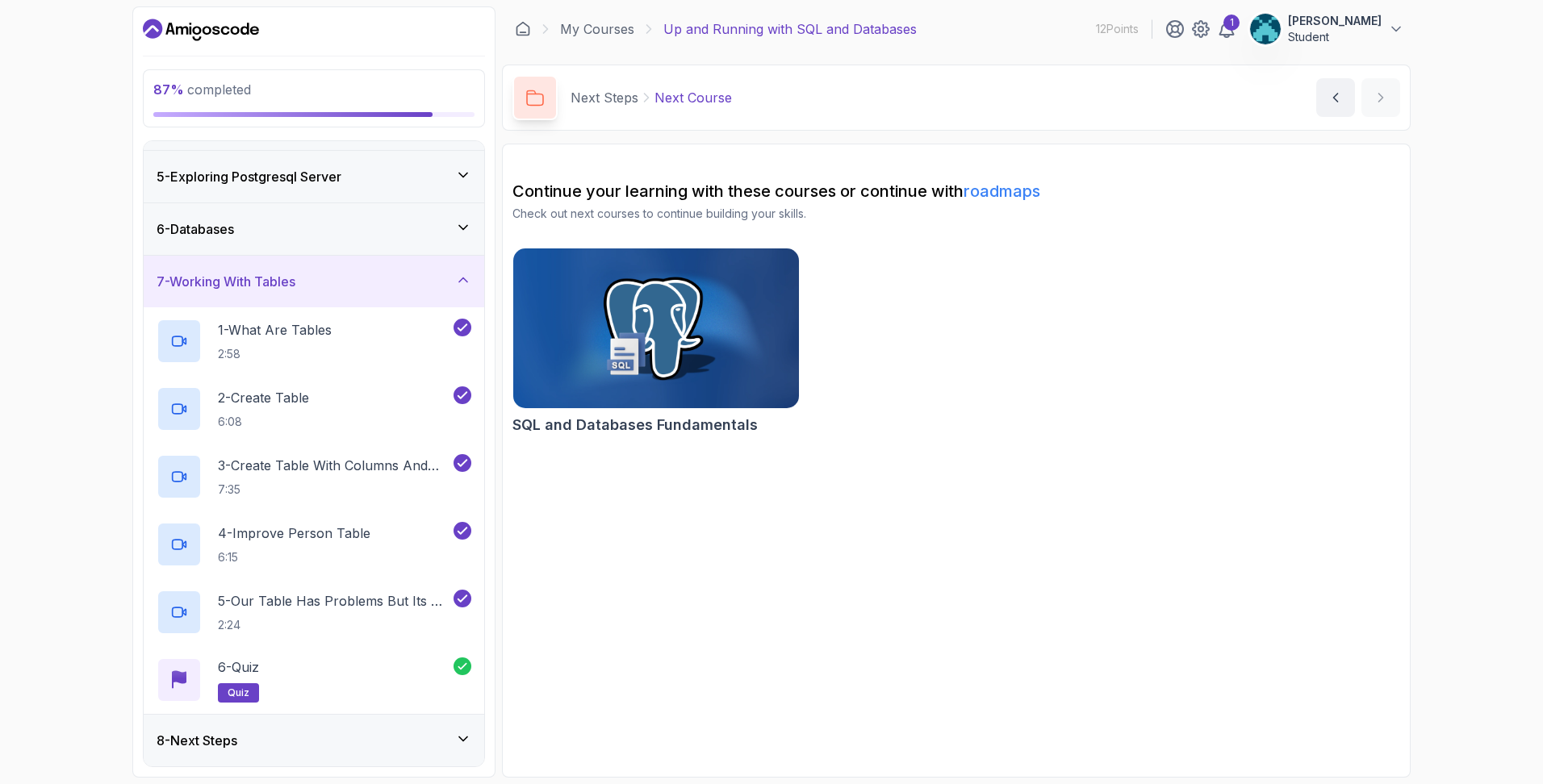 click on "8  -  Next Steps" at bounding box center (314, 740) 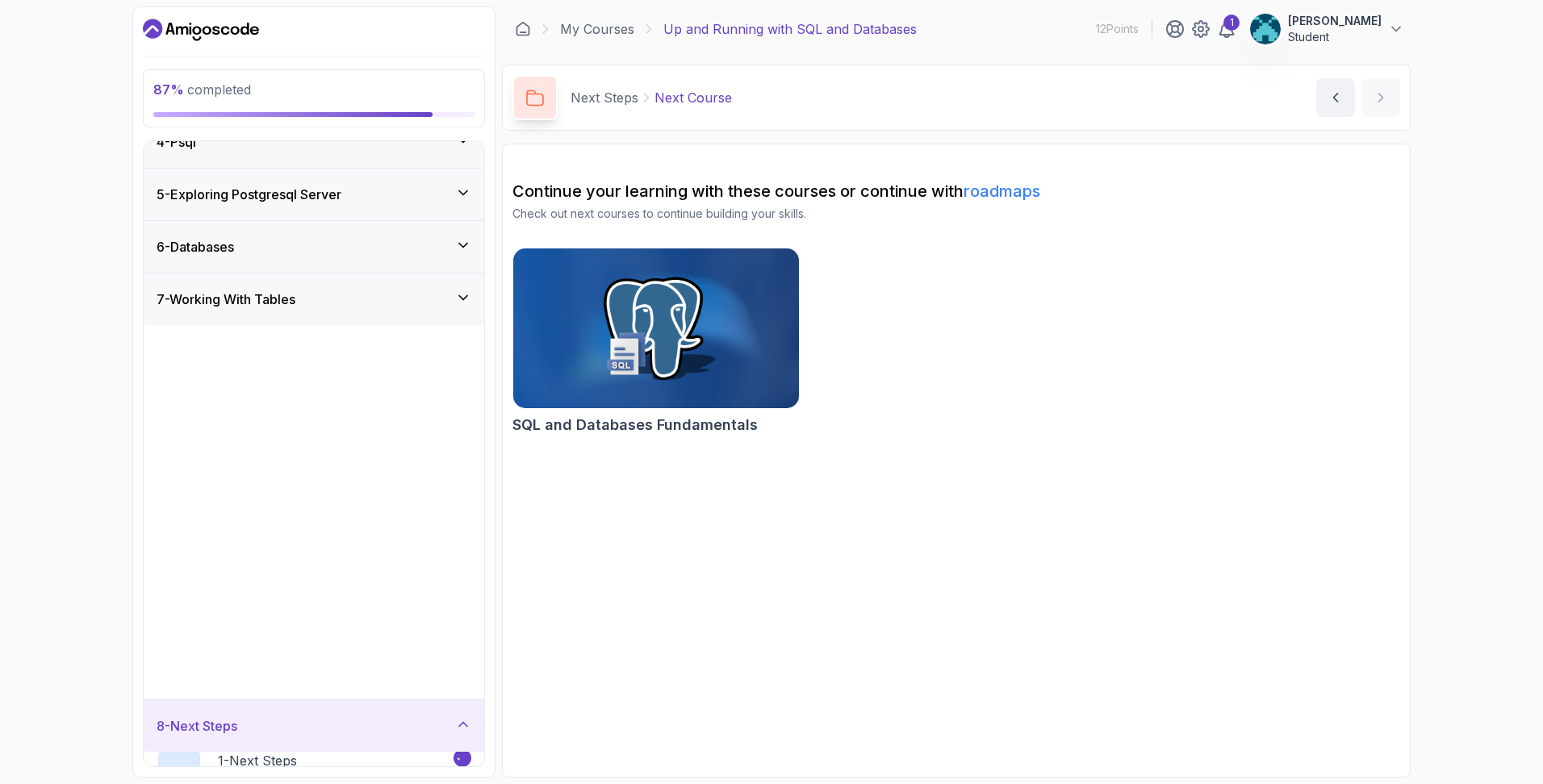 scroll, scrollTop: 0, scrollLeft: 0, axis: both 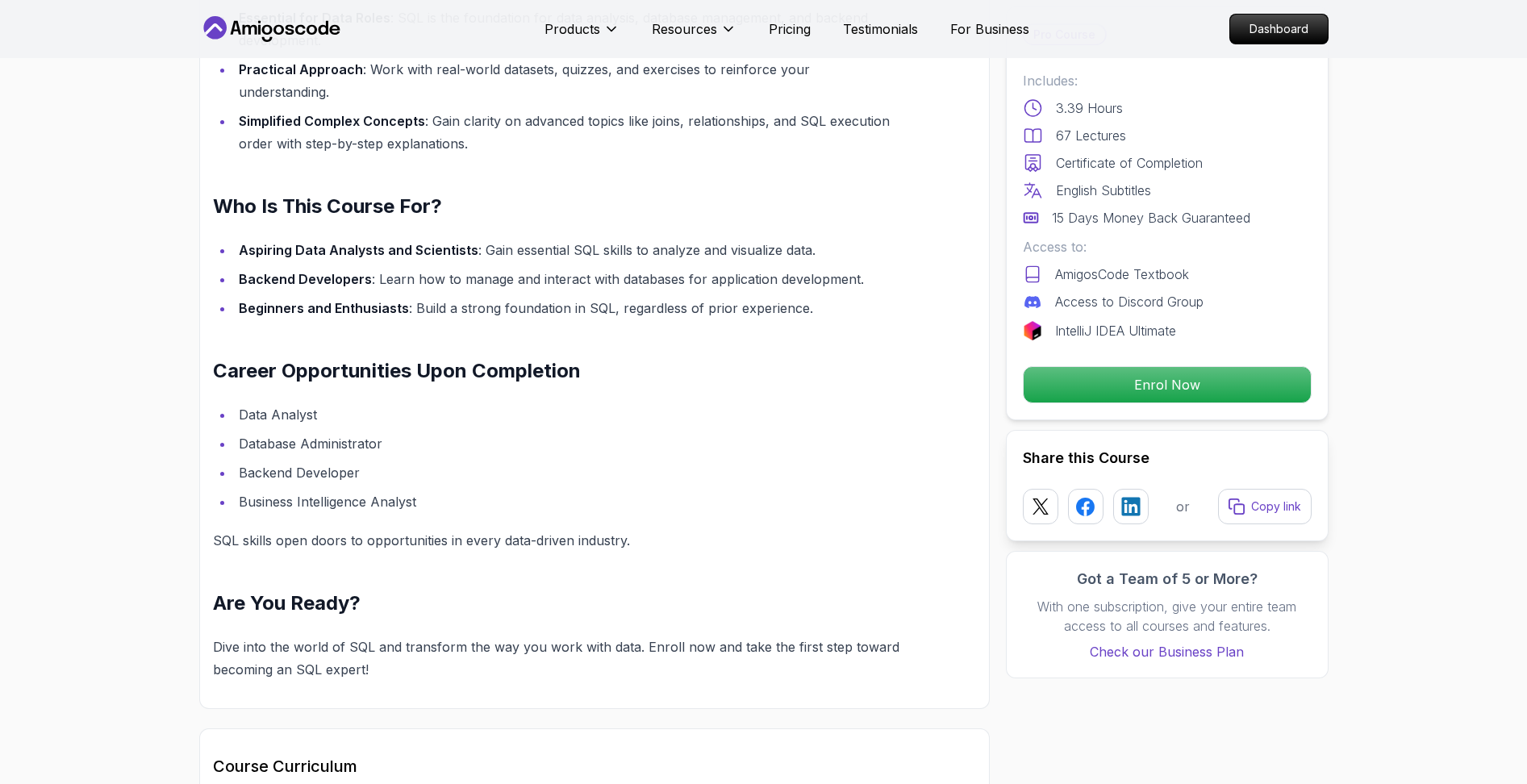 click on "Products Resources Pricing Testimonials For Business Dashboard Products Resources Pricing Testimonials For Business Dashboard SQL and Databases Fundamentals Master SQL and database fundamentals to enhance your data querying and management skills. Mama Samba Braima Djalo  /   Instructor Pro Course Includes: 3.39 Hours 67 Lectures Certificate of Completion English Subtitles 15 Days Money Back Guaranteed Access to: AmigosCode Textbook Access to Discord Group IntelliJ IDEA Ultimate Enrol Now Share this Course or Copy link Got a Team of 5 or More? With one subscription, give your entire team access to all courses and features. Check our Business Plan Mama Samba Braima Djalo  /   Instructor What you will learn sql postgres terminal Database Creation and Table Design - Learn how to create databases and design tables for efficient data storage. Data Insertion, Retrieval, and Sorting - Master the techniques for inserting, retrieving, and sorting data in your database.
Why Should You Take This Course" at bounding box center (763, 1854) 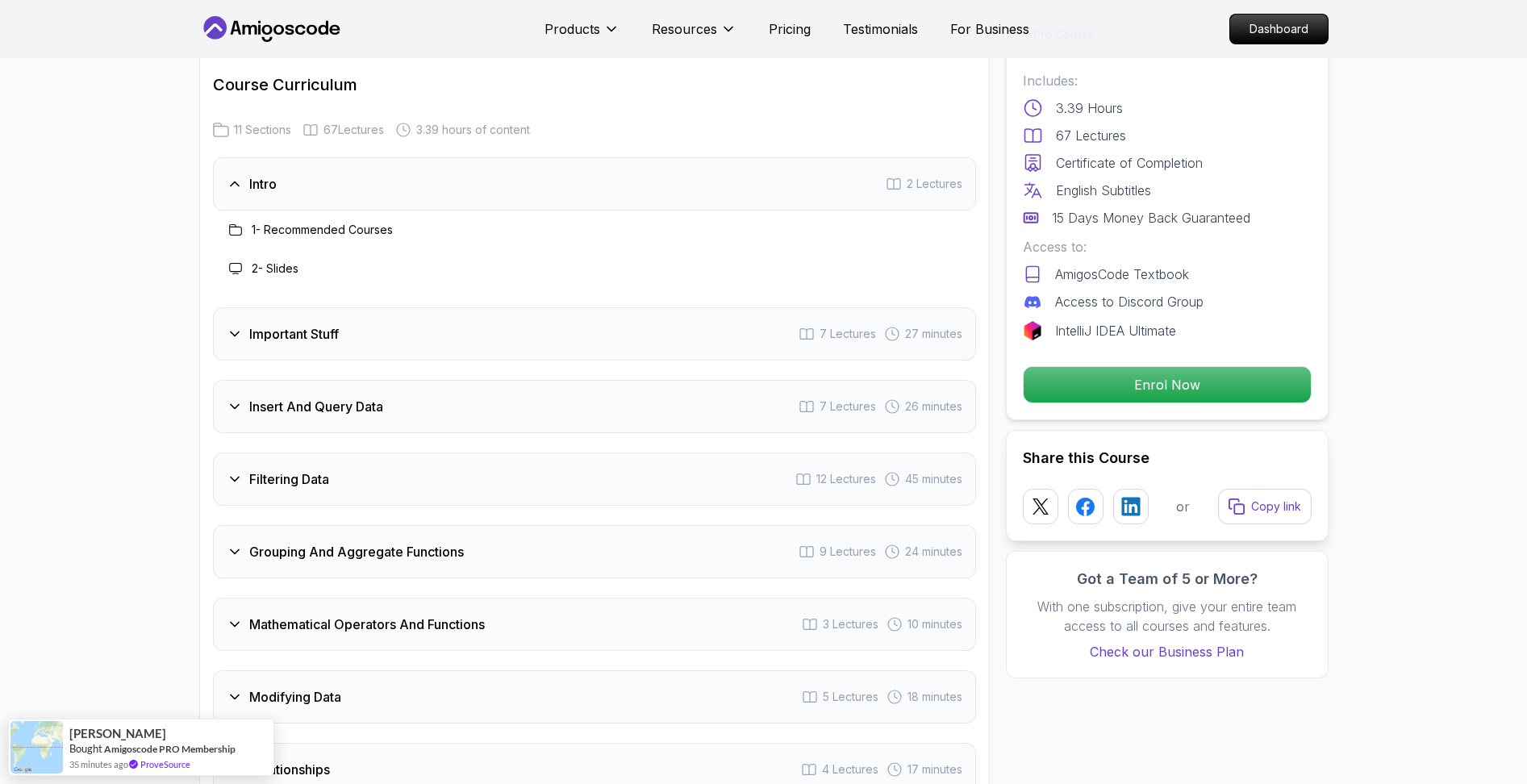 scroll, scrollTop: 2137, scrollLeft: 0, axis: vertical 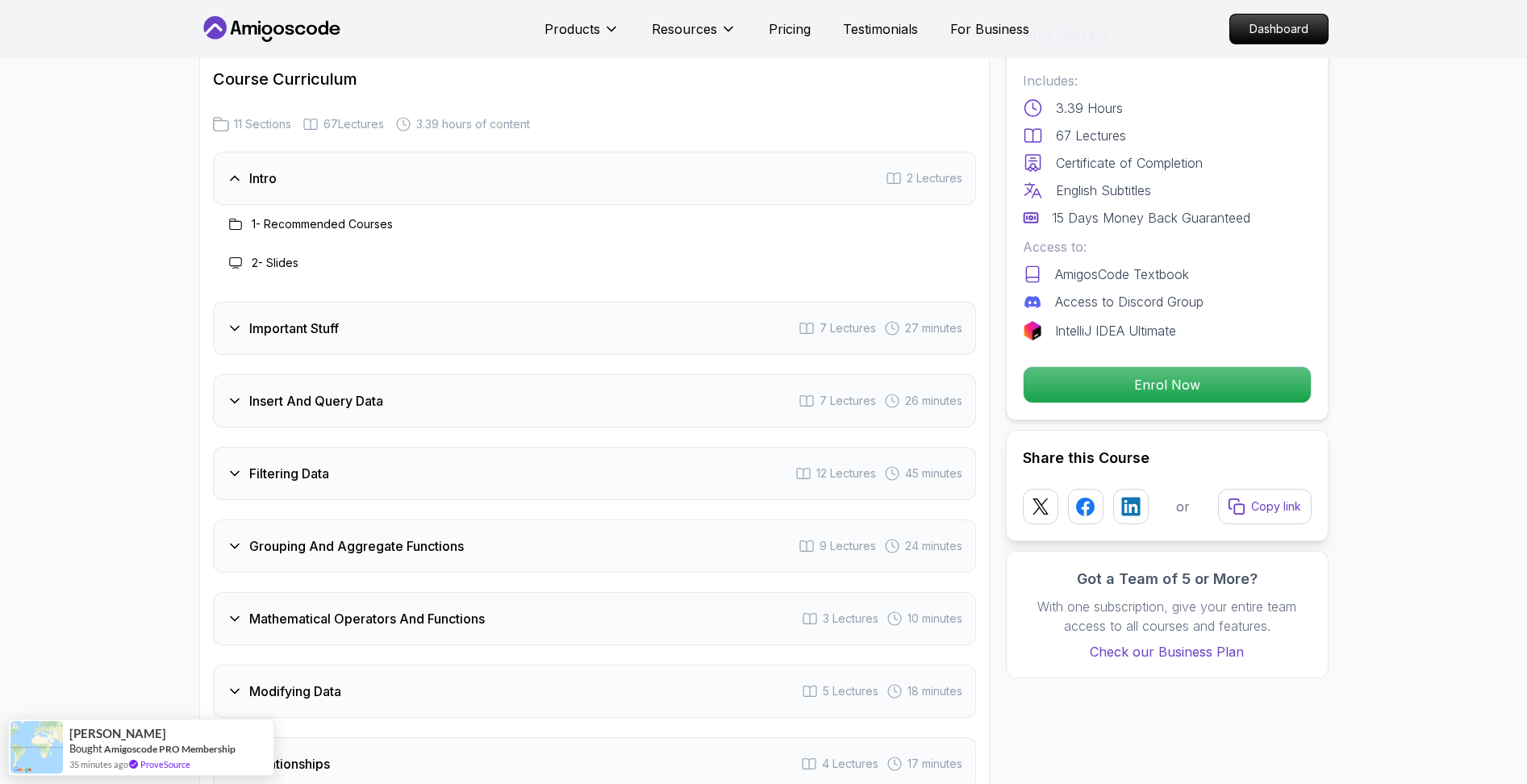 click on "Important Stuff 7   Lectures     27 minutes" at bounding box center (595, 328) 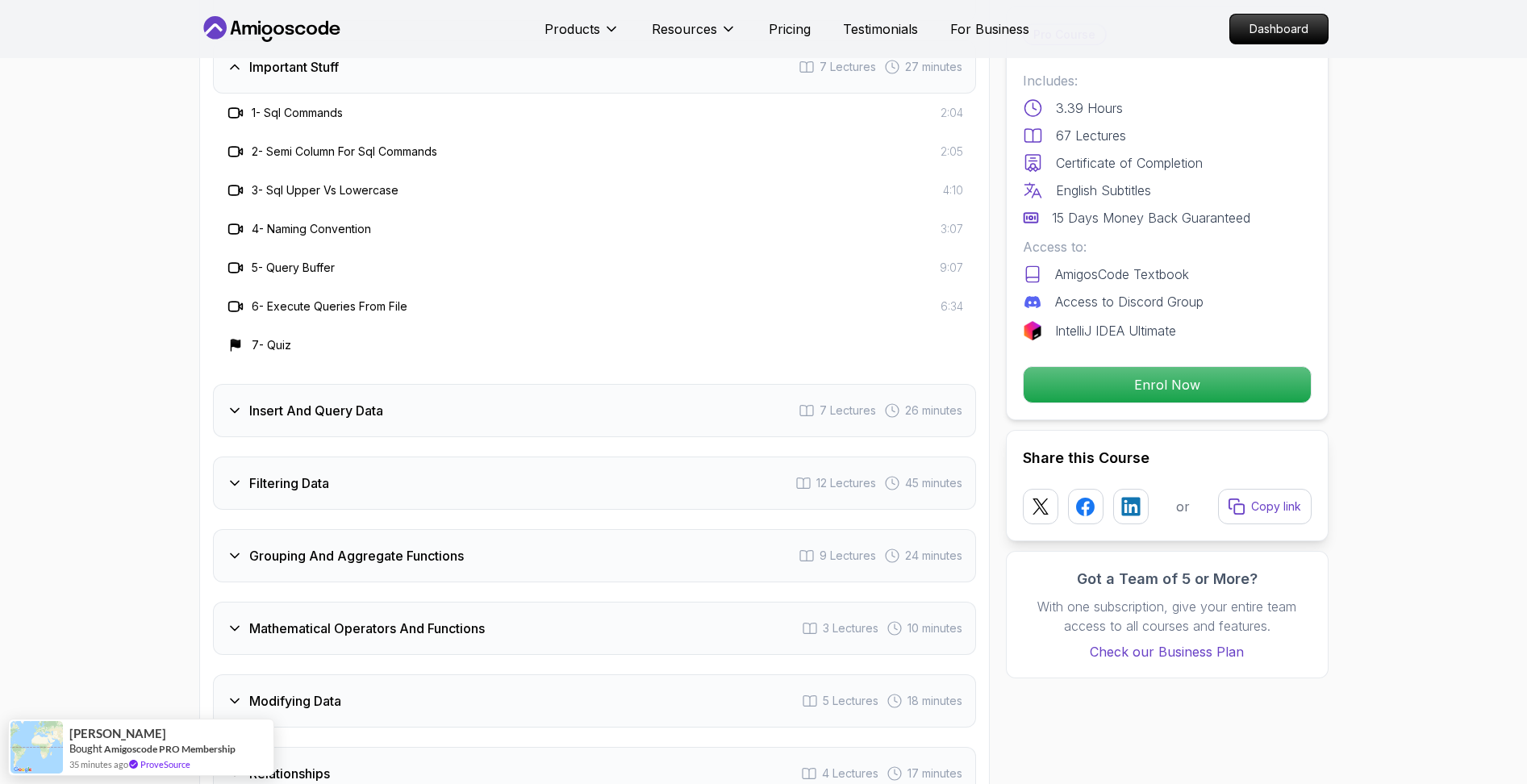 scroll, scrollTop: 2320, scrollLeft: 0, axis: vertical 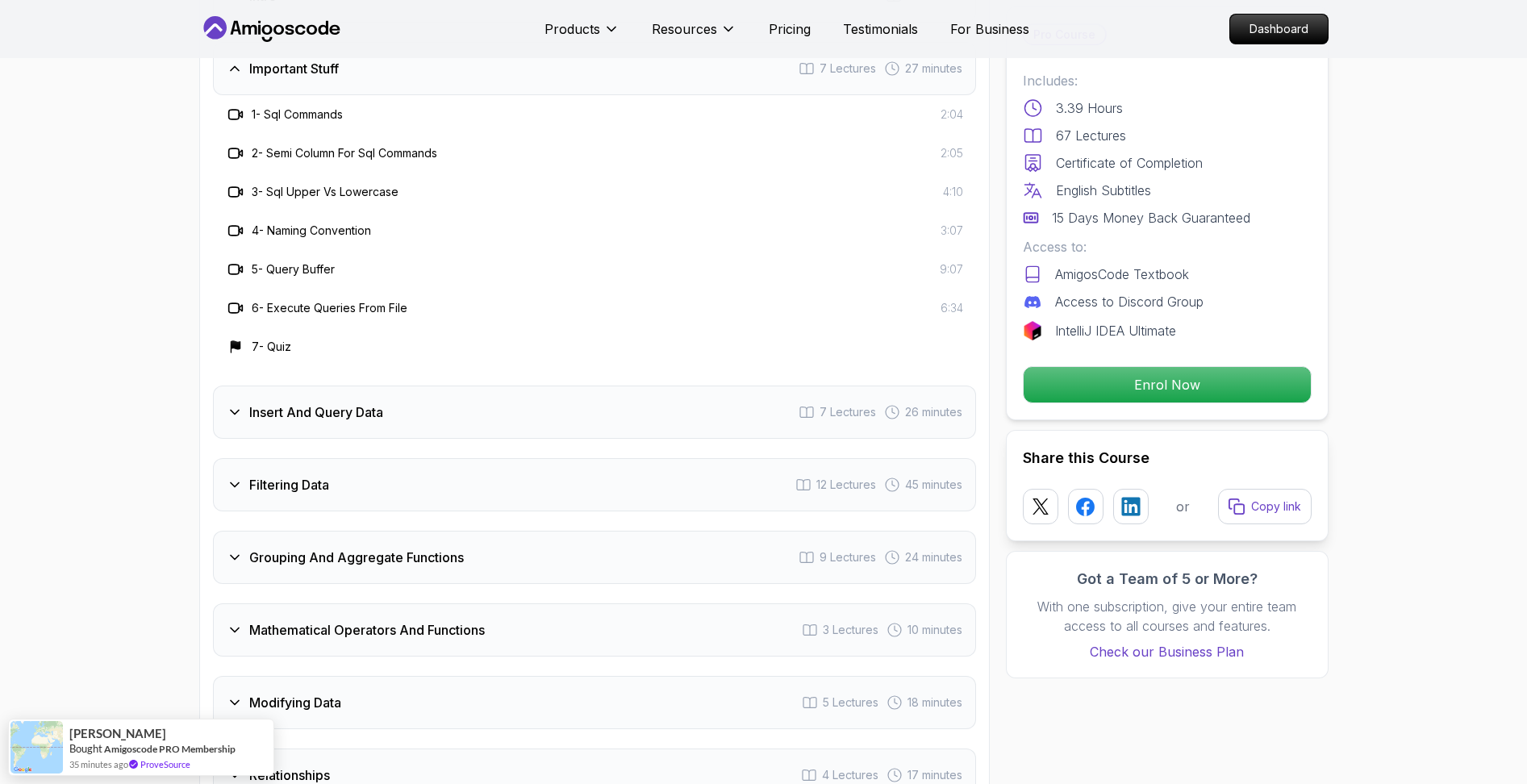 click on "Insert And Query Data 7   Lectures     26 minutes" at bounding box center [595, 412] 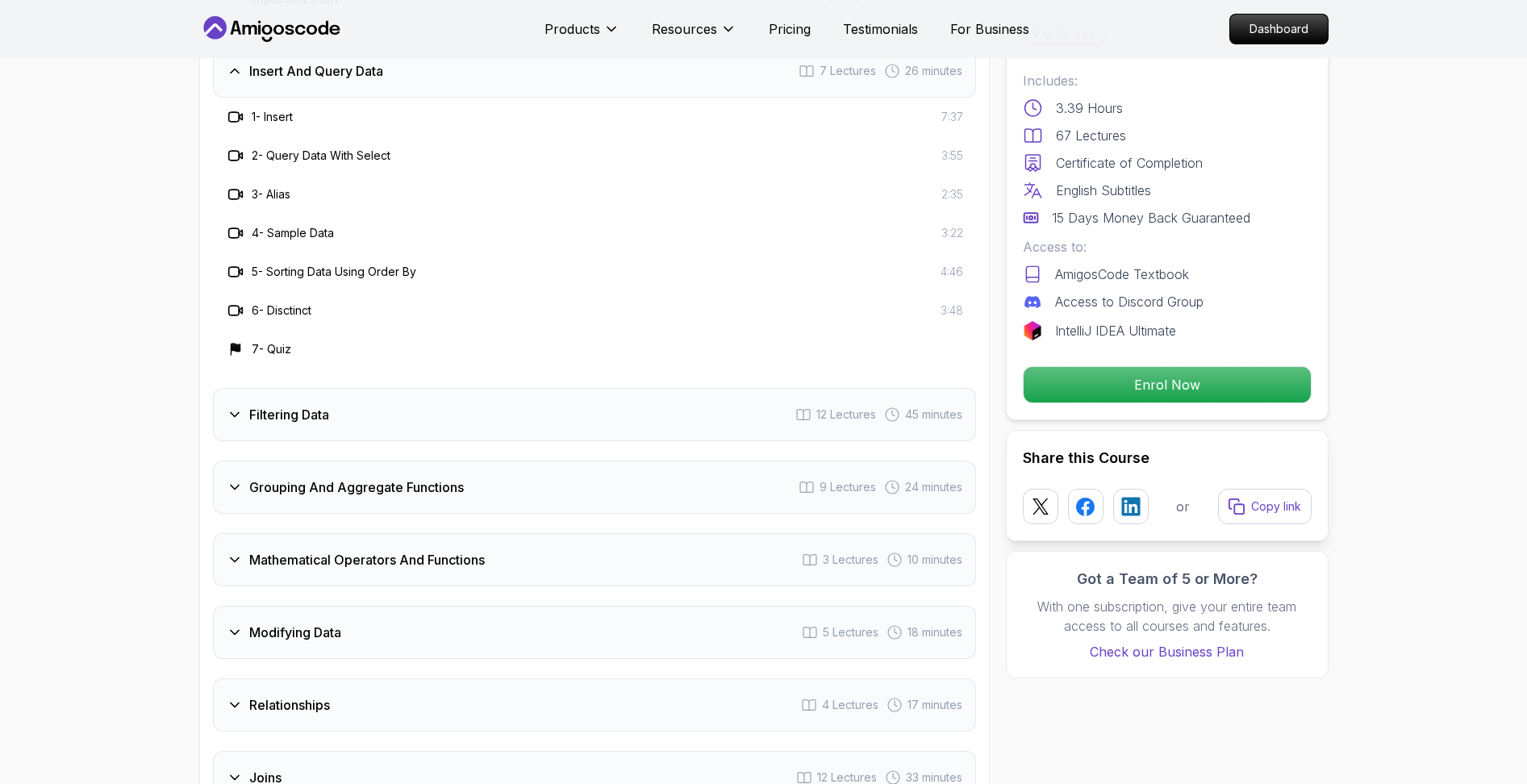 scroll, scrollTop: 2391, scrollLeft: 0, axis: vertical 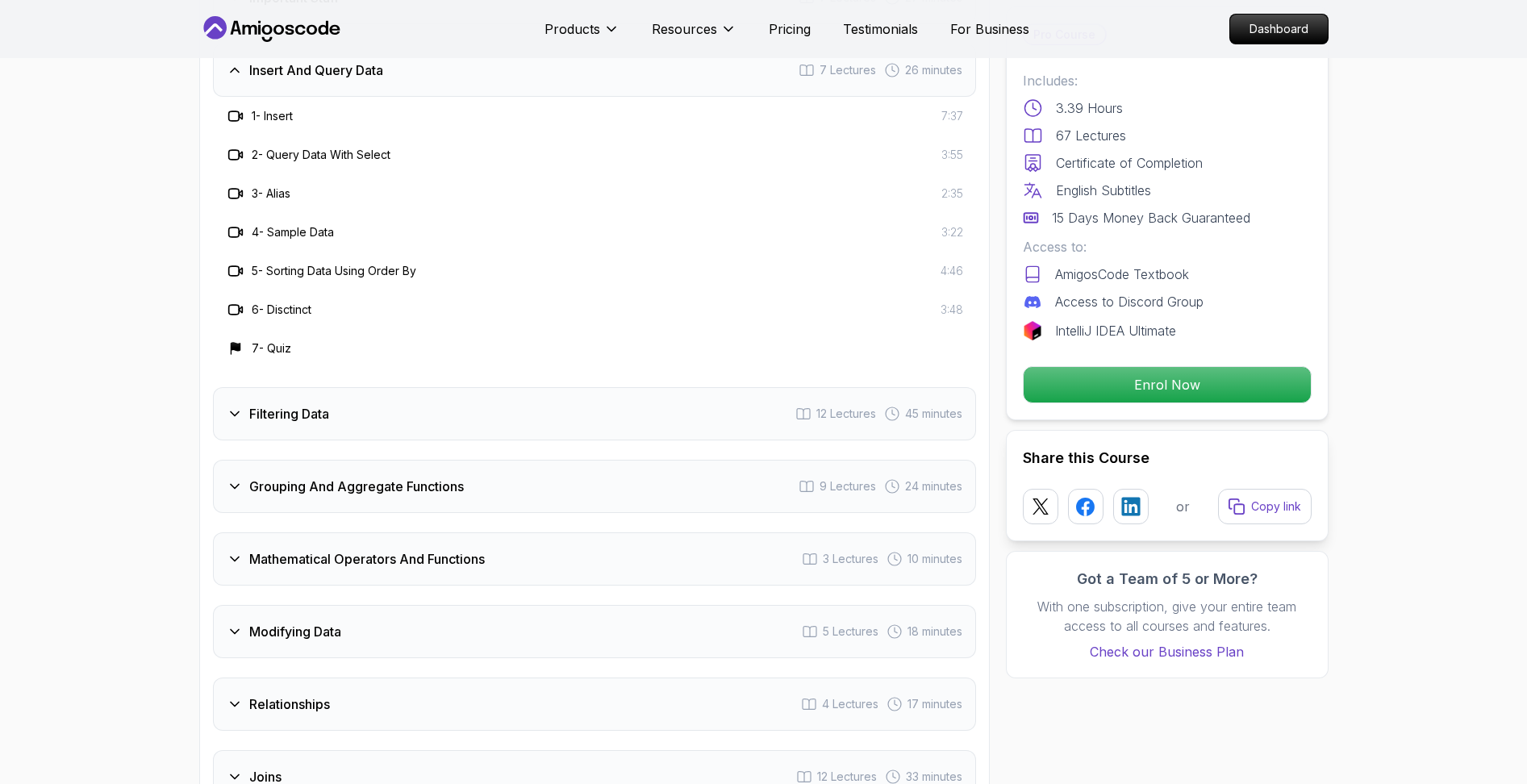 click on "Filtering Data 12   Lectures     45 minutes" at bounding box center [595, 414] 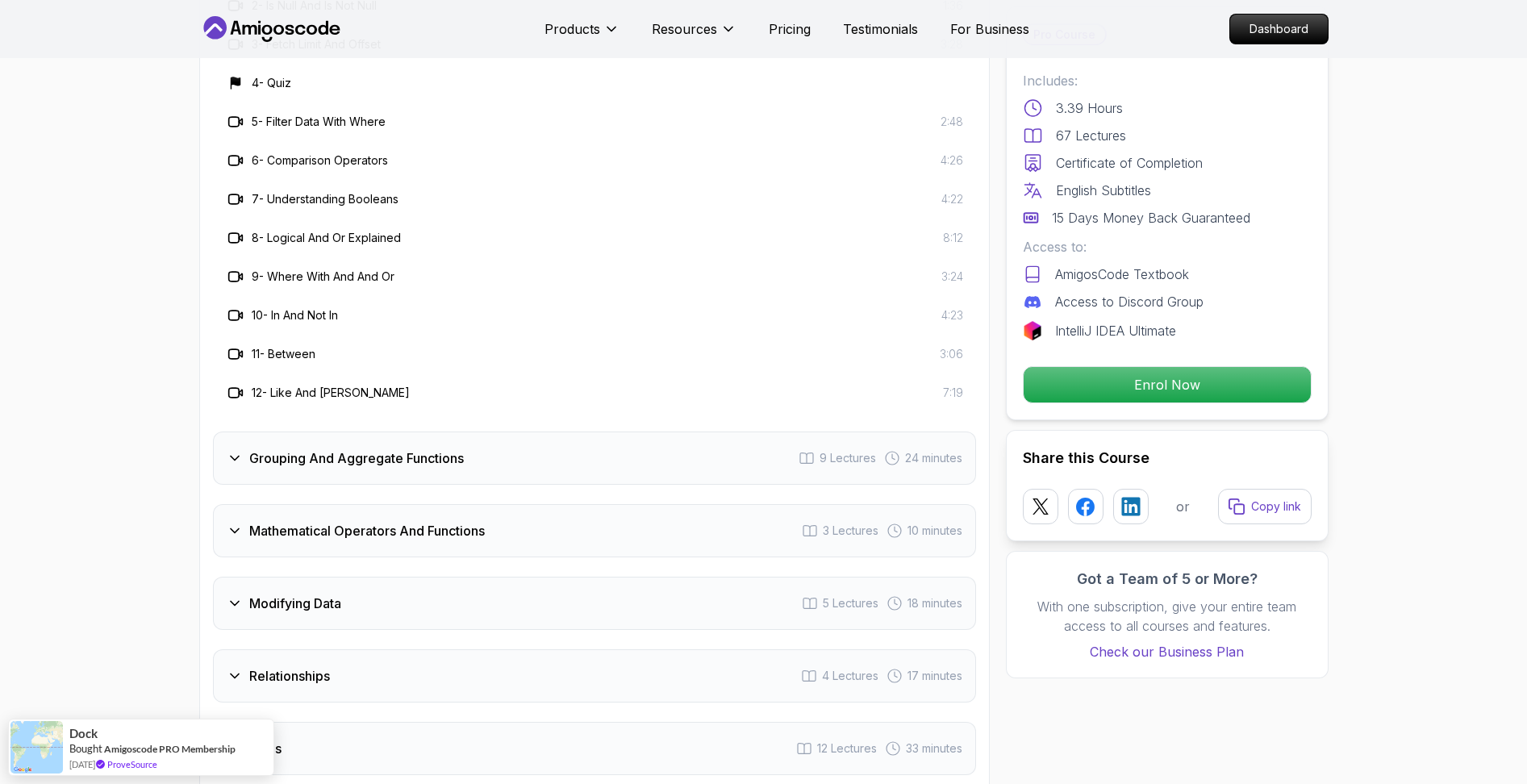 scroll, scrollTop: 2658, scrollLeft: 0, axis: vertical 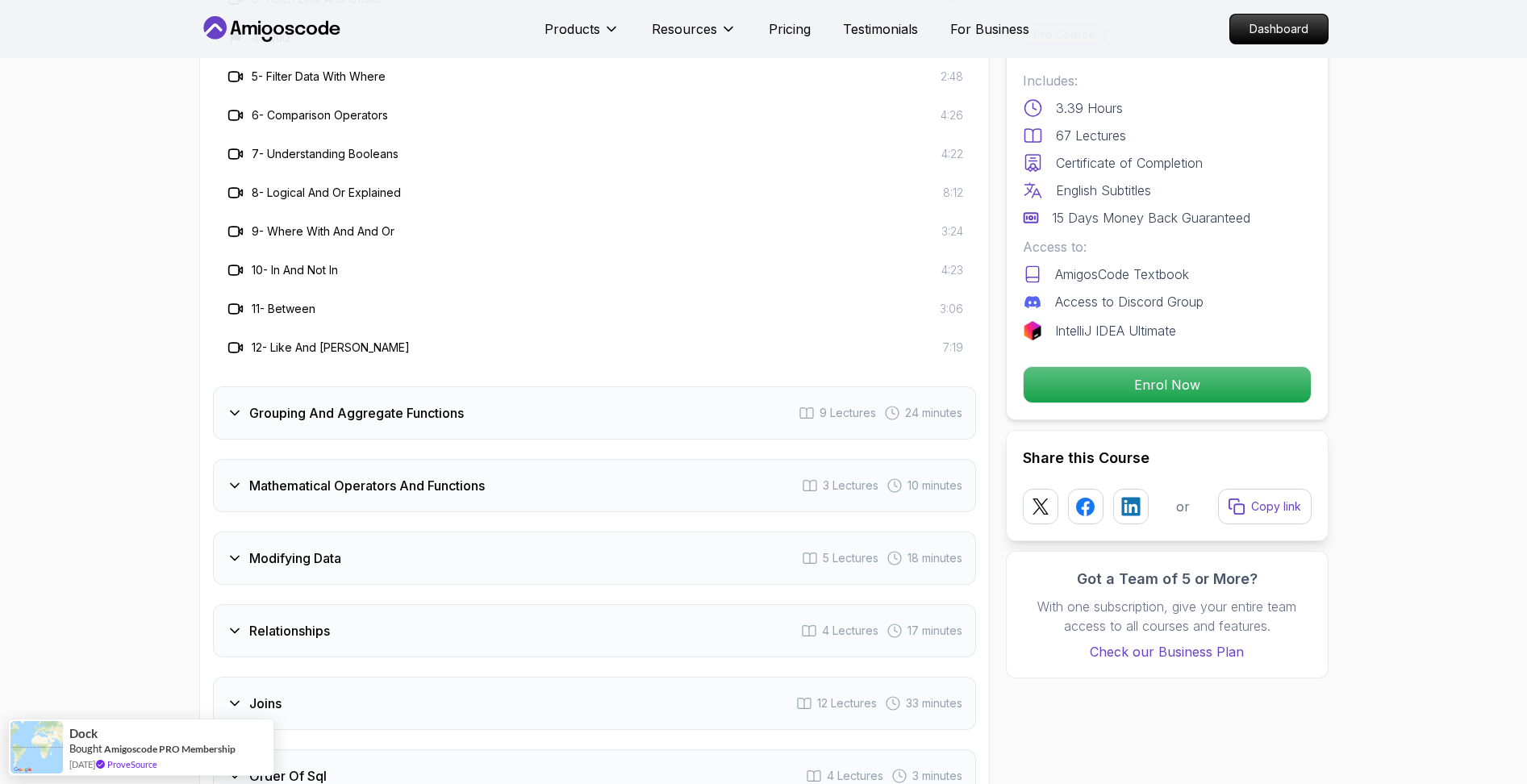 click on "Grouping And Aggregate Functions" at bounding box center [357, 413] 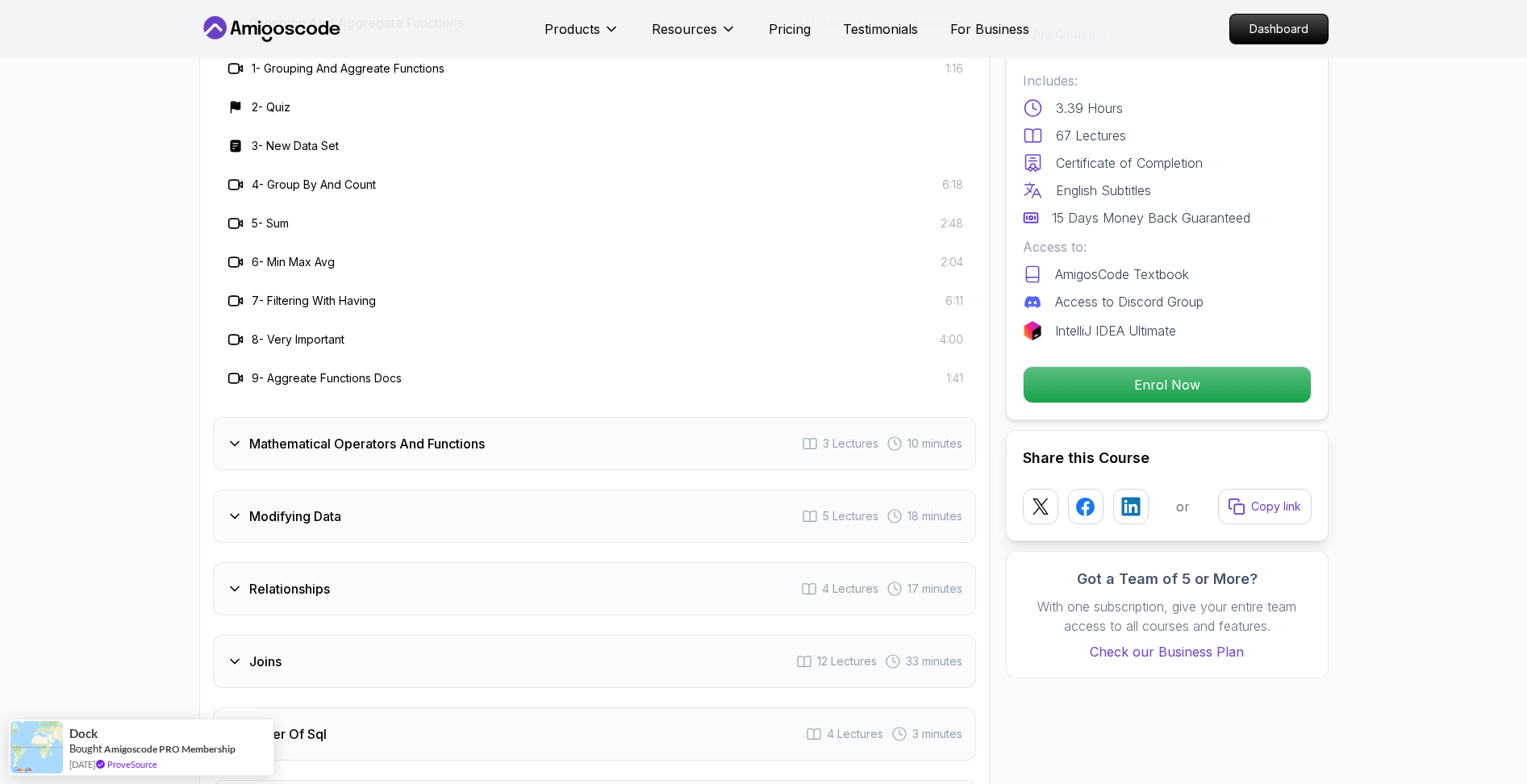 scroll, scrollTop: 2582, scrollLeft: 0, axis: vertical 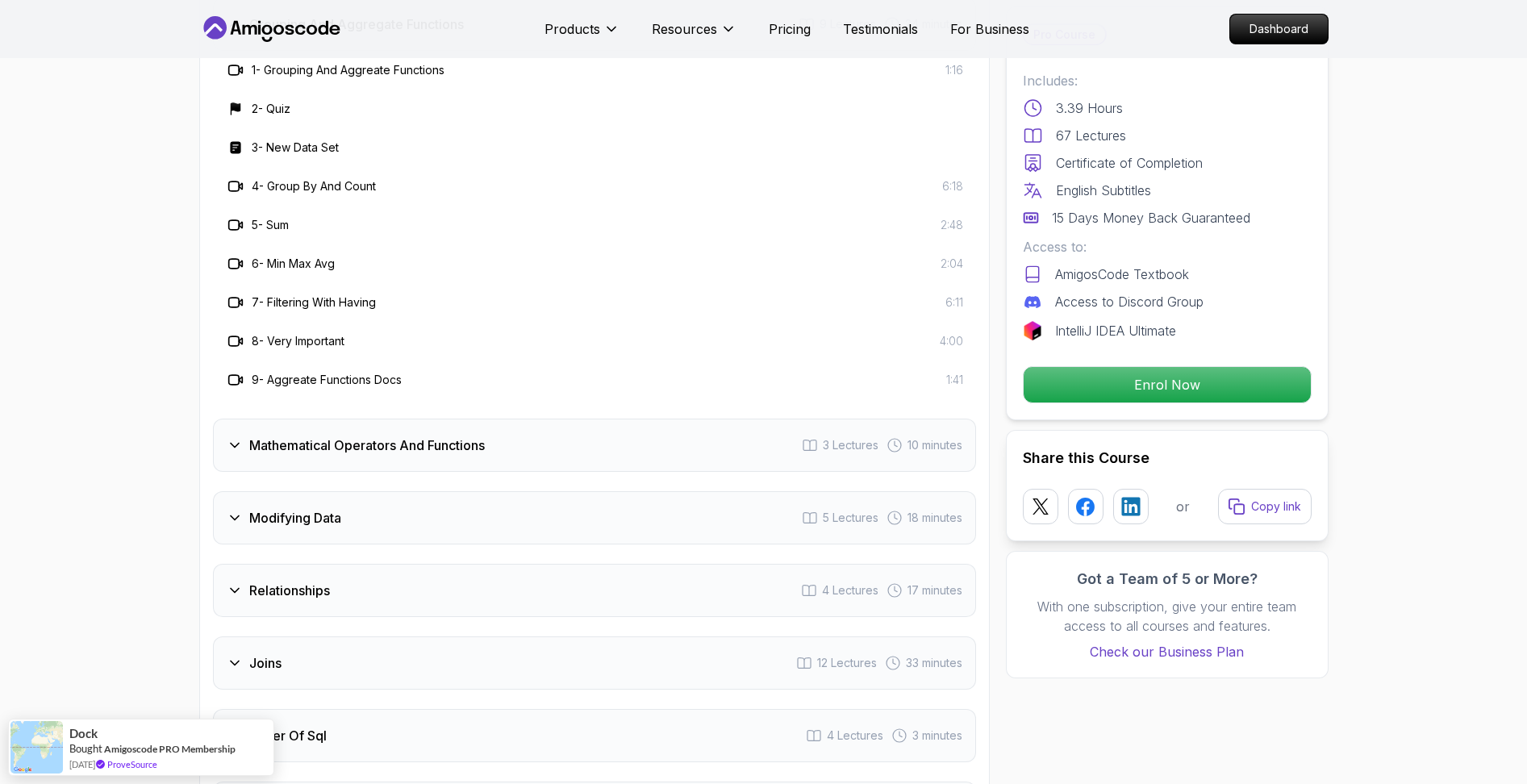 click on "Mathematical Operators And Functions" at bounding box center (367, 445) 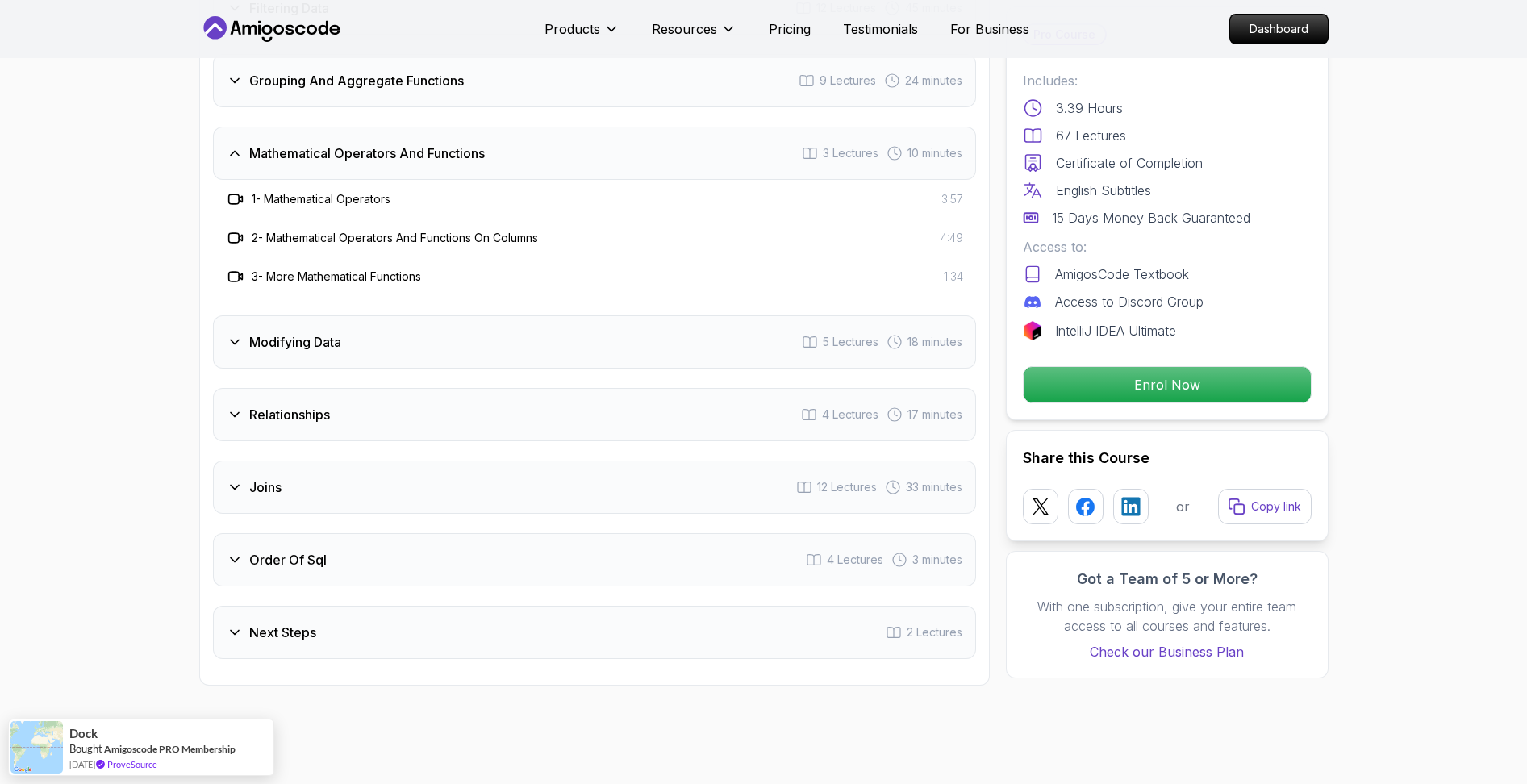scroll, scrollTop: 2527, scrollLeft: 0, axis: vertical 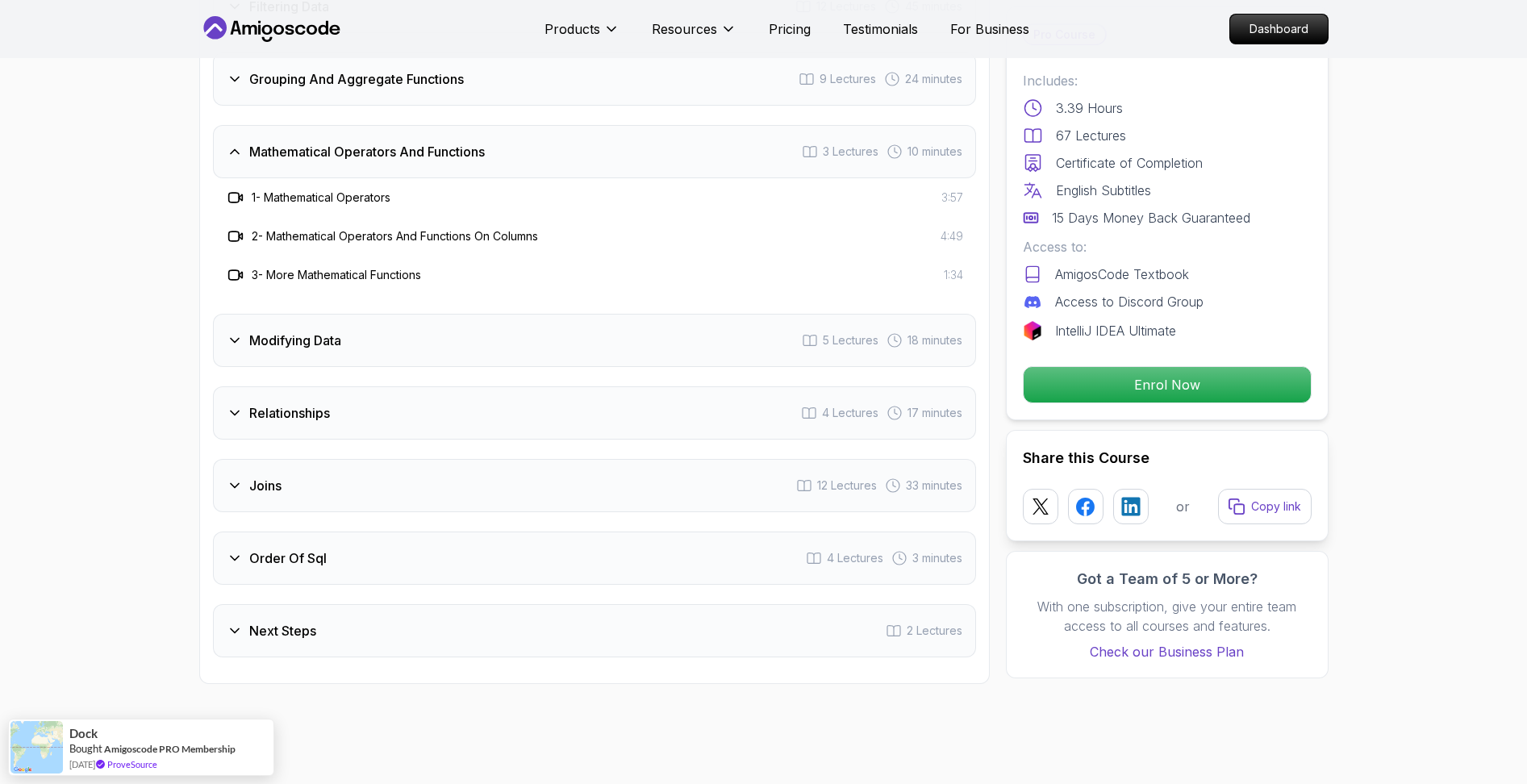 click on "Modifying Data 5   Lectures     18 minutes" at bounding box center [595, 340] 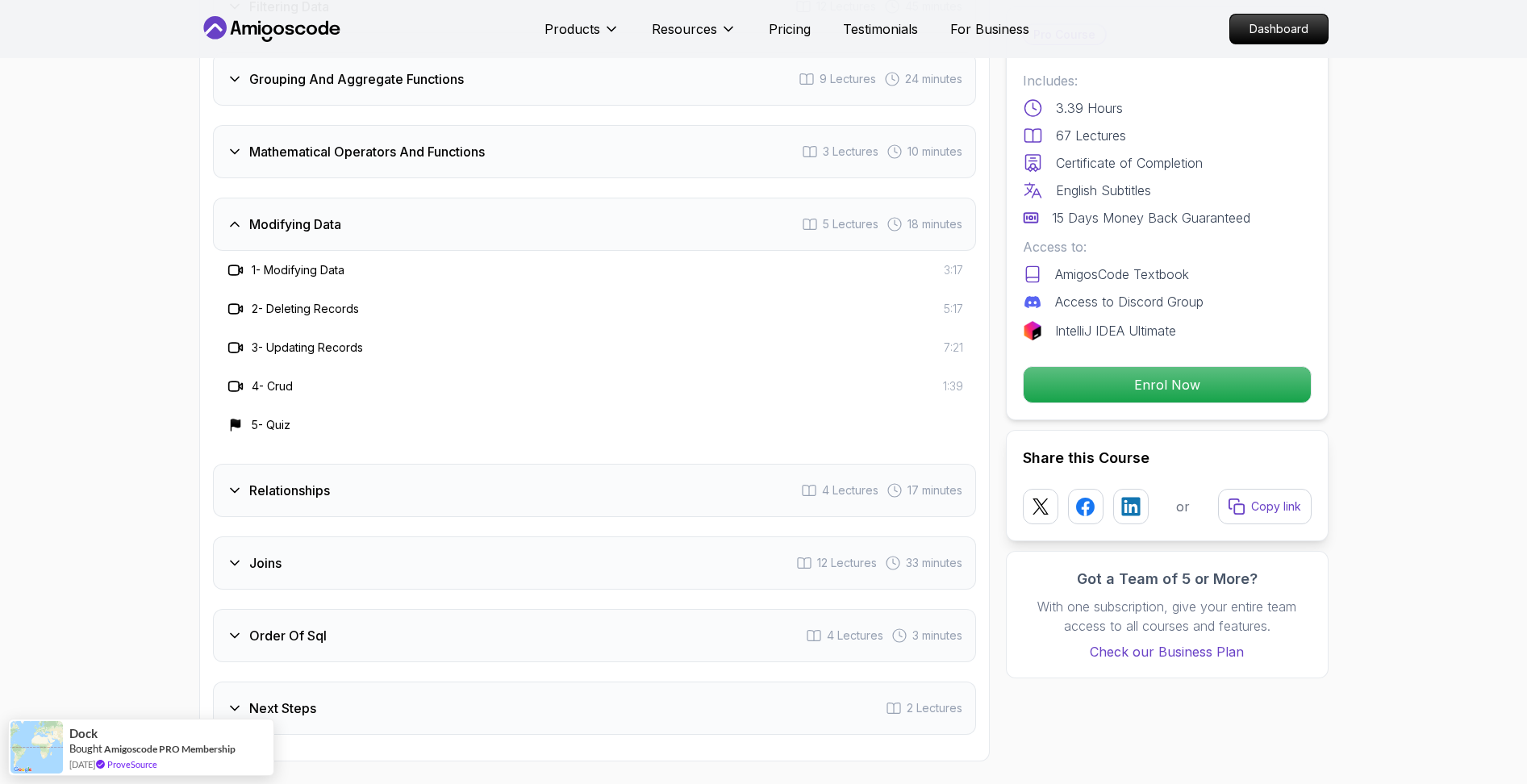 click on "Relationships 4   Lectures     17 minutes" at bounding box center (595, 490) 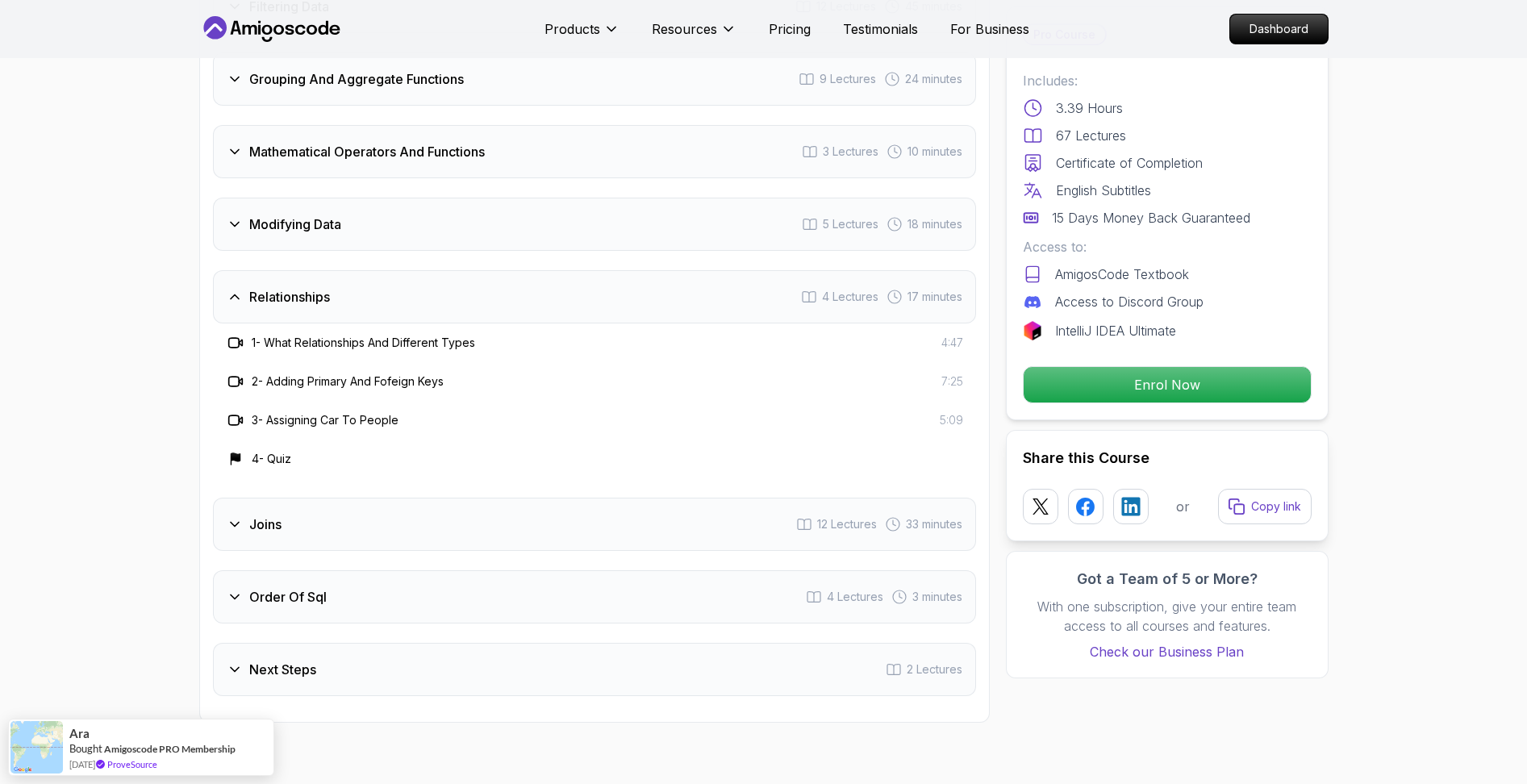 click on "Joins 12   Lectures     33 minutes" at bounding box center [595, 524] 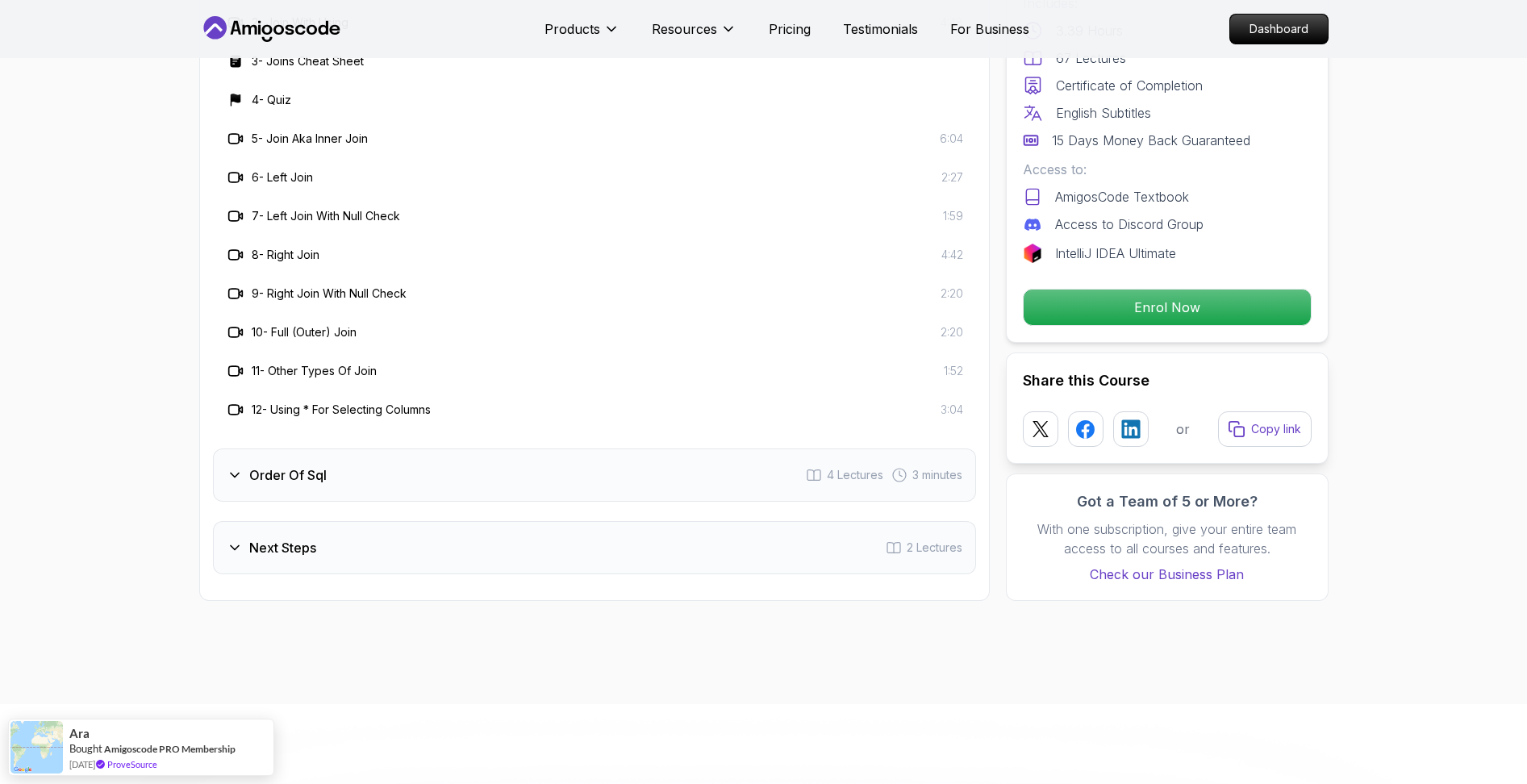 scroll, scrollTop: 2963, scrollLeft: 0, axis: vertical 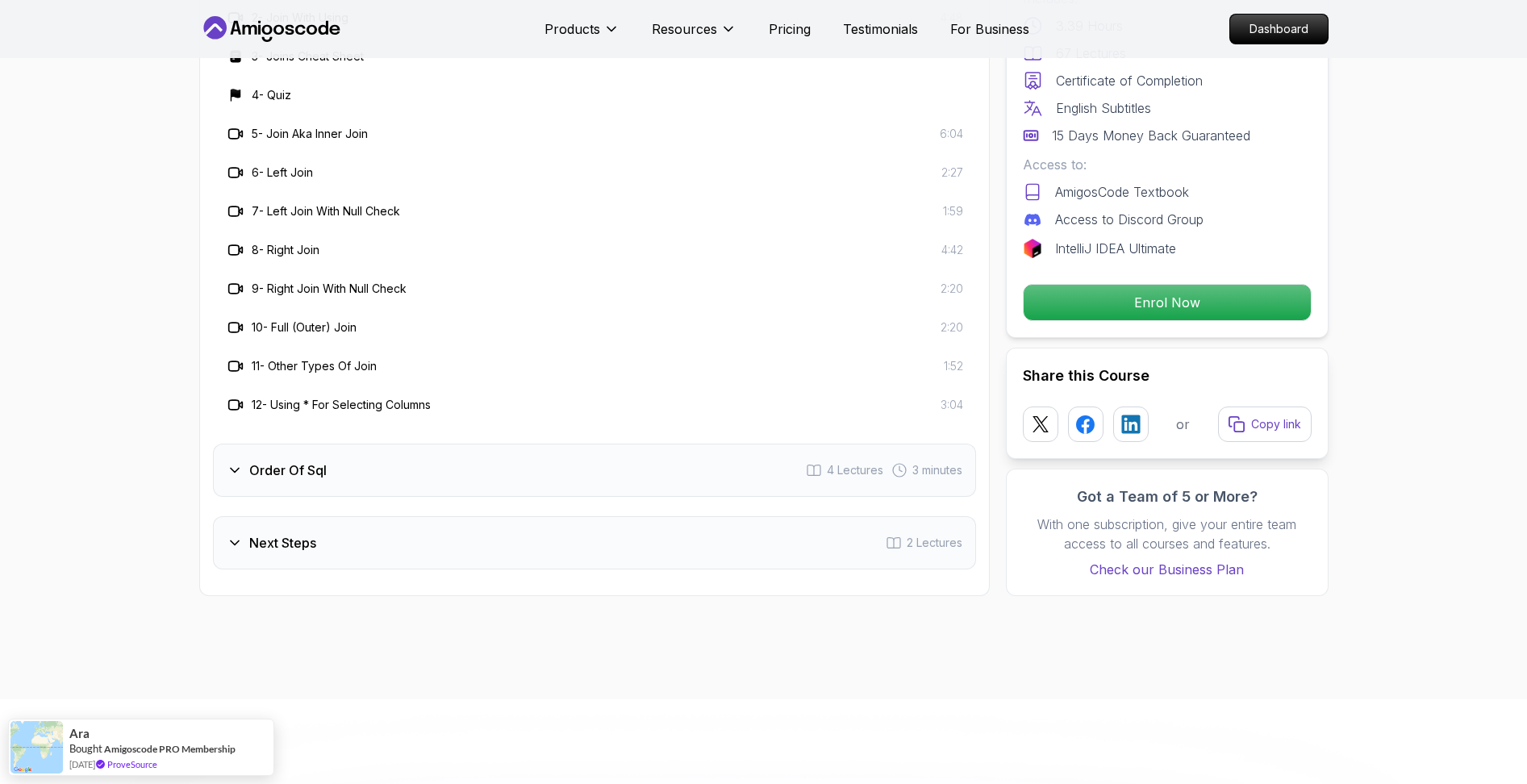 click on "Order Of Sql 4   Lectures     3 minutes" at bounding box center [595, 470] 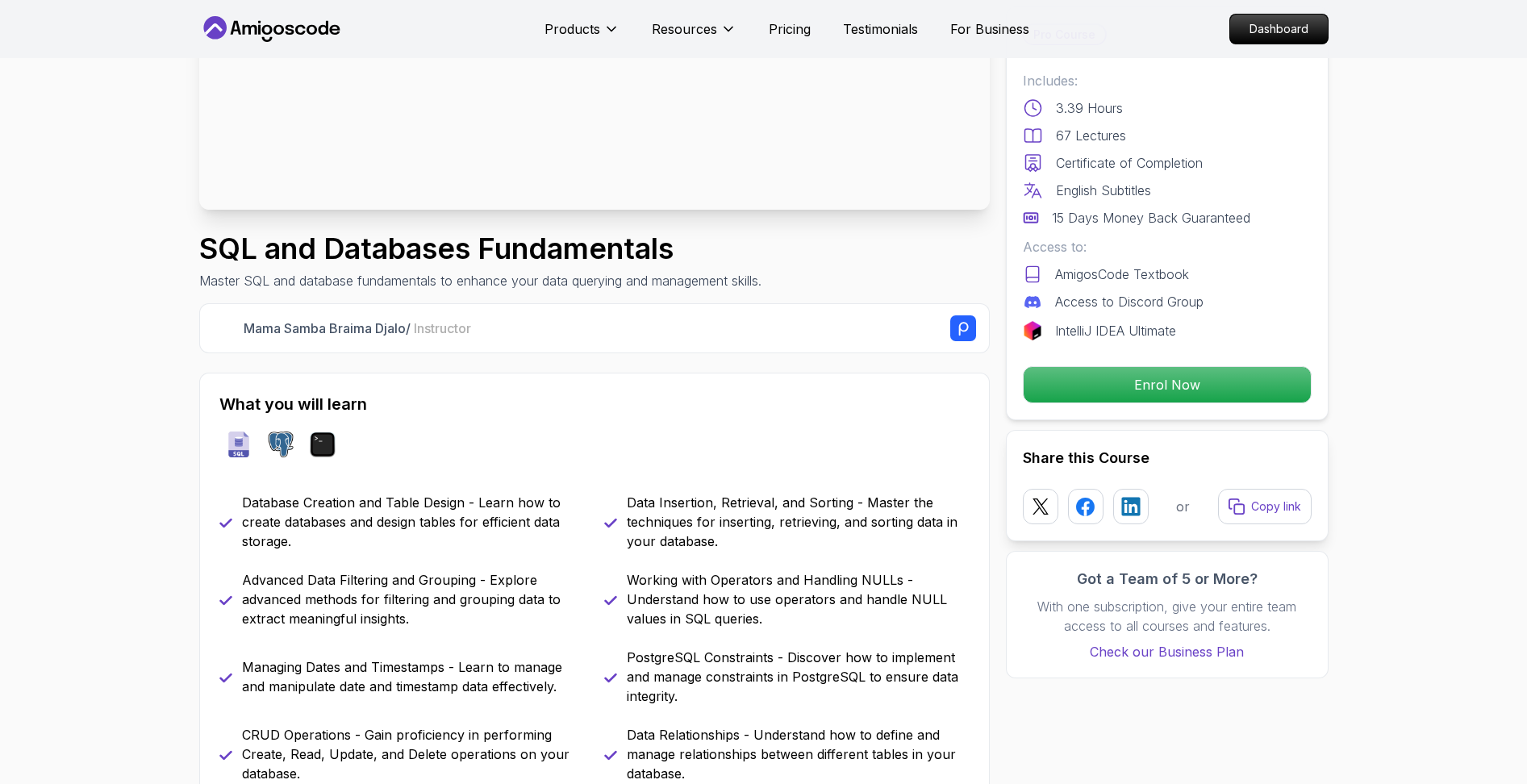 scroll, scrollTop: 0, scrollLeft: 0, axis: both 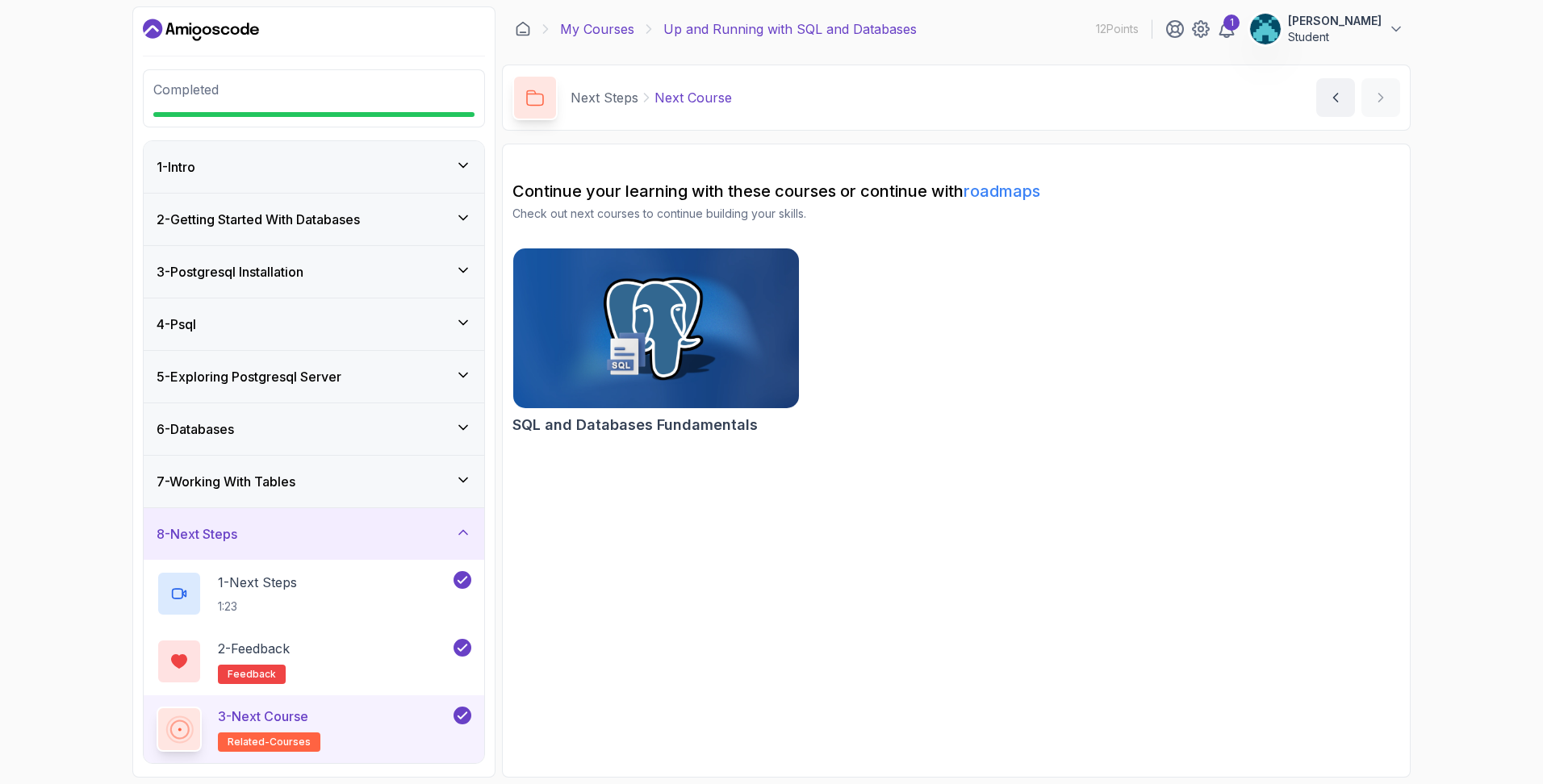 click on "My Courses" at bounding box center [597, 29] 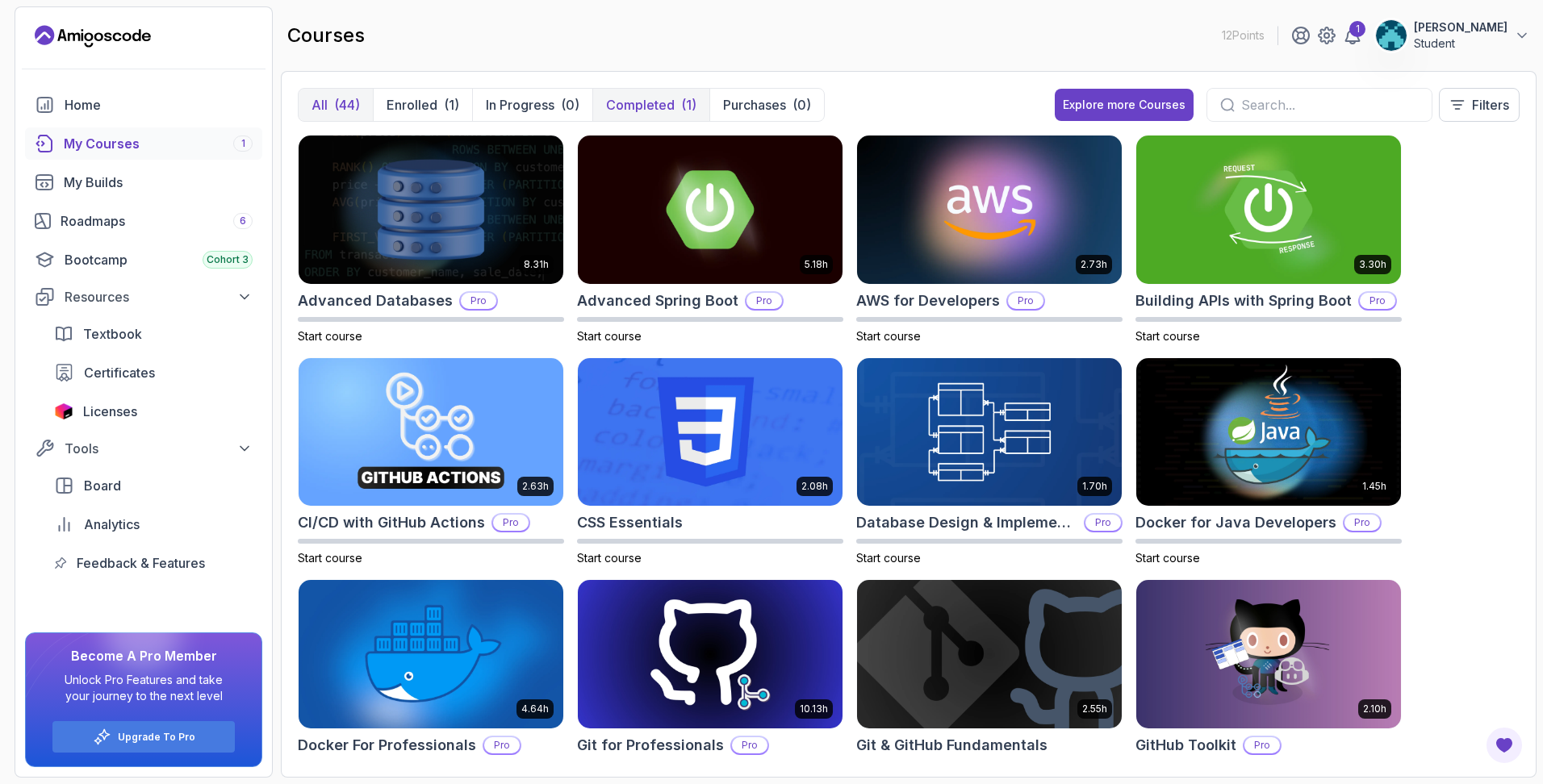 click on "Completed" at bounding box center [640, 105] 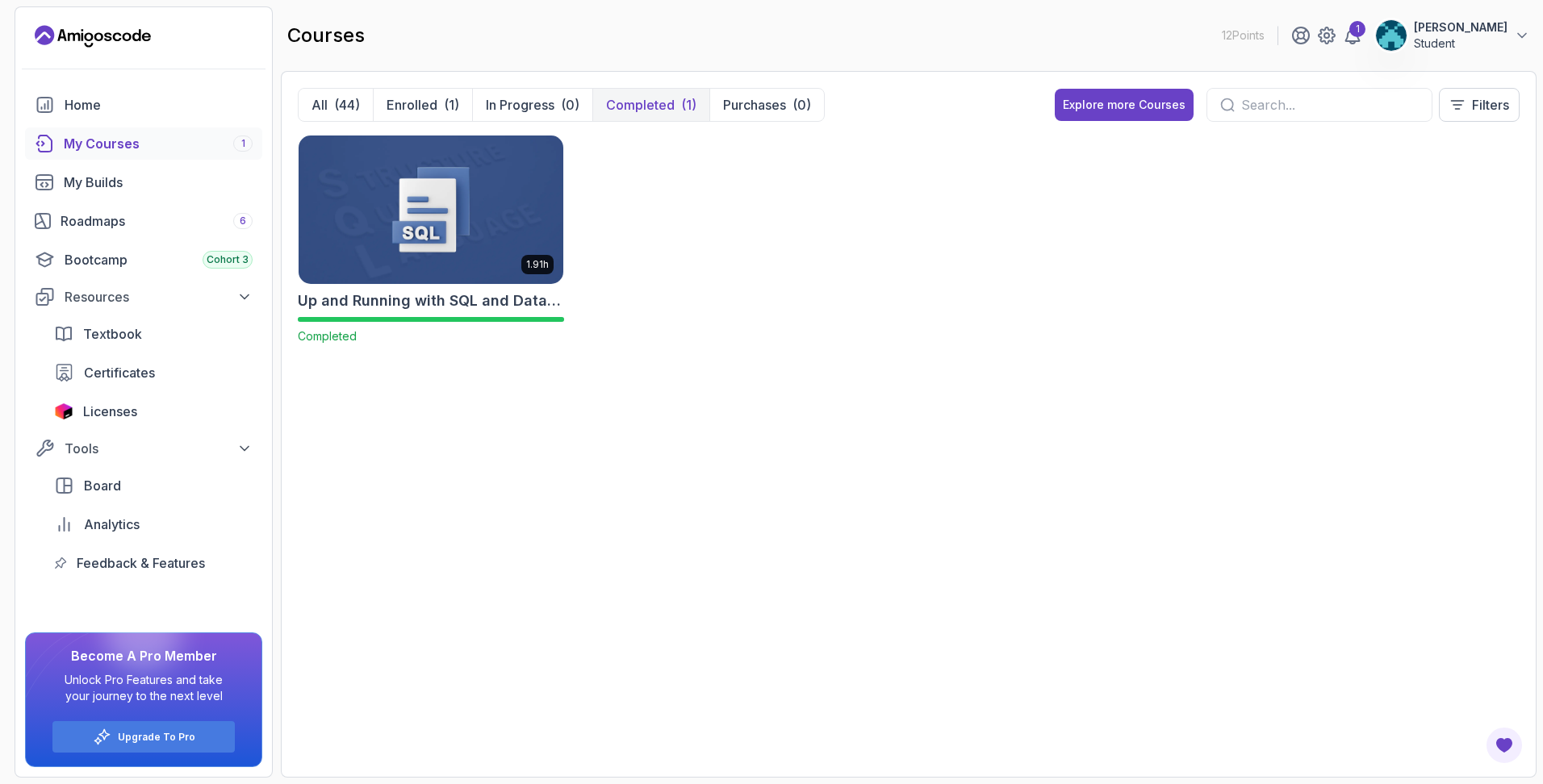 click at bounding box center [431, 209] 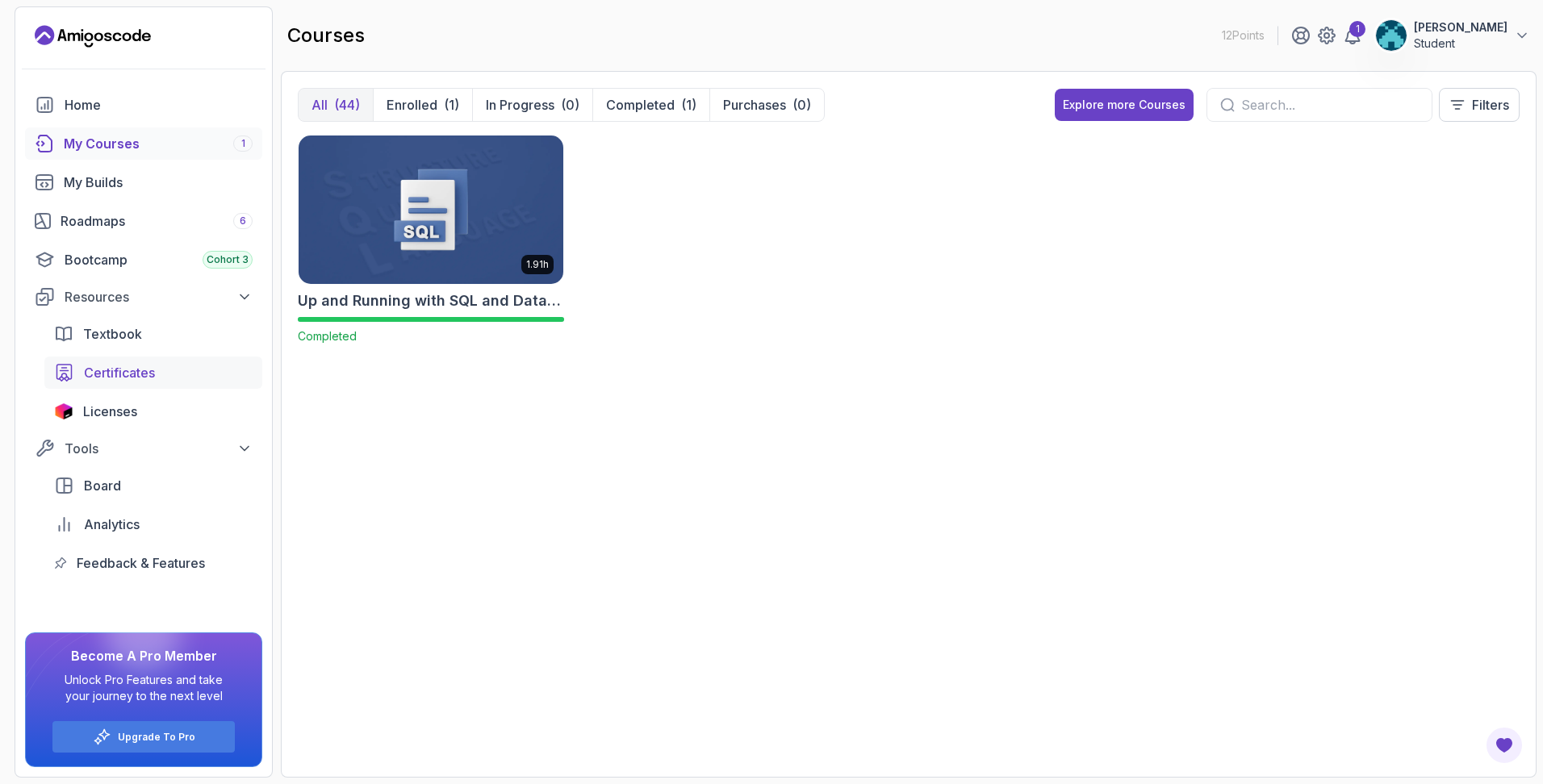 click on "Certificates" at bounding box center [153, 373] 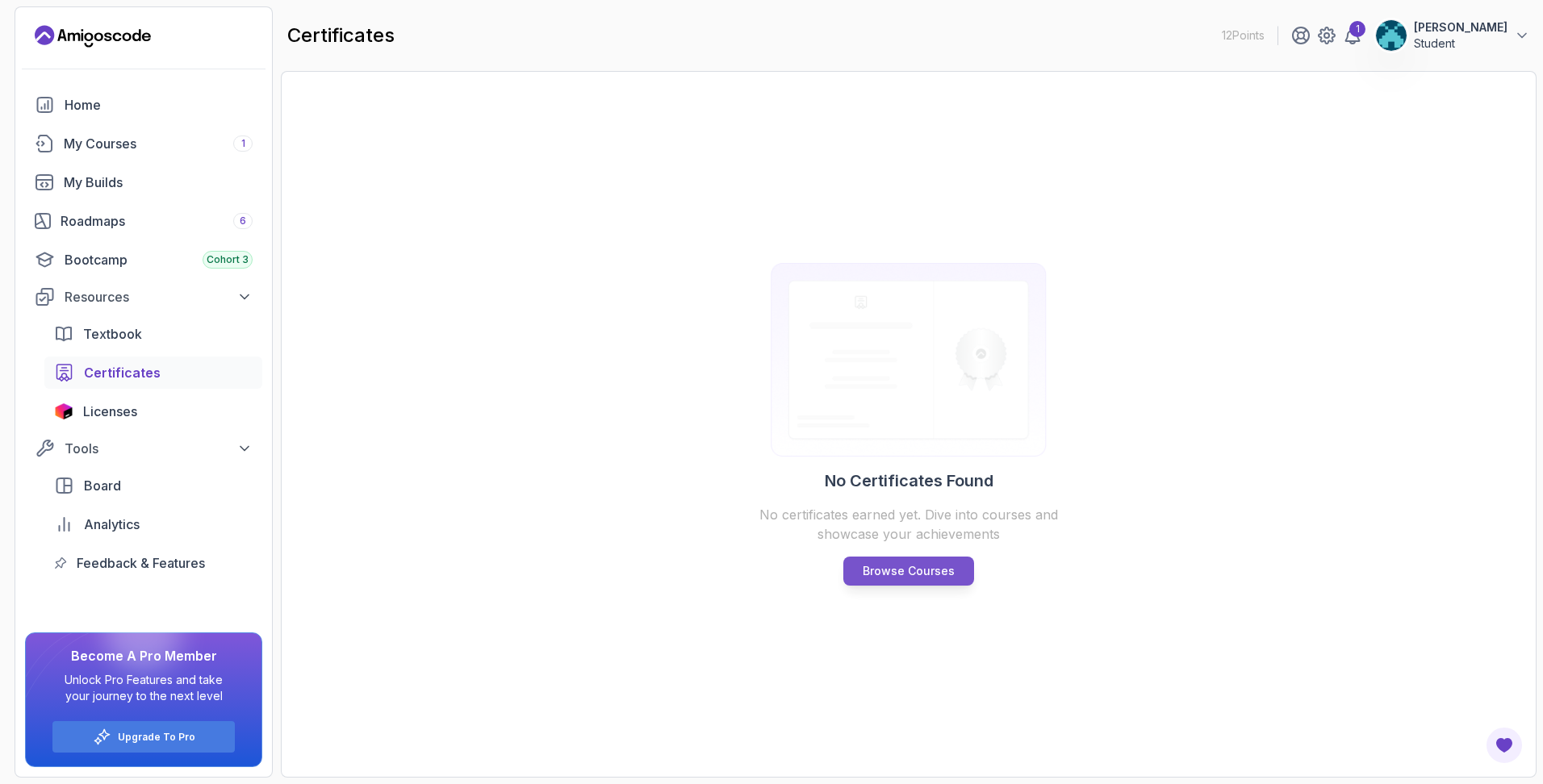 click on "Browse Courses" at bounding box center (909, 571) 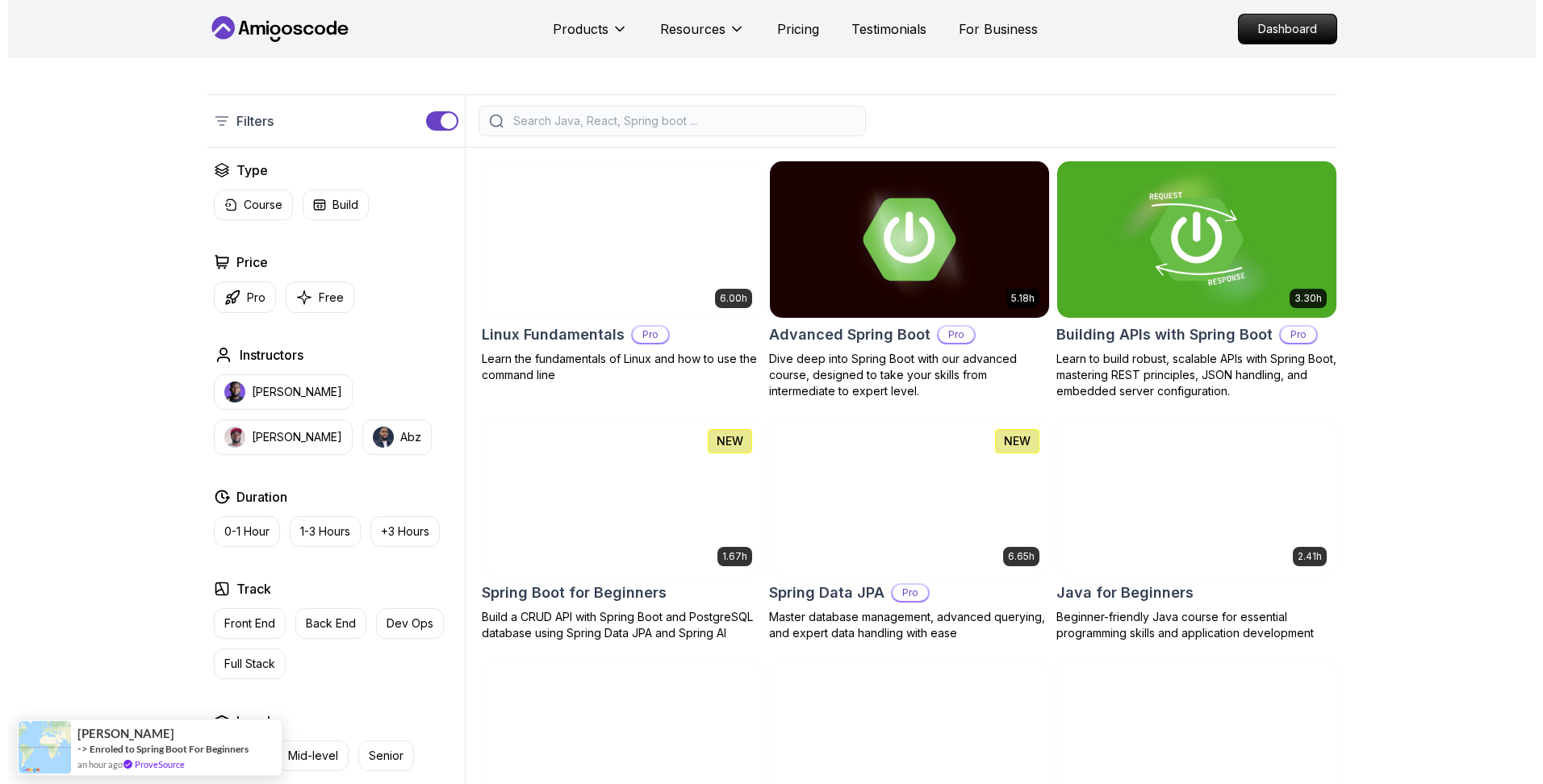scroll, scrollTop: 0, scrollLeft: 0, axis: both 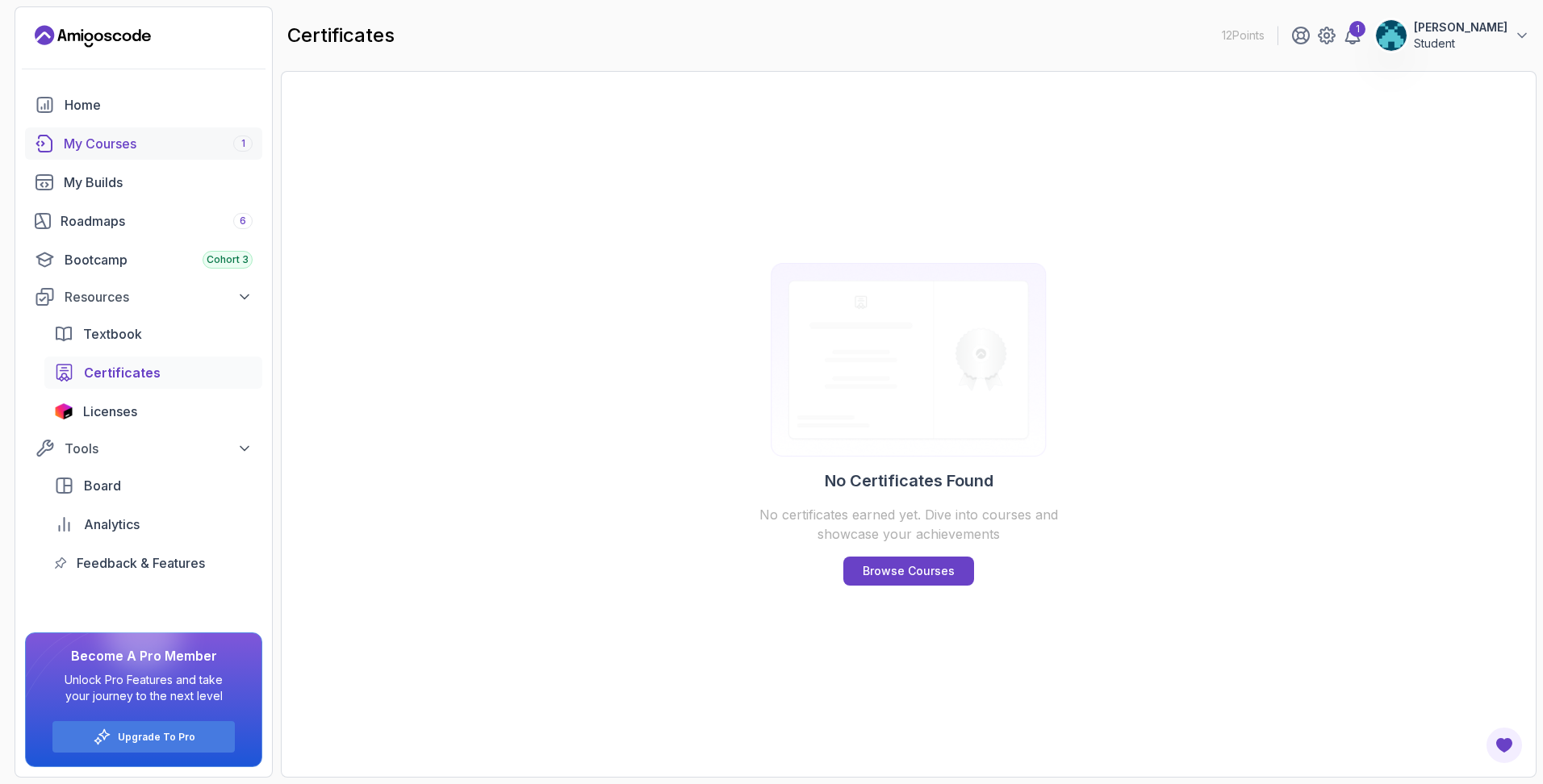 click on "My Courses 1" at bounding box center (144, 144) 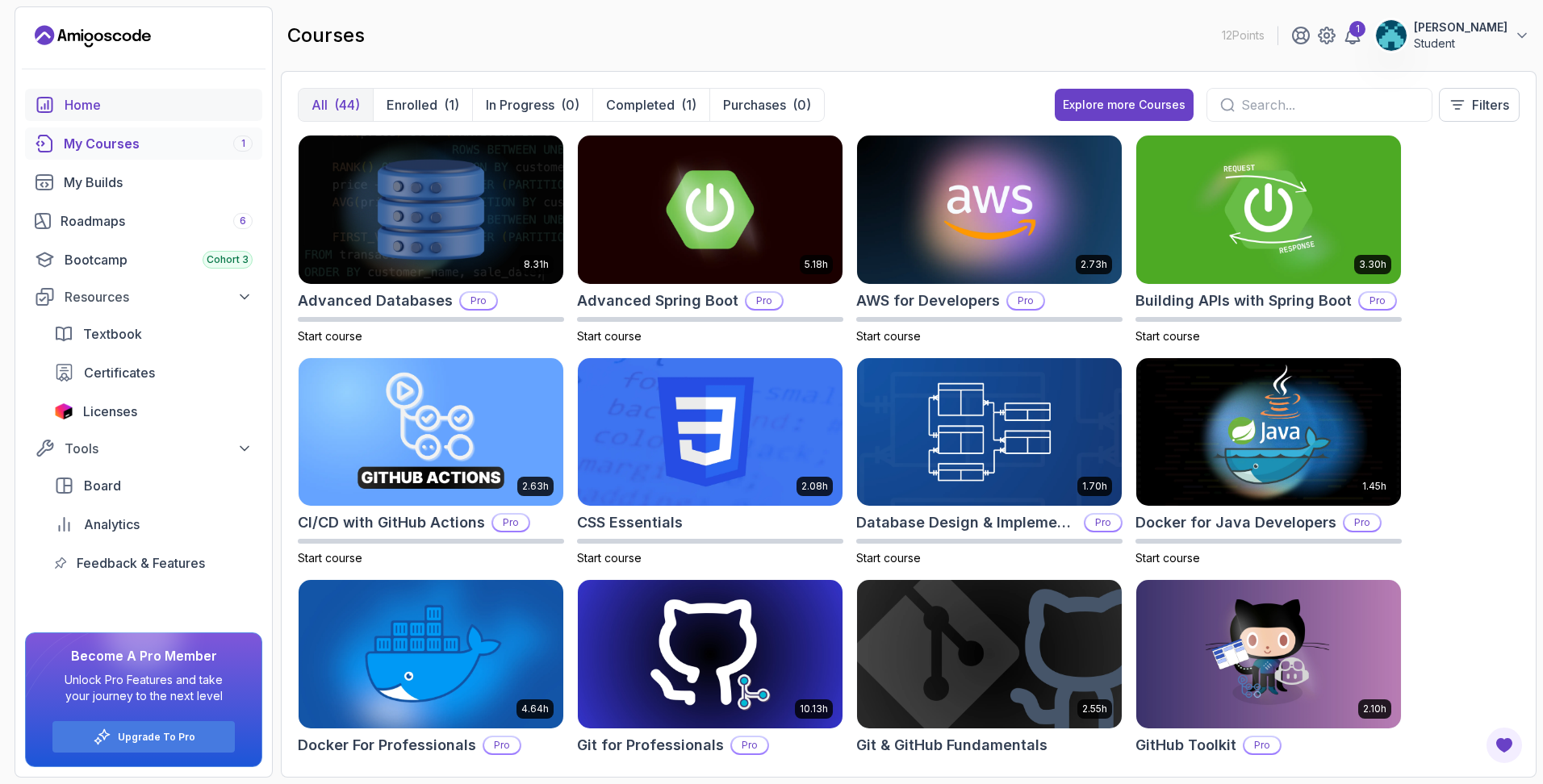 click on "Home" at bounding box center (144, 105) 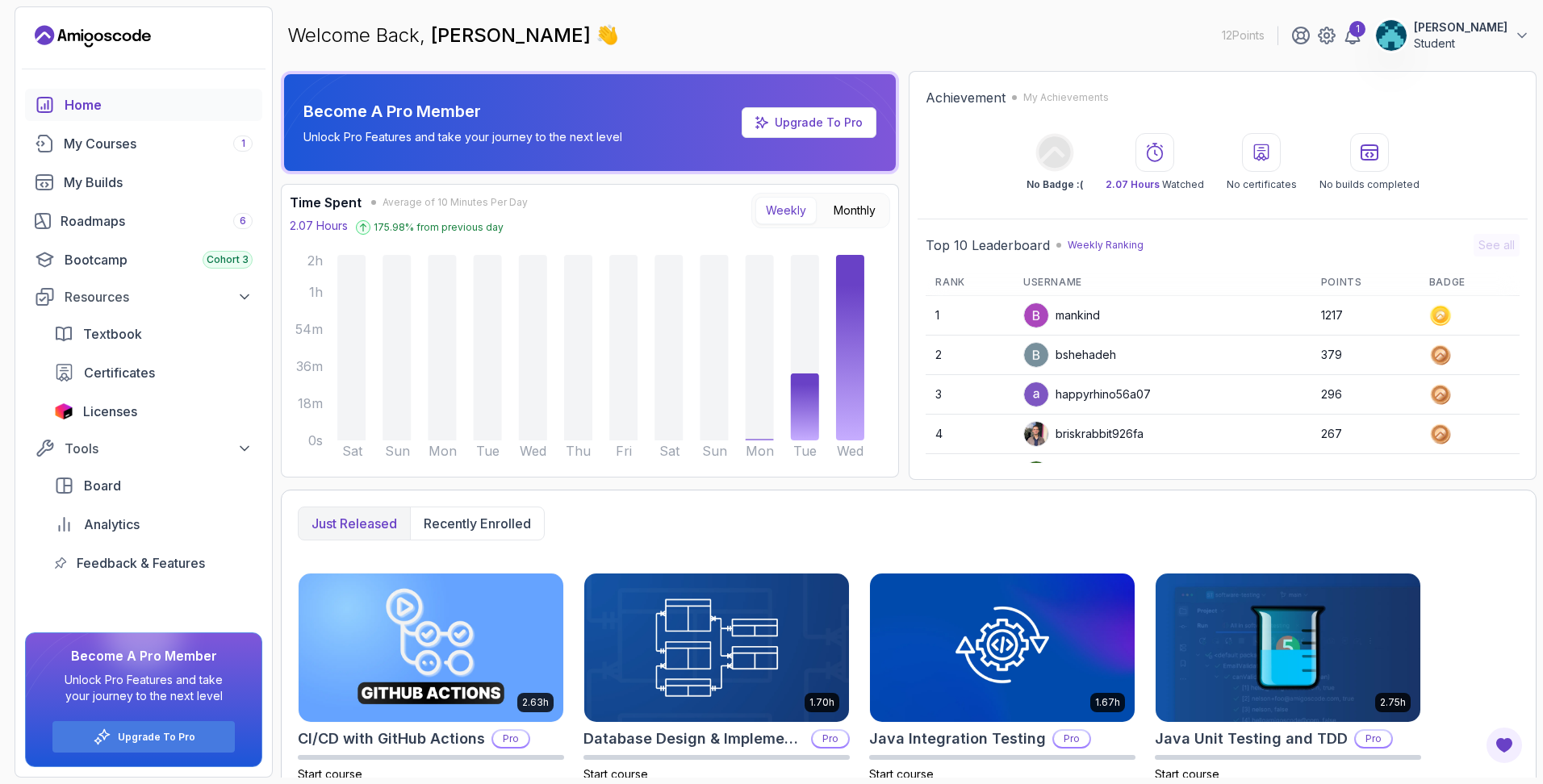 click at bounding box center (1261, 152) 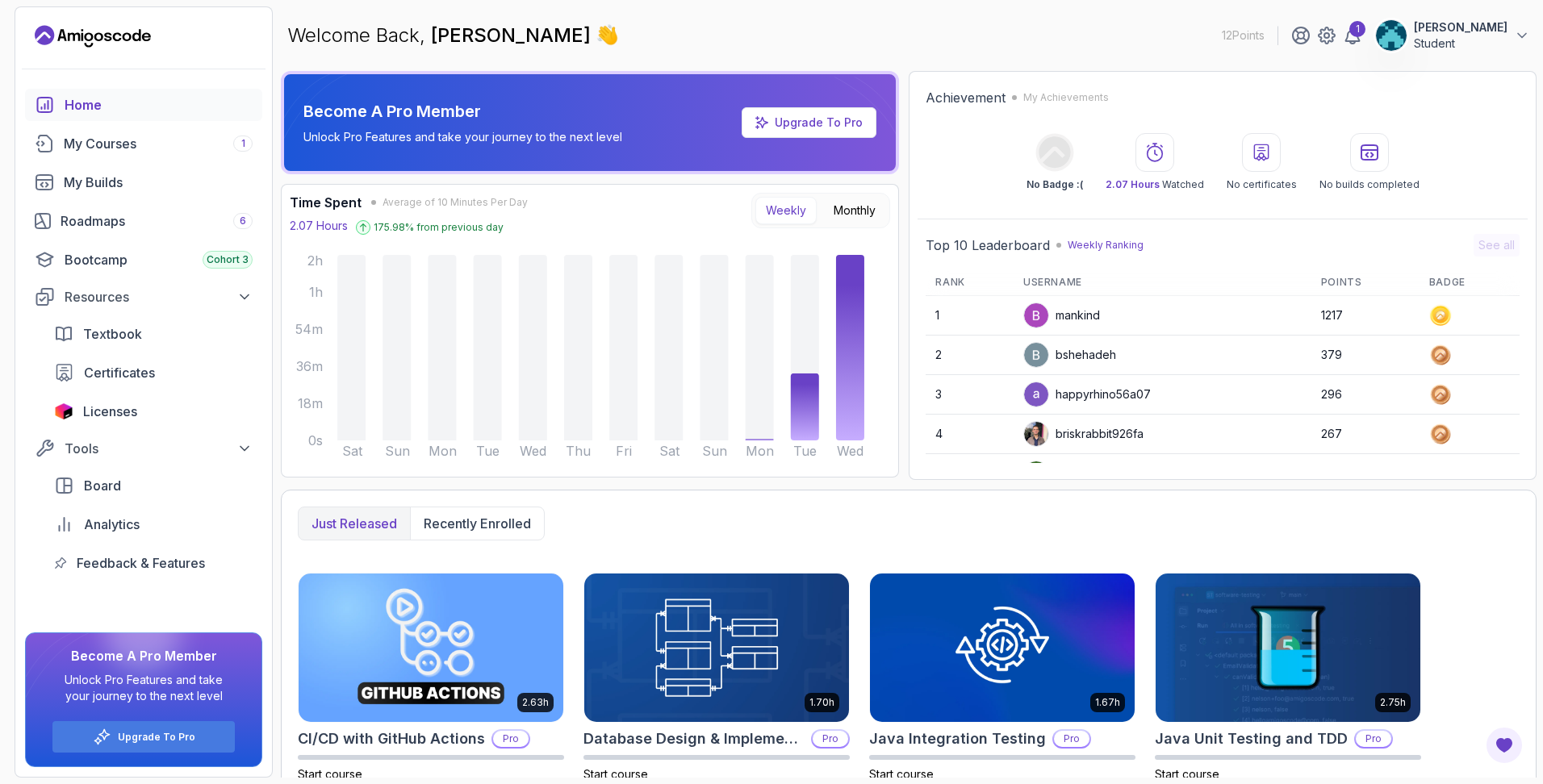 scroll, scrollTop: 250, scrollLeft: 0, axis: vertical 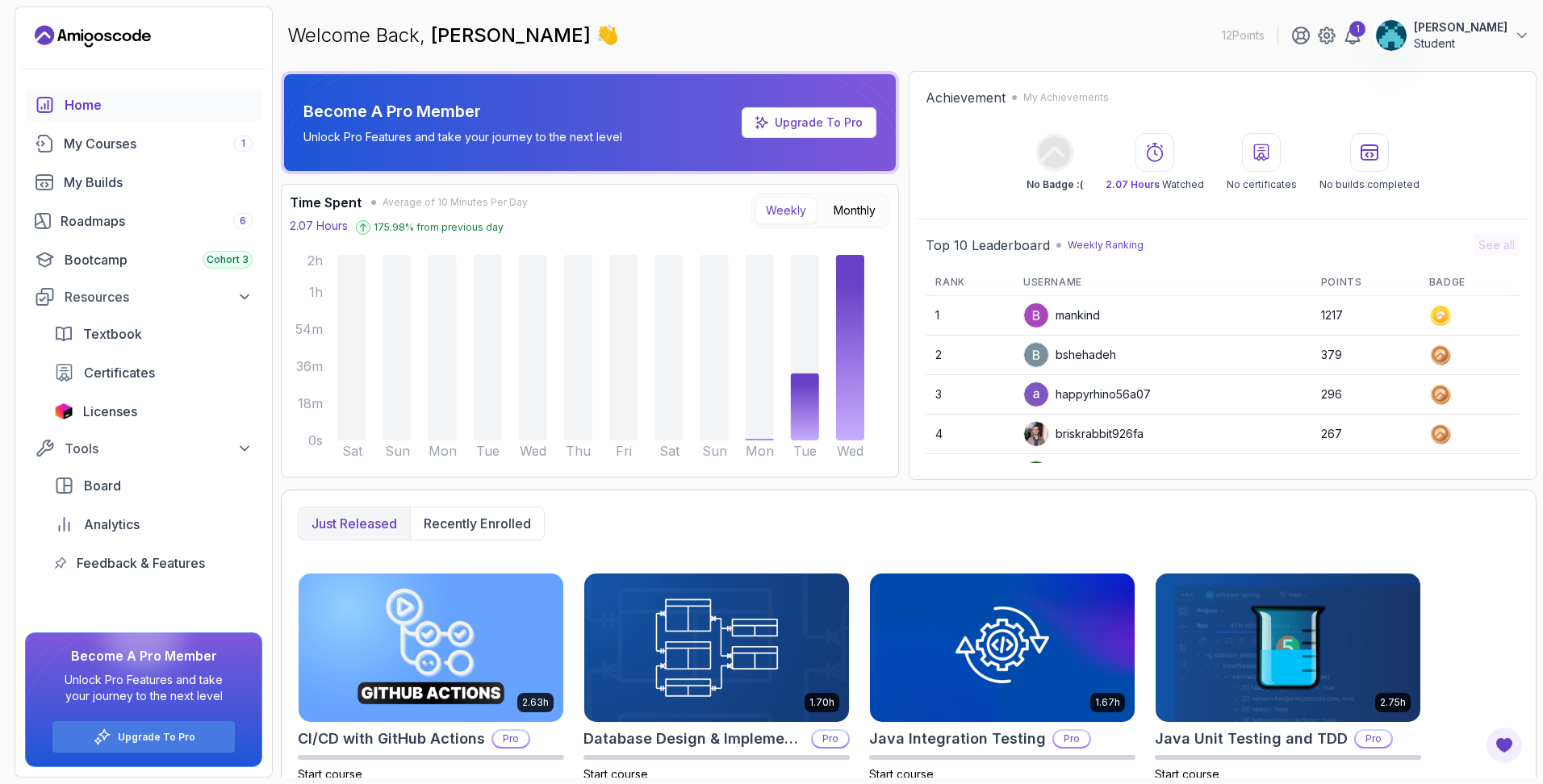 click 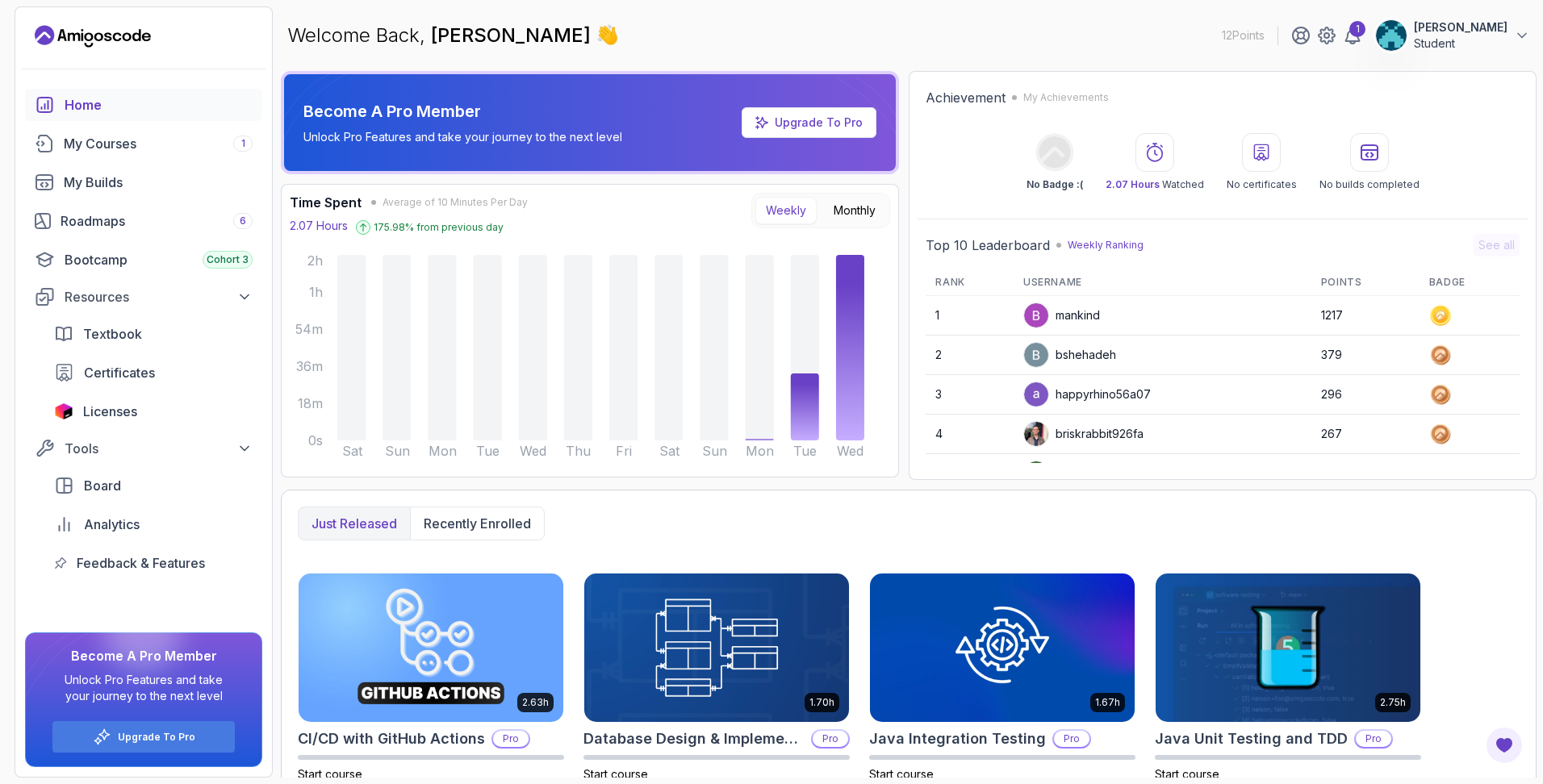 click 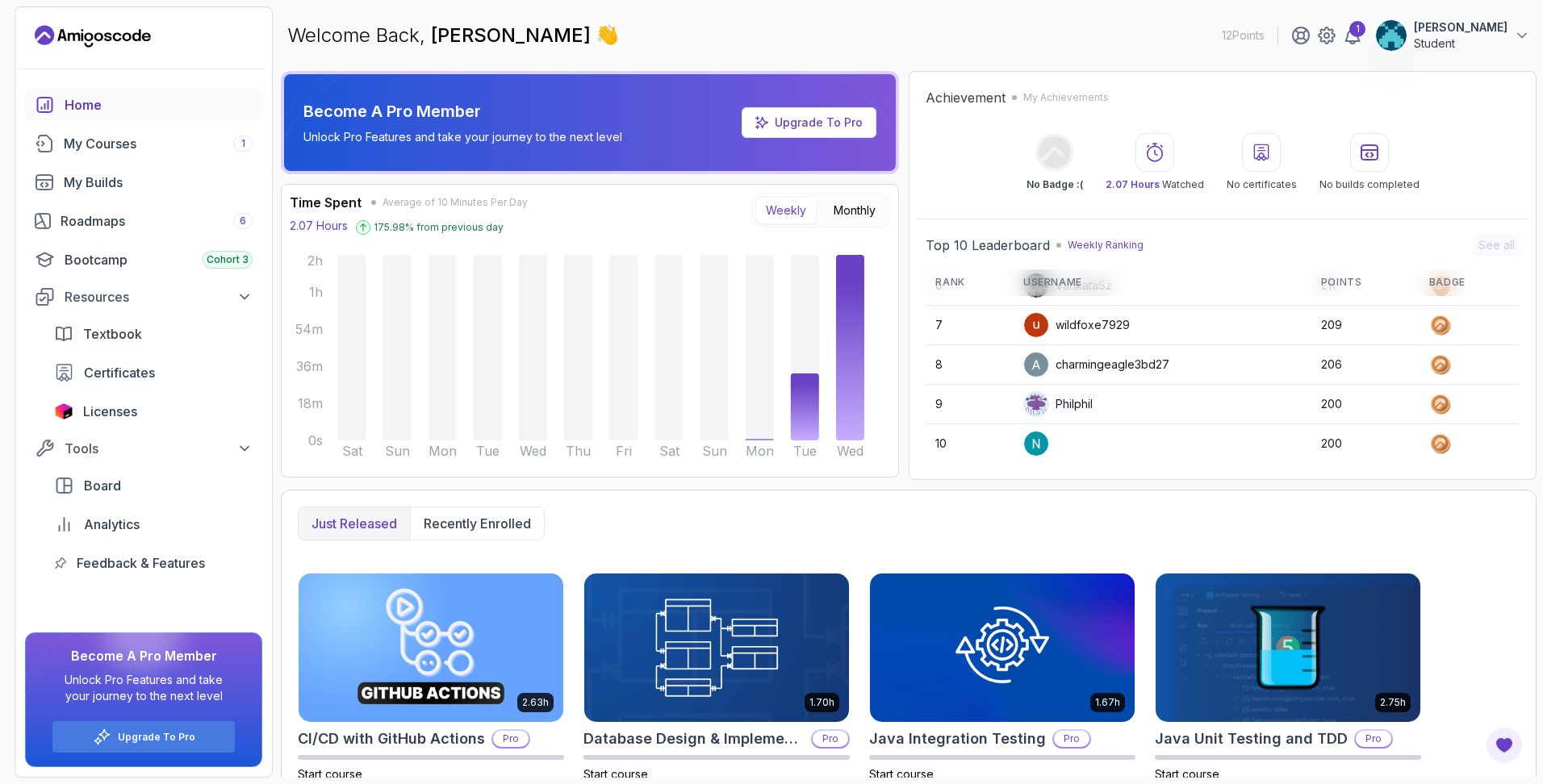 scroll, scrollTop: 0, scrollLeft: 0, axis: both 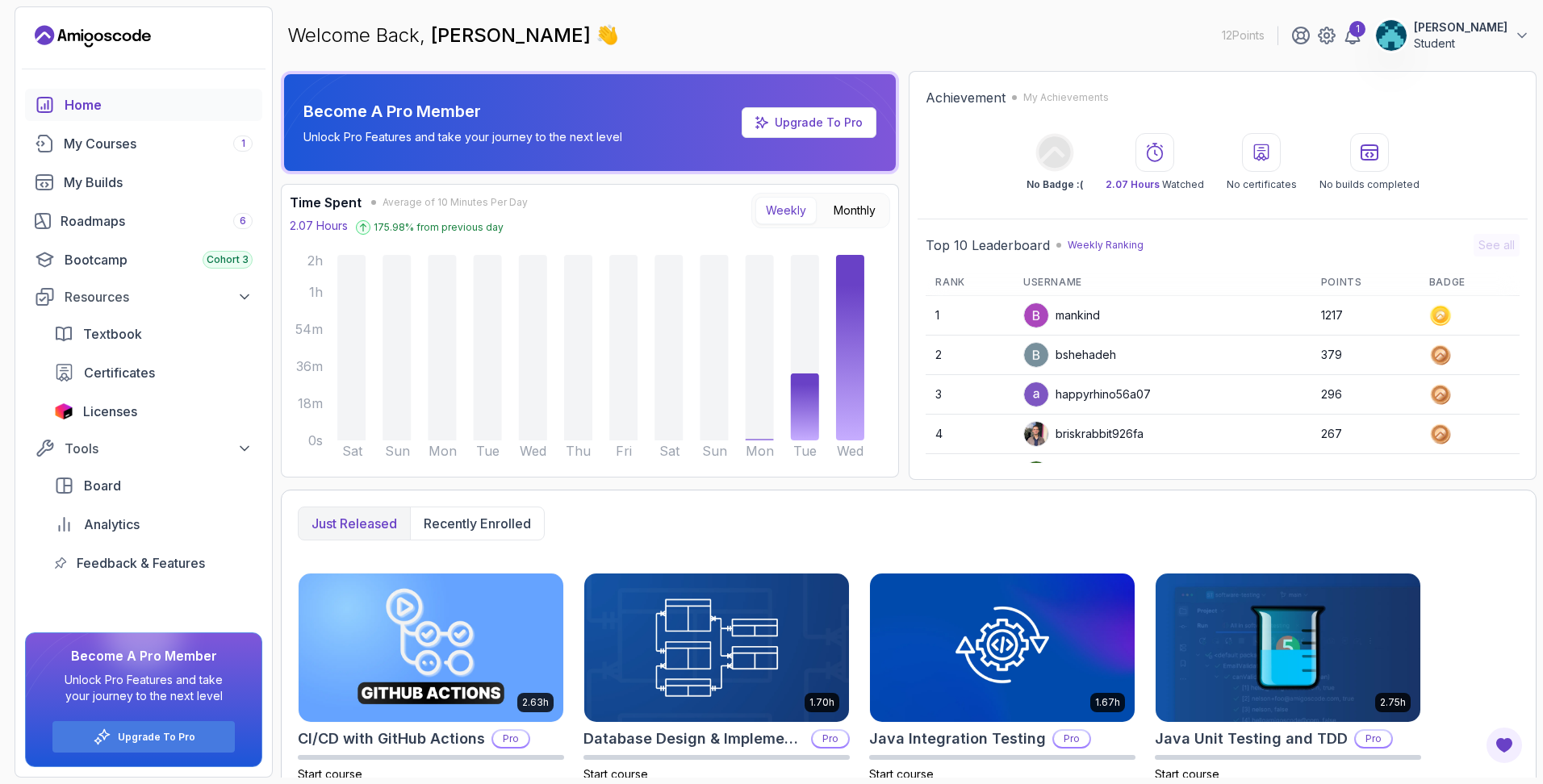click at bounding box center [1261, 152] 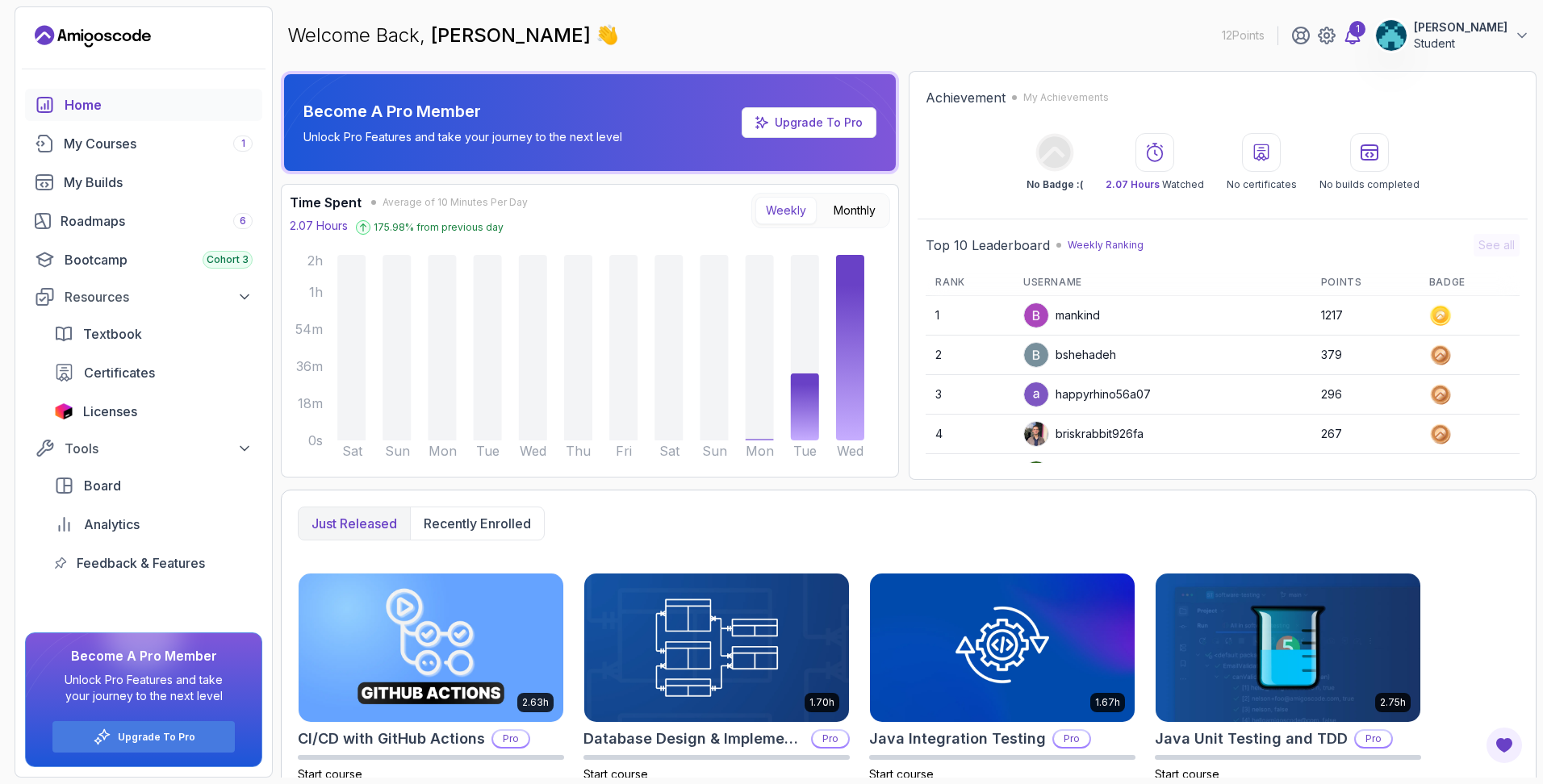 click 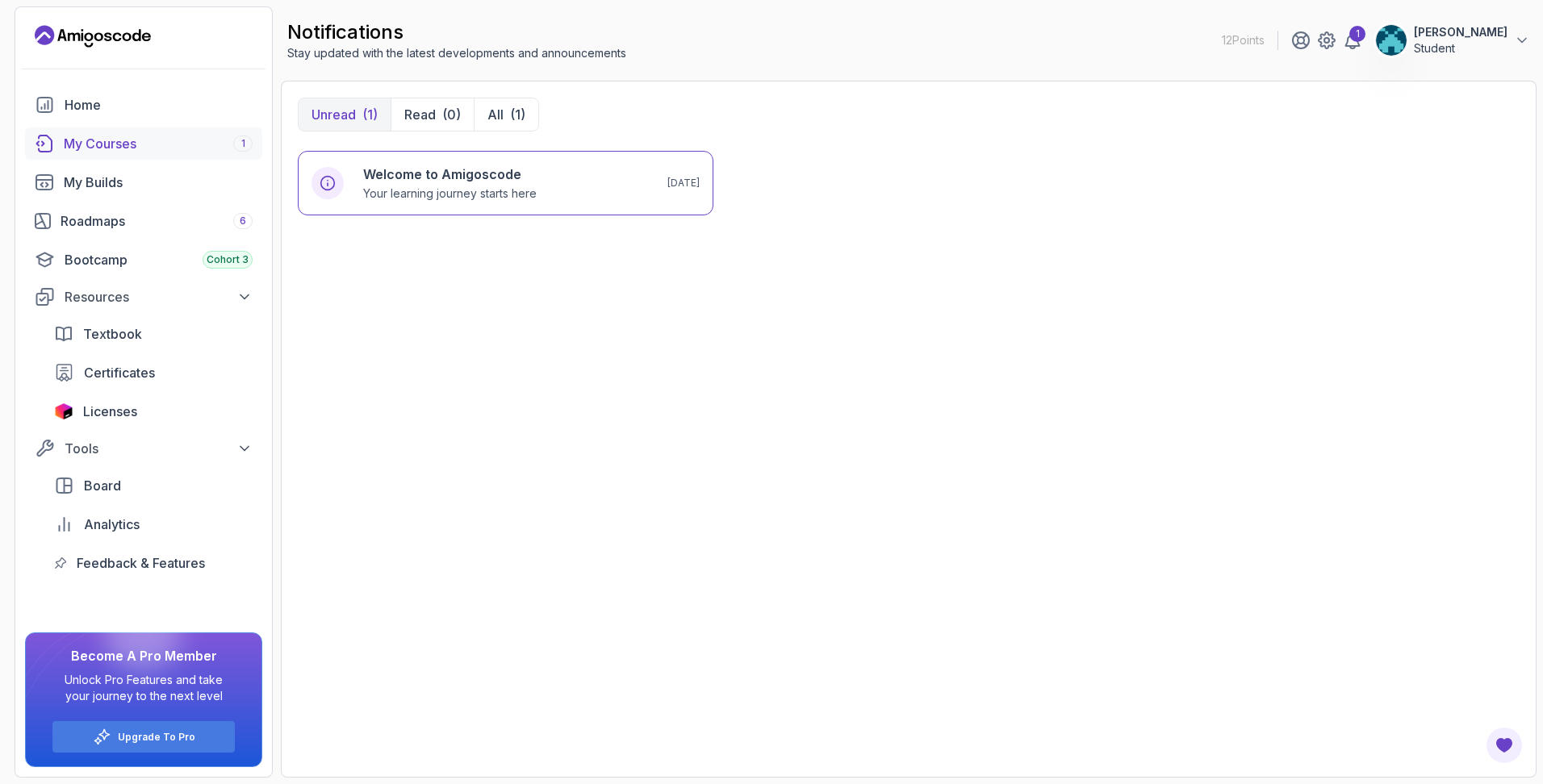 click on "My Courses 1" at bounding box center [158, 144] 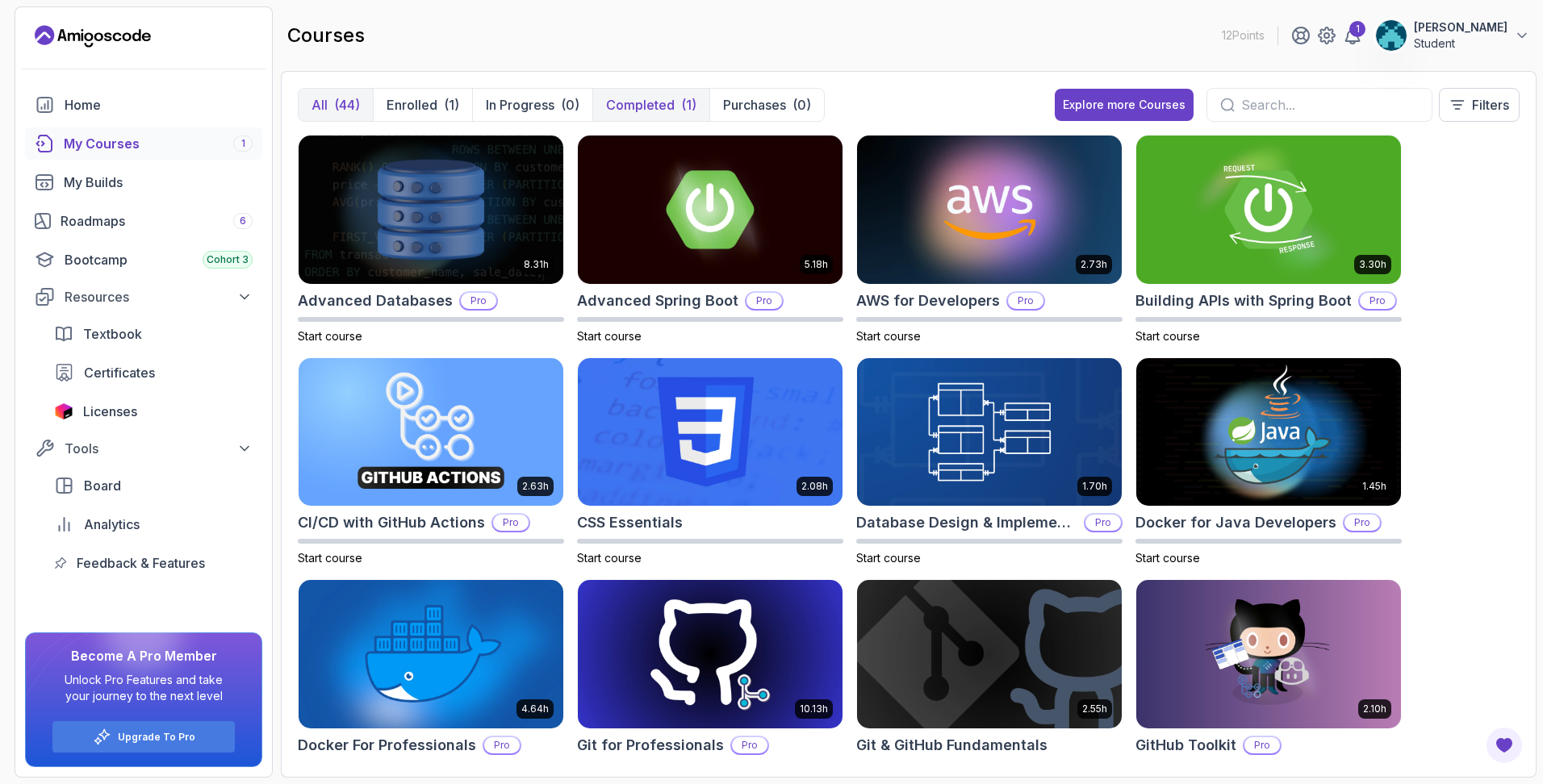 click on "Completed" at bounding box center (640, 105) 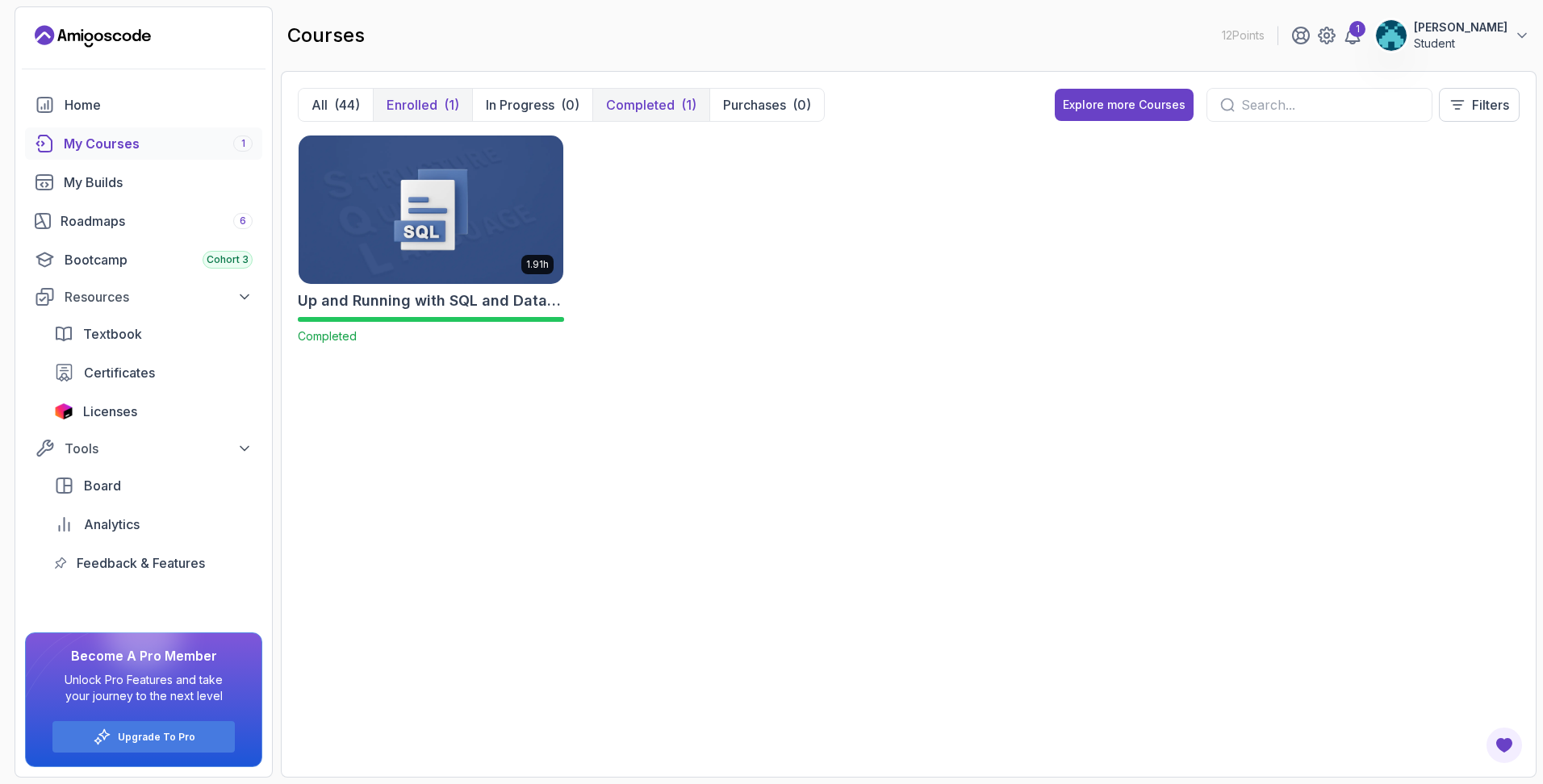 click on "Enrolled" at bounding box center [412, 105] 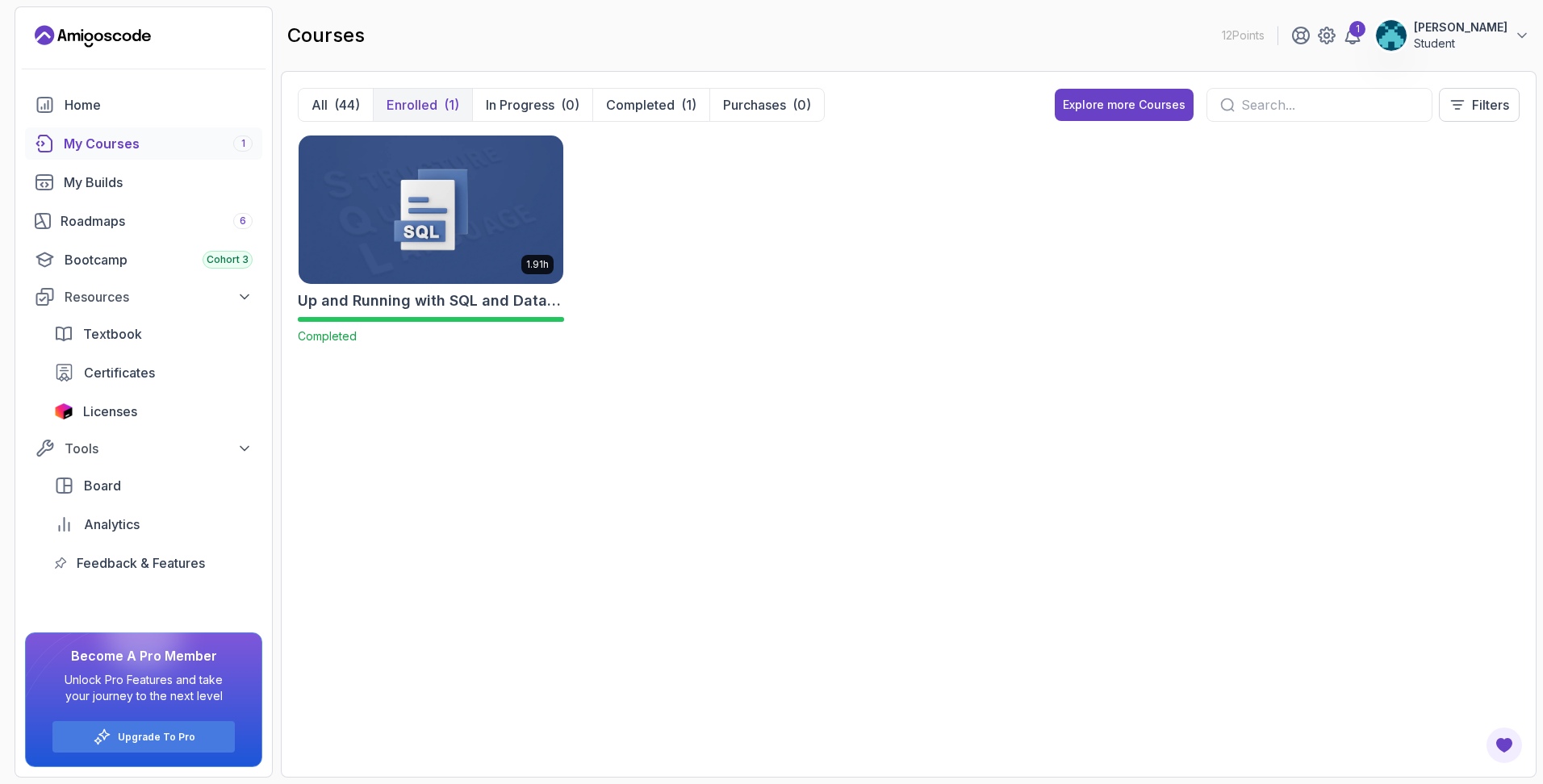 click on "Enrolled" at bounding box center (412, 105) 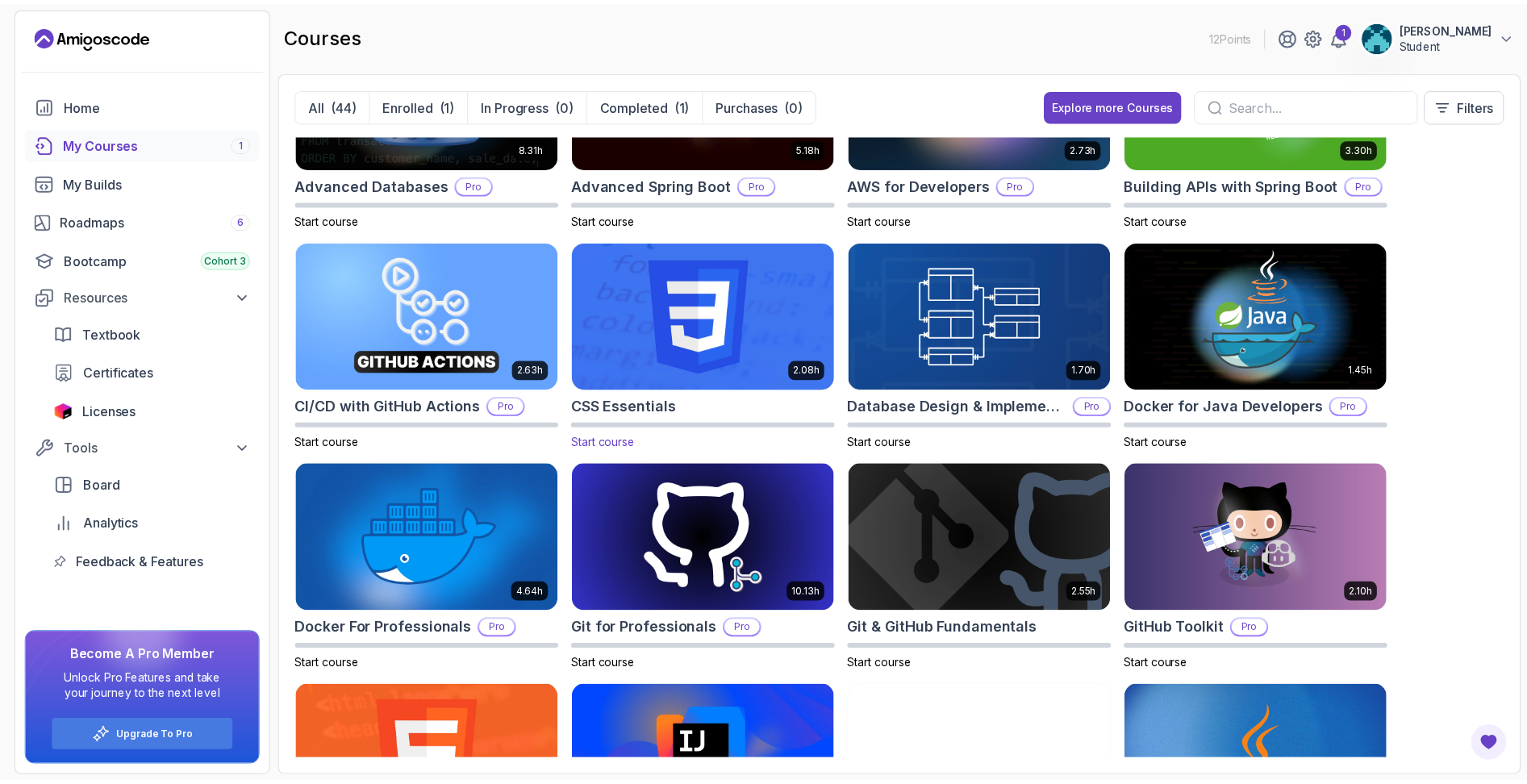 scroll, scrollTop: 0, scrollLeft: 0, axis: both 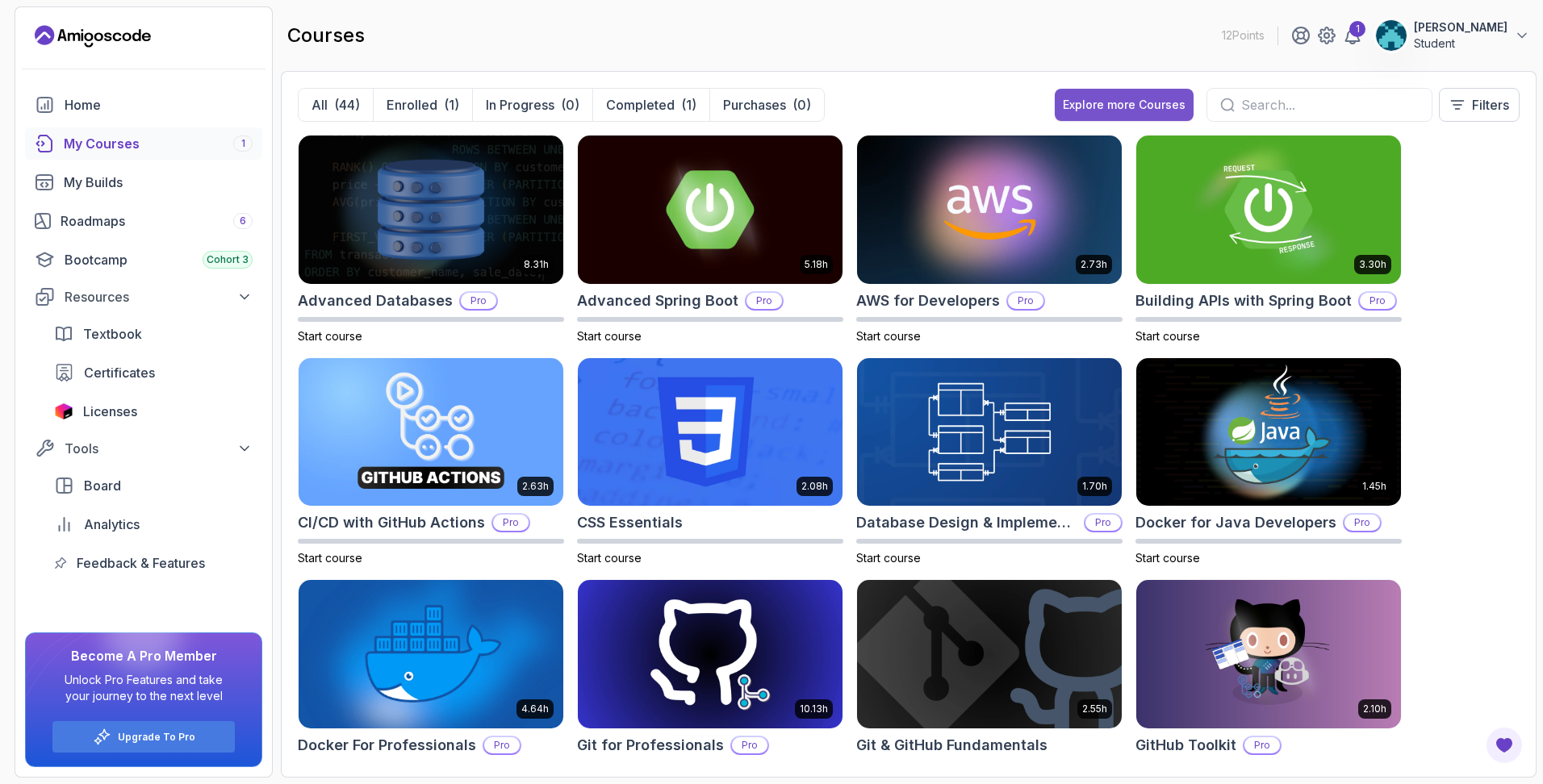 click on "Explore more Courses" at bounding box center (1124, 105) 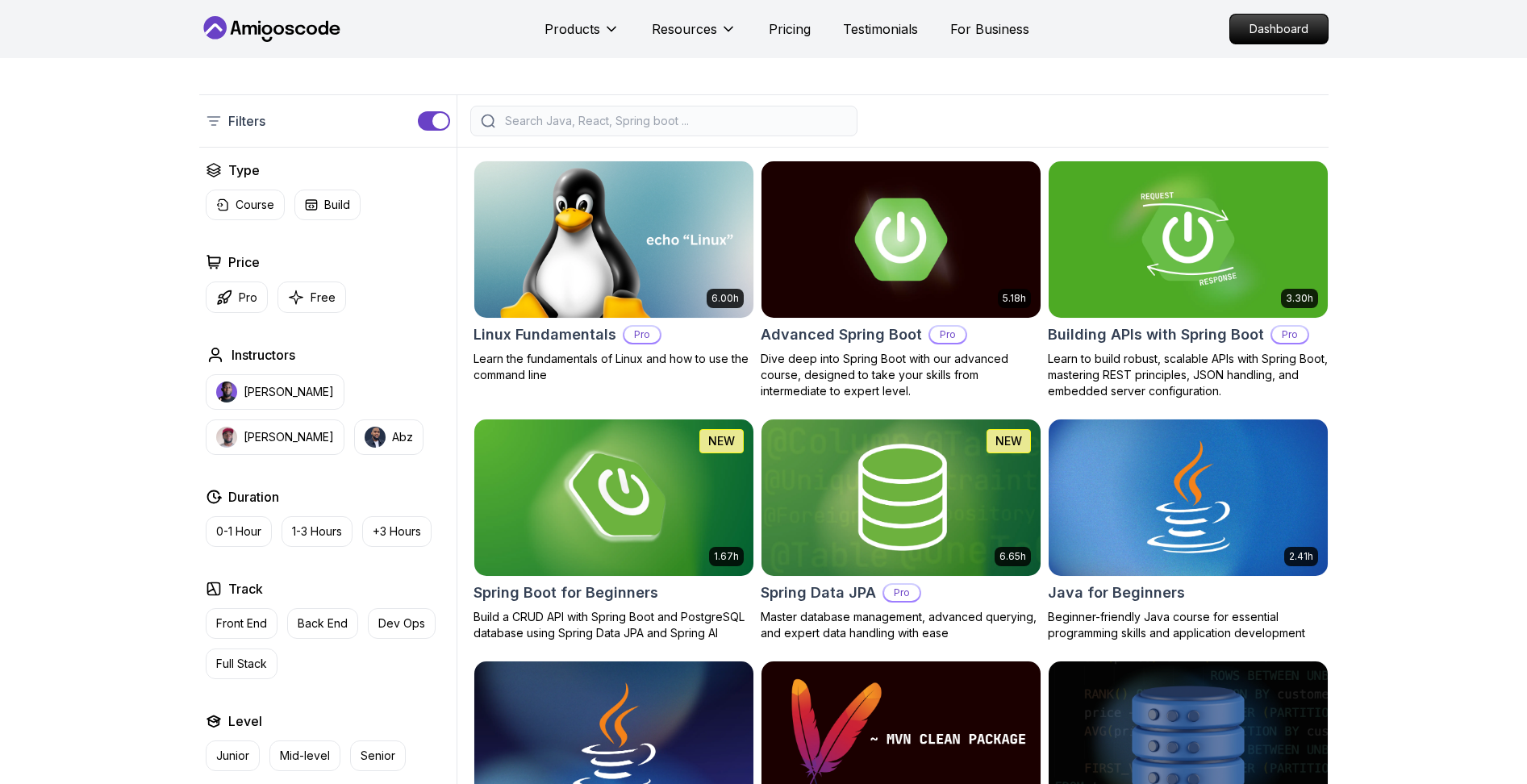 scroll, scrollTop: 345, scrollLeft: 0, axis: vertical 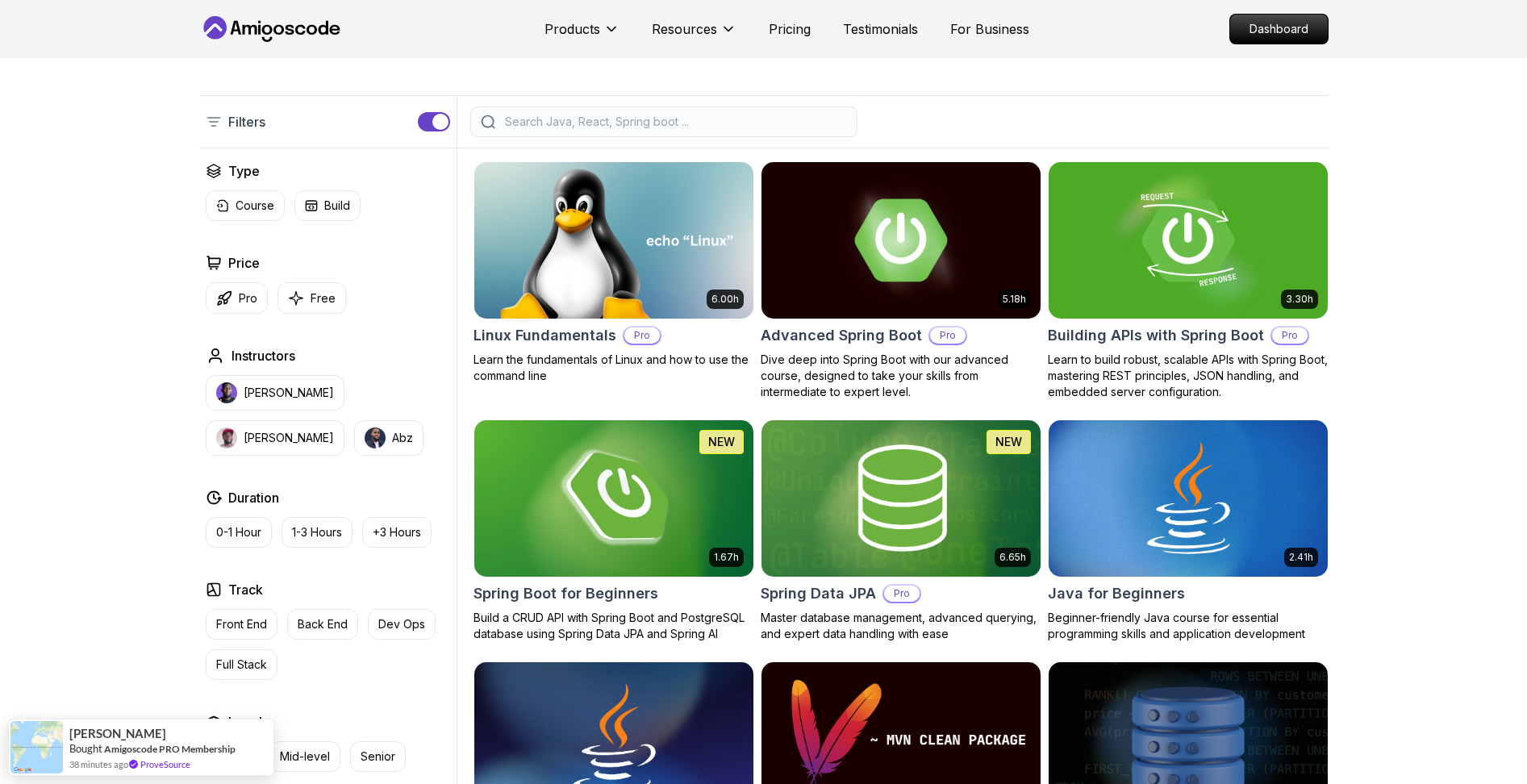 click at bounding box center [613, 498] 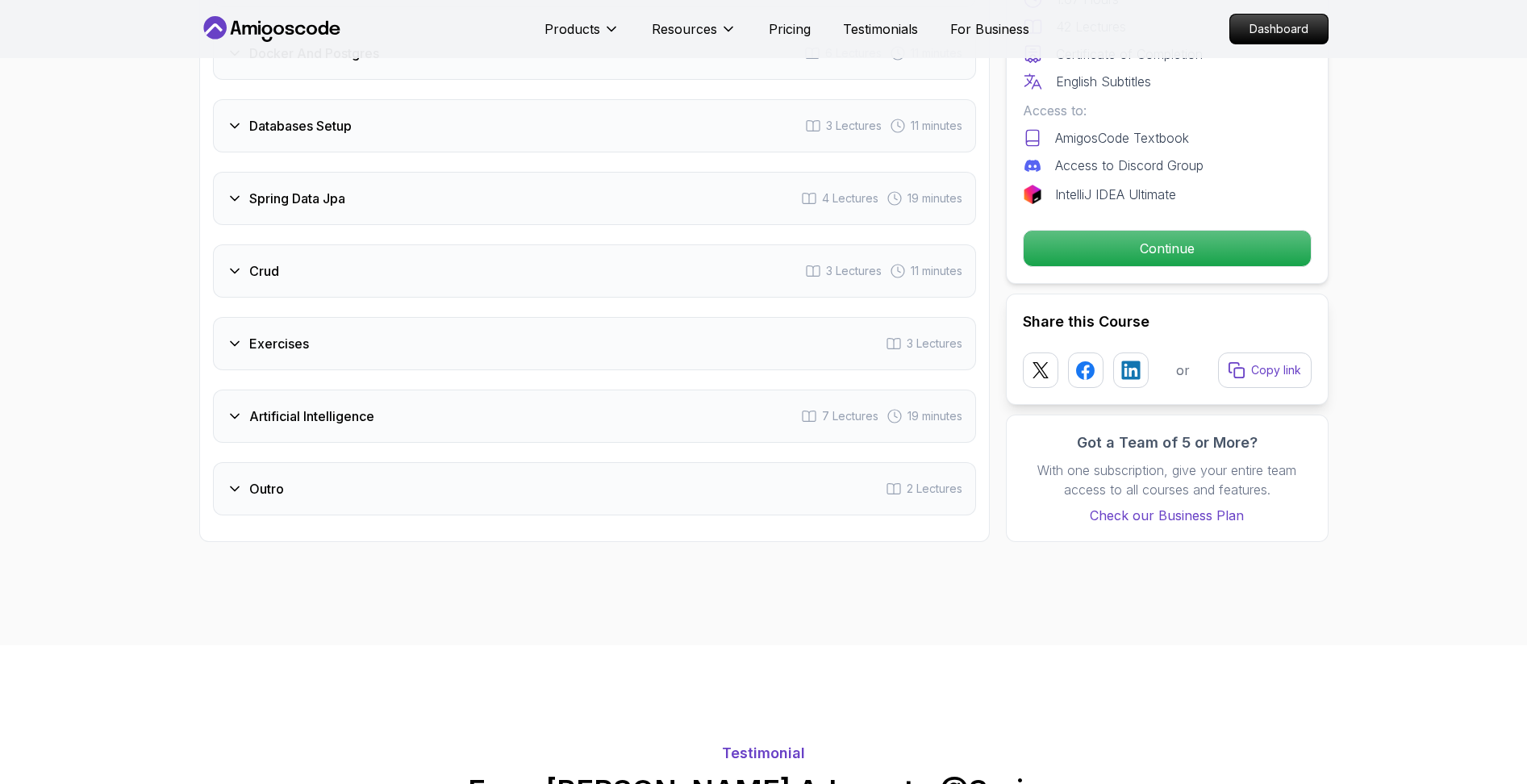 scroll, scrollTop: 2544, scrollLeft: 0, axis: vertical 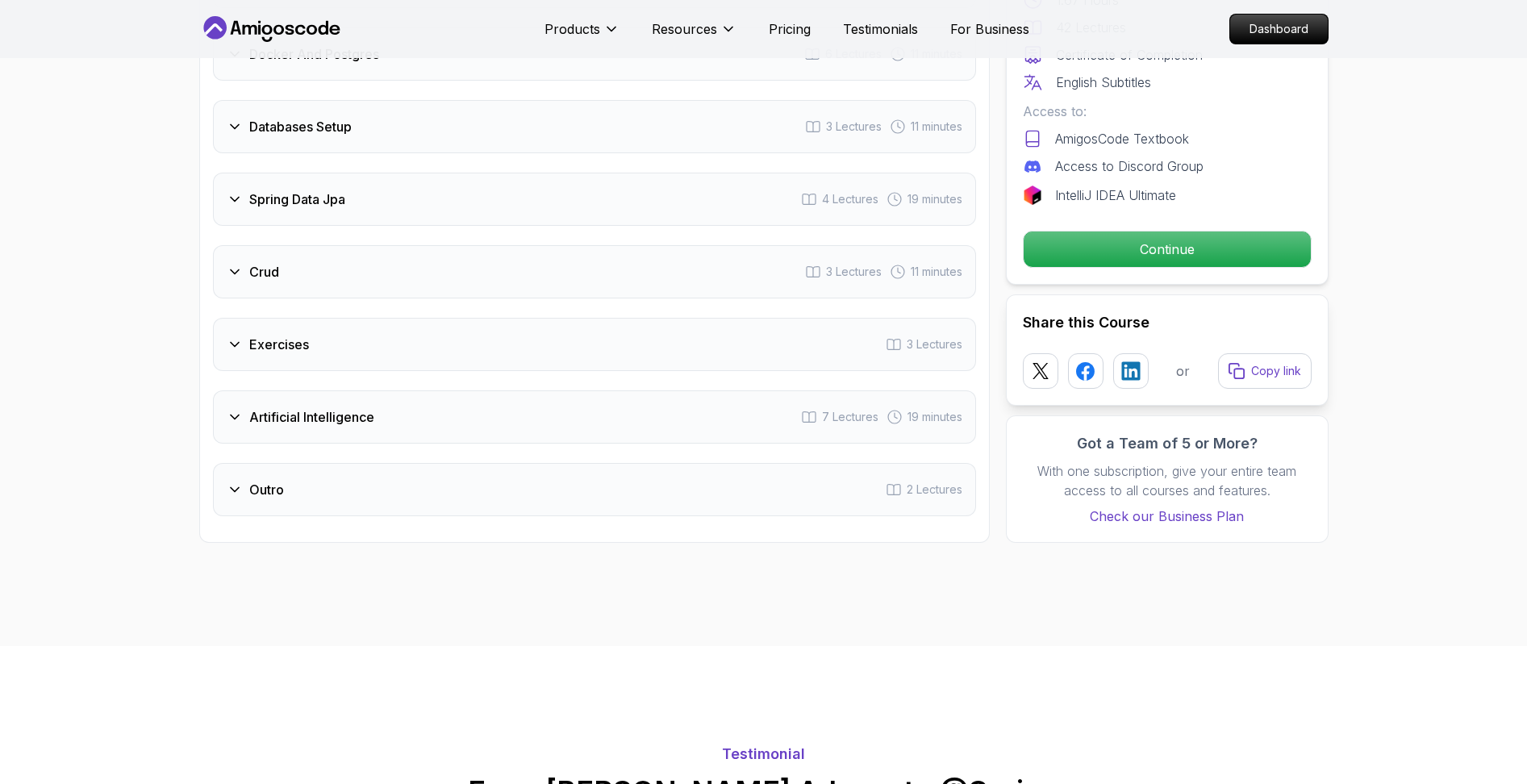 click on "Outro 2   Lectures" at bounding box center [595, 490] 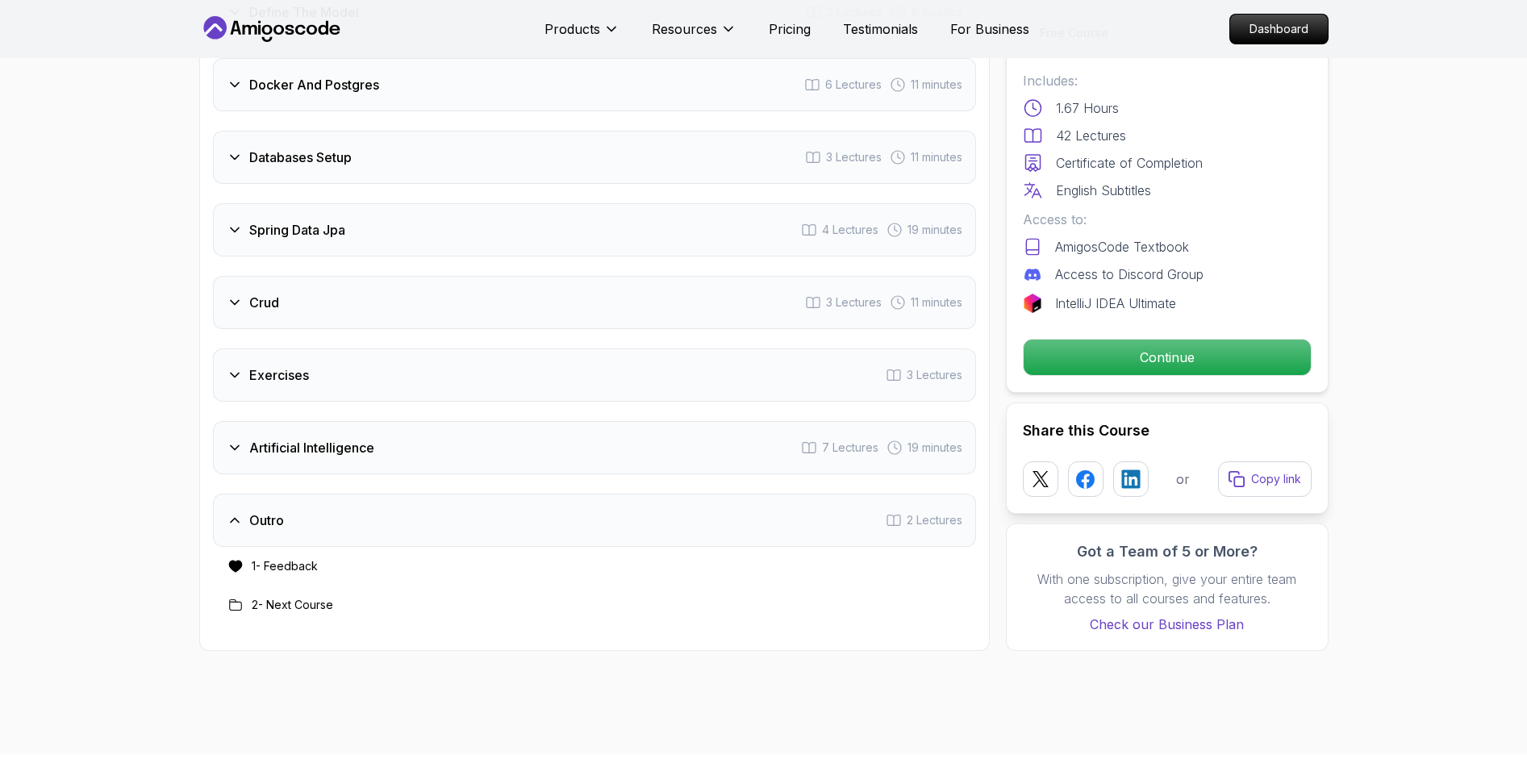 scroll, scrollTop: 2437, scrollLeft: 0, axis: vertical 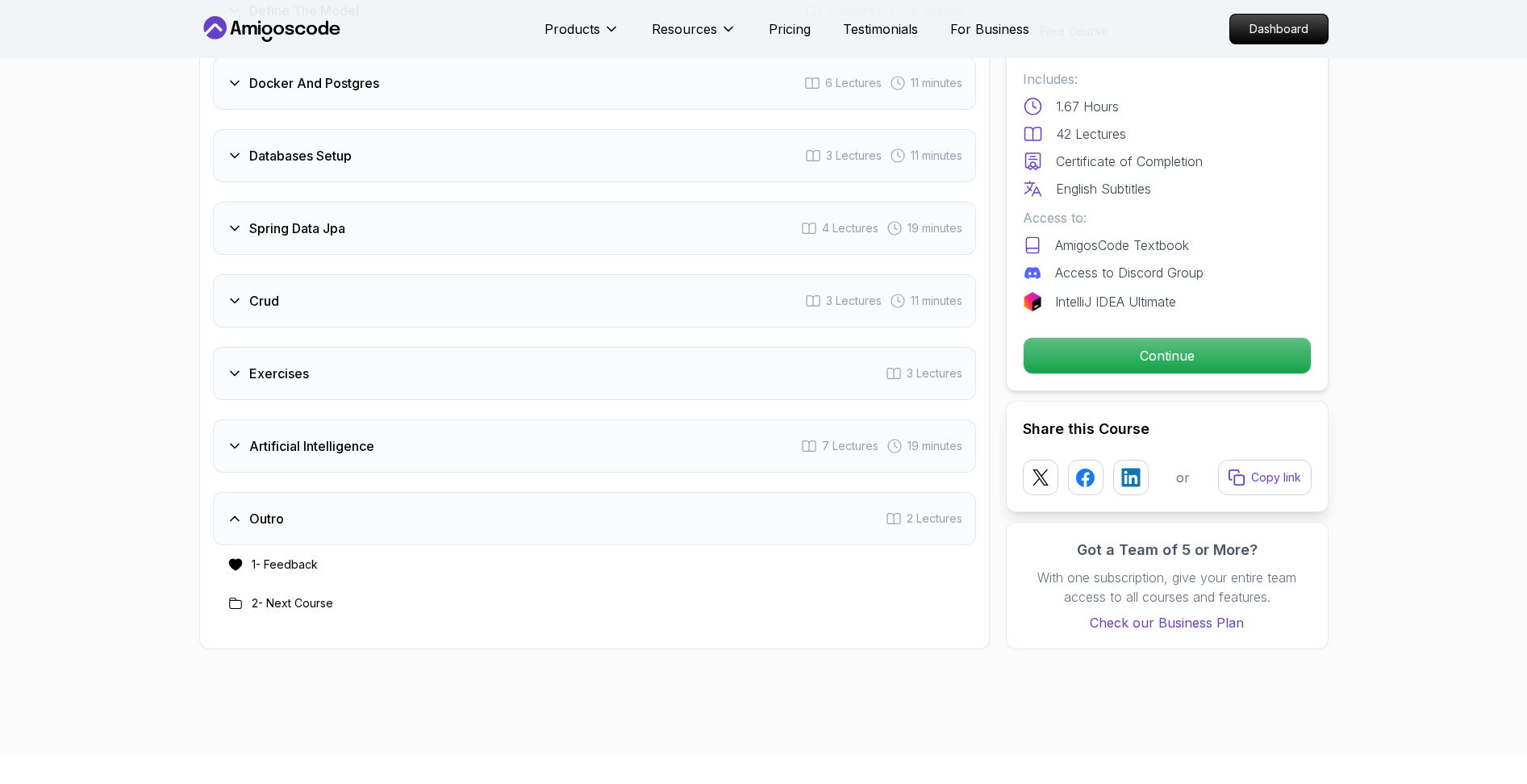 click on "2  -   Next Course" at bounding box center [292, 603] 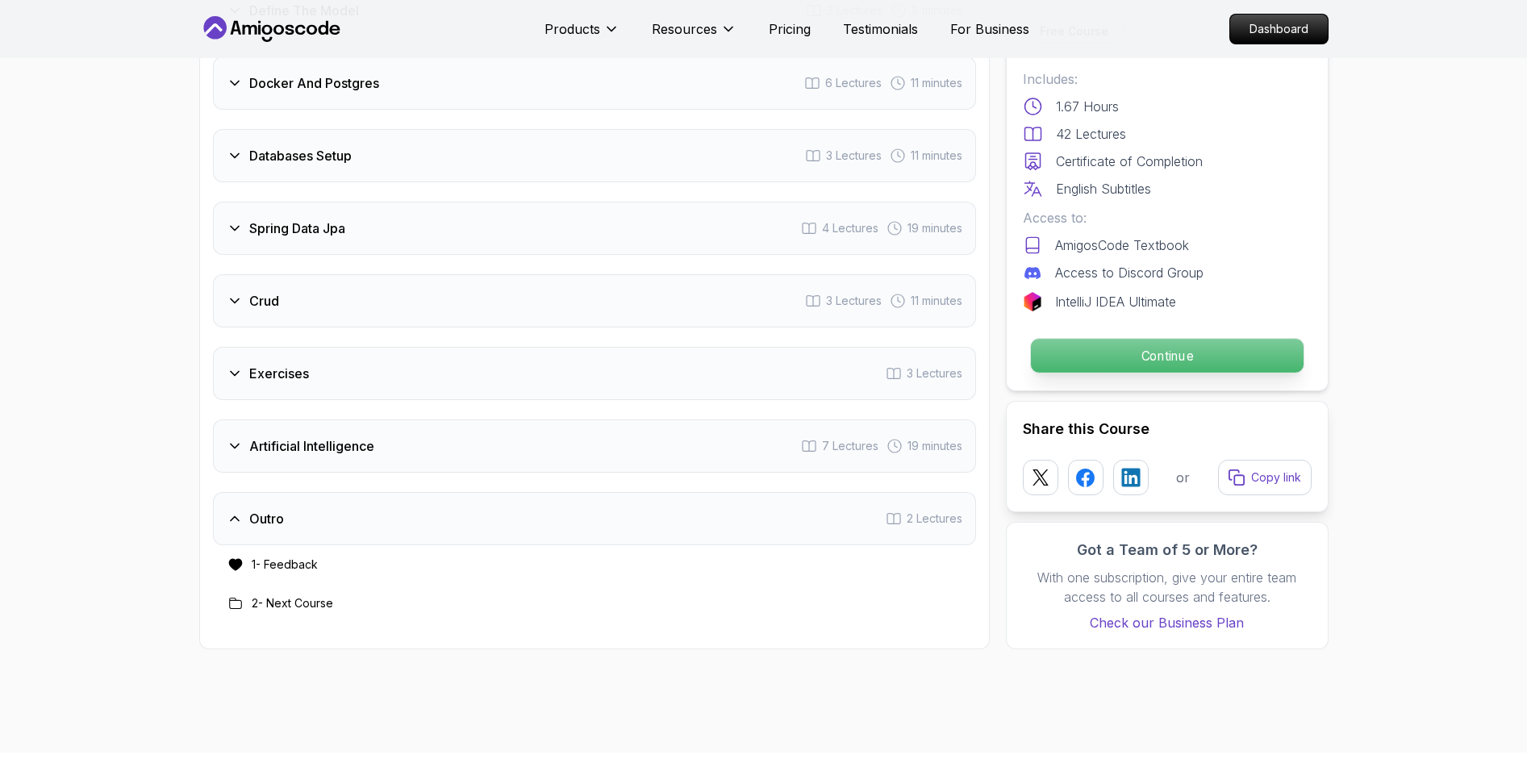 click on "Continue" at bounding box center (1166, 356) 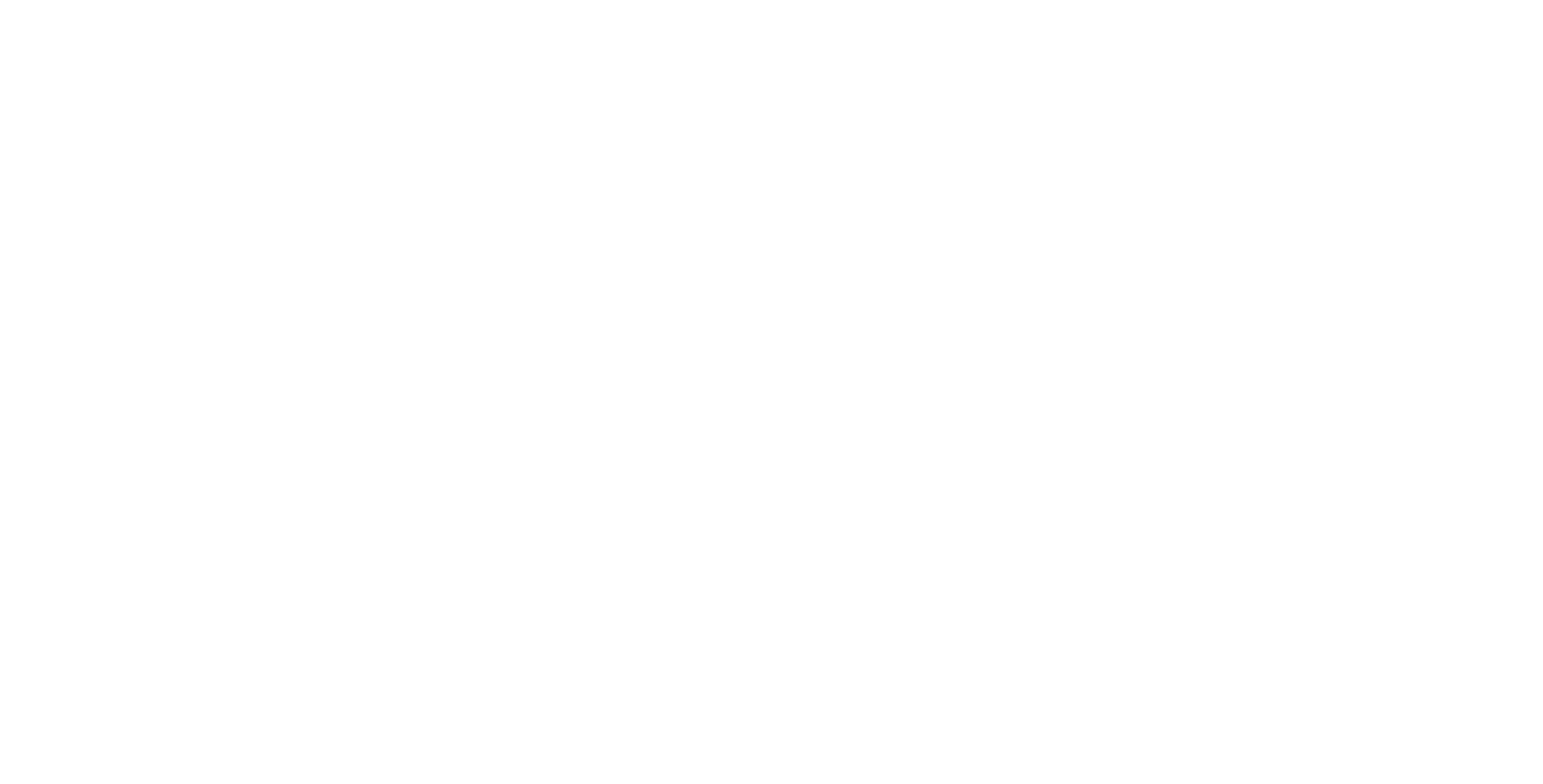scroll, scrollTop: 0, scrollLeft: 0, axis: both 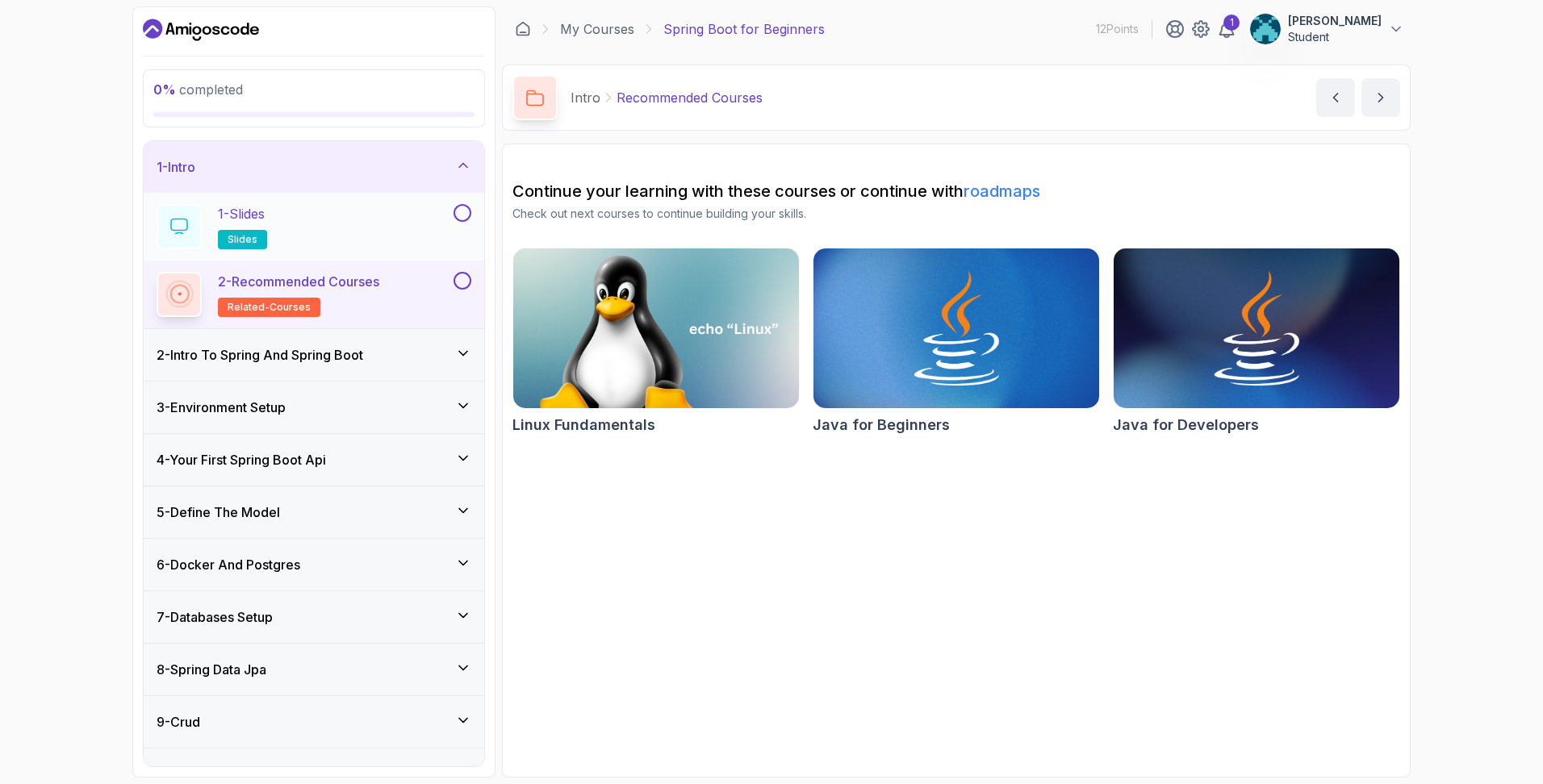 click on "1  -  Slides slides" at bounding box center [303, 227] 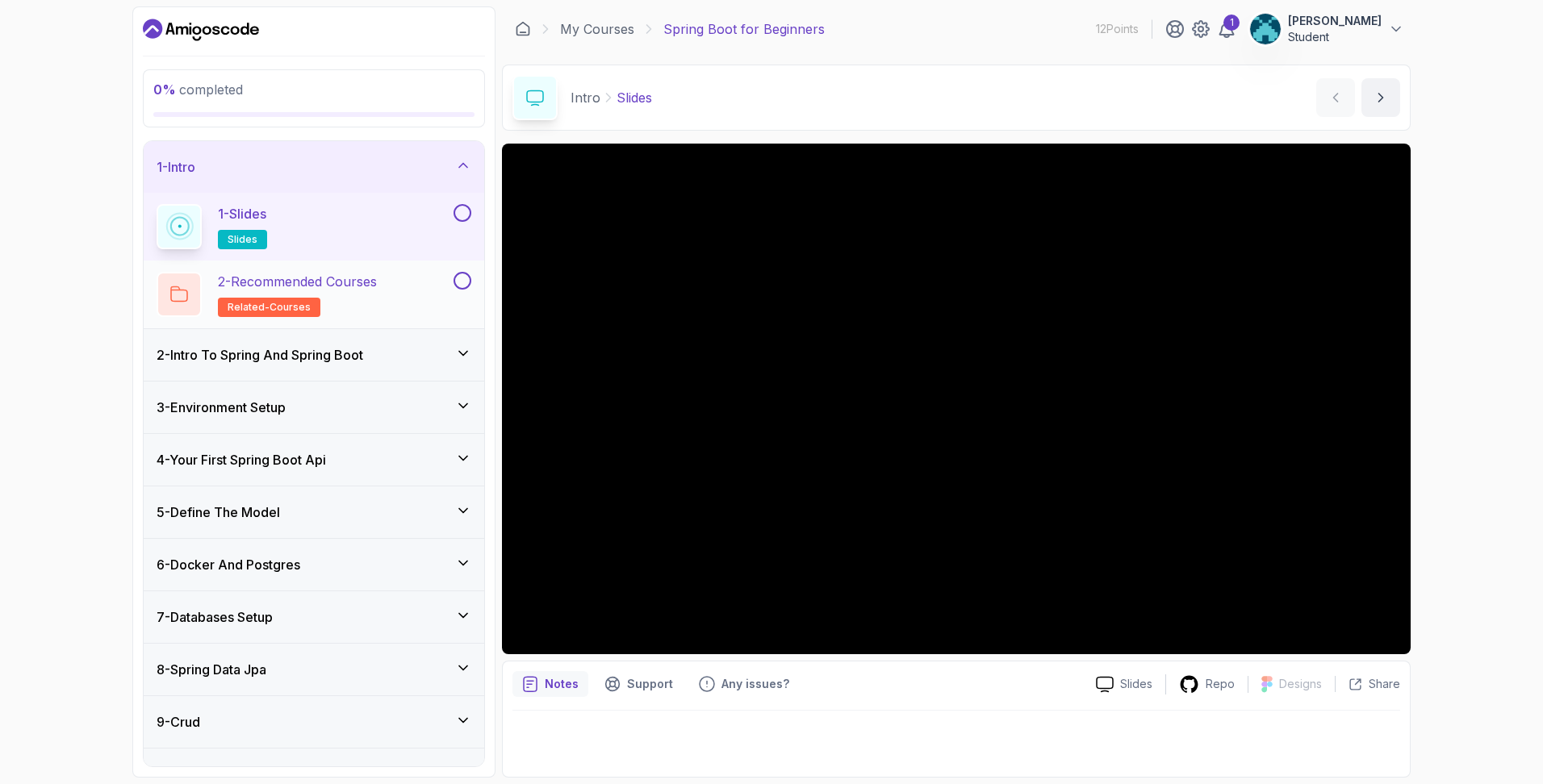 click on "2  -  Recommended Courses" at bounding box center [297, 281] 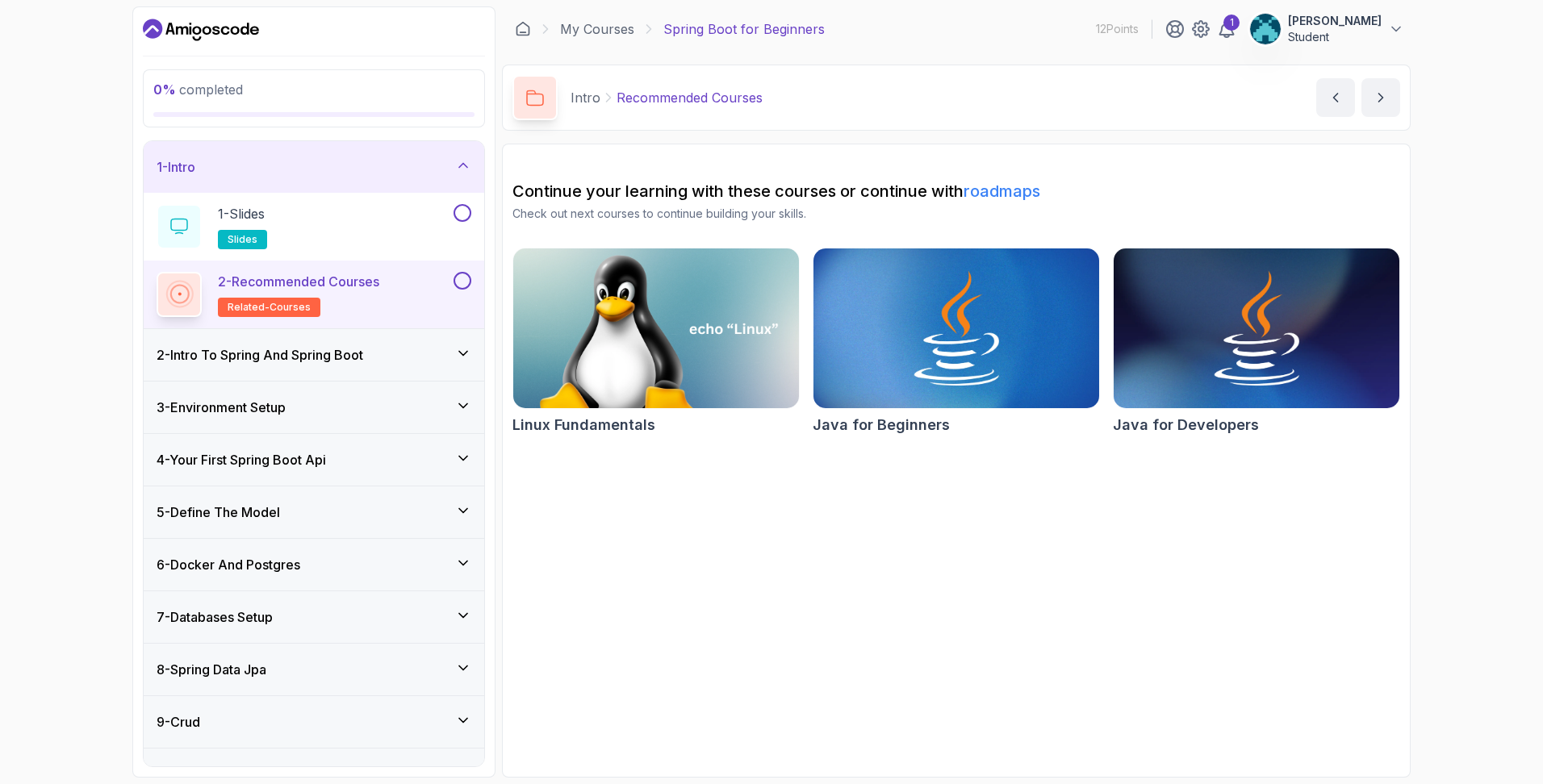 click at bounding box center [462, 281] 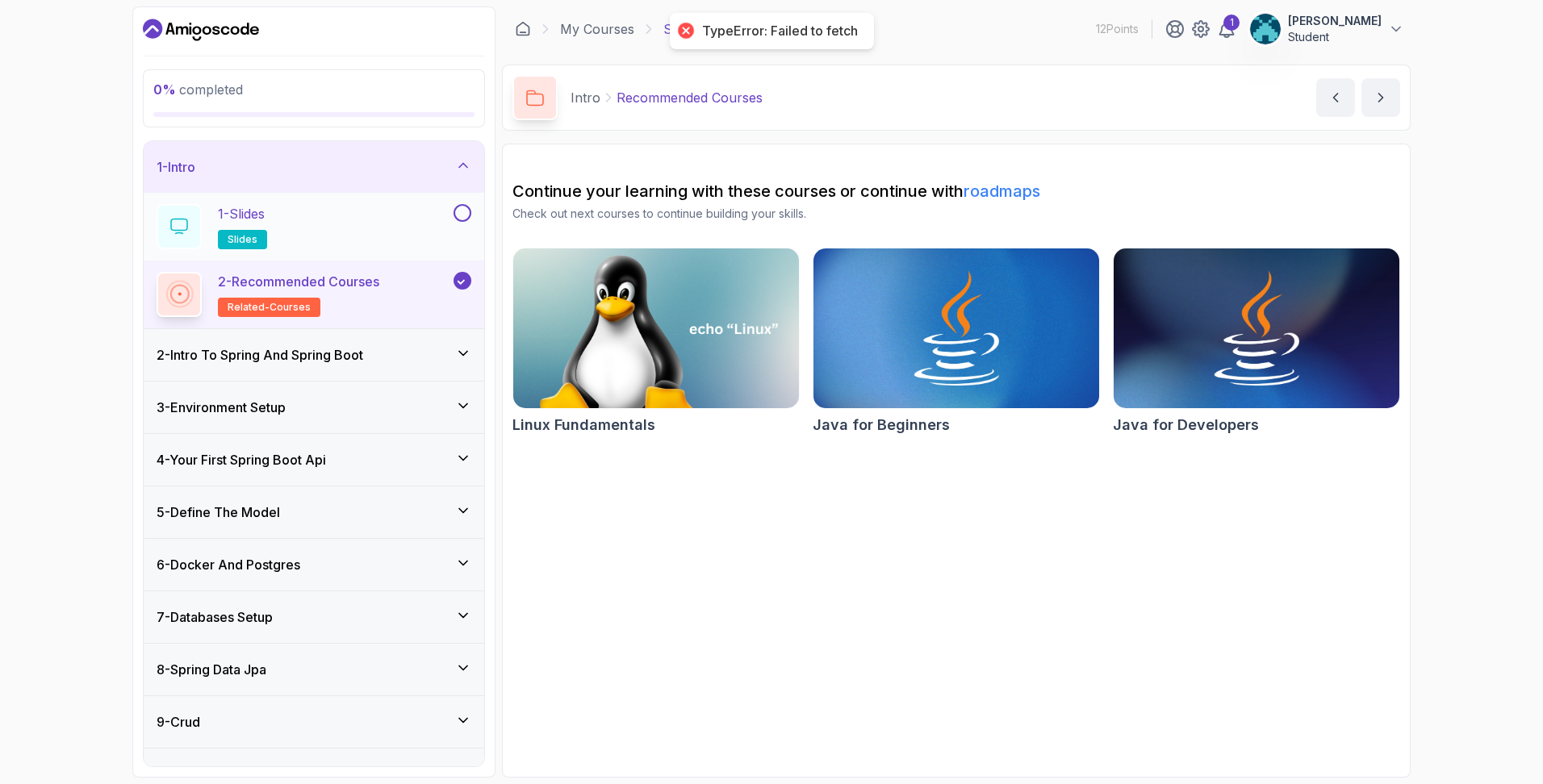 click on "1  -  Slides slides" at bounding box center [314, 227] 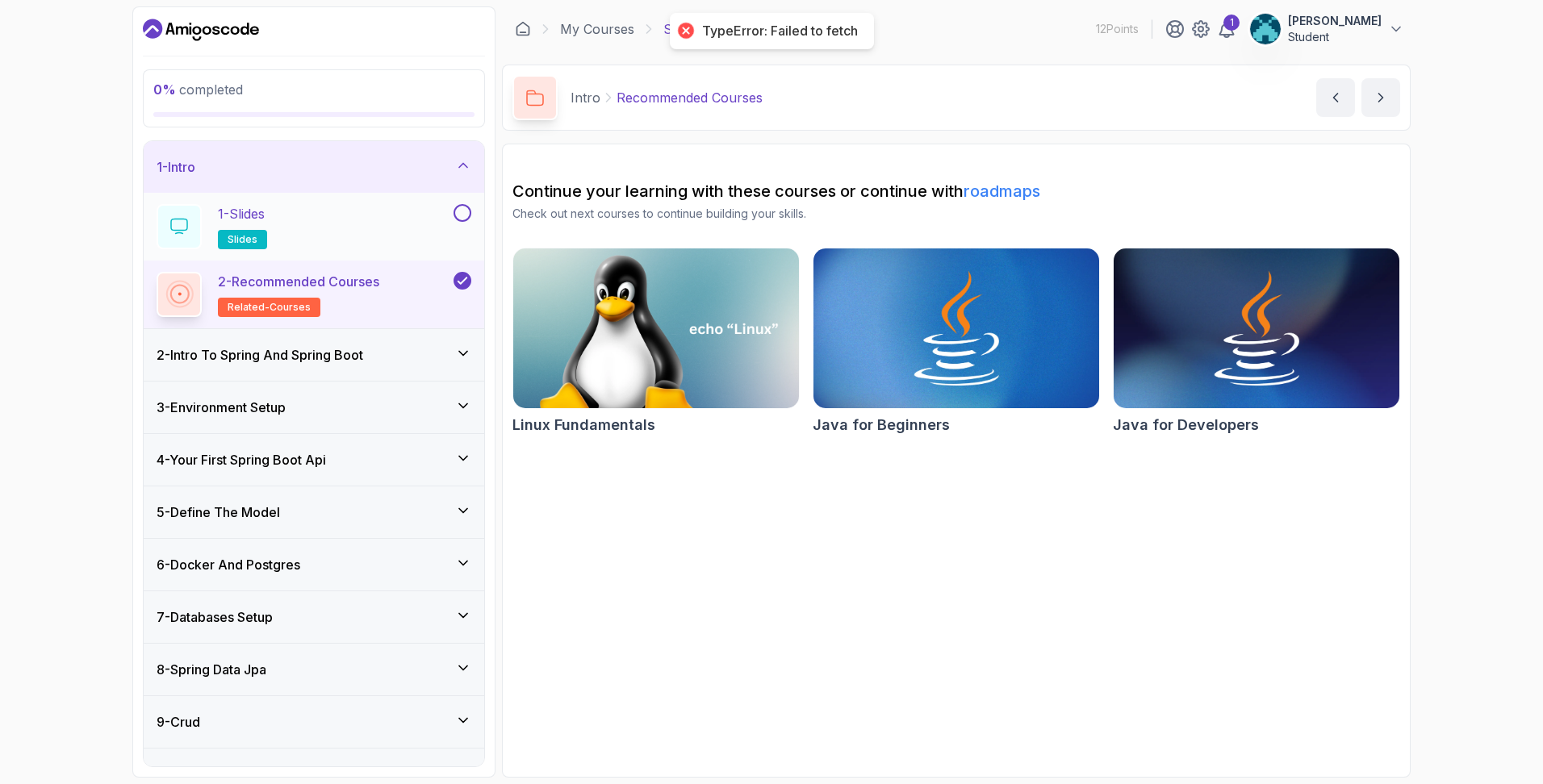 click at bounding box center (462, 213) 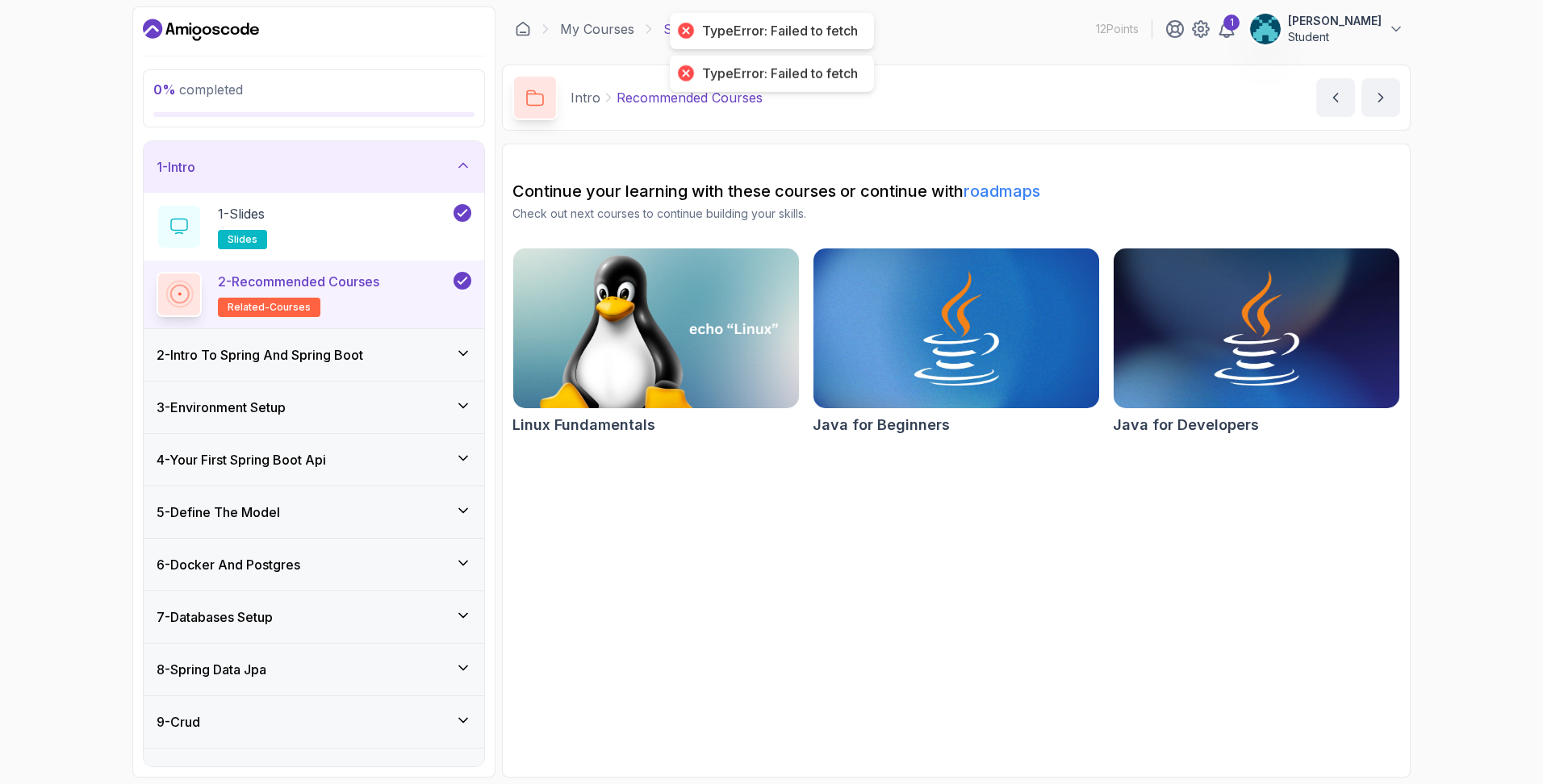click on "2  -  Intro To Spring And Spring Boot" at bounding box center (314, 355) 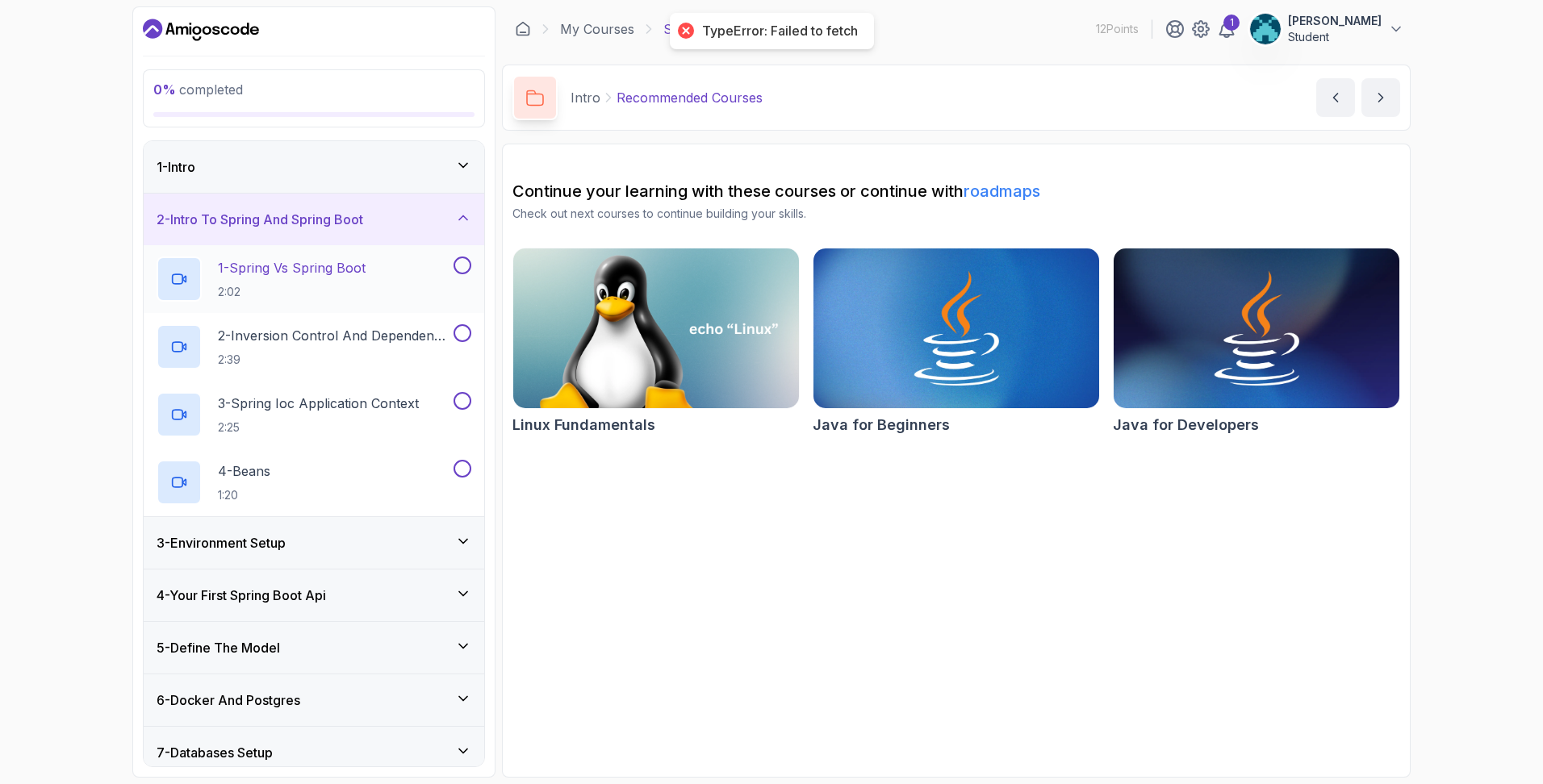 click on "1  -  Spring Vs Spring Boot 2:02" at bounding box center [303, 279] 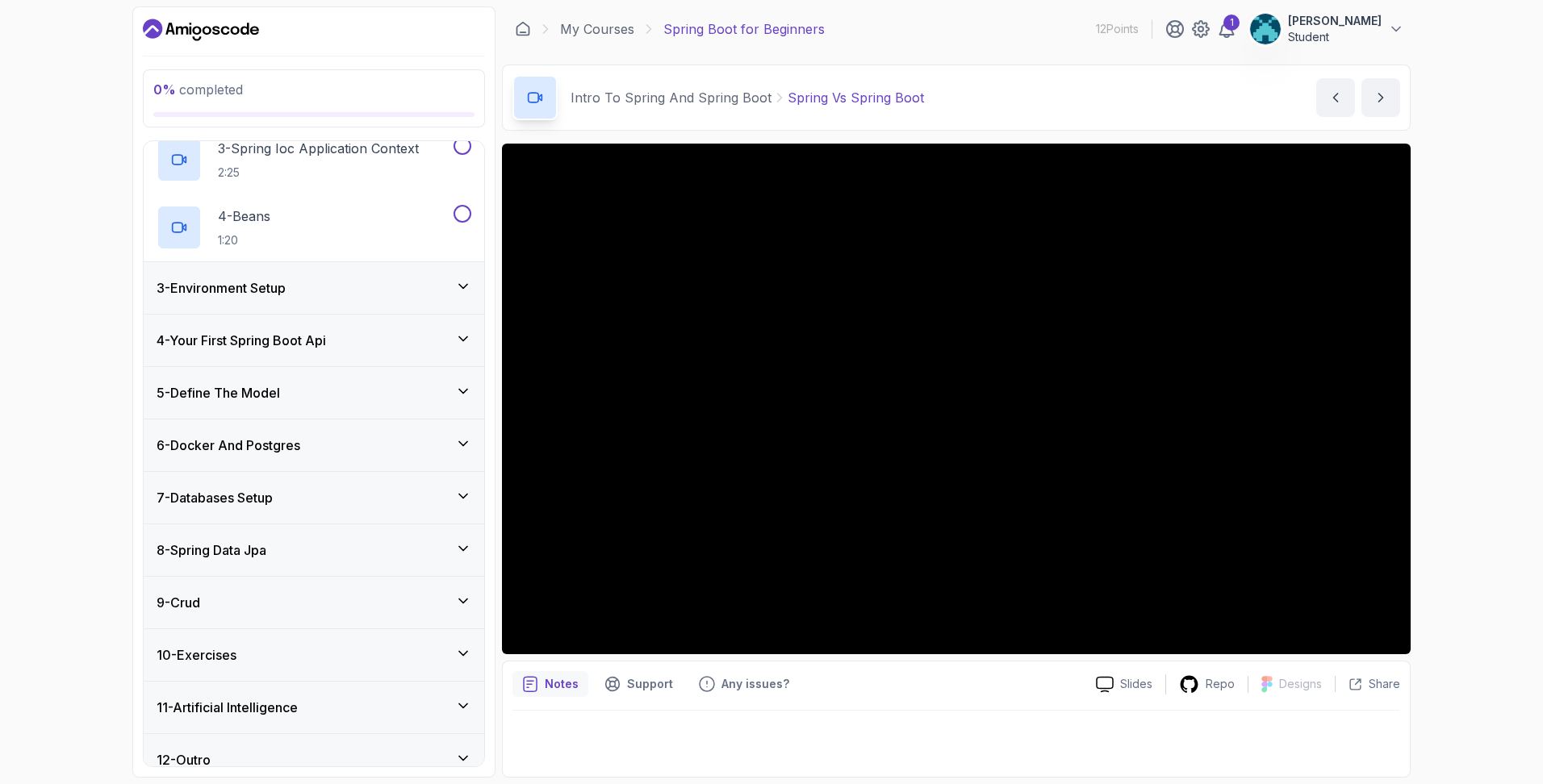 scroll, scrollTop: 274, scrollLeft: 0, axis: vertical 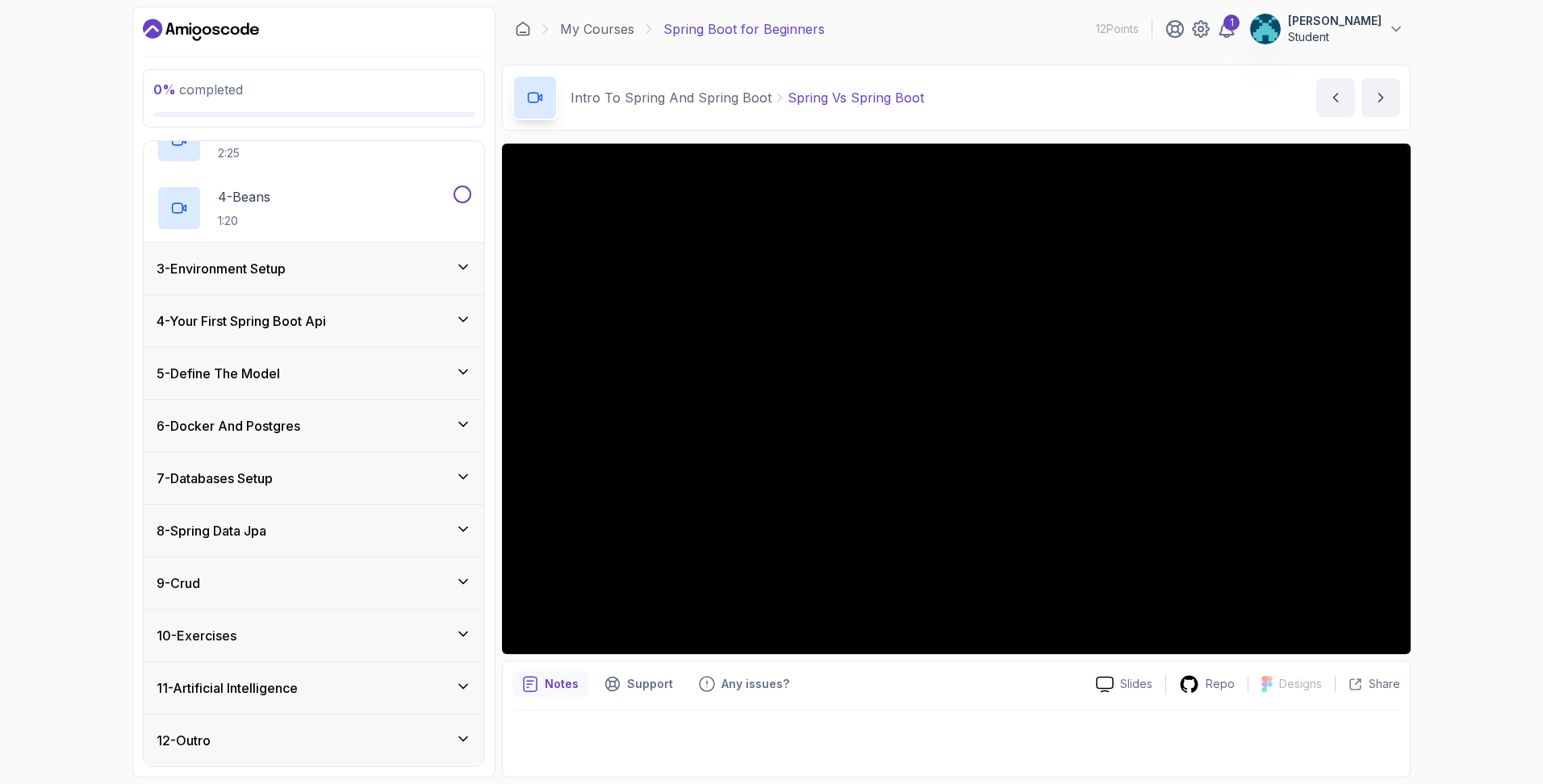 click on "4  -  Your First Spring Boot Api" at bounding box center [241, 321] 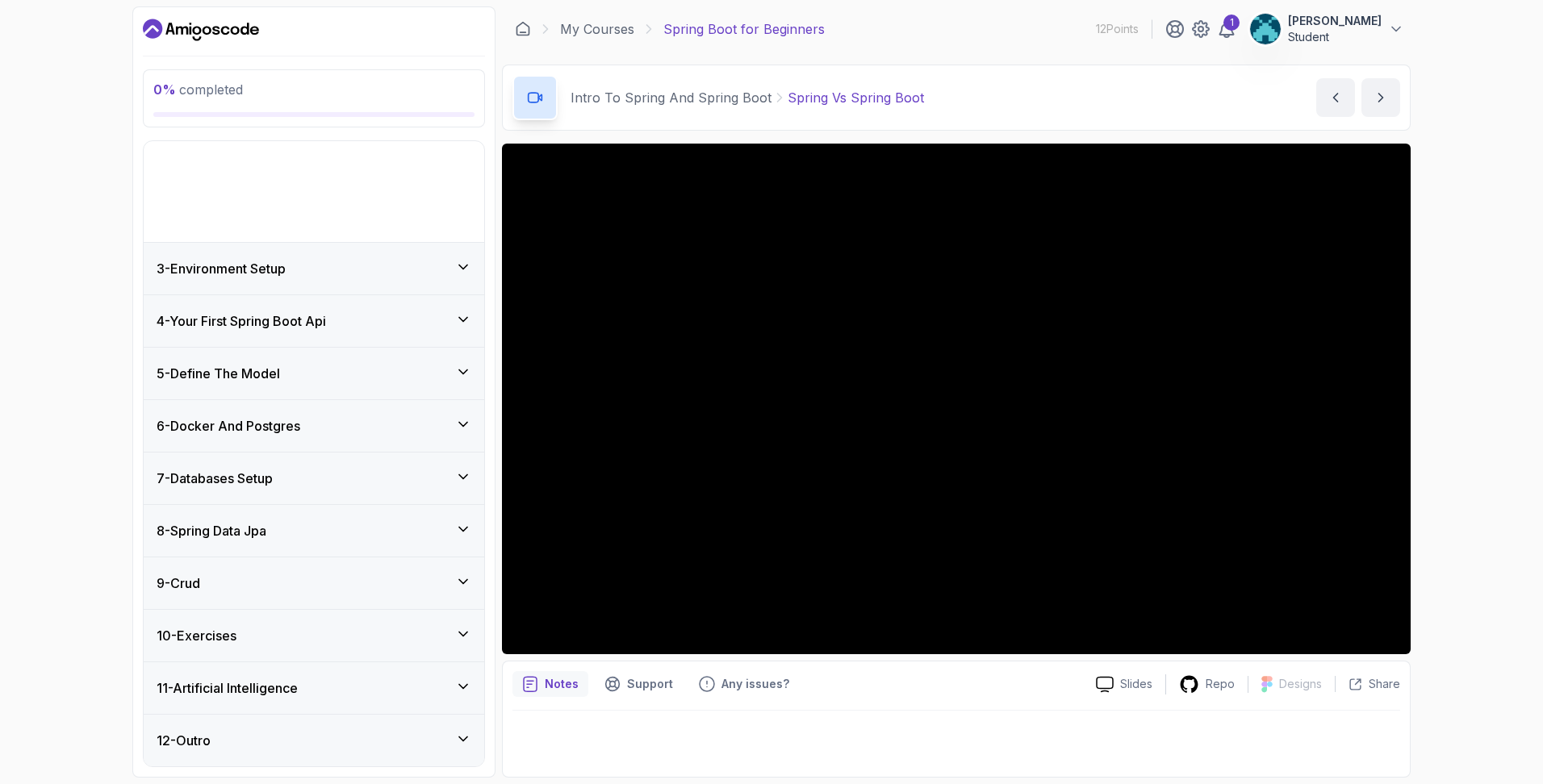scroll, scrollTop: 3, scrollLeft: 0, axis: vertical 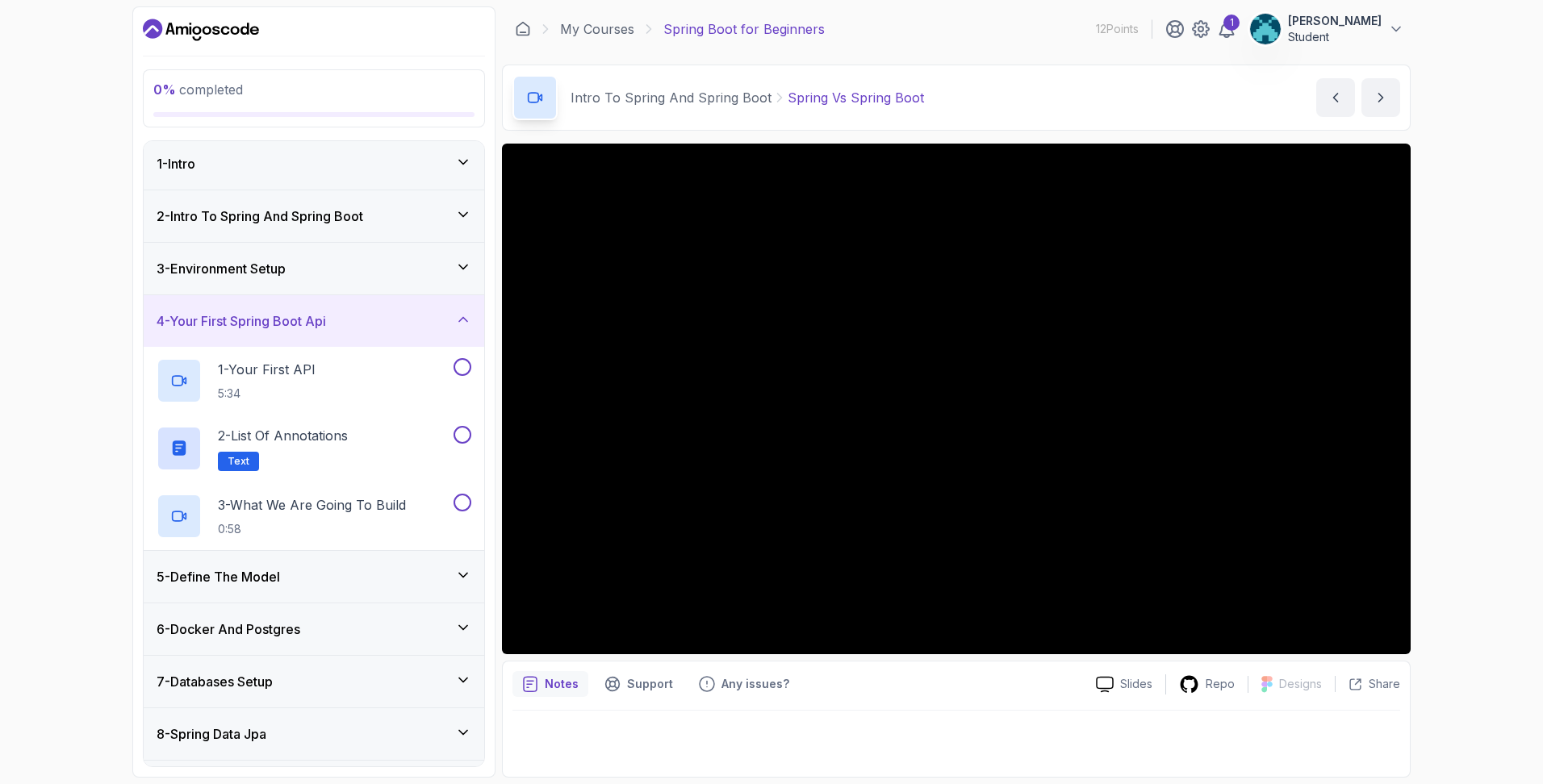 click on "5  -  Define The Model" at bounding box center [314, 577] 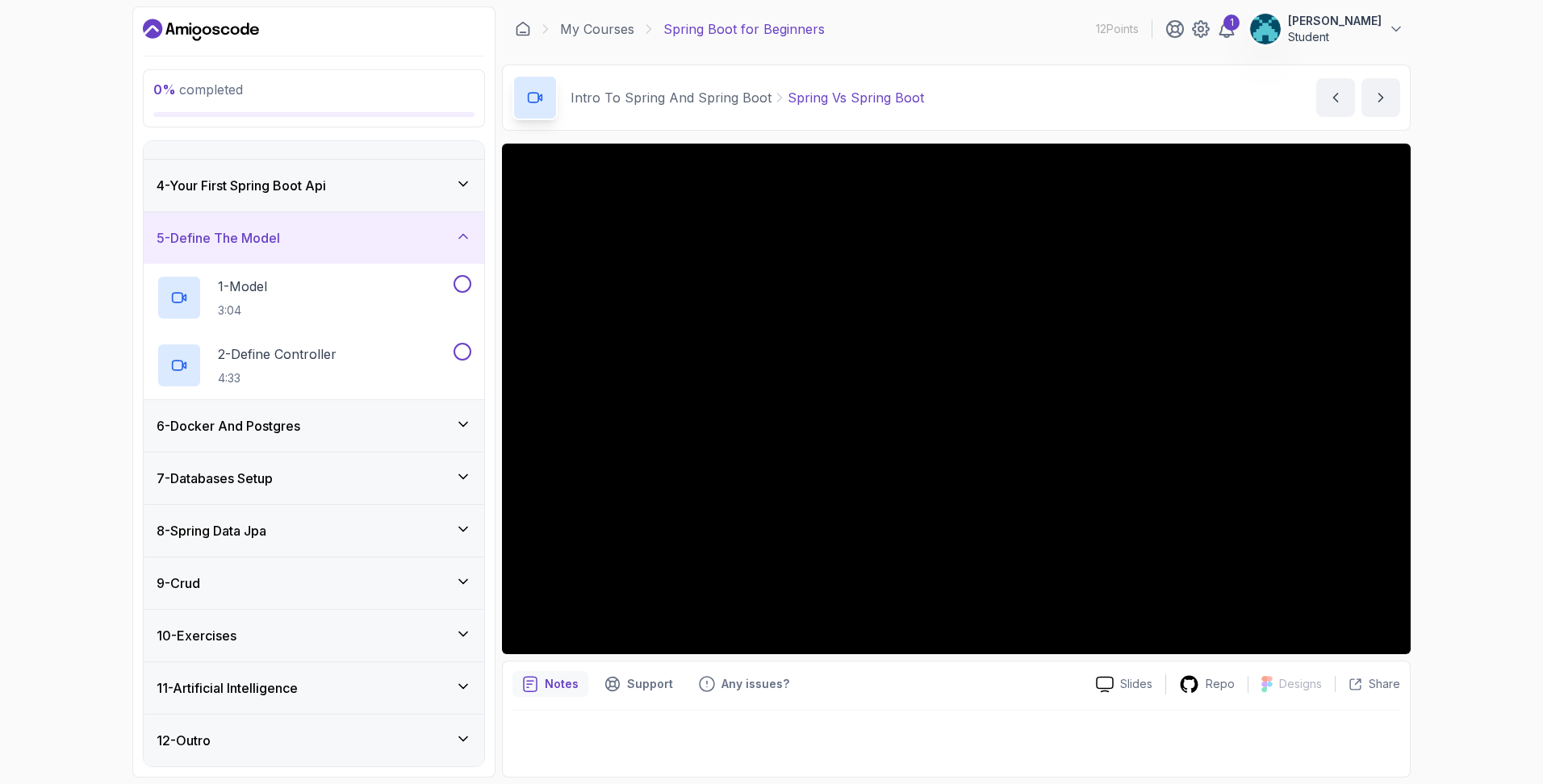 scroll, scrollTop: 138, scrollLeft: 0, axis: vertical 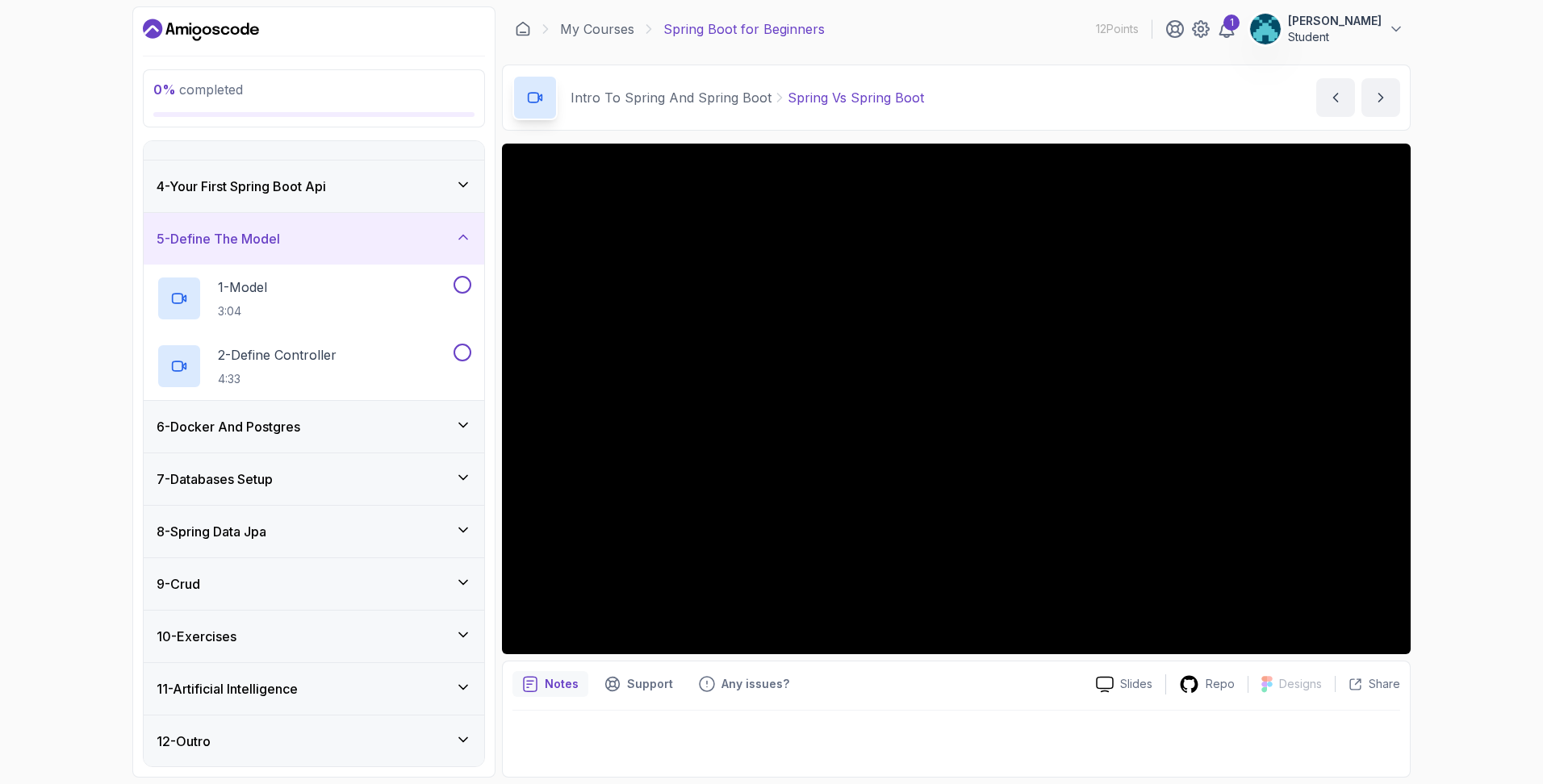 click on "6  -  Docker And Postgres" at bounding box center (314, 427) 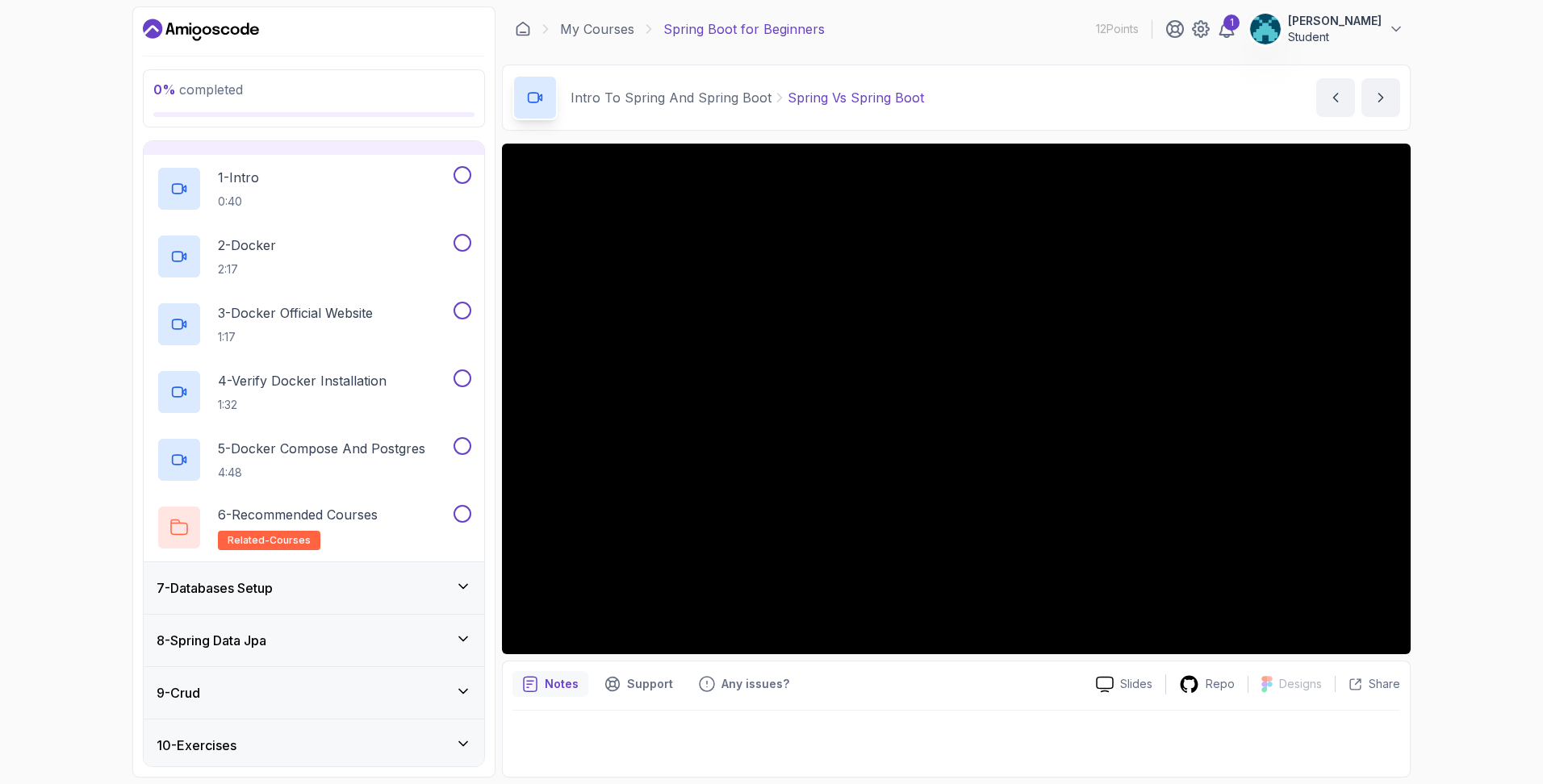 scroll, scrollTop: 311, scrollLeft: 0, axis: vertical 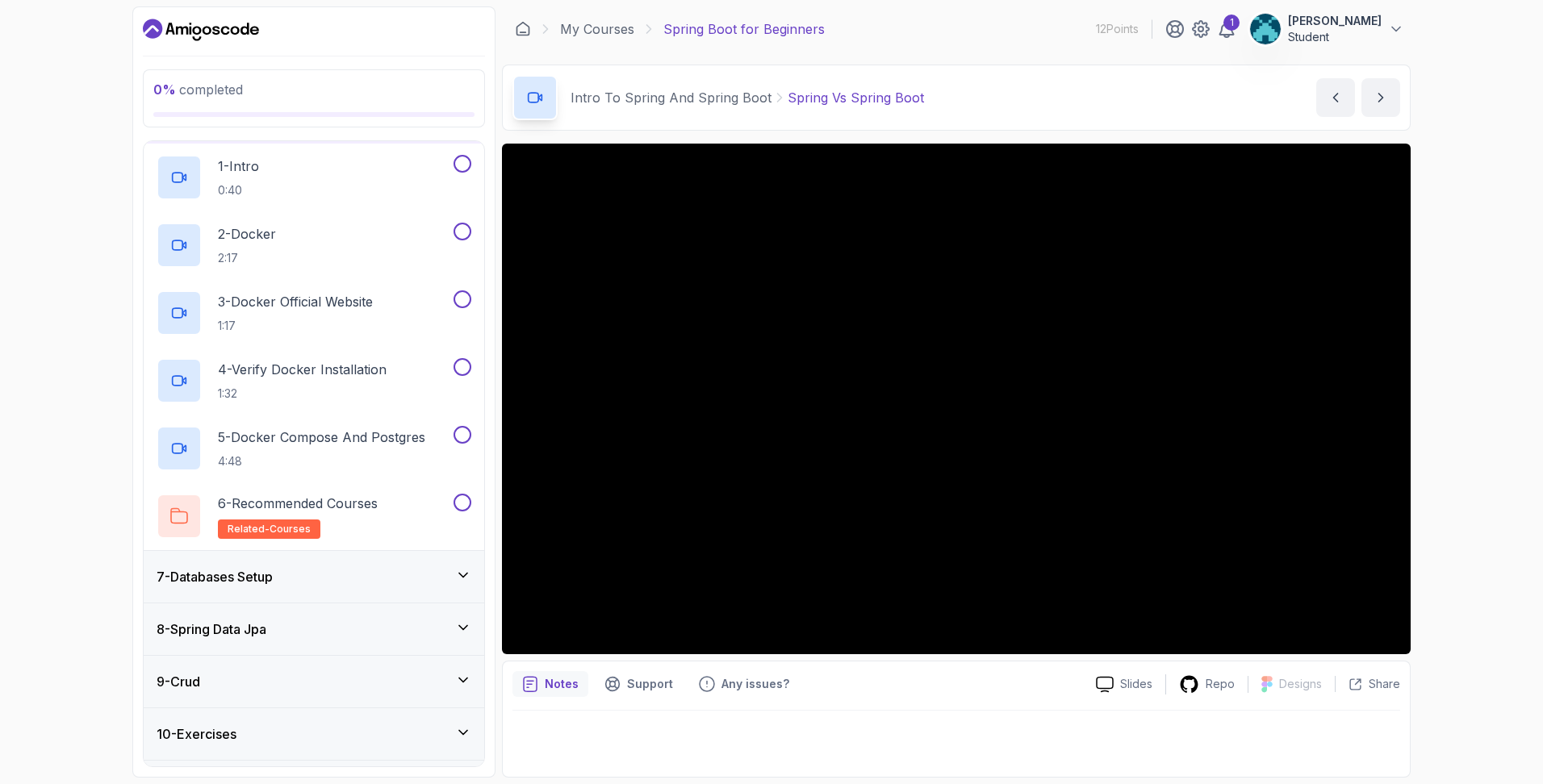 click on "7  -  Databases Setup" at bounding box center [314, 577] 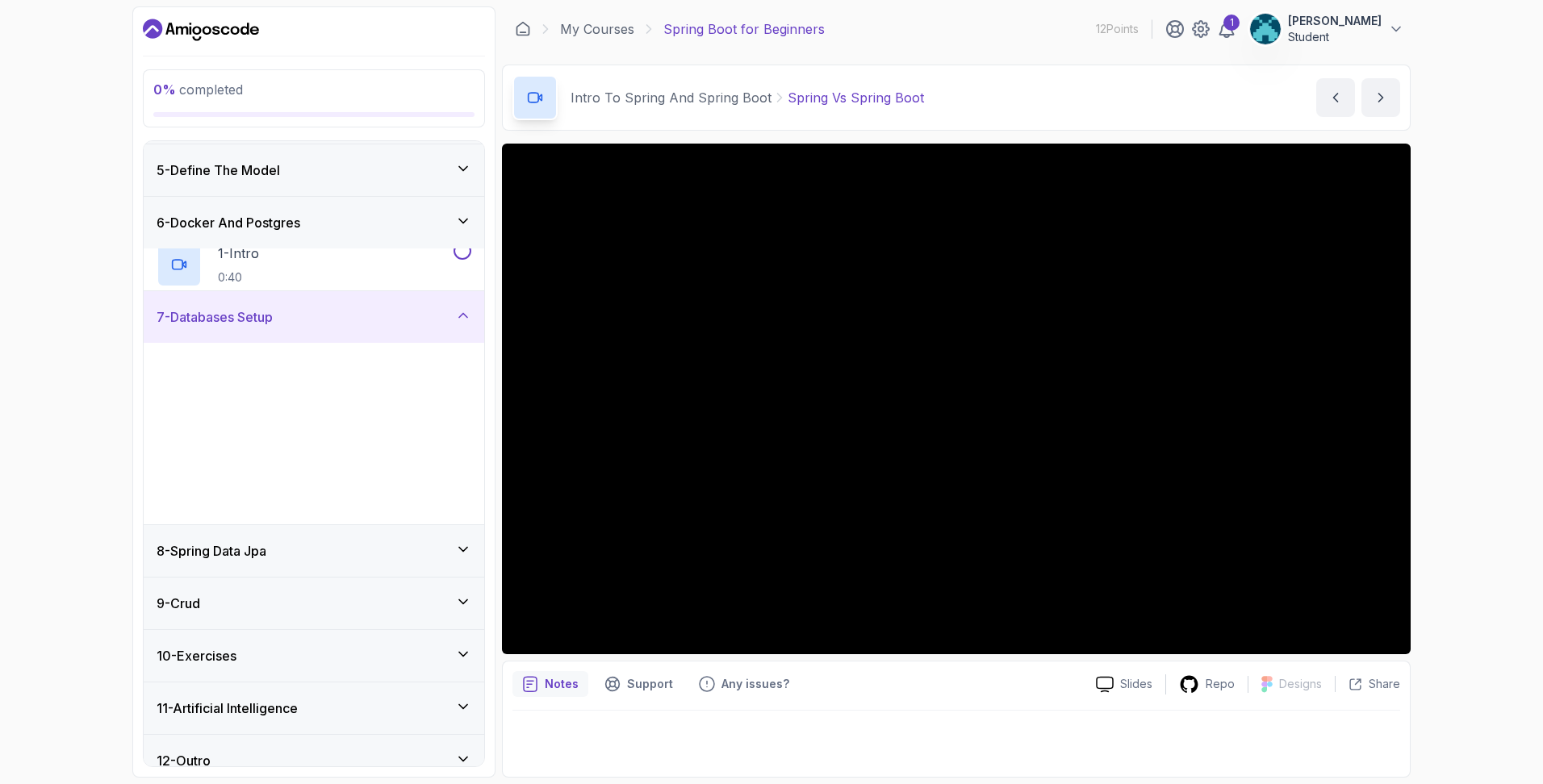 scroll, scrollTop: 206, scrollLeft: 0, axis: vertical 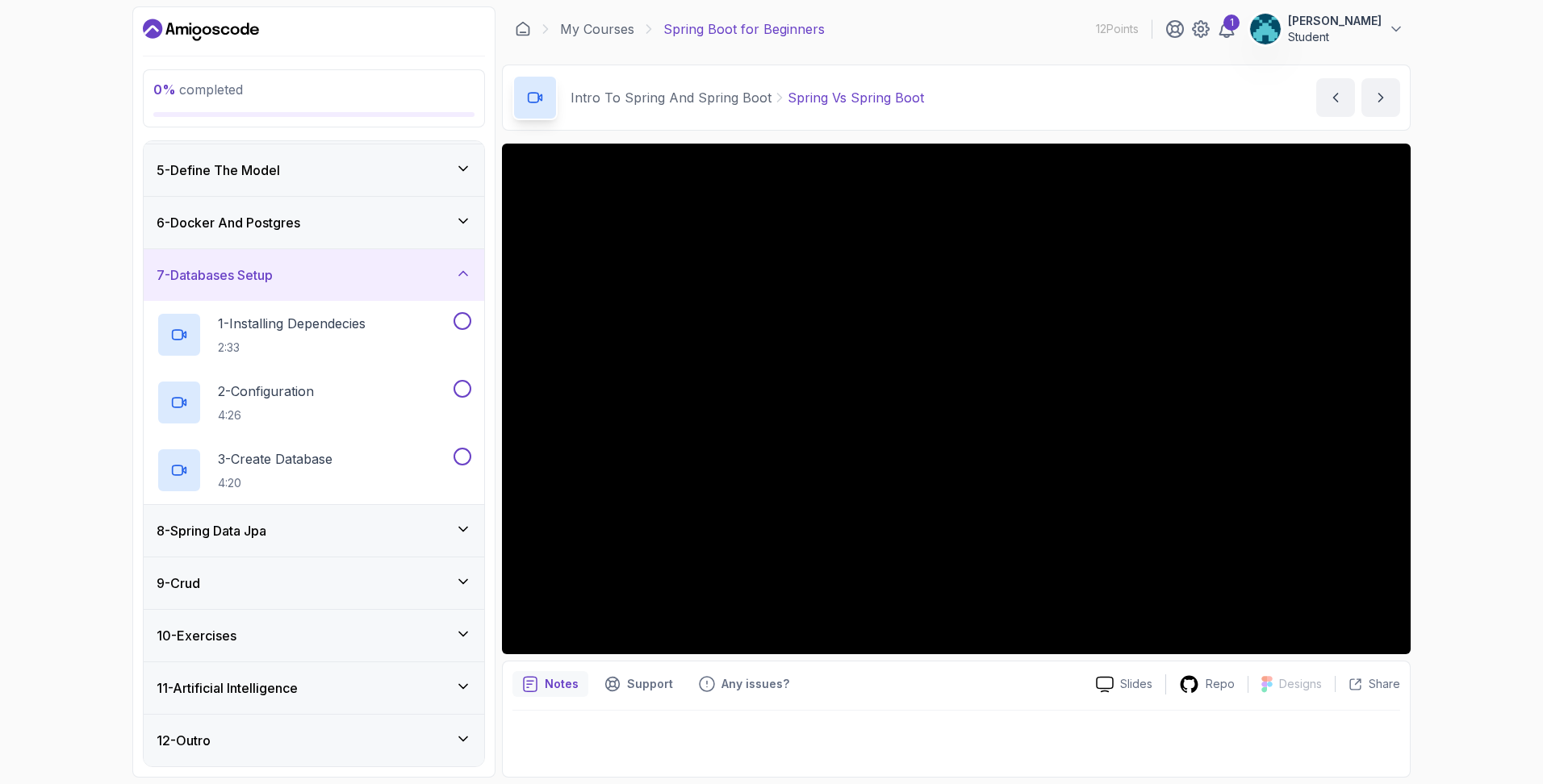 click on "8  -  Spring Data Jpa" at bounding box center (314, 531) 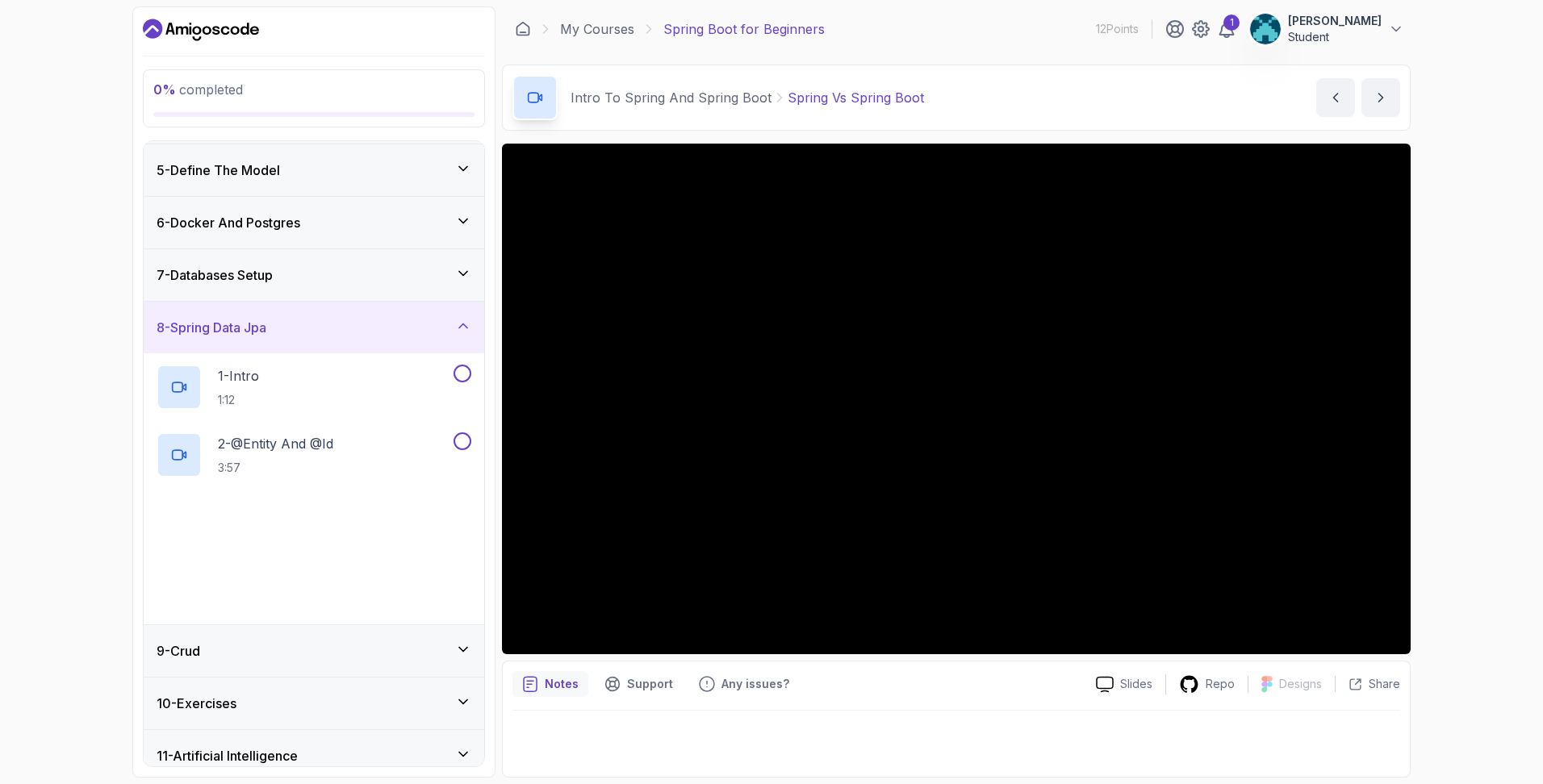 scroll, scrollTop: 274, scrollLeft: 0, axis: vertical 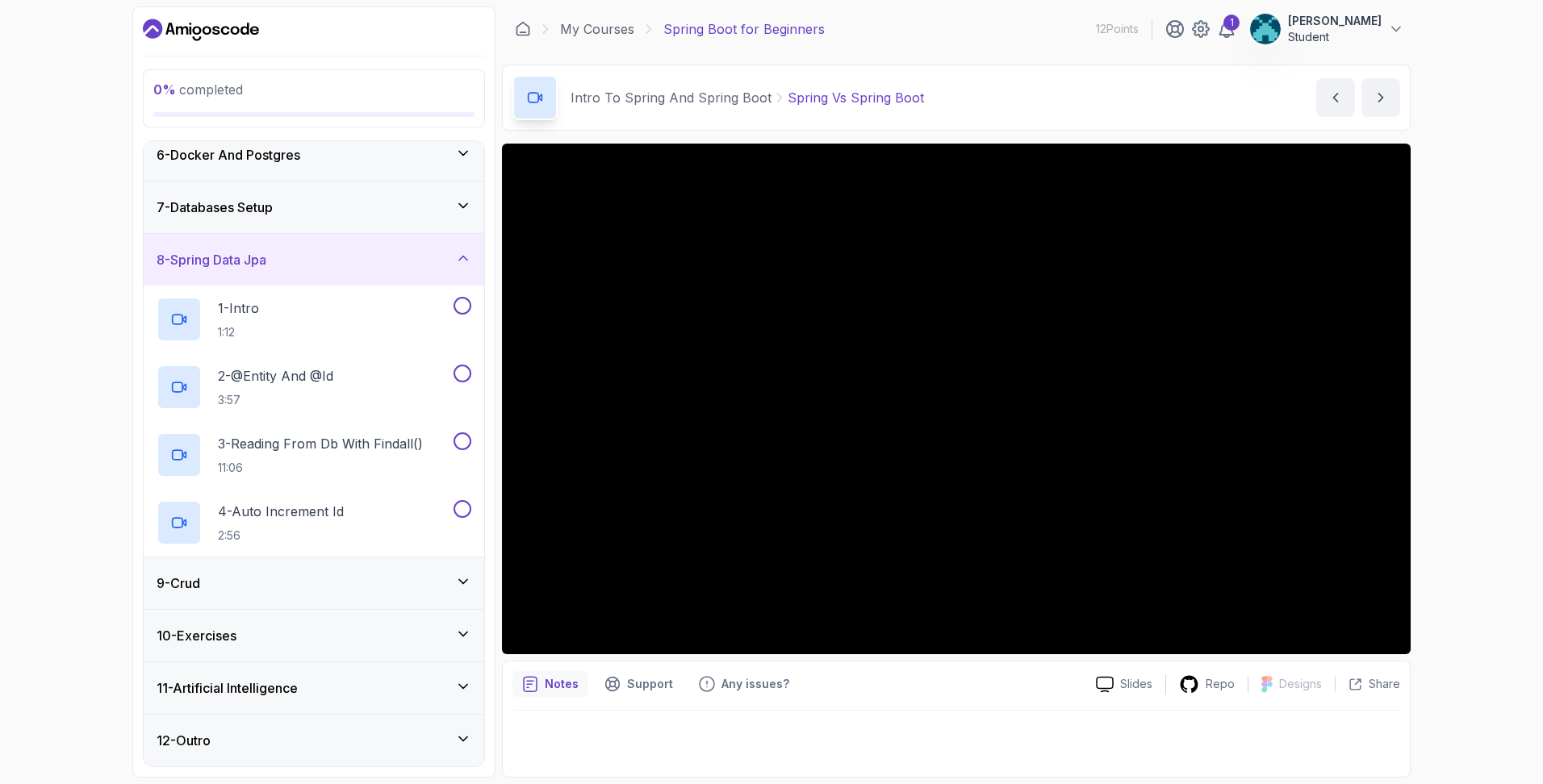 click on "9  -  Crud" at bounding box center (314, 583) 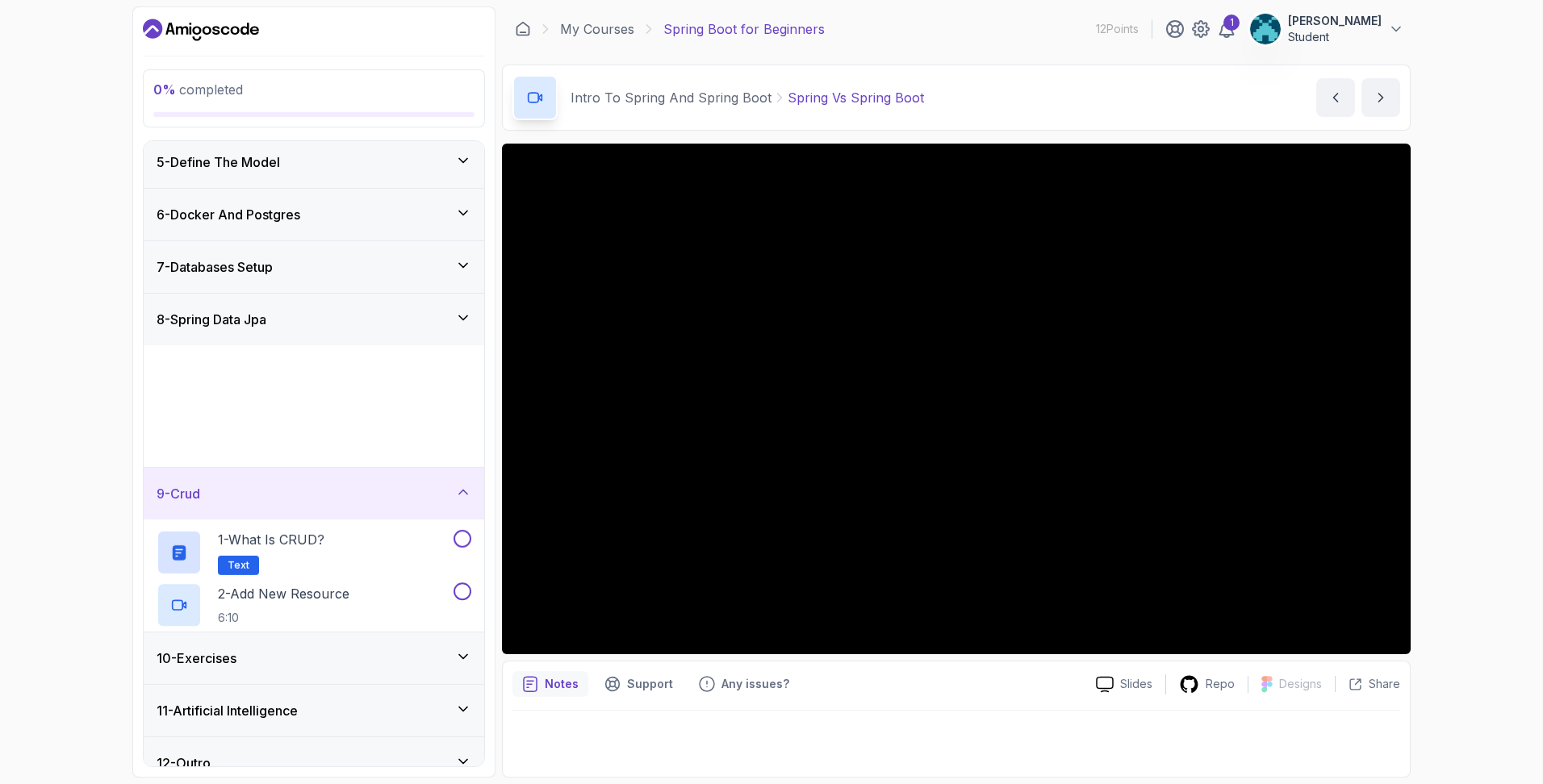 scroll, scrollTop: 206, scrollLeft: 0, axis: vertical 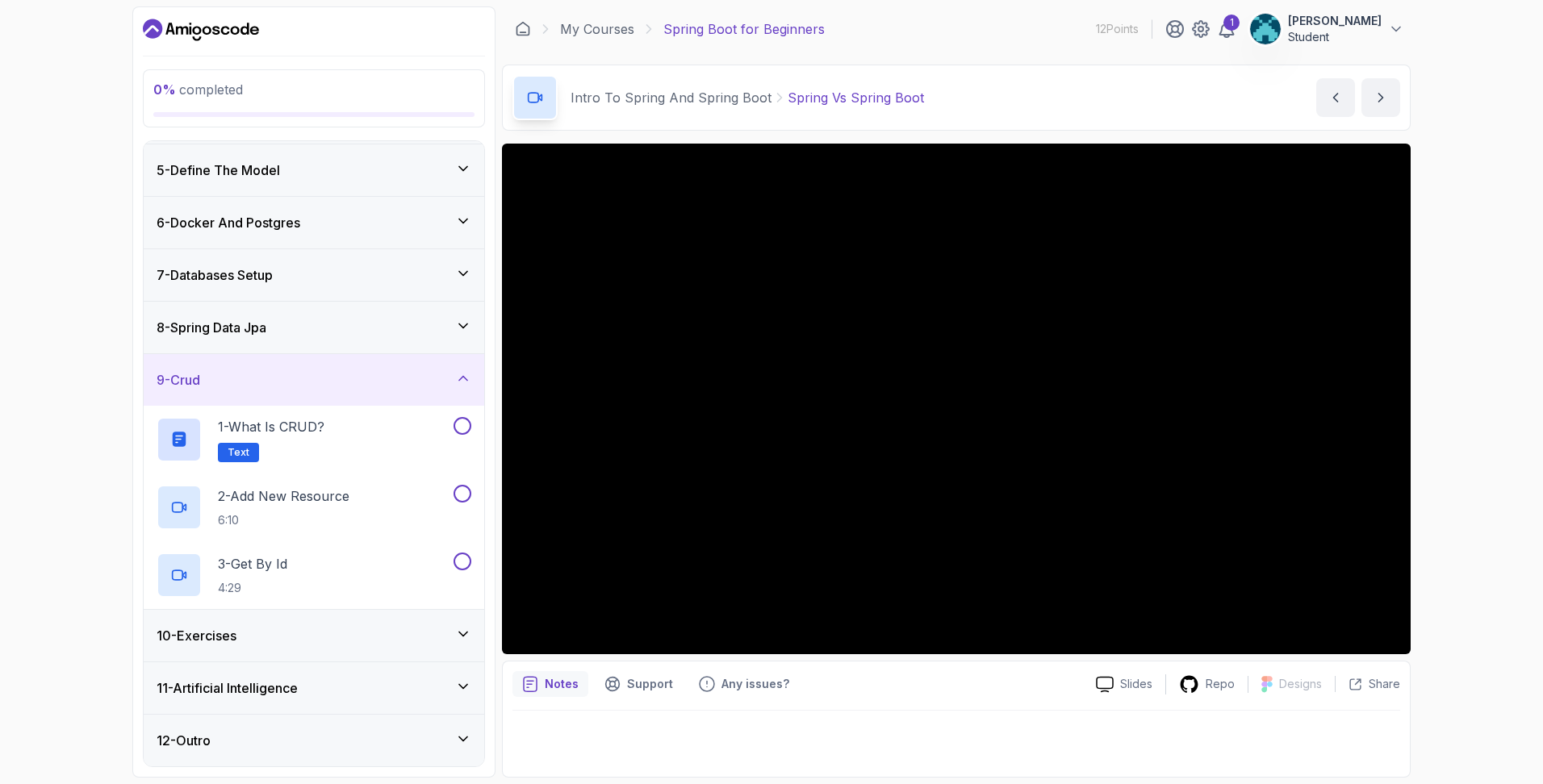 click on "10  -  Exercises" at bounding box center [314, 636] 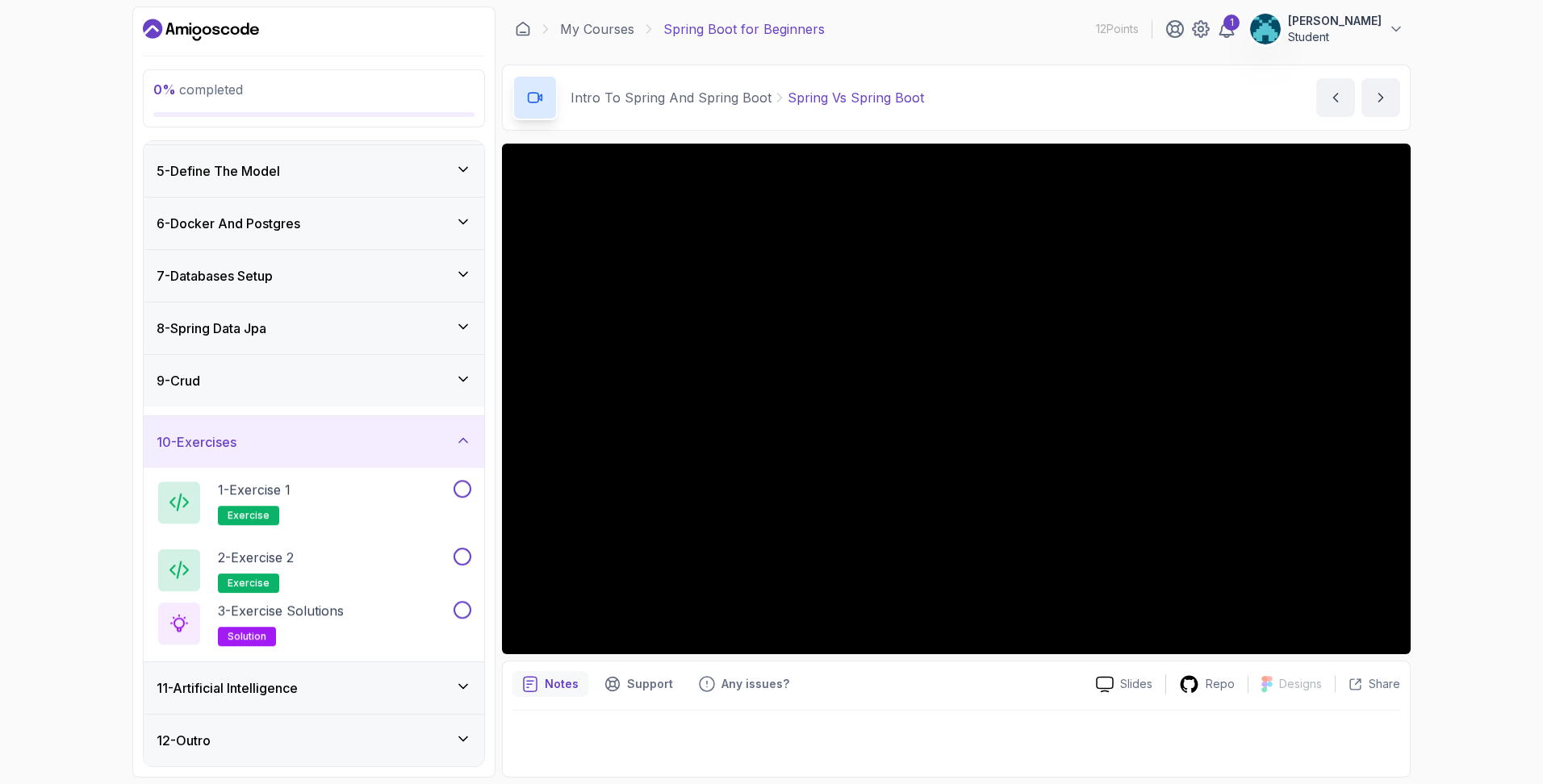 scroll, scrollTop: 206, scrollLeft: 0, axis: vertical 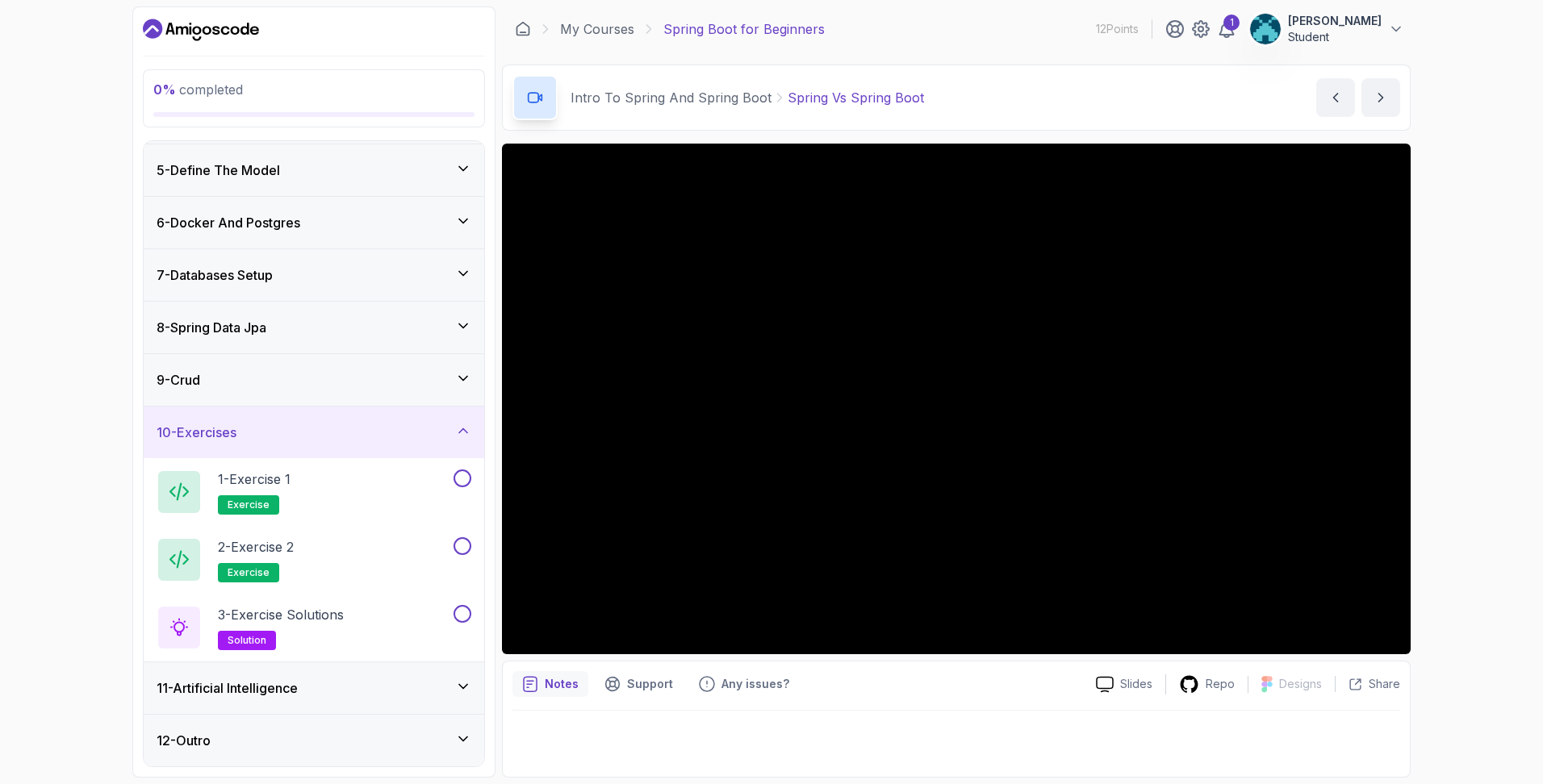 click on "11  -  Artificial Intelligence" at bounding box center (227, 688) 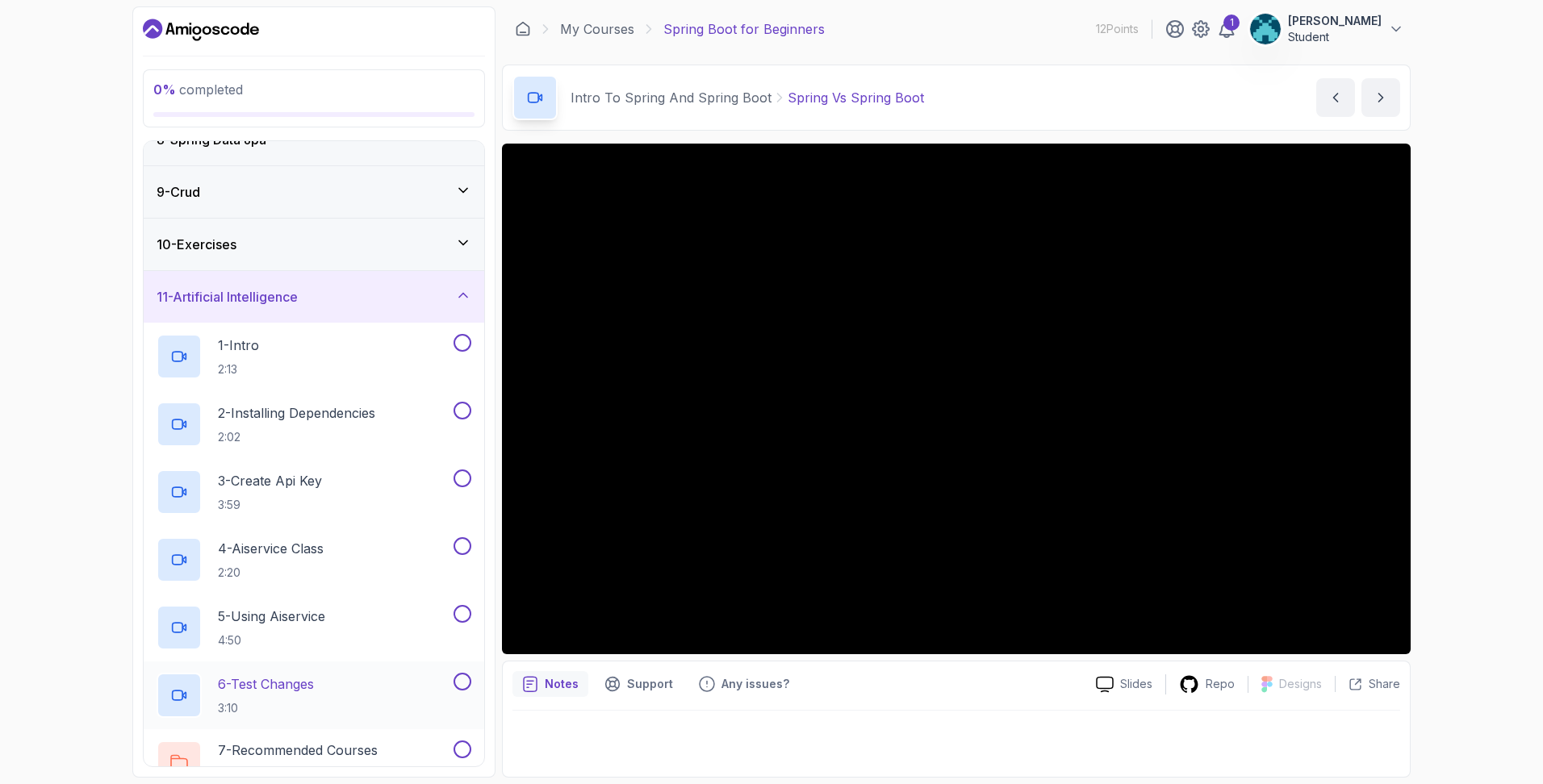 scroll, scrollTop: 477, scrollLeft: 0, axis: vertical 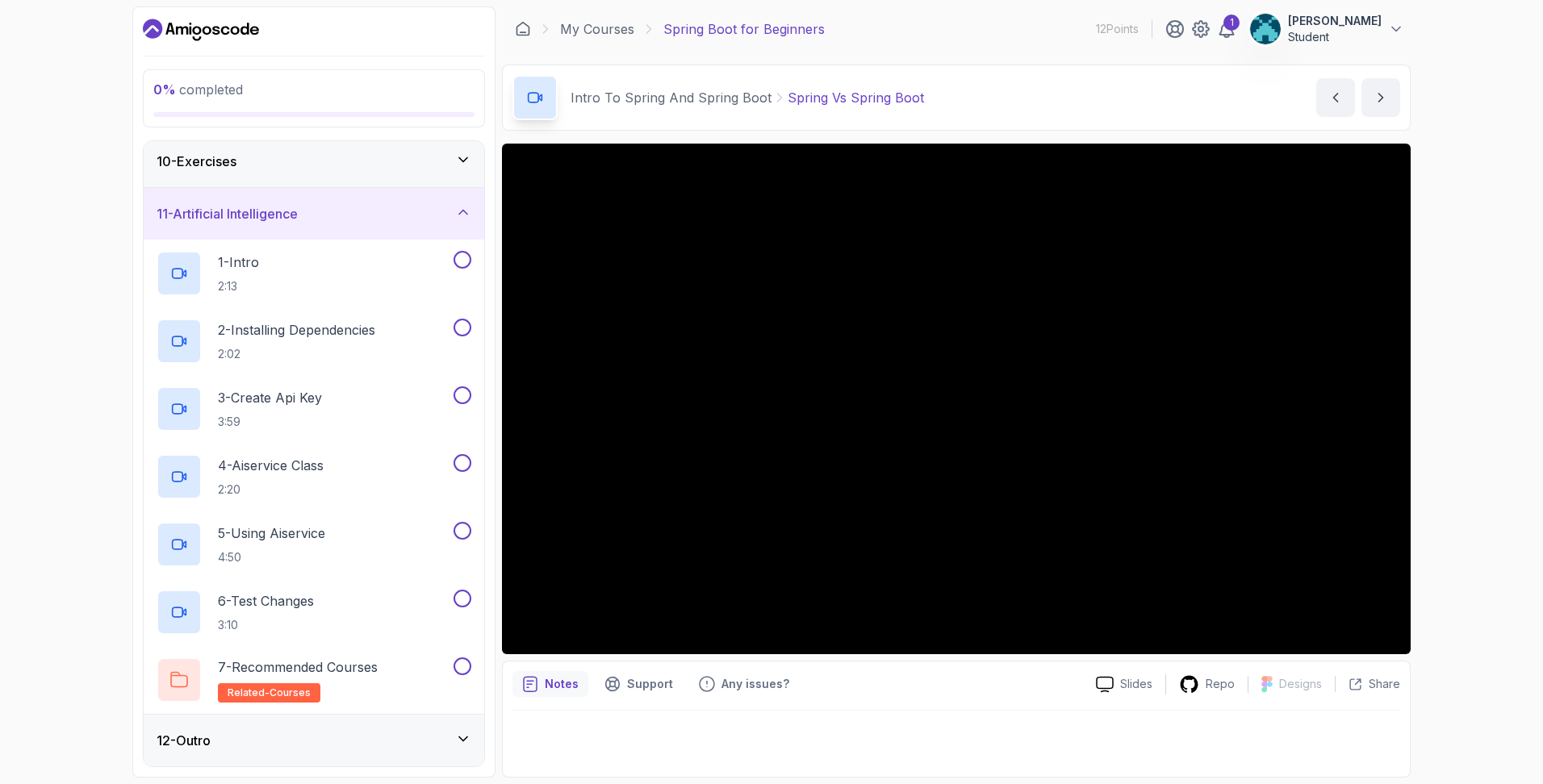 click on "12  -  Outro" at bounding box center (314, 740) 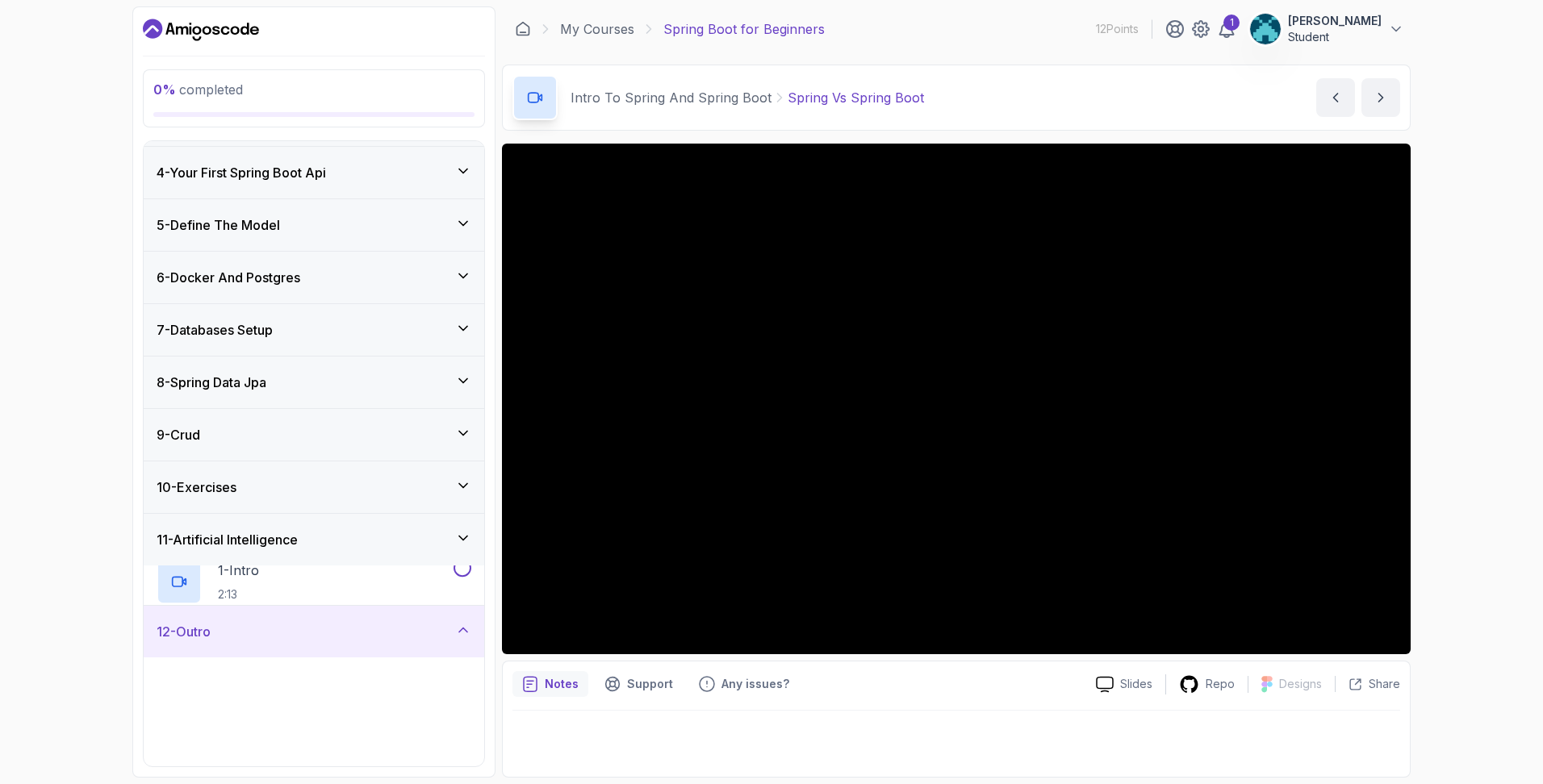 scroll, scrollTop: 139, scrollLeft: 0, axis: vertical 